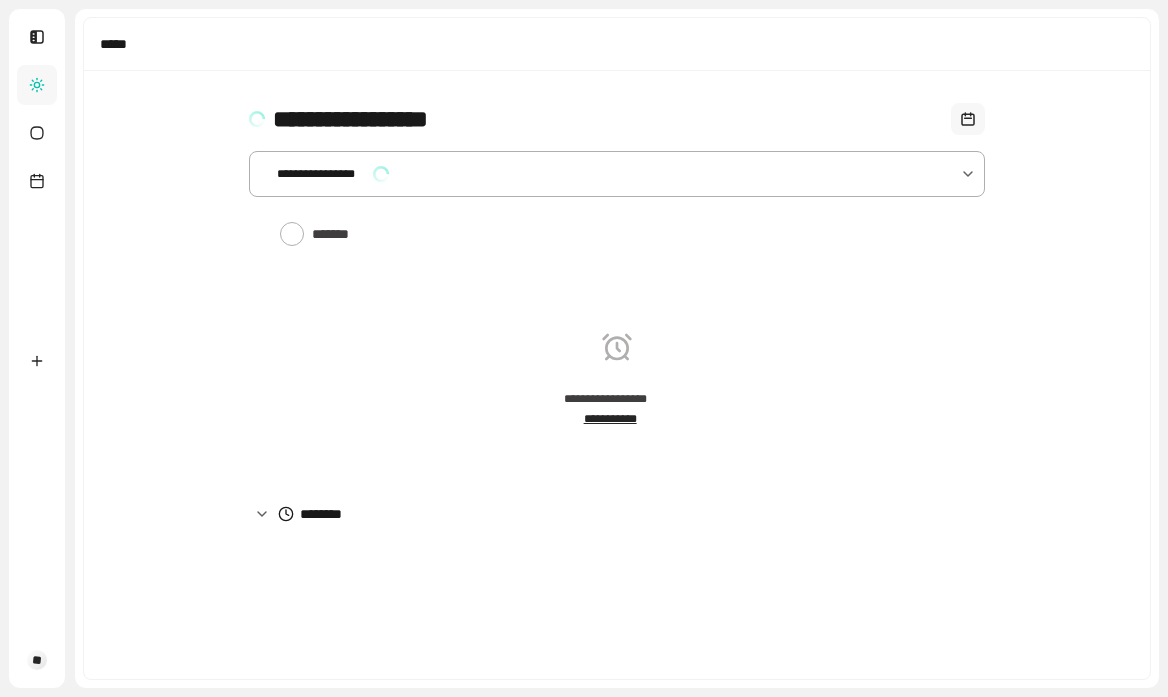 scroll, scrollTop: 0, scrollLeft: 0, axis: both 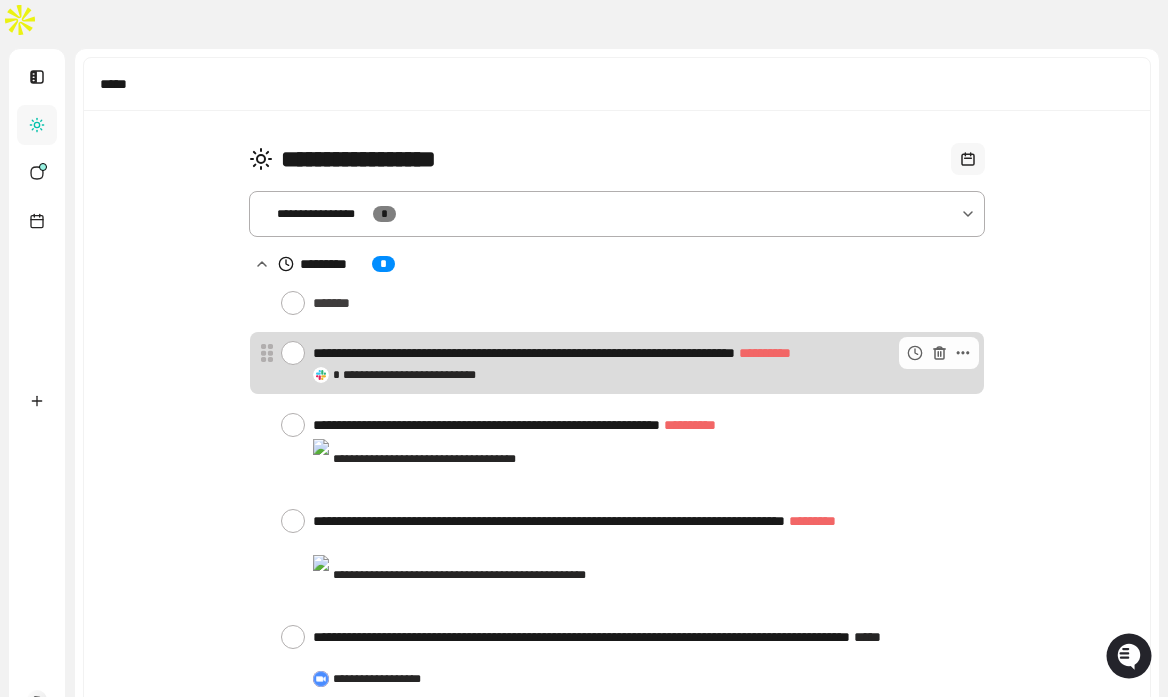 click at bounding box center [293, 353] 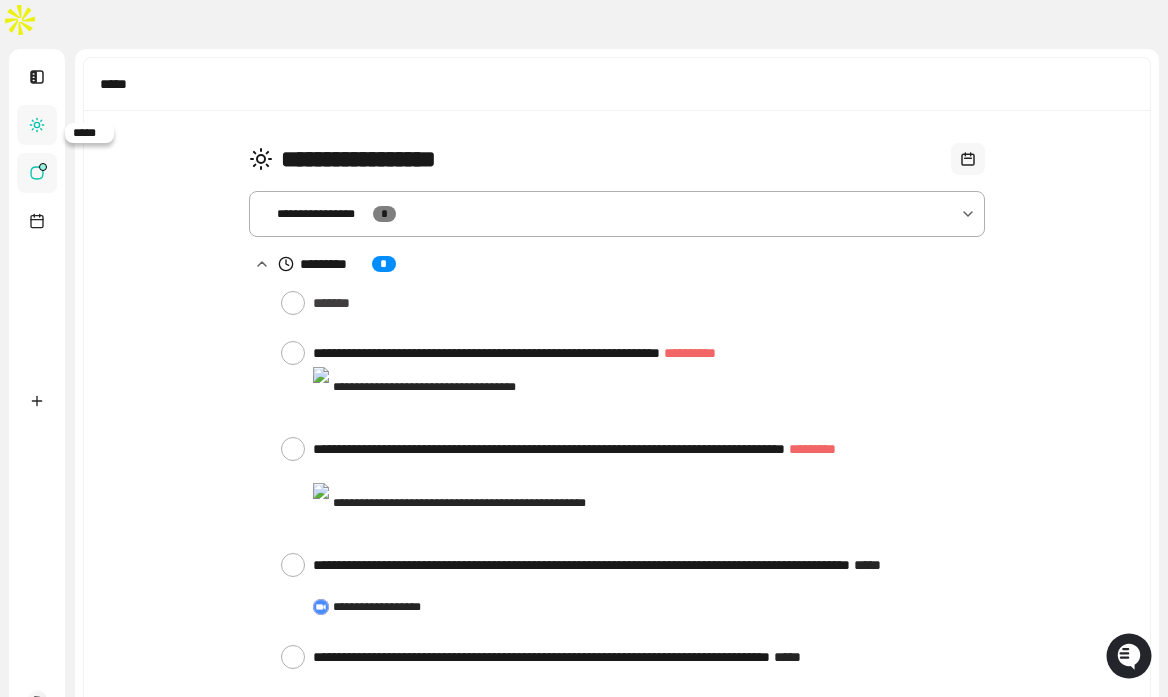 click at bounding box center [37, 173] 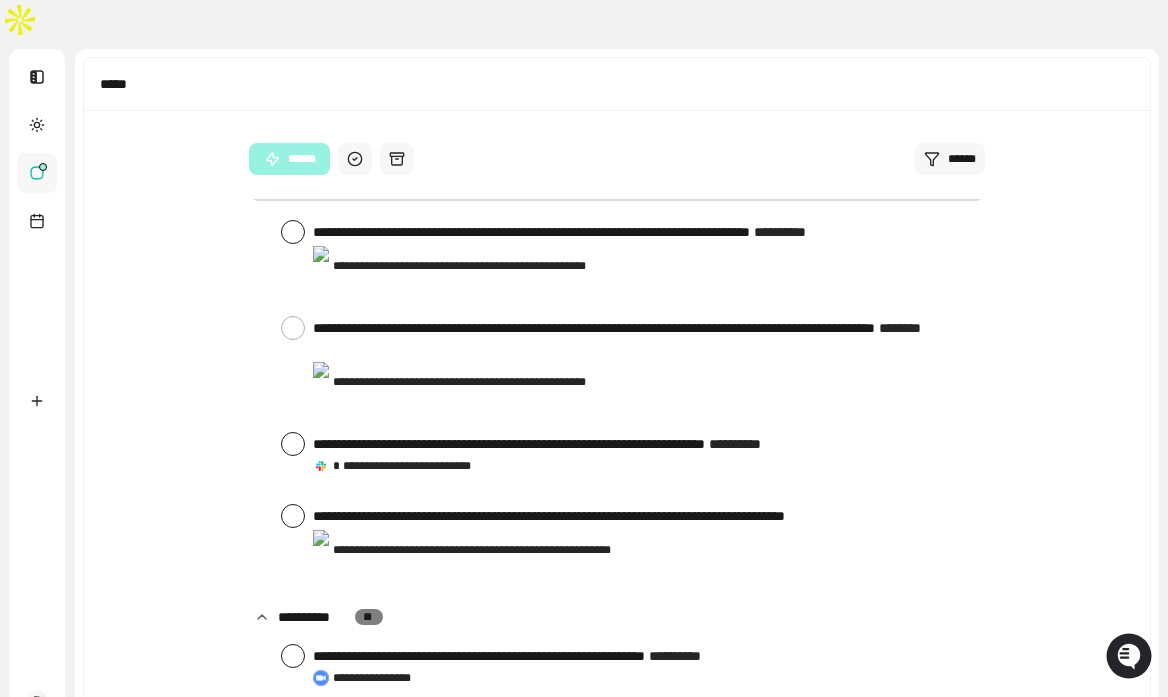 scroll, scrollTop: 0, scrollLeft: 0, axis: both 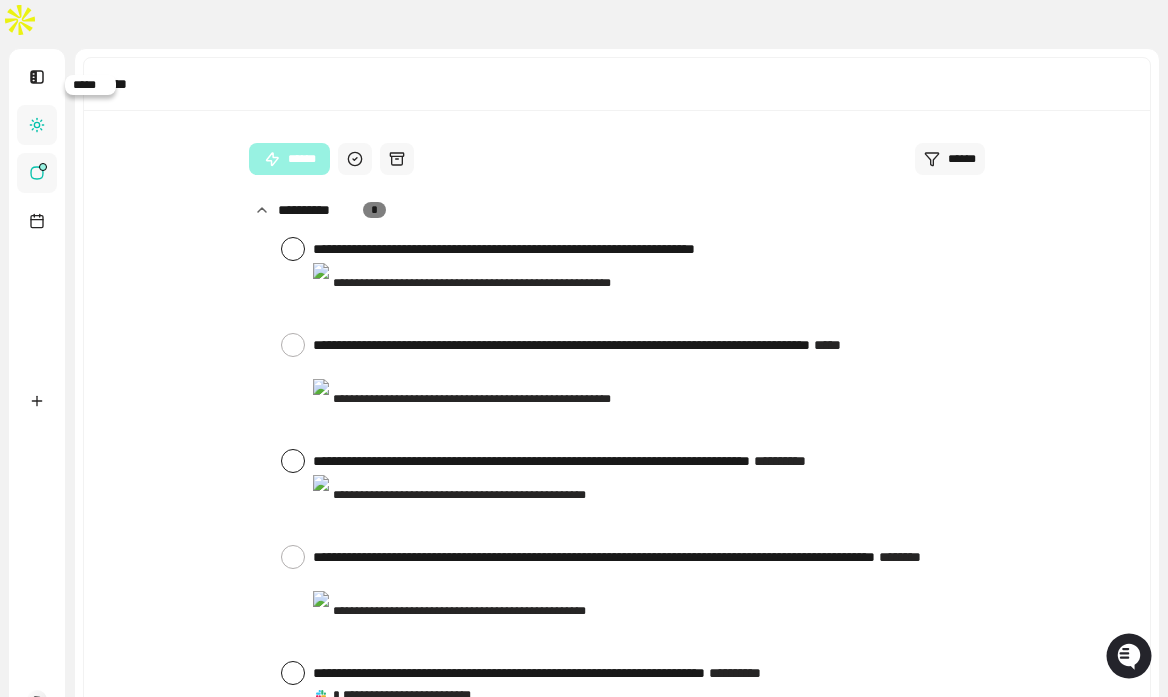 click at bounding box center [37, 125] 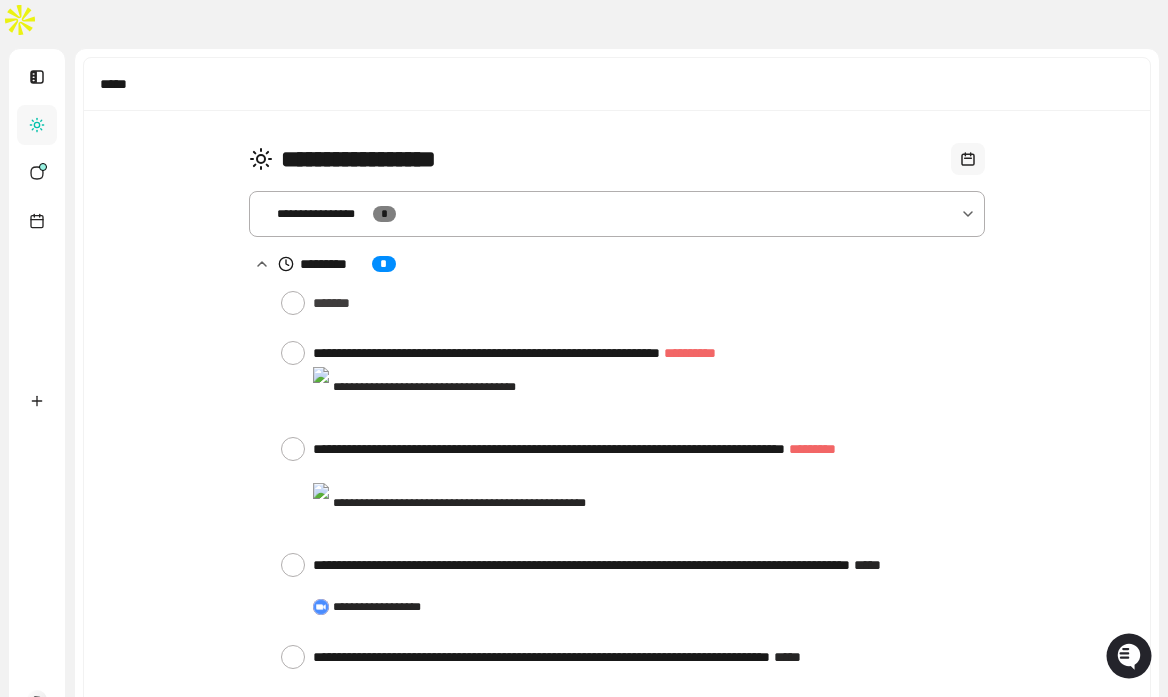 click on "**********" at bounding box center [617, 214] 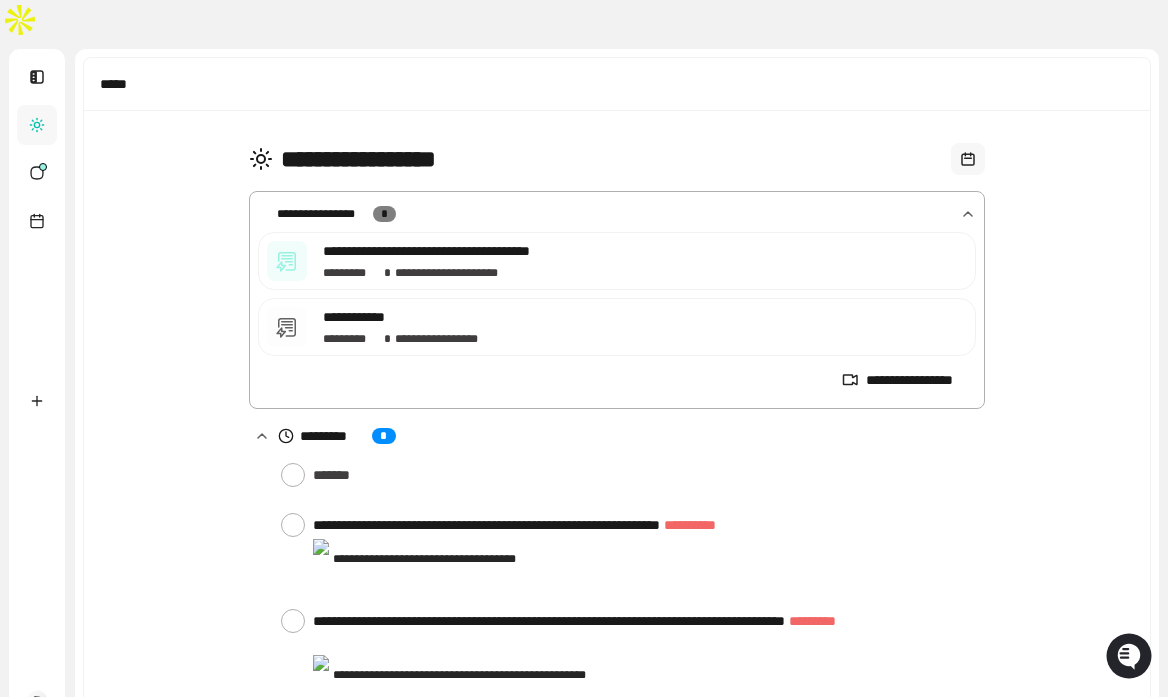 click 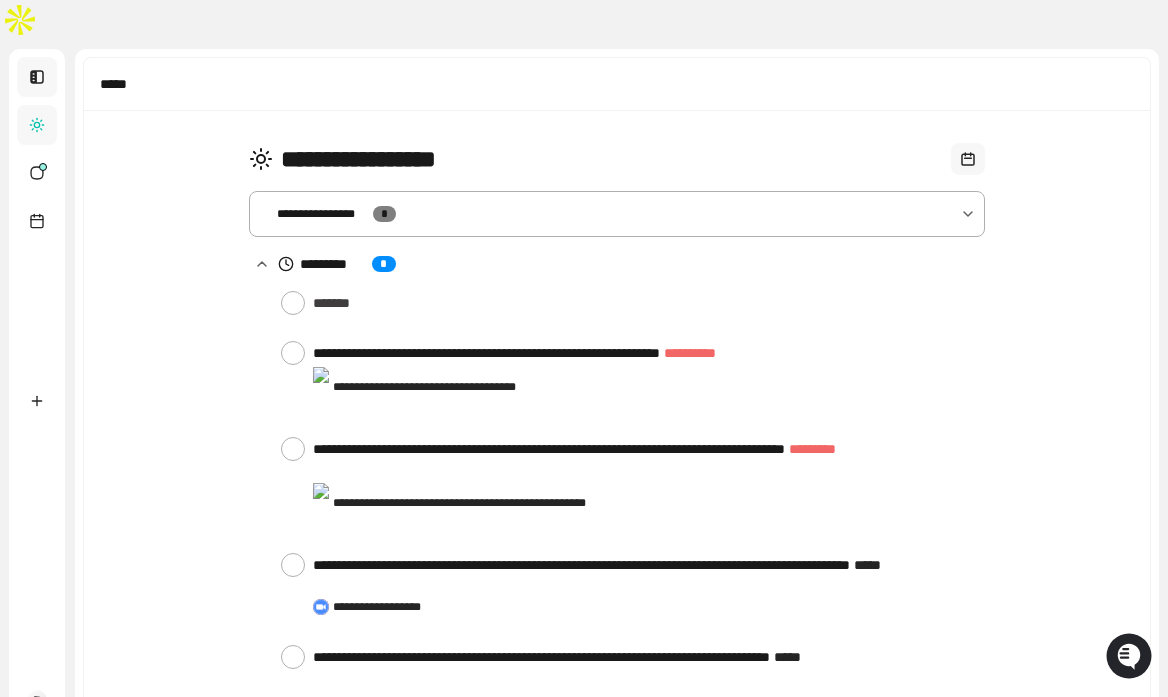 click at bounding box center (37, 77) 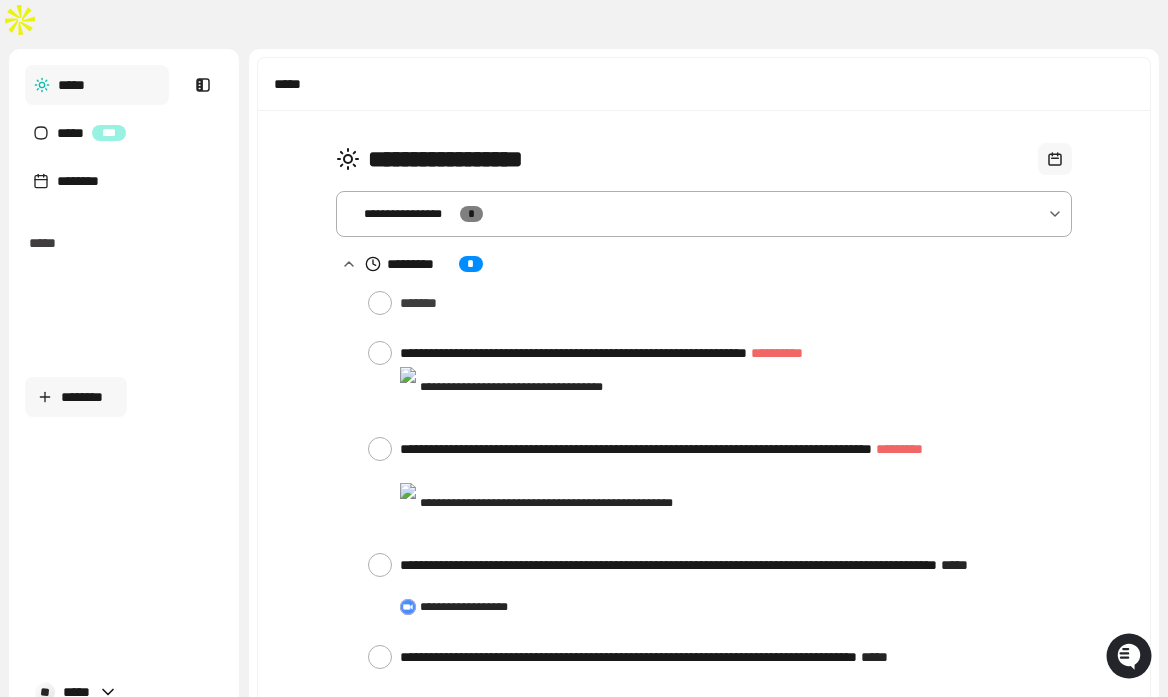 click on "********" at bounding box center [76, 397] 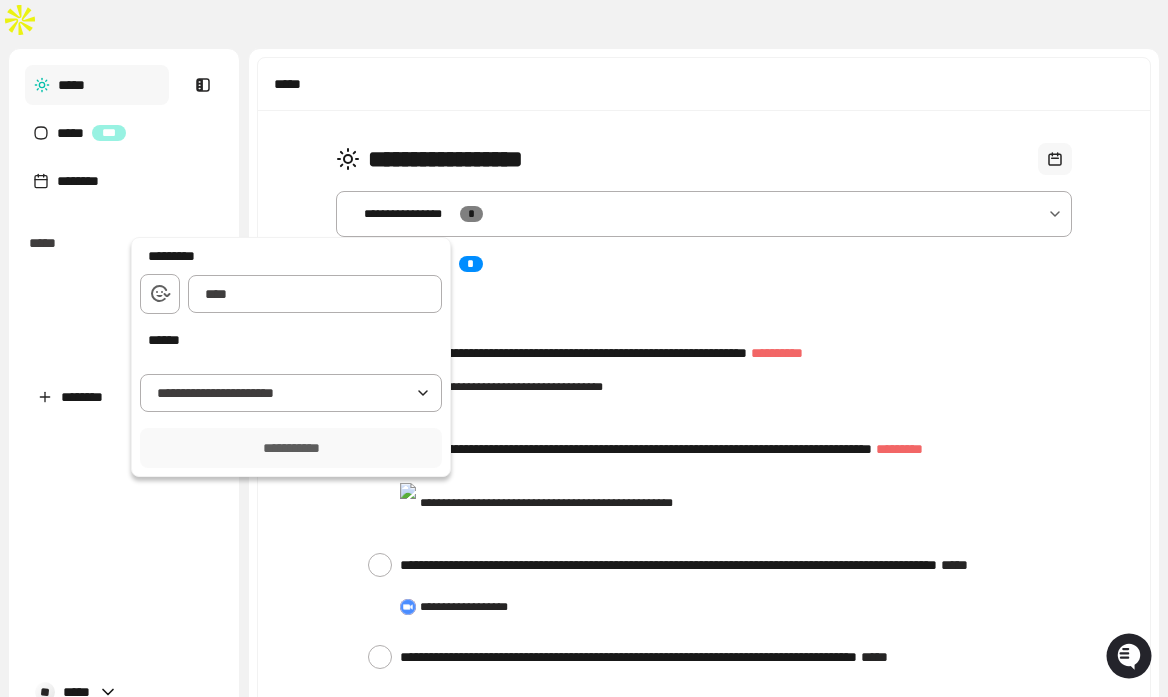 click at bounding box center [315, 294] 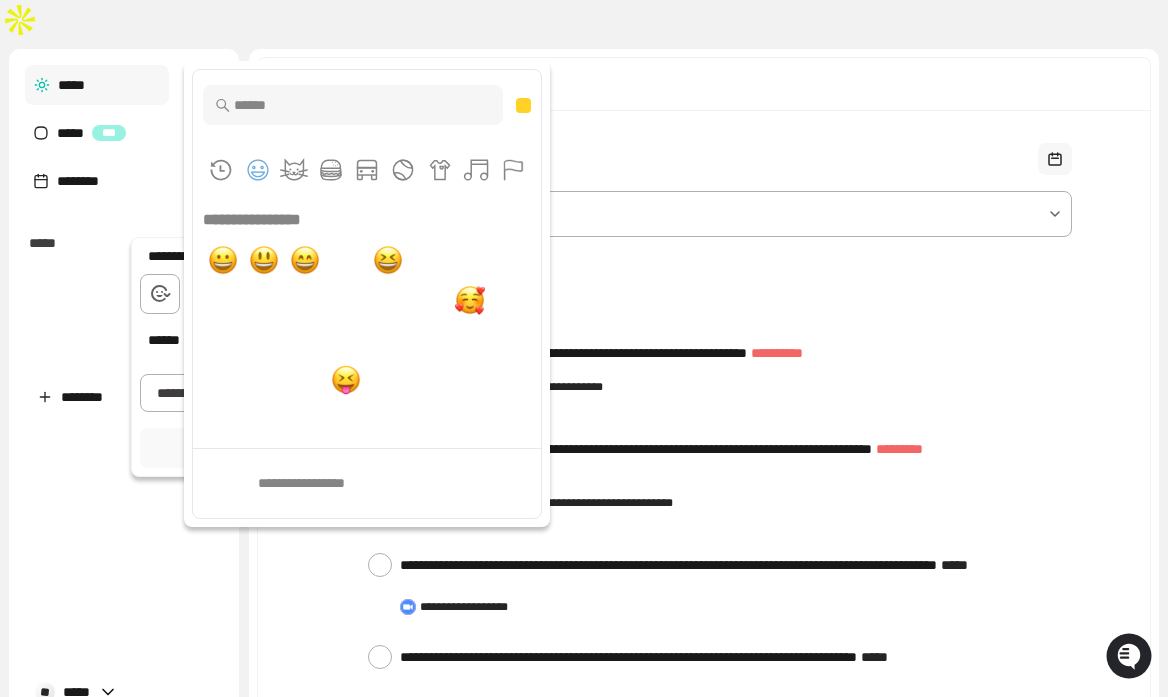 scroll, scrollTop: 1, scrollLeft: 0, axis: vertical 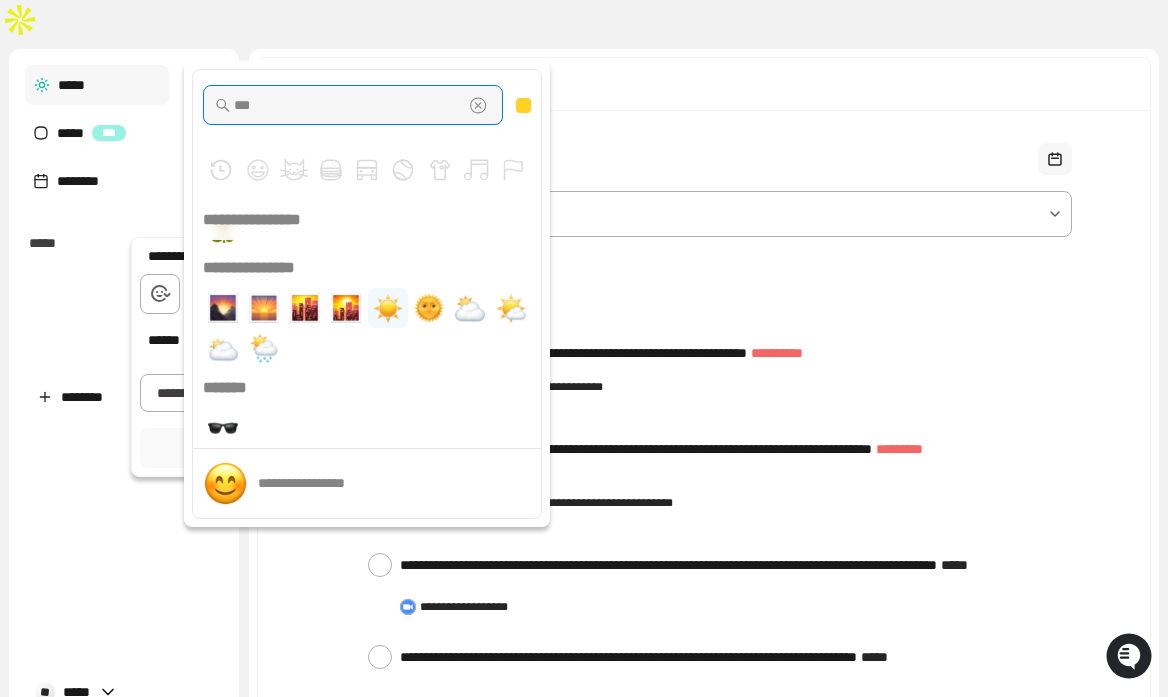 type on "***" 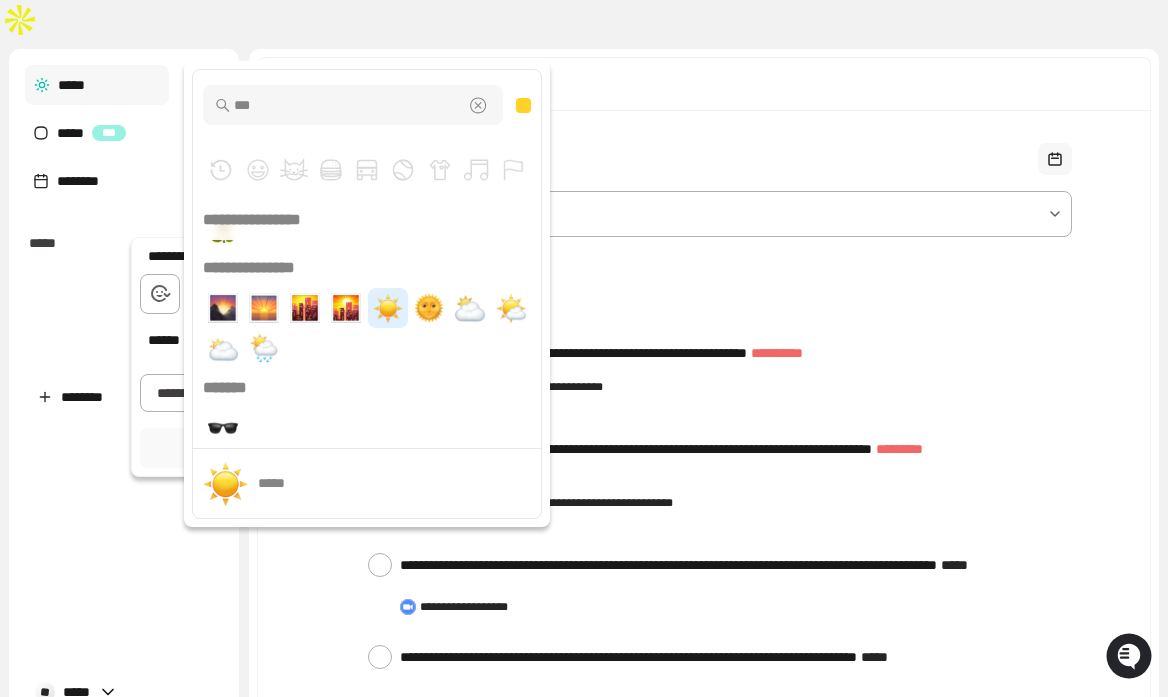 click at bounding box center (388, 308) 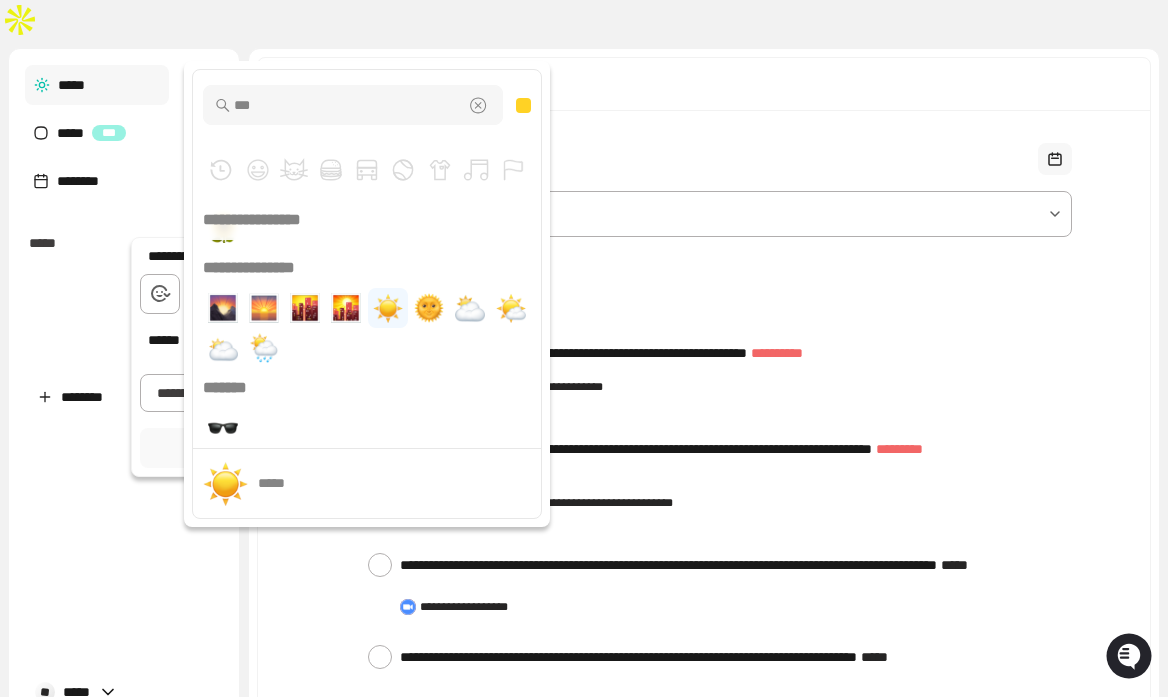 type on "*" 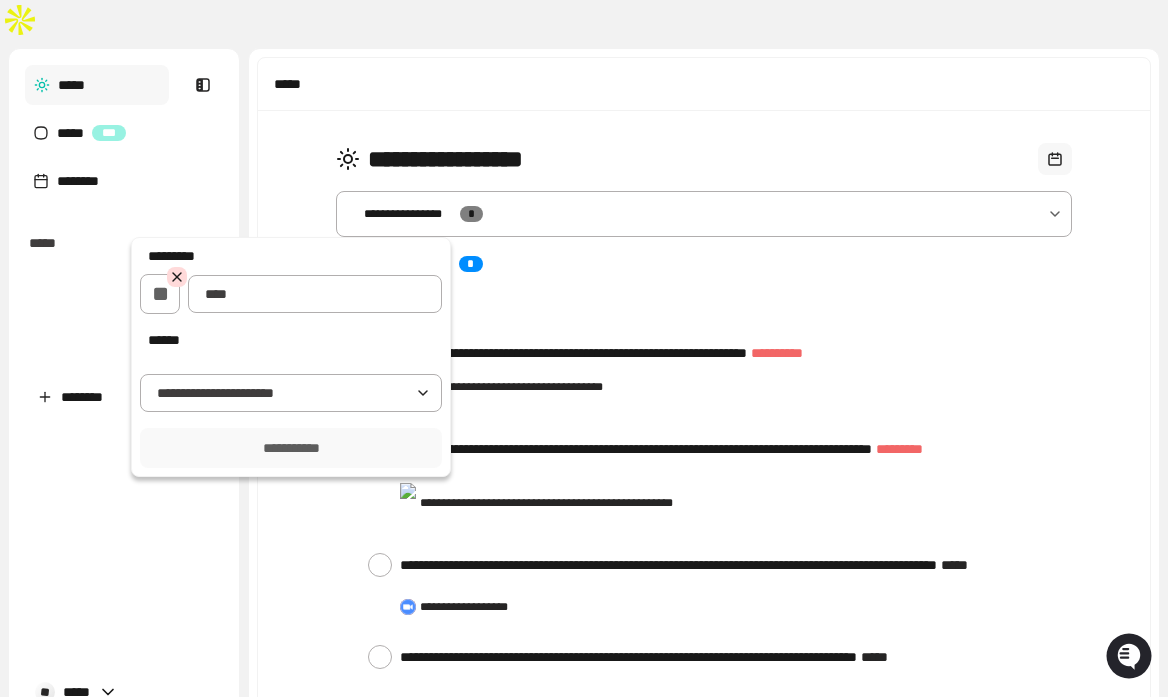 click at bounding box center [315, 294] 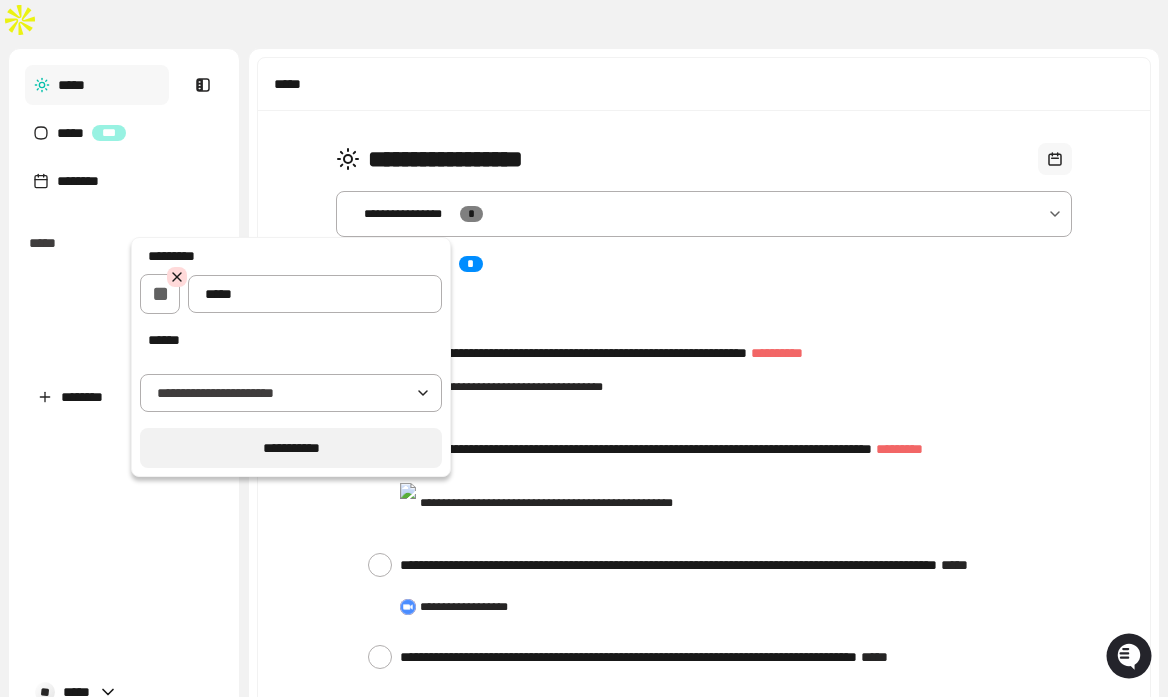 type on "*****" 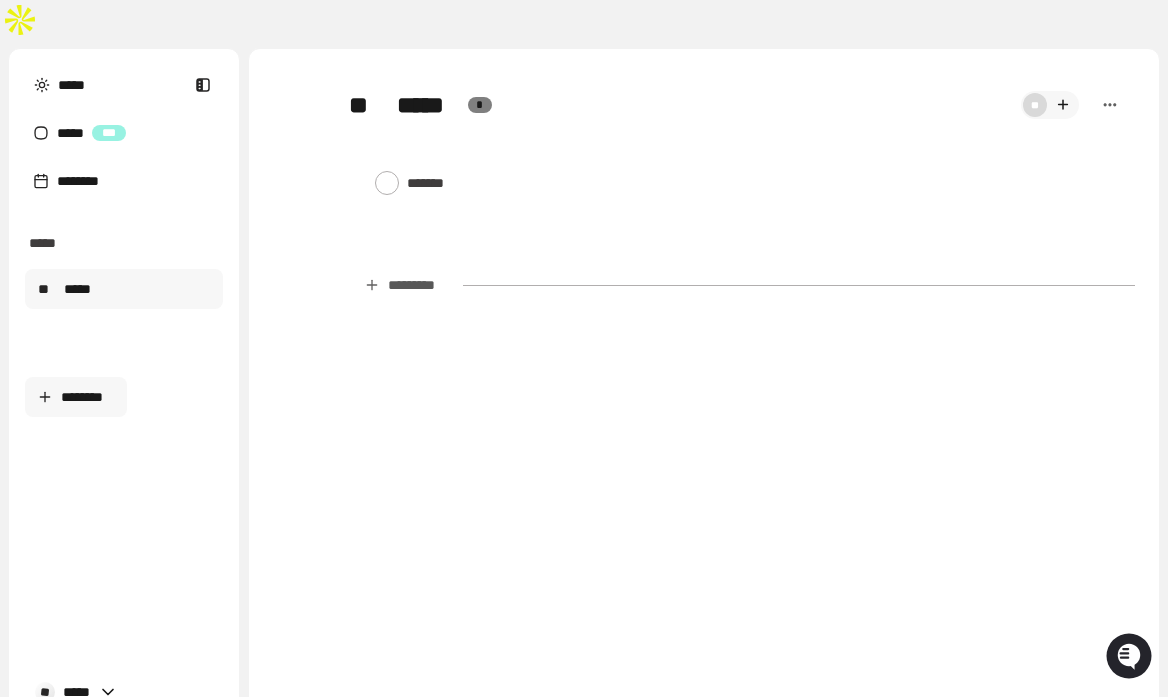 click on "********" at bounding box center (76, 397) 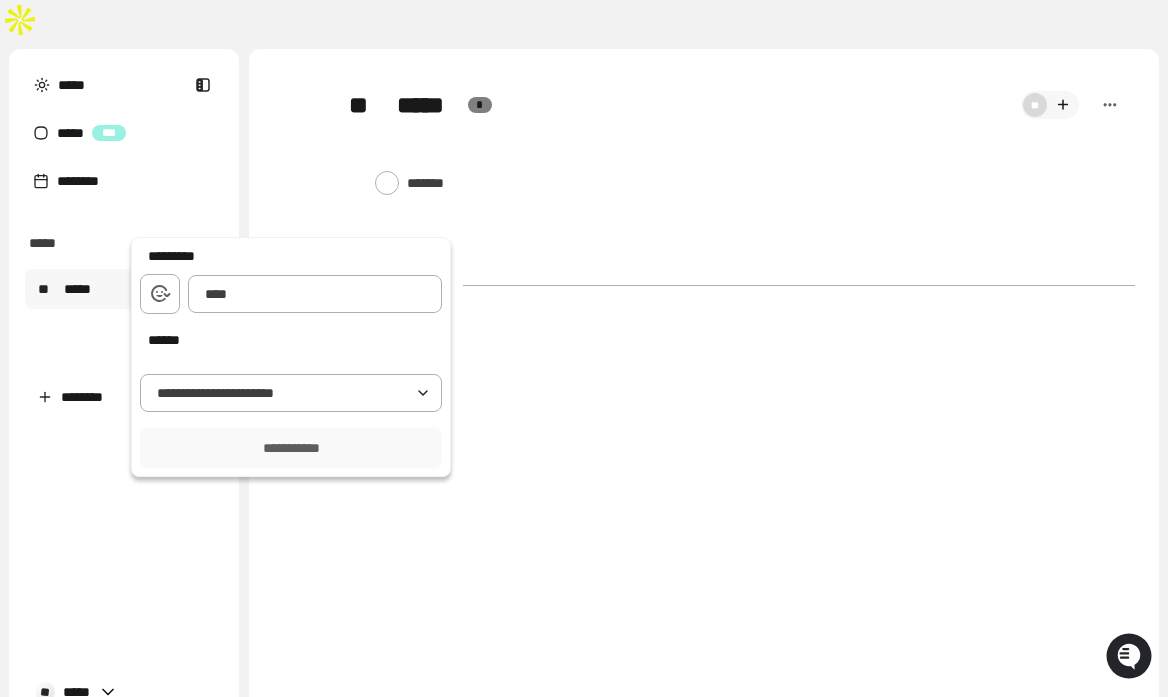 click 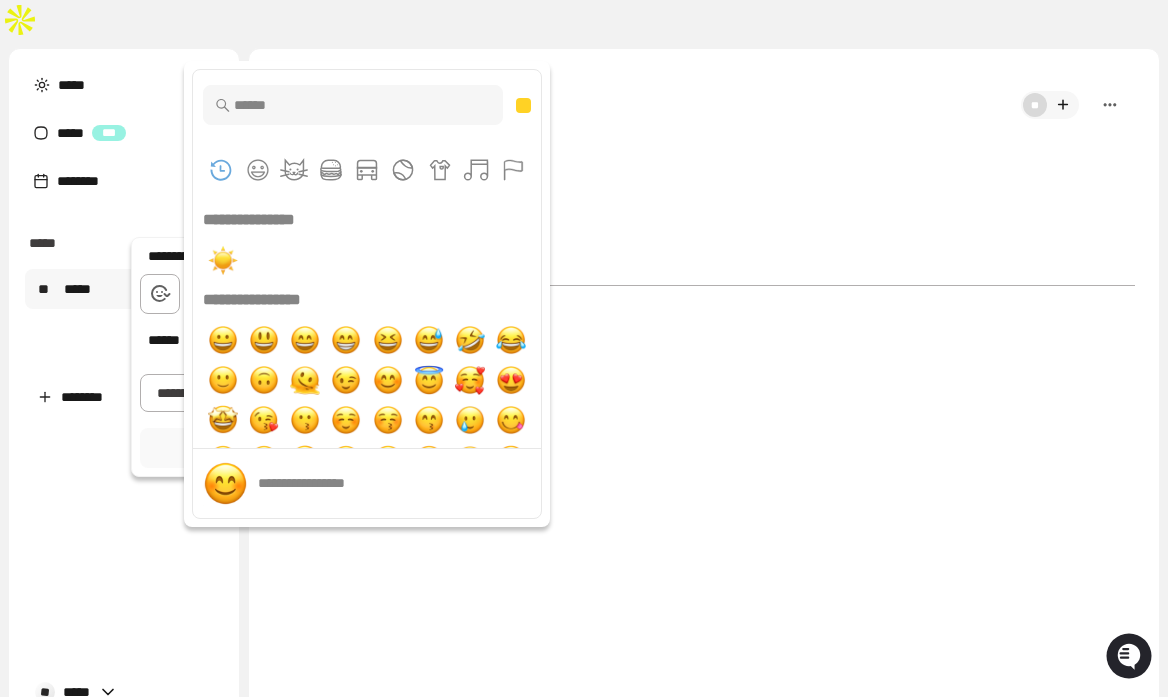 scroll, scrollTop: 1, scrollLeft: 0, axis: vertical 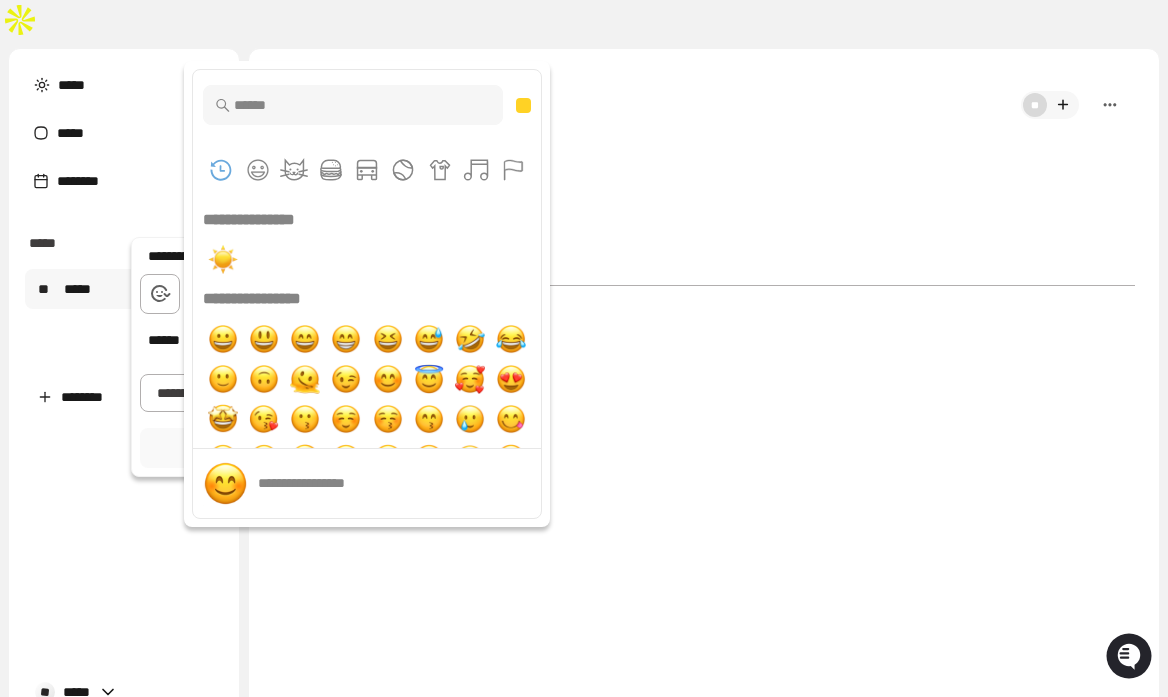 click at bounding box center [584, 348] 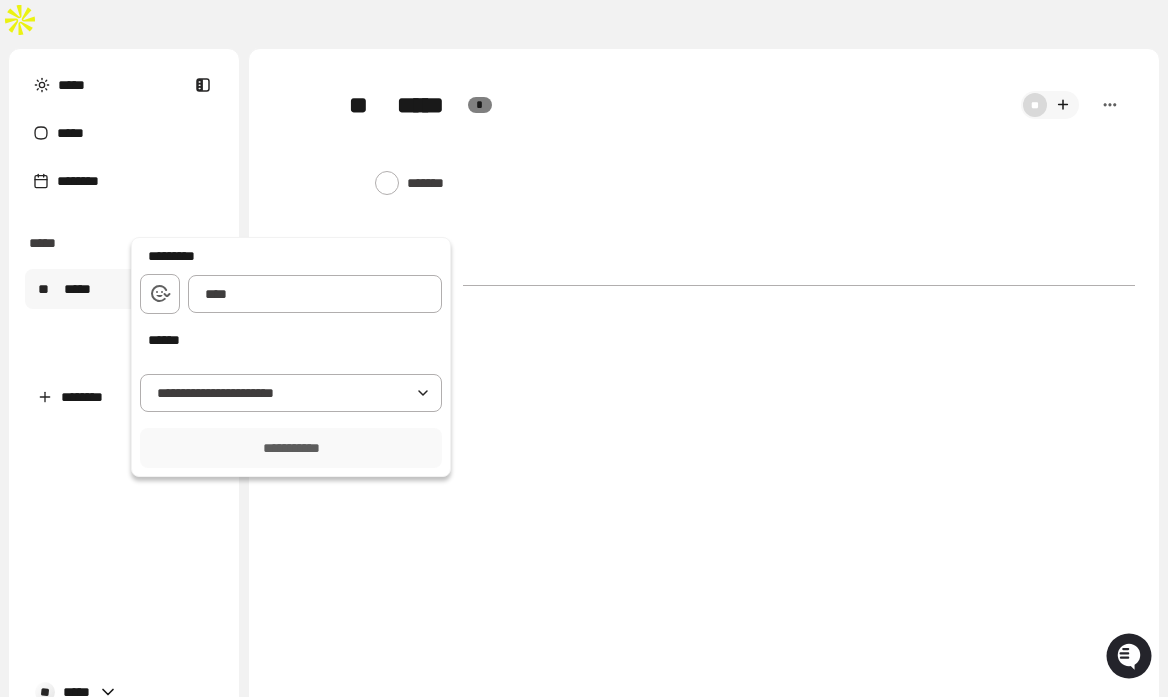 click at bounding box center (584, 348) 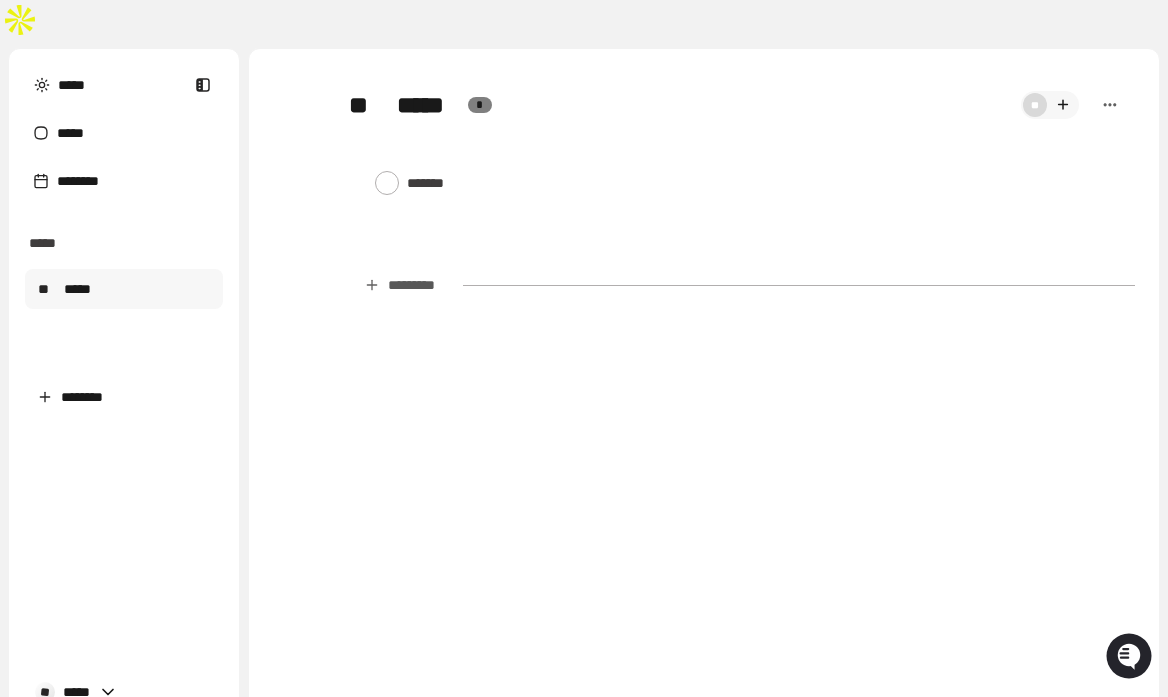 click on "** *****" at bounding box center (124, 289) 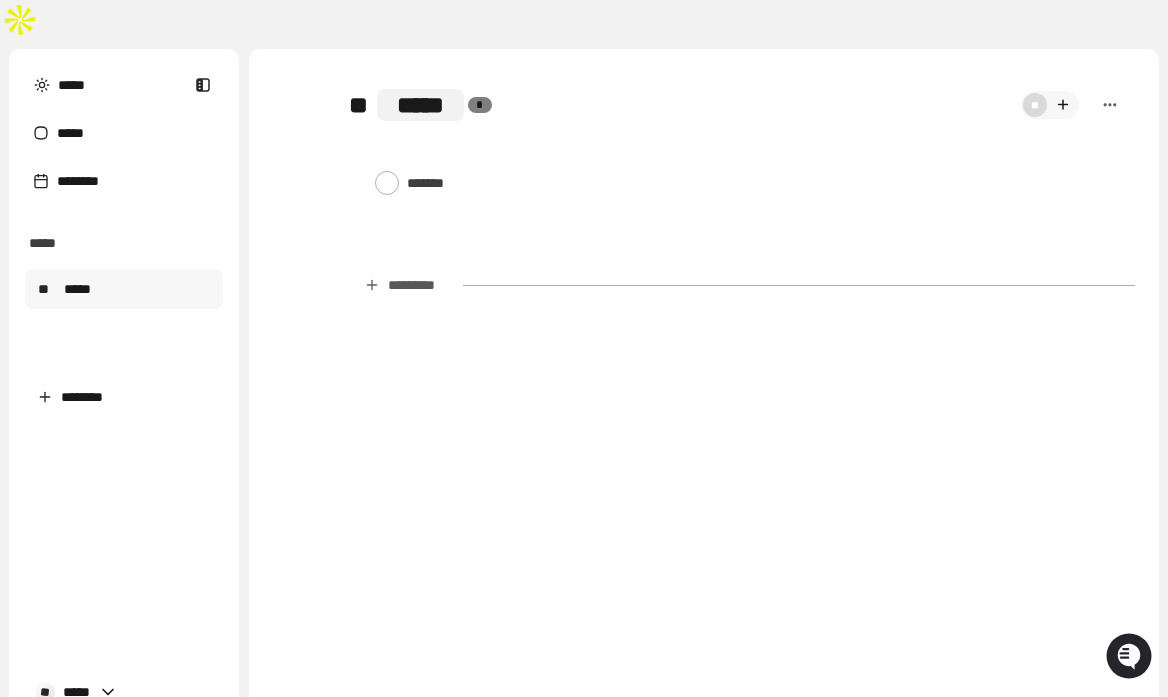 click on "*****" at bounding box center (420, 105) 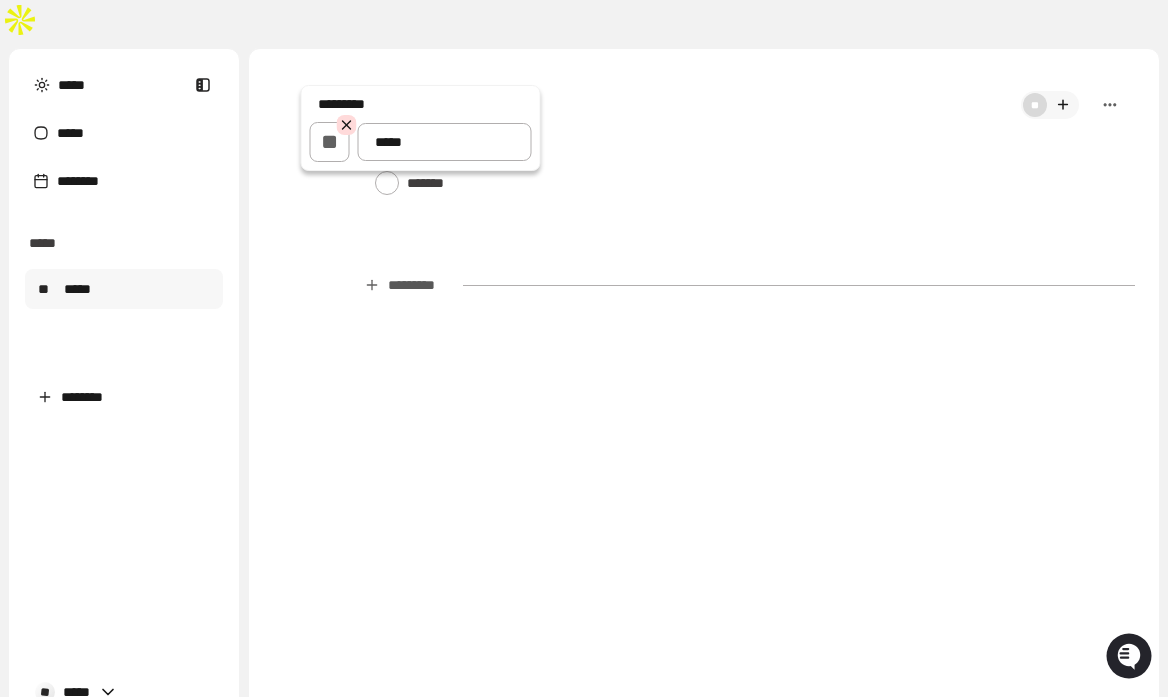 click on "*****" at bounding box center [445, 142] 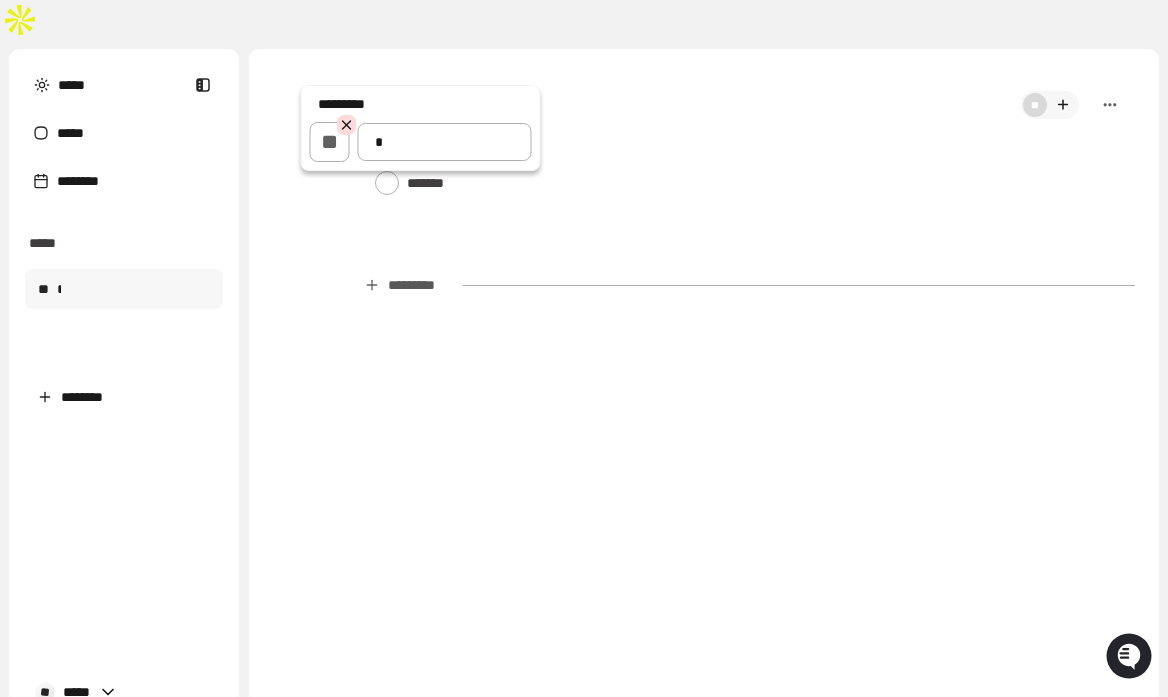 type on "*" 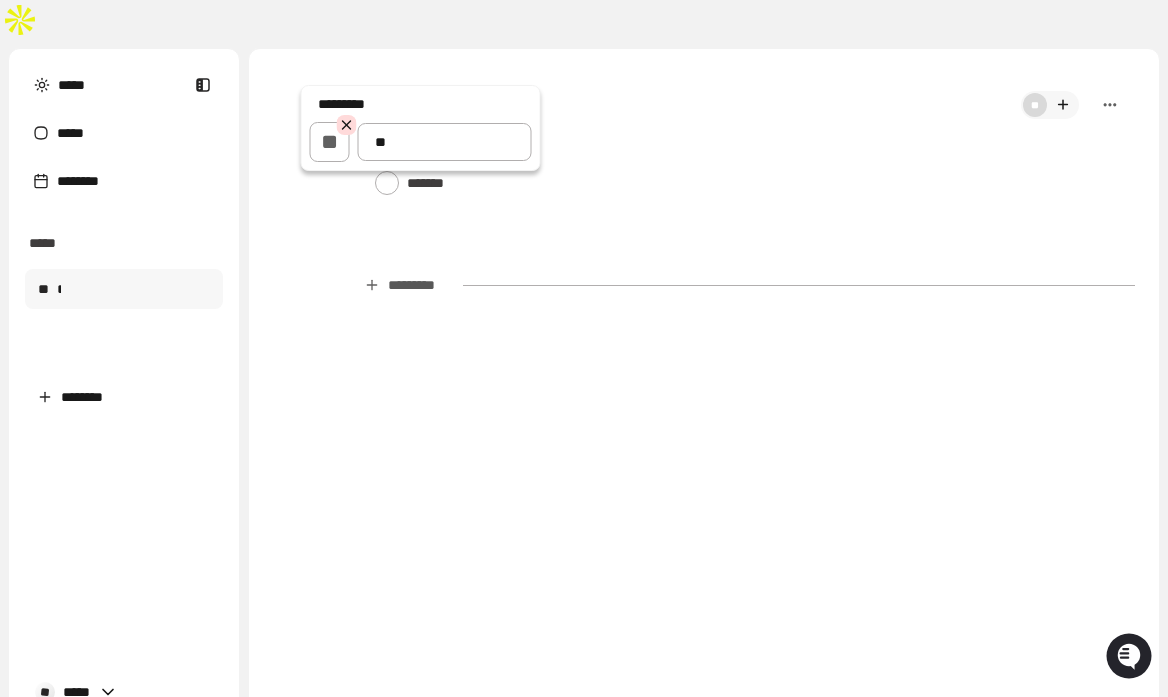 type on "*" 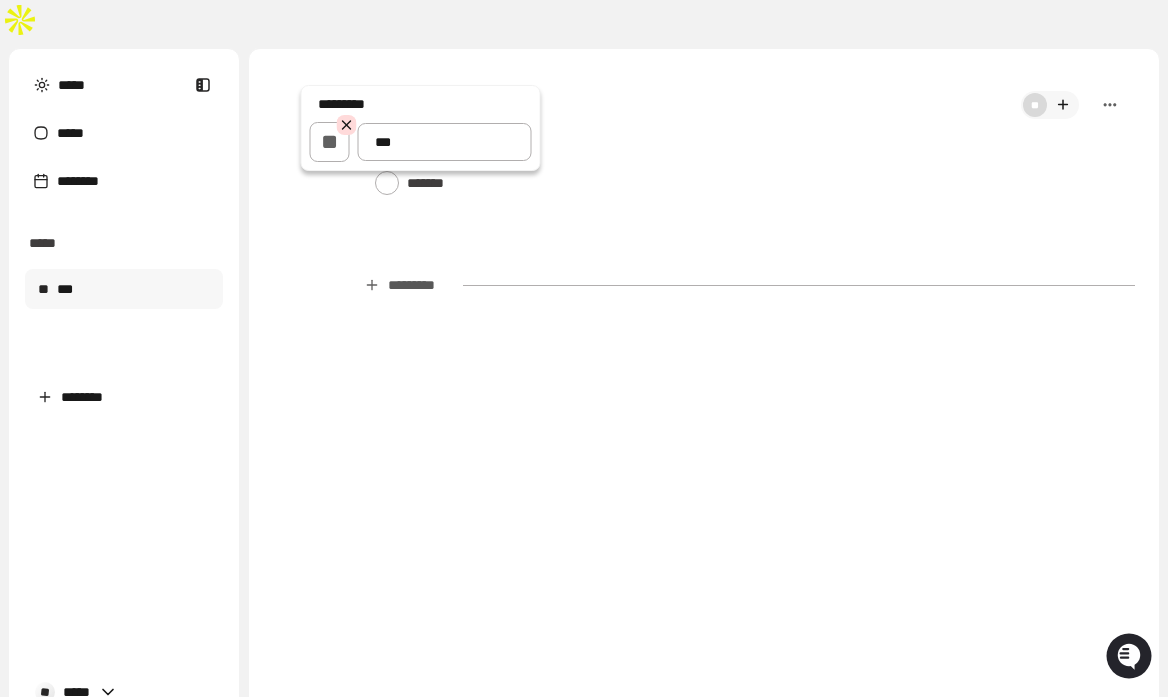 type on "*" 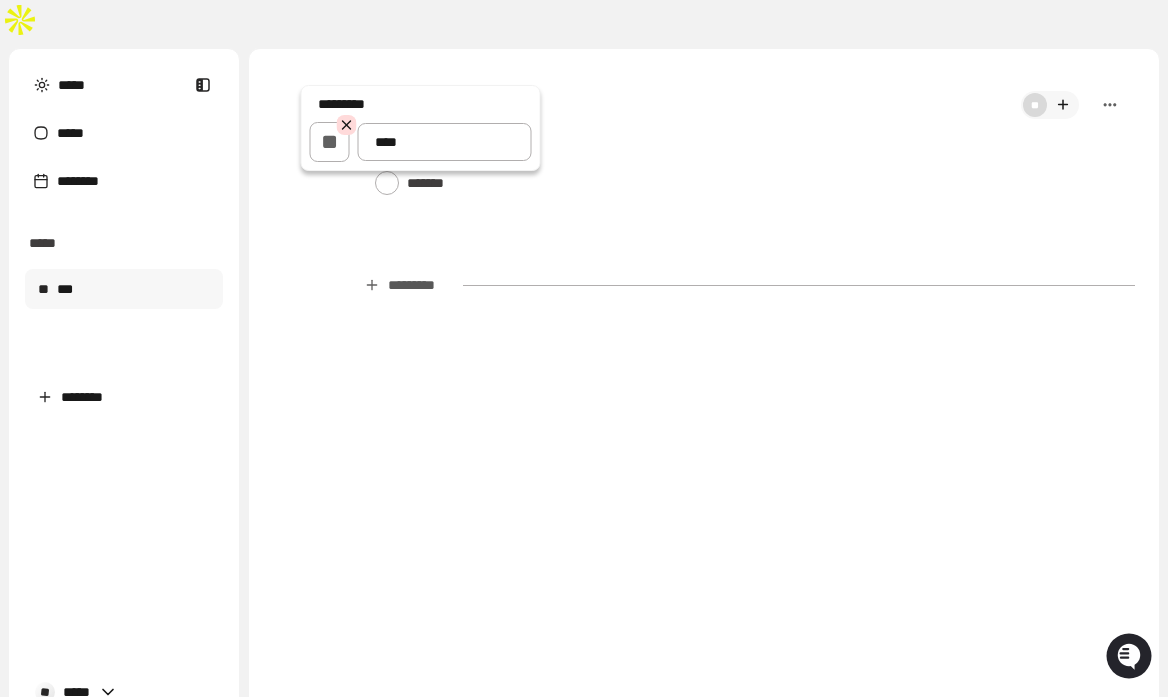 type on "*" 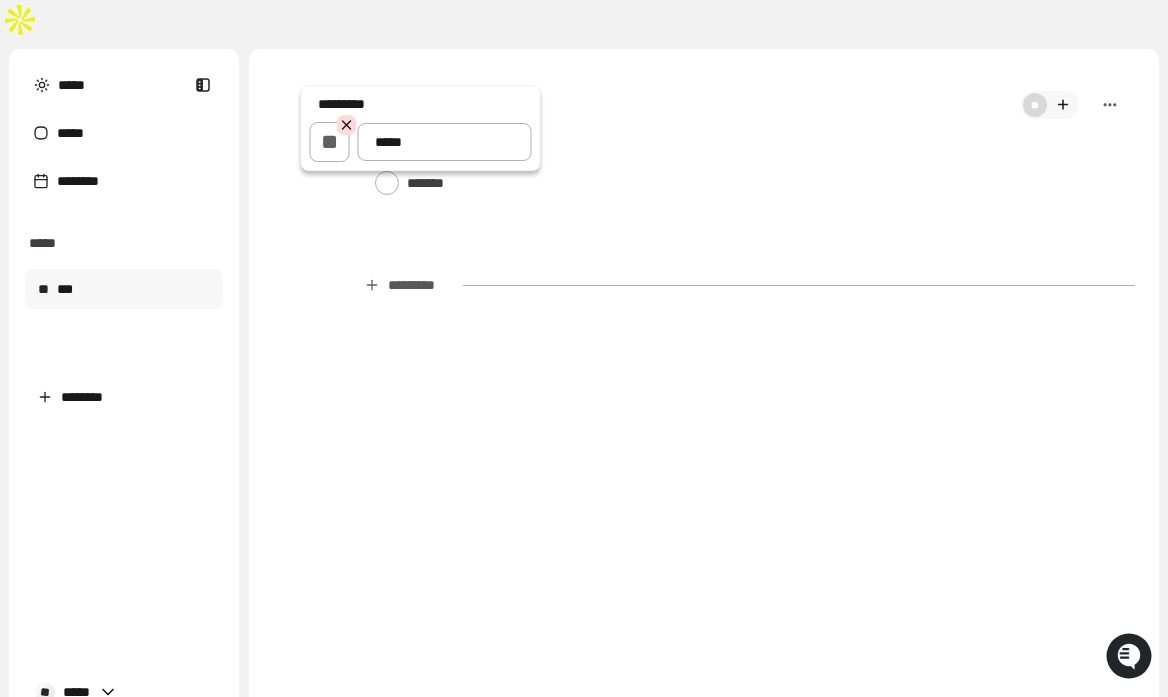 type on "*" 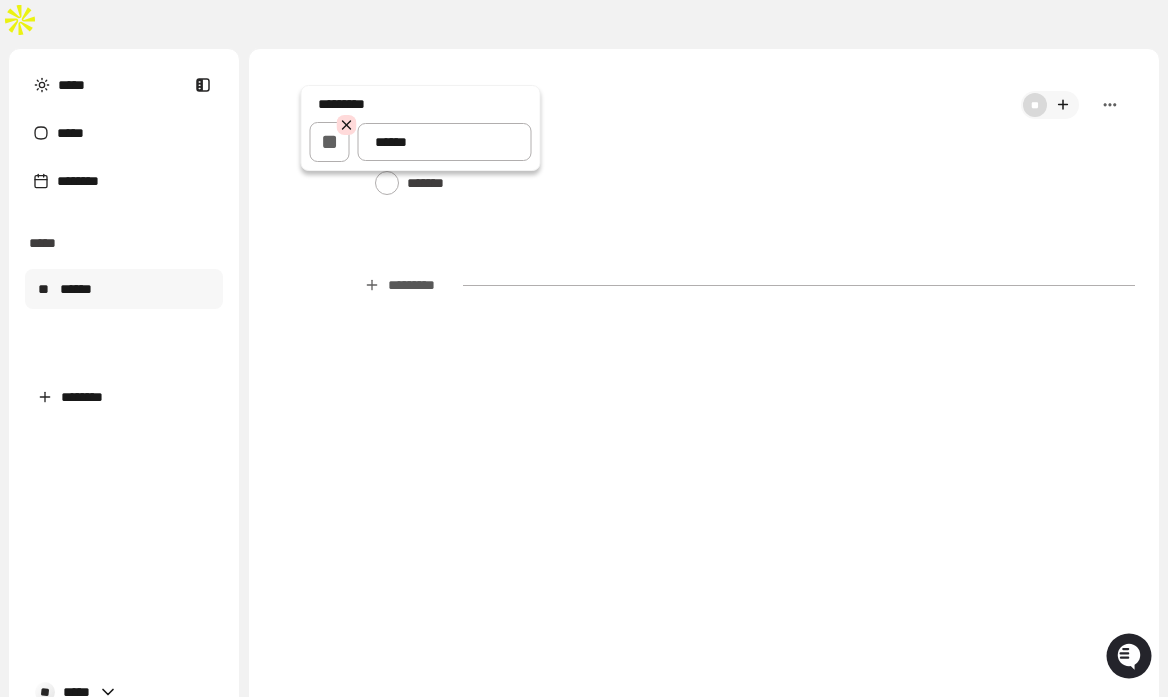 type on "*" 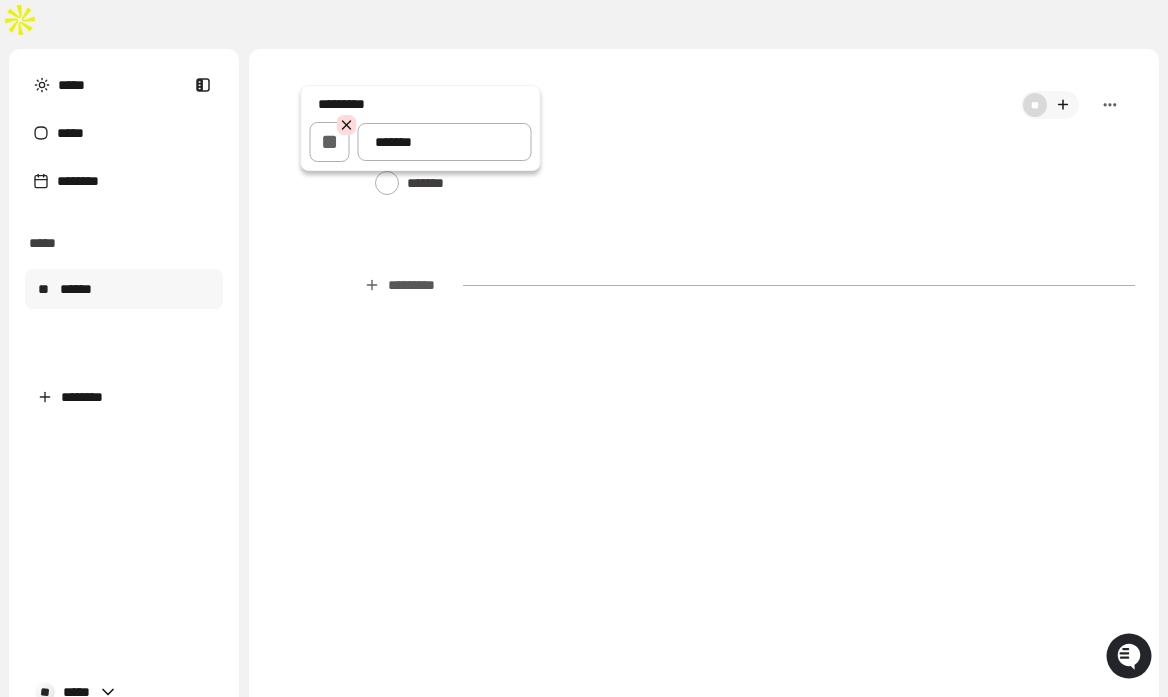 type on "*" 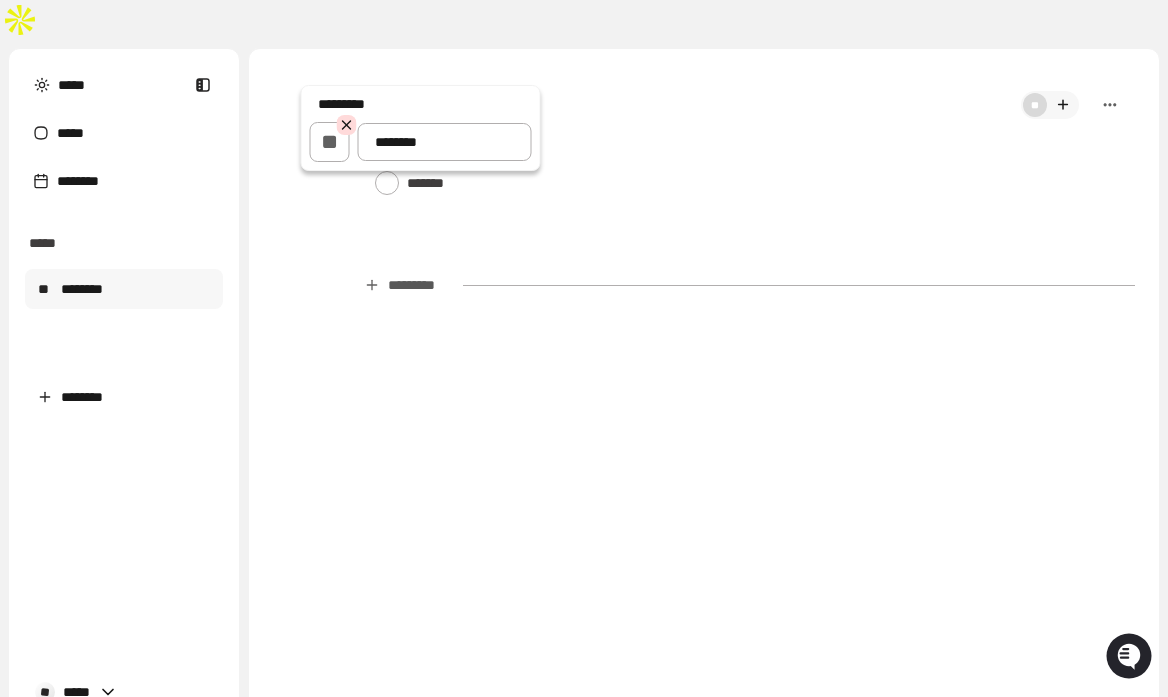 type on "********" 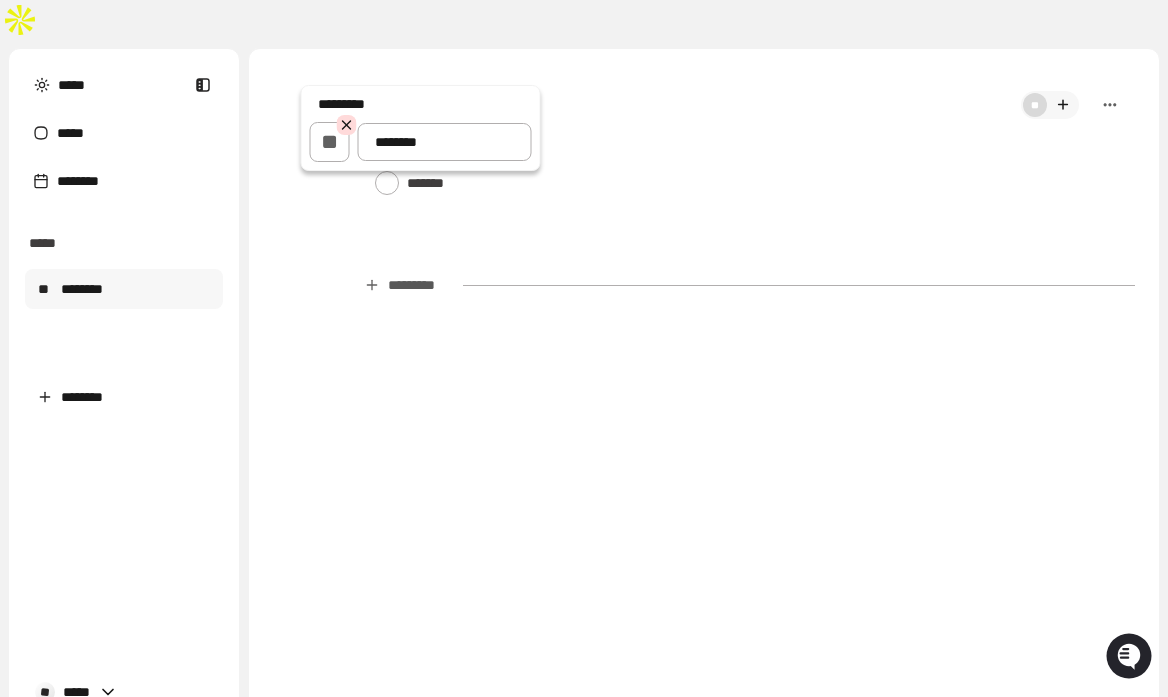 click at bounding box center (584, 348) 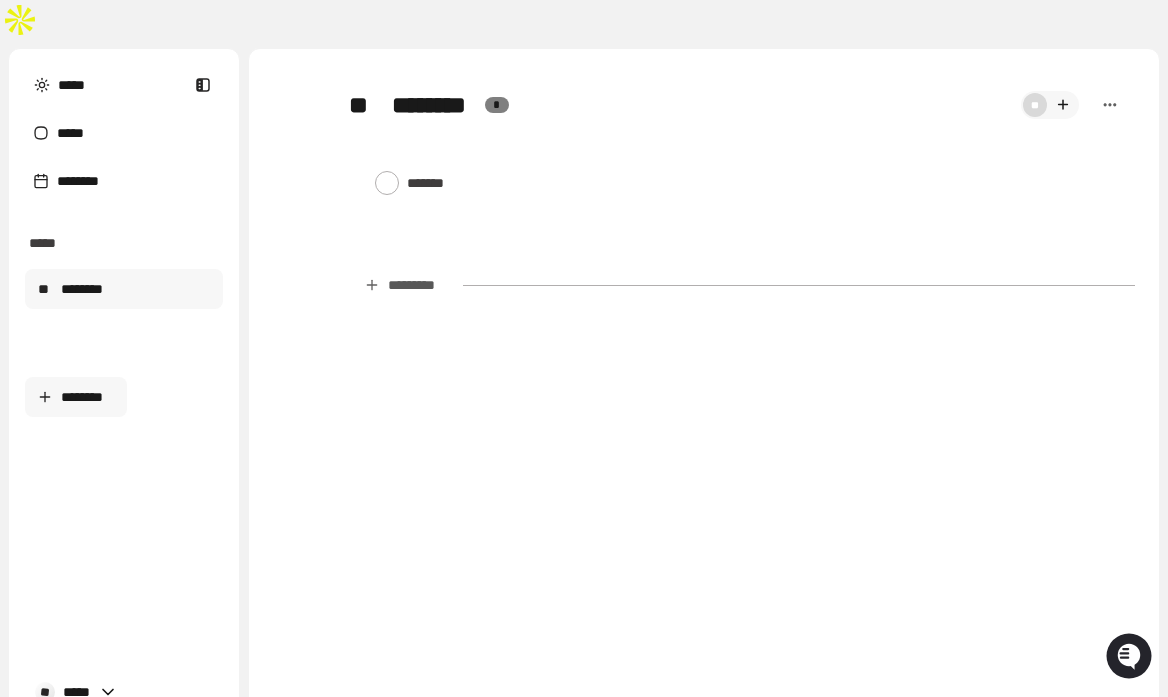 click on "********" at bounding box center [76, 397] 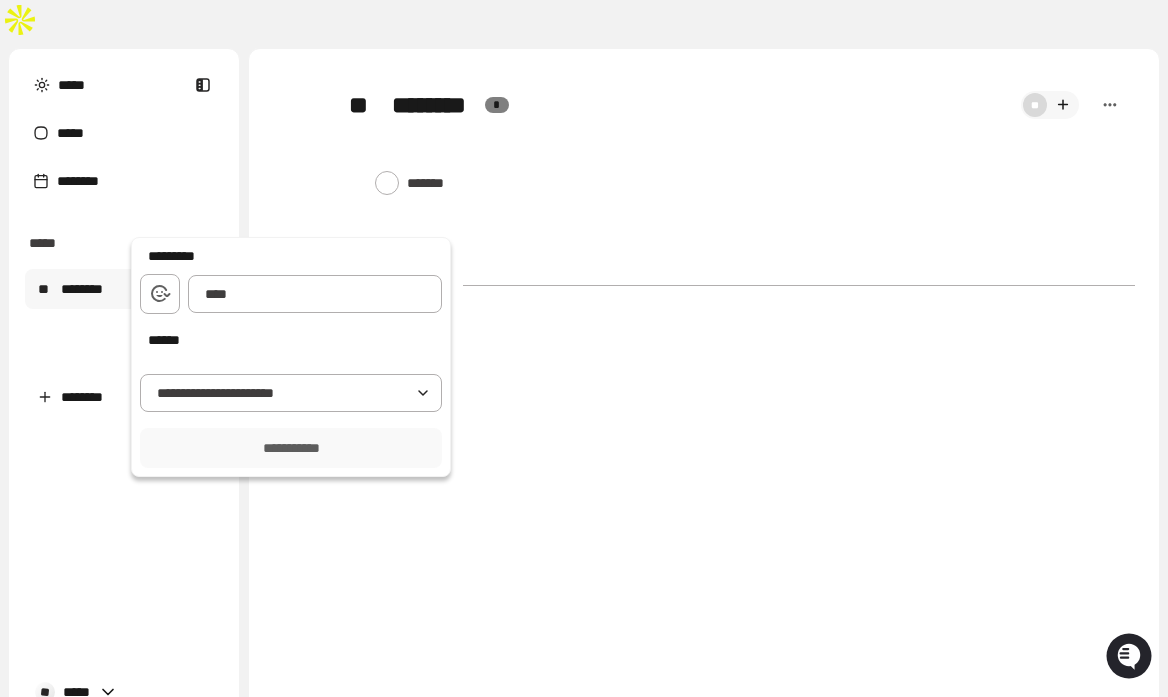 click at bounding box center [315, 294] 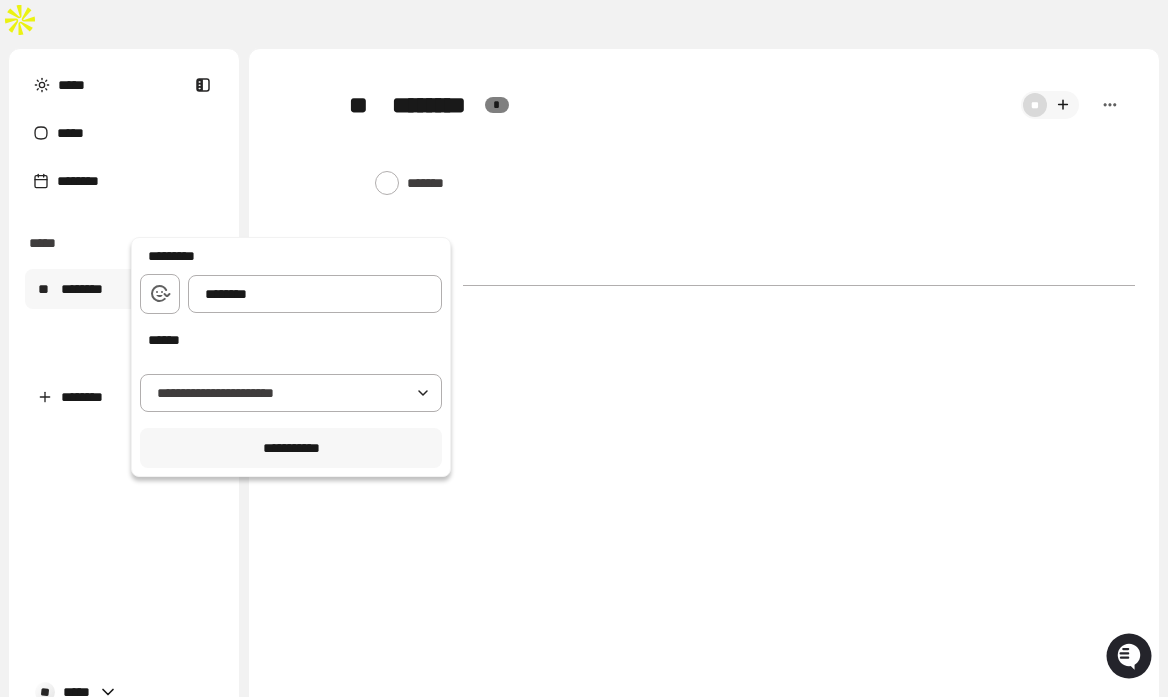 type on "********" 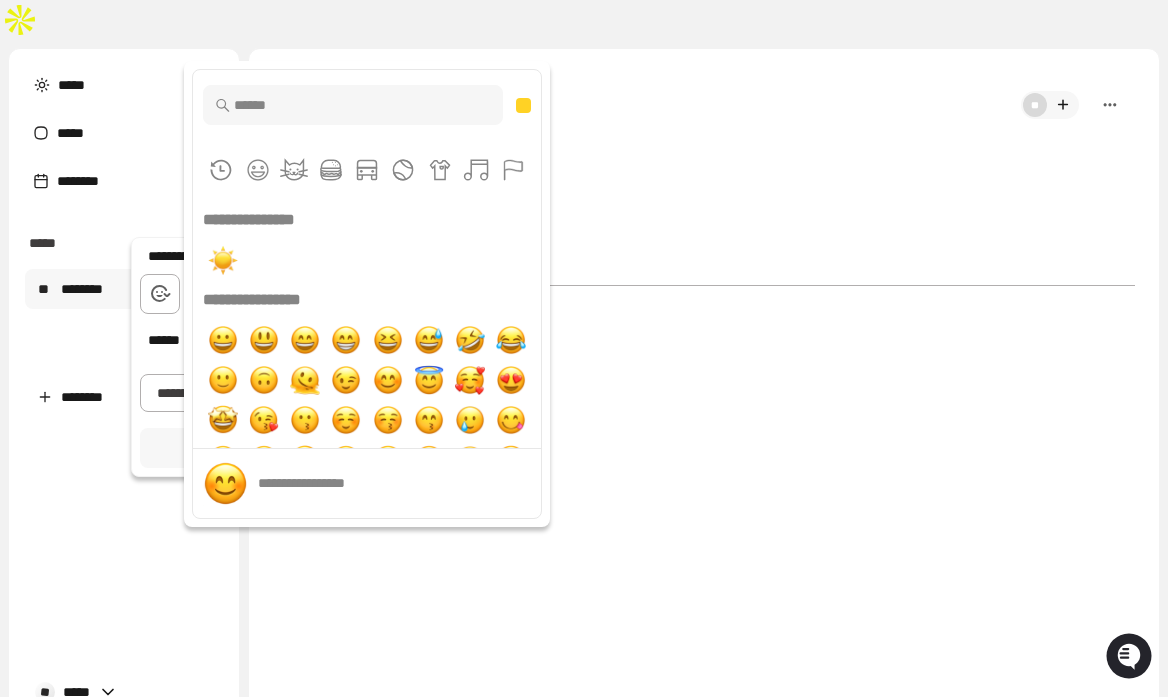 scroll, scrollTop: 1, scrollLeft: 0, axis: vertical 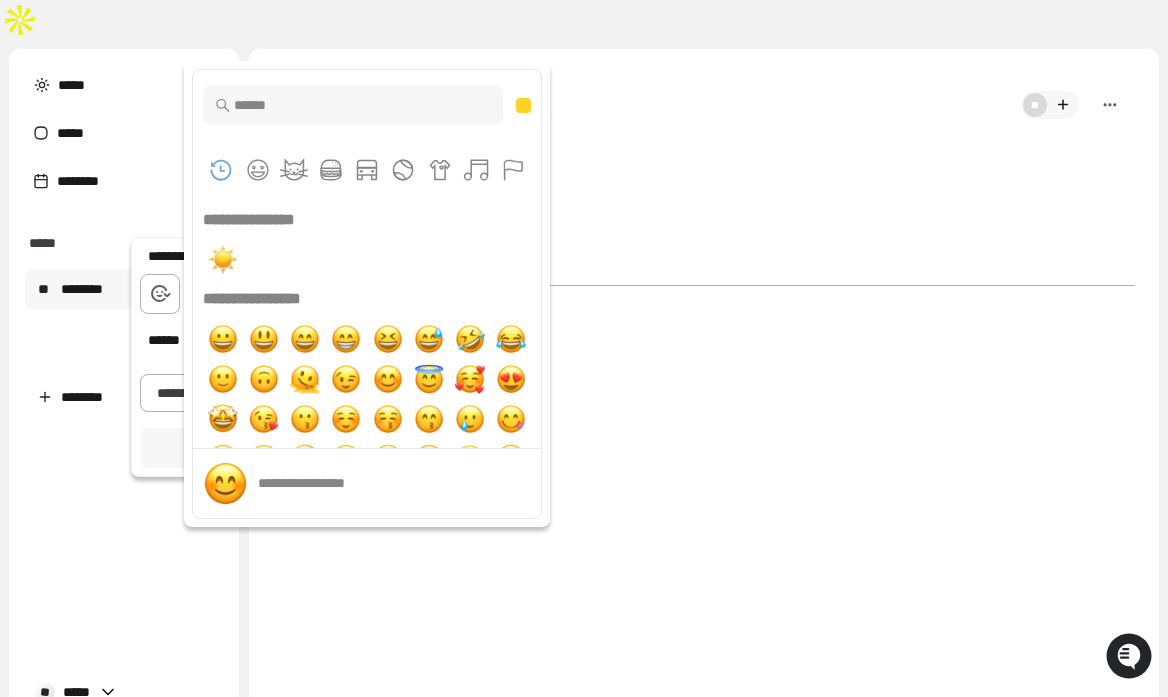 type on "*" 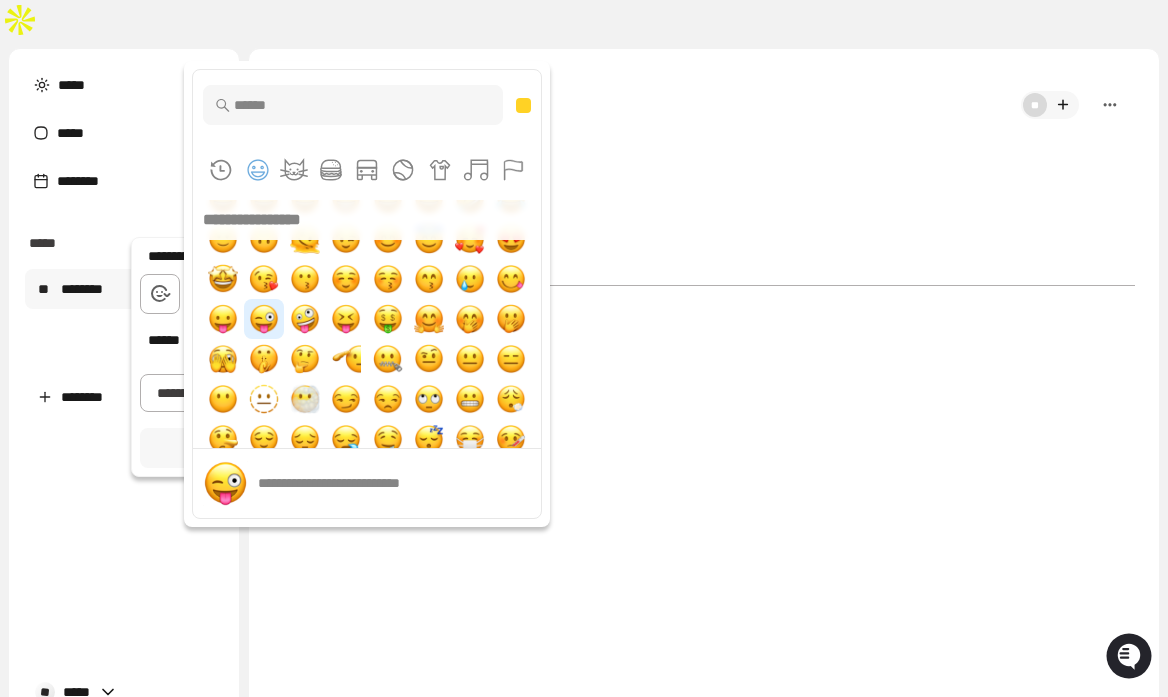 scroll, scrollTop: 153, scrollLeft: 0, axis: vertical 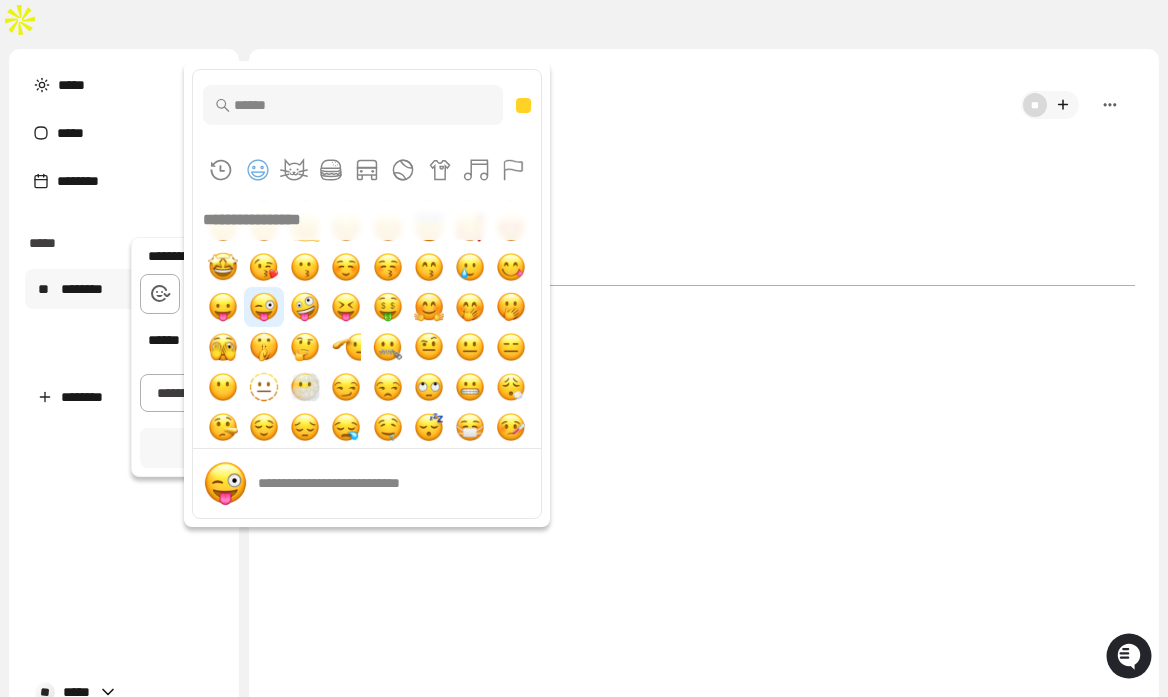 type 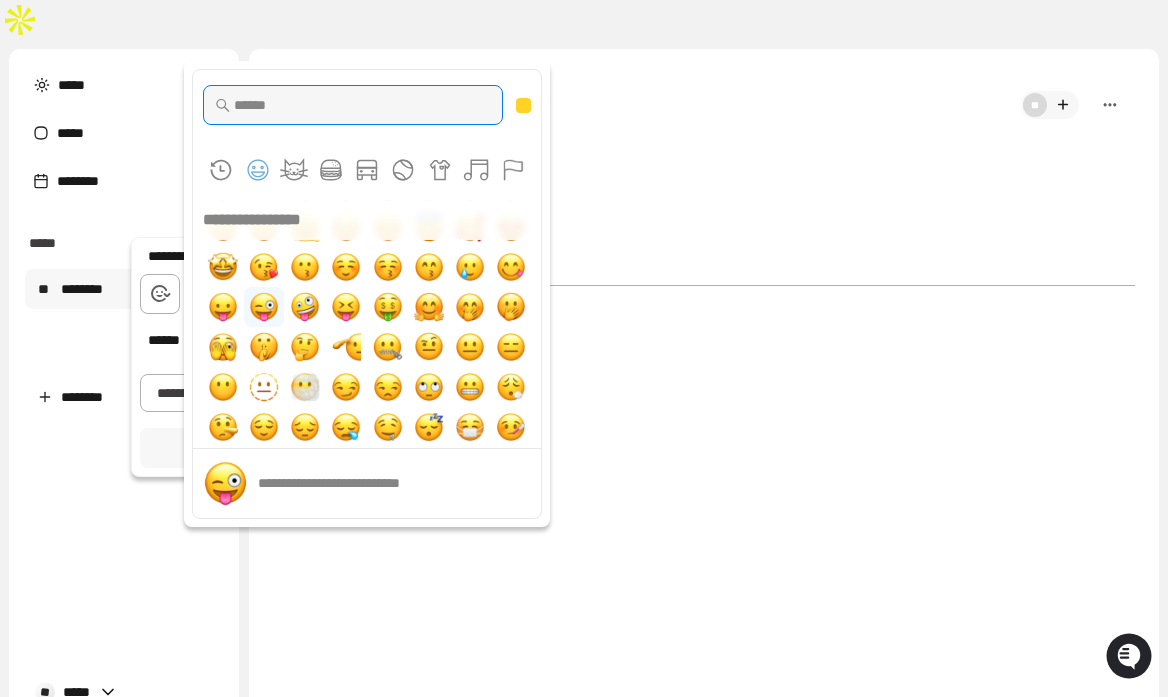 type on "*" 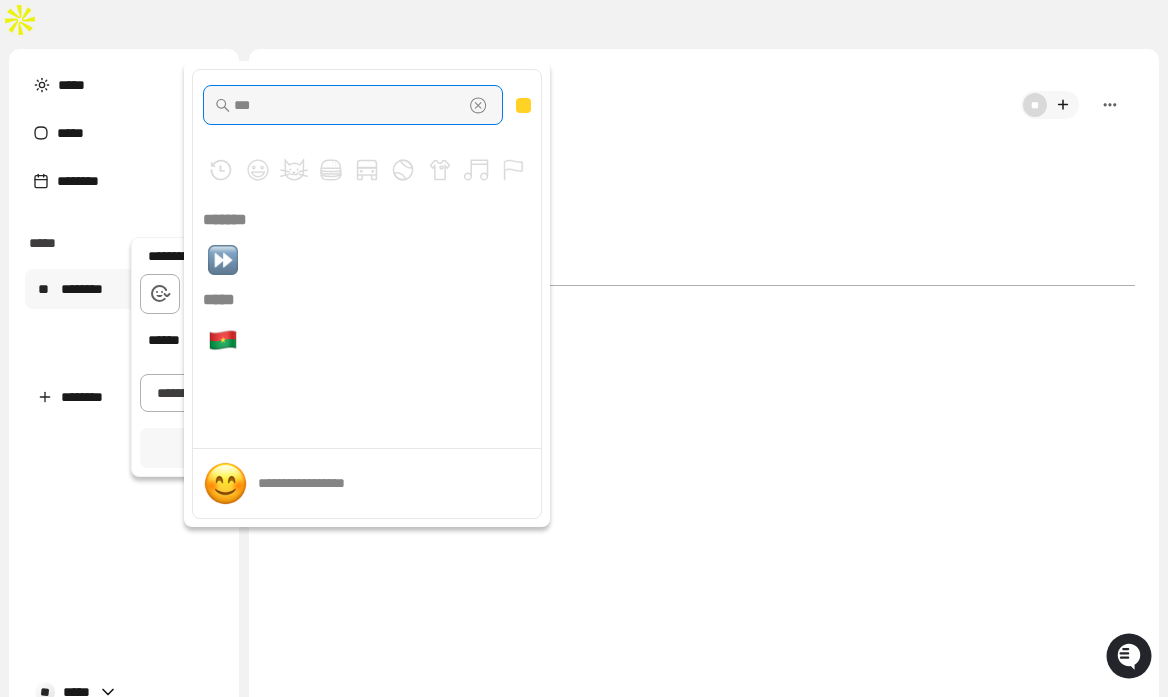 scroll, scrollTop: 0, scrollLeft: 0, axis: both 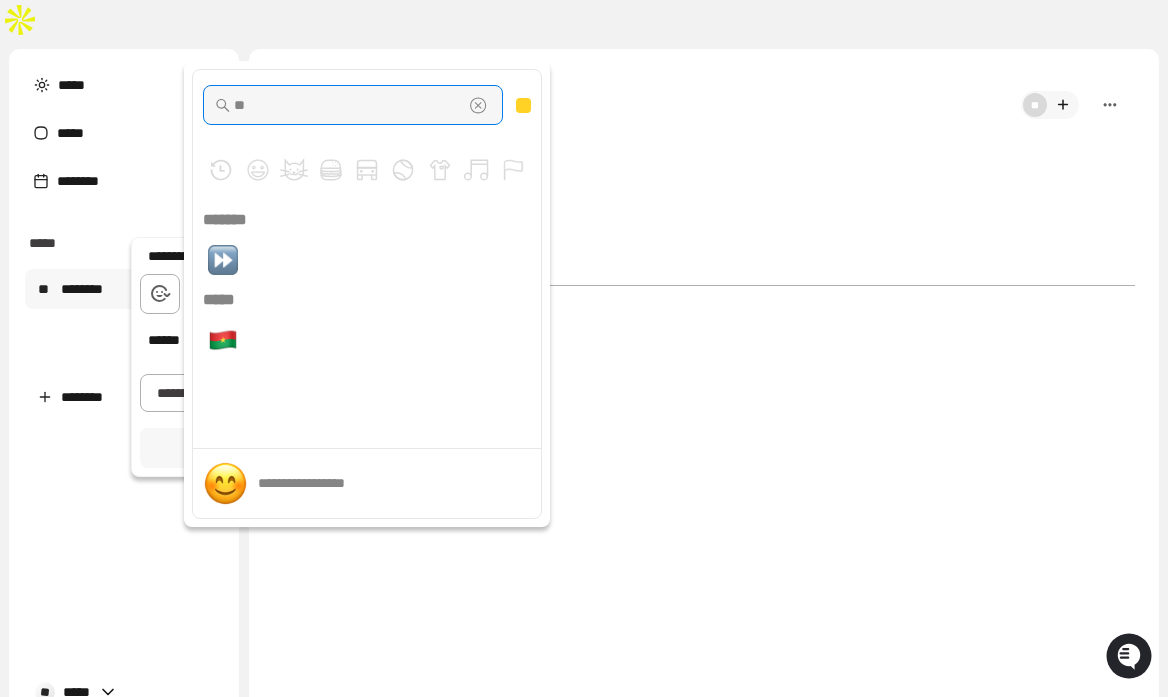 type on "*" 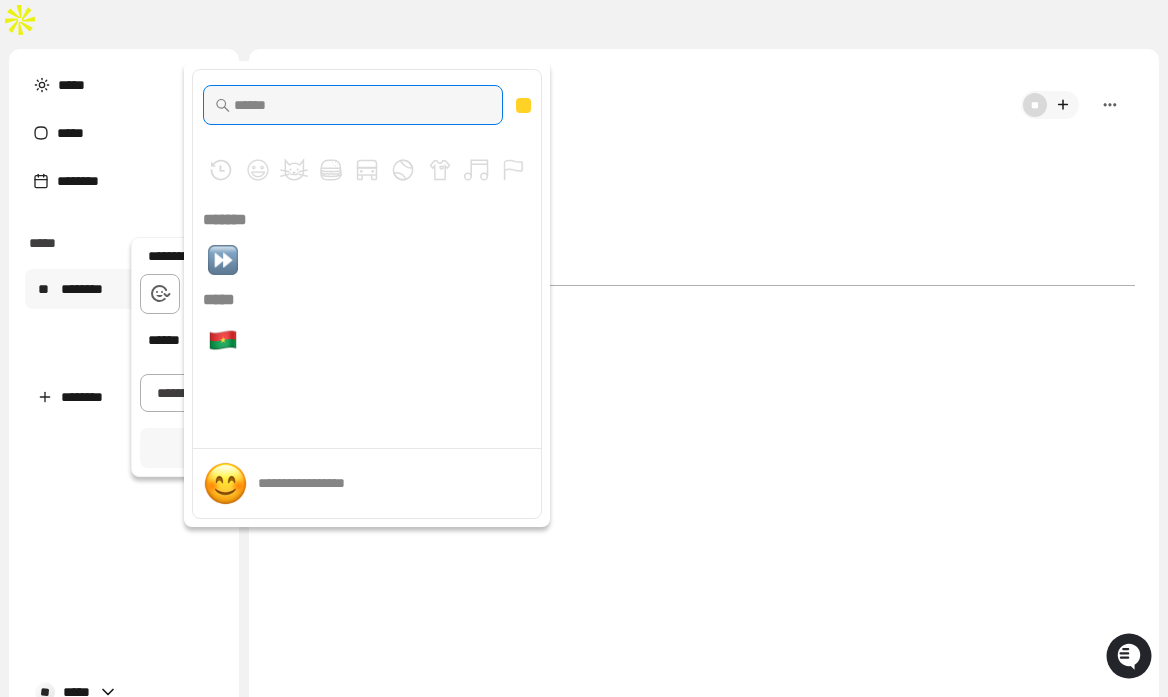 scroll, scrollTop: 1, scrollLeft: 0, axis: vertical 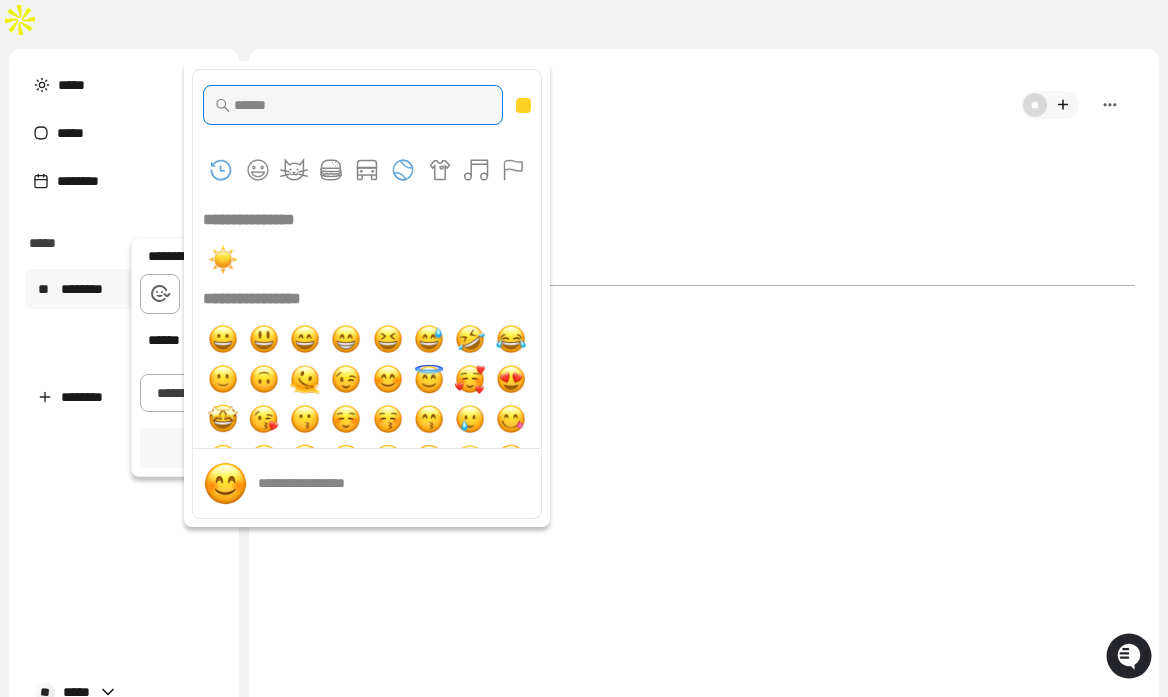type 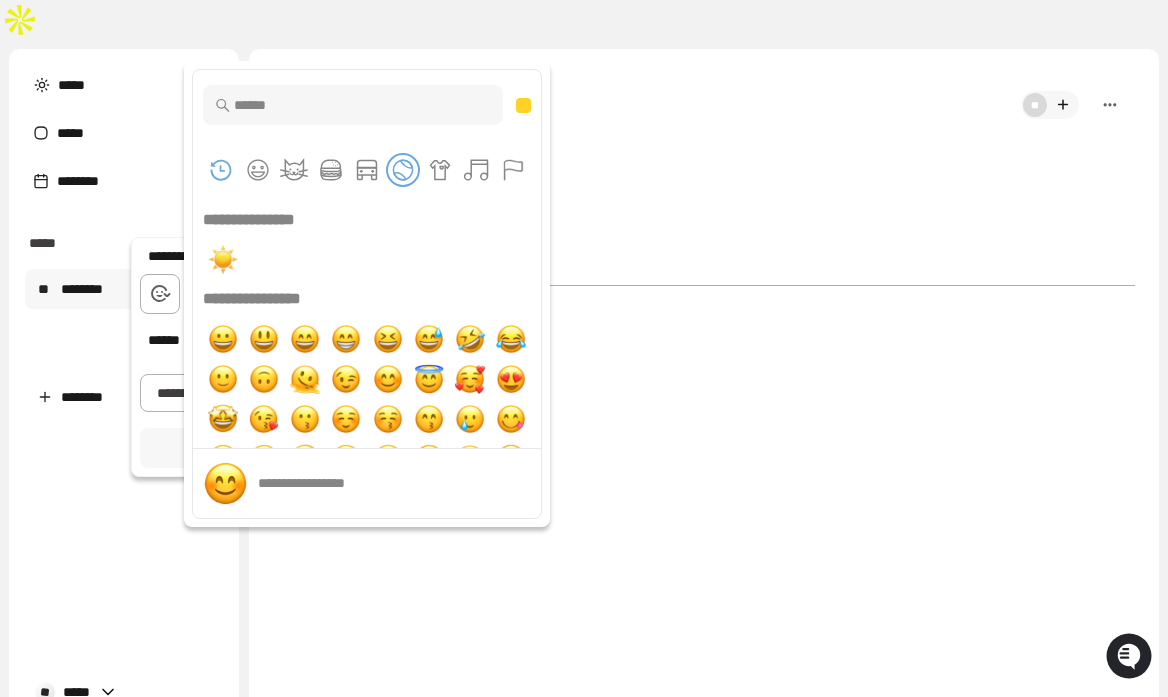 click at bounding box center (403, 170) 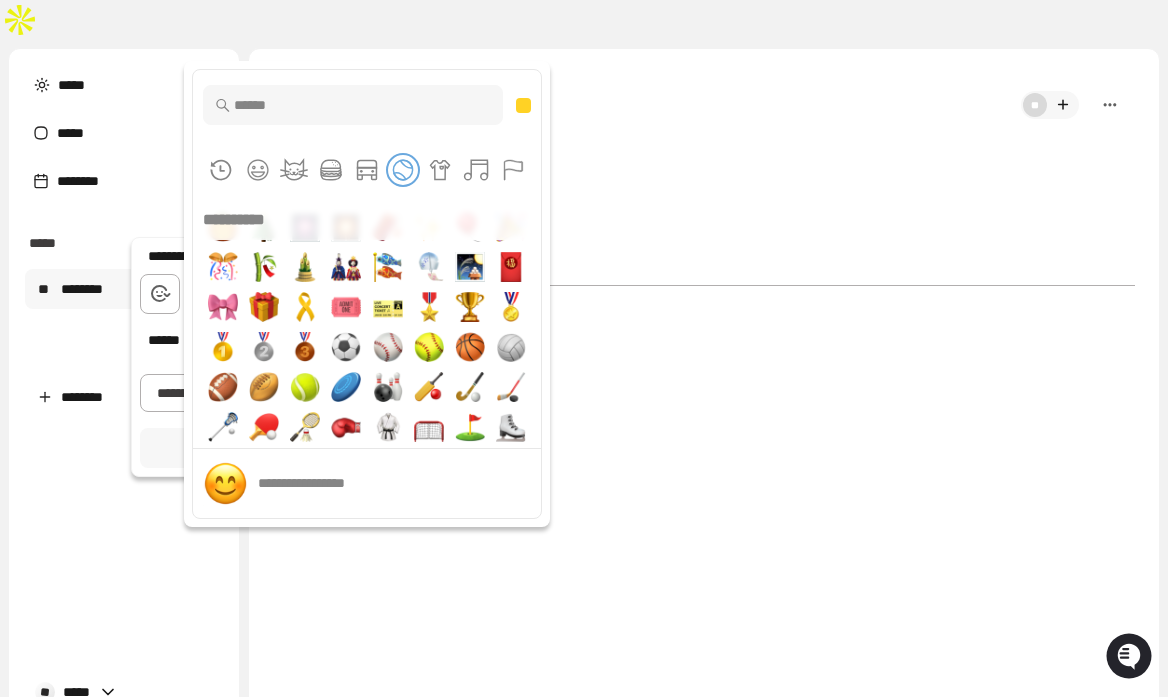 scroll, scrollTop: 5438, scrollLeft: 0, axis: vertical 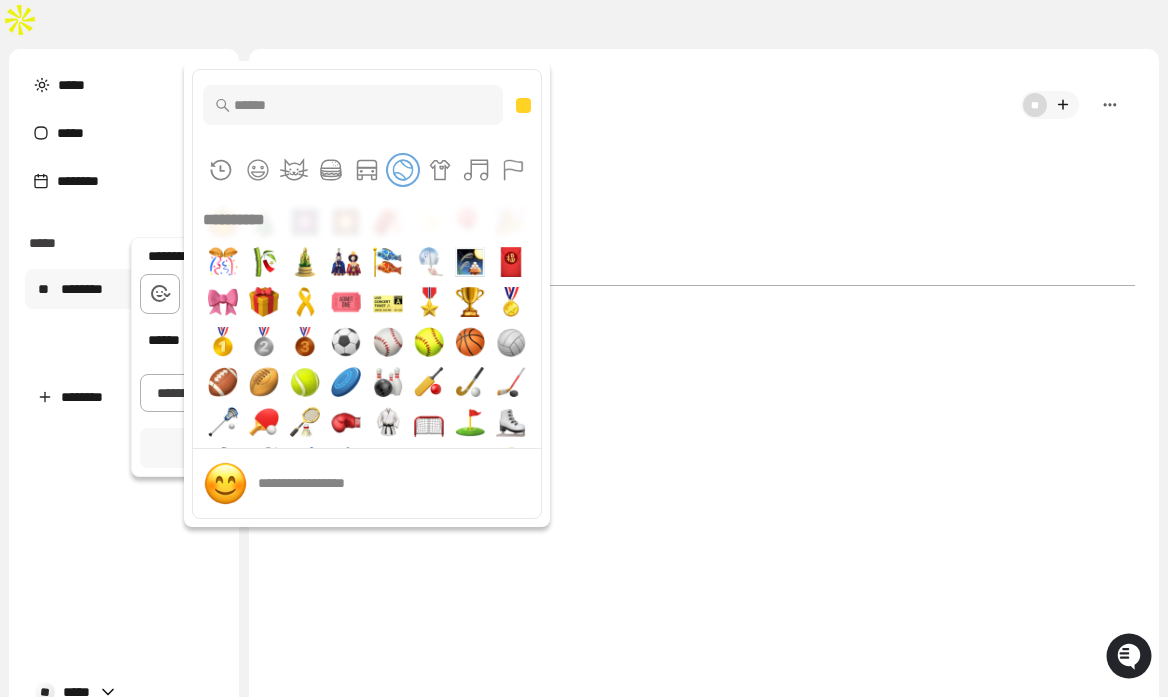 type on "*" 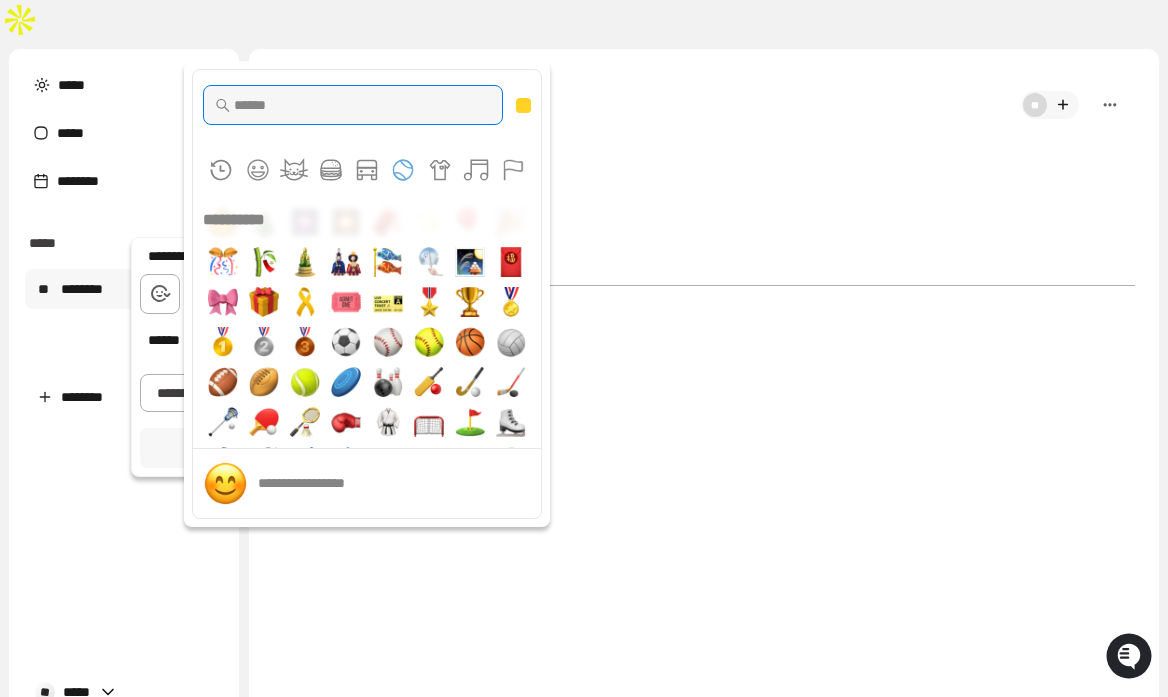 click at bounding box center (353, 105) 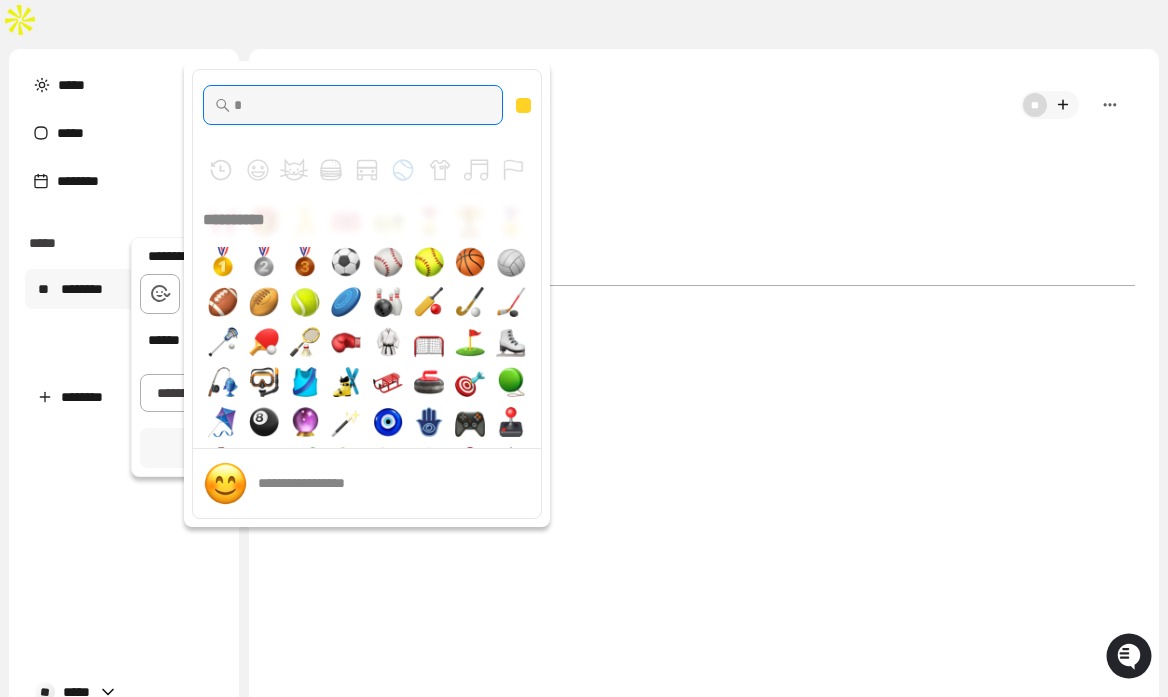 scroll, scrollTop: 0, scrollLeft: 0, axis: both 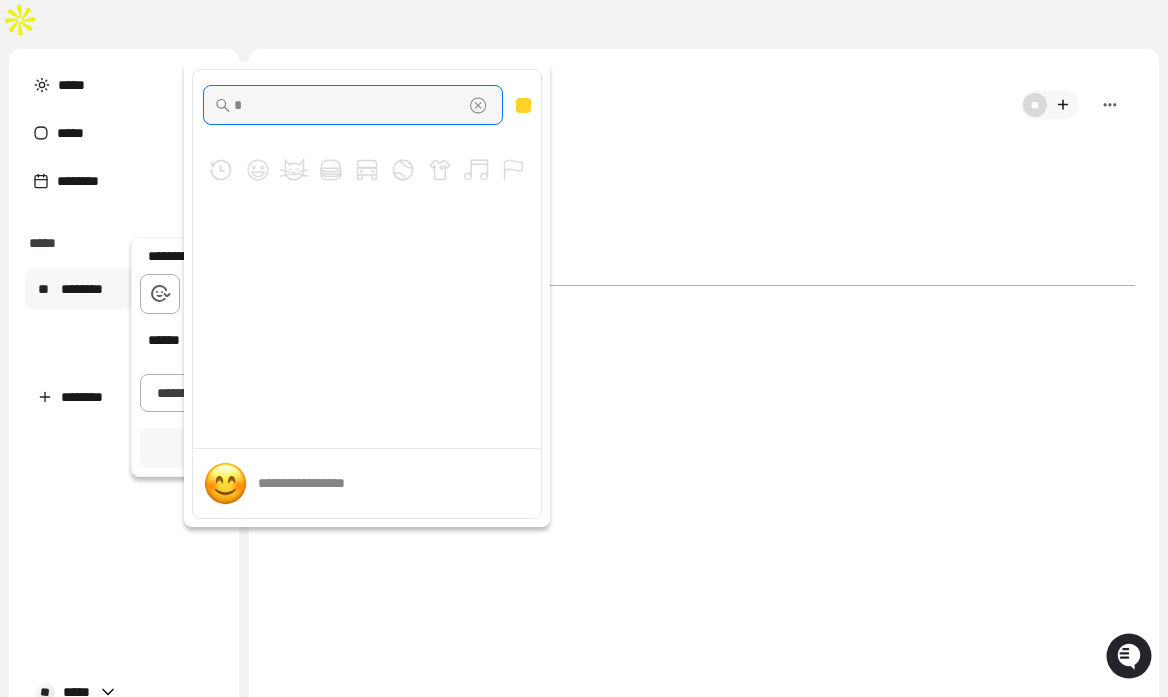 type 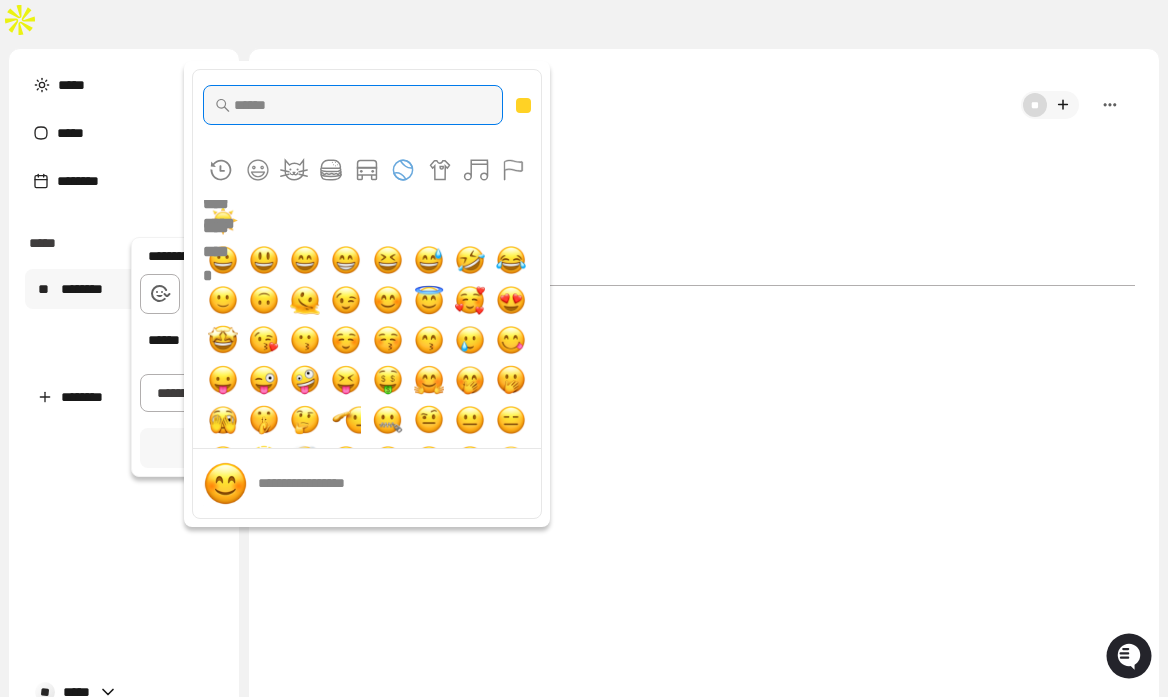 scroll, scrollTop: 1, scrollLeft: 0, axis: vertical 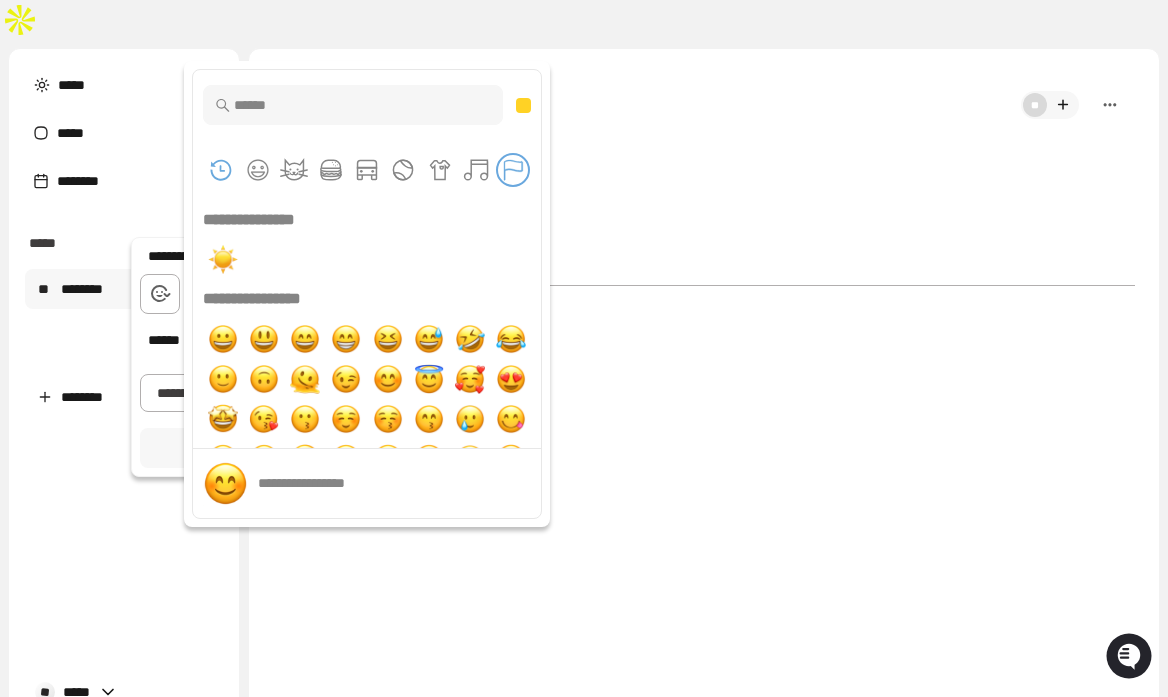 click at bounding box center [513, 170] 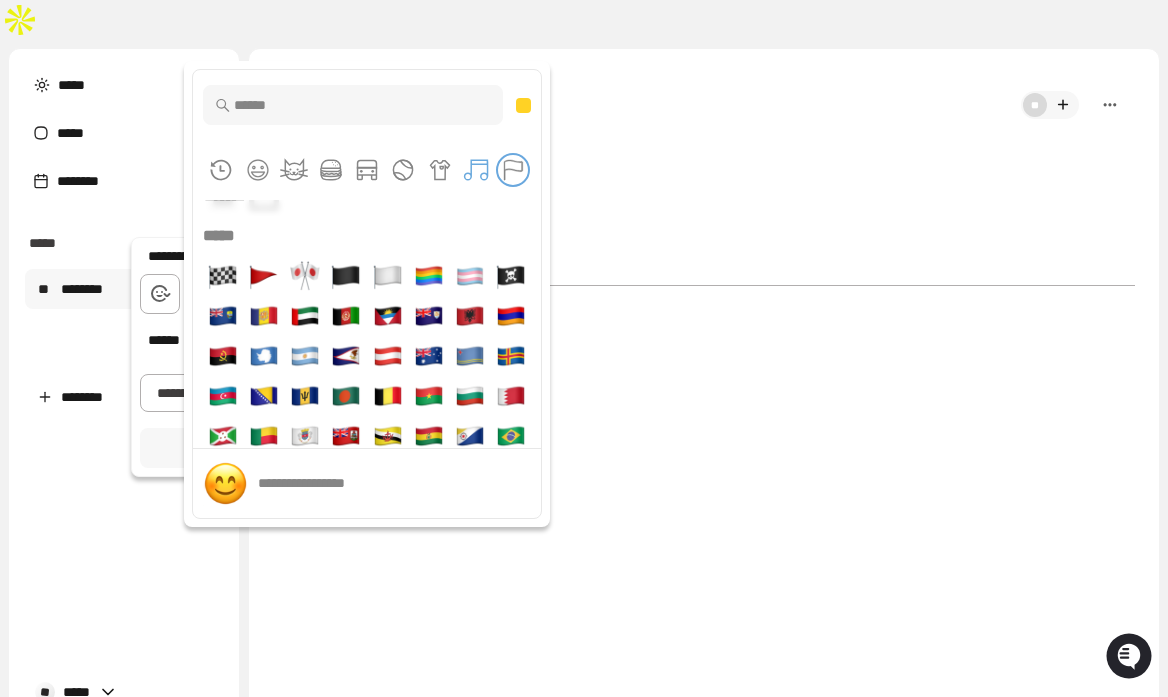 scroll, scrollTop: 8341, scrollLeft: 0, axis: vertical 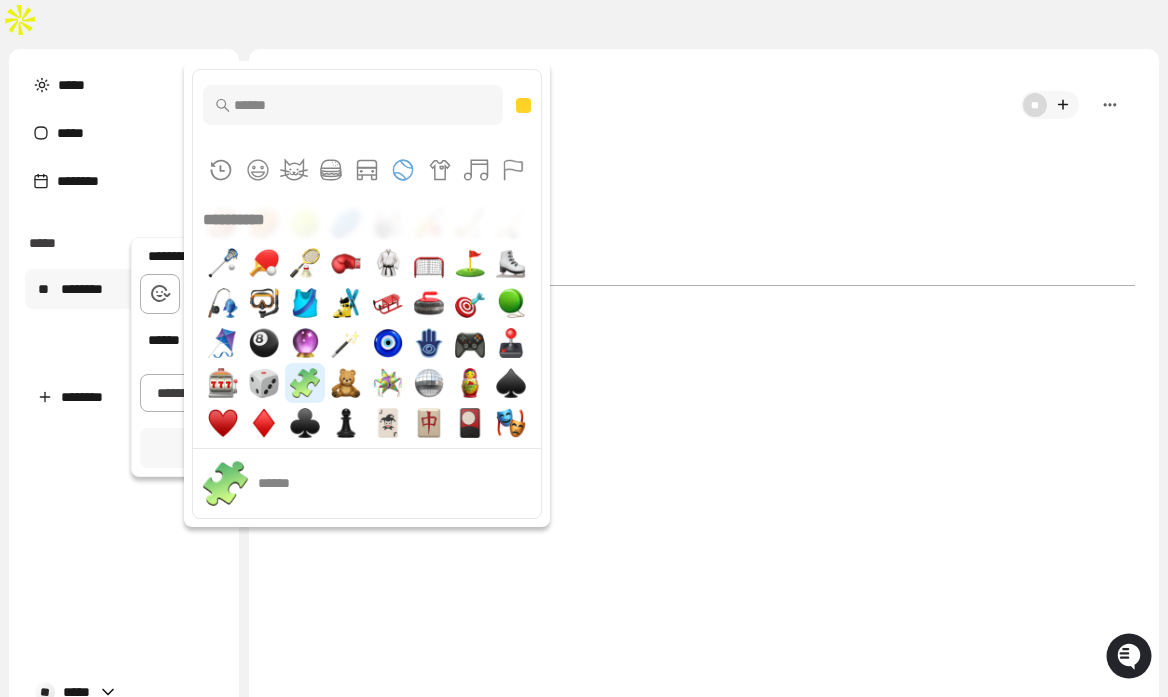 click at bounding box center (305, 383) 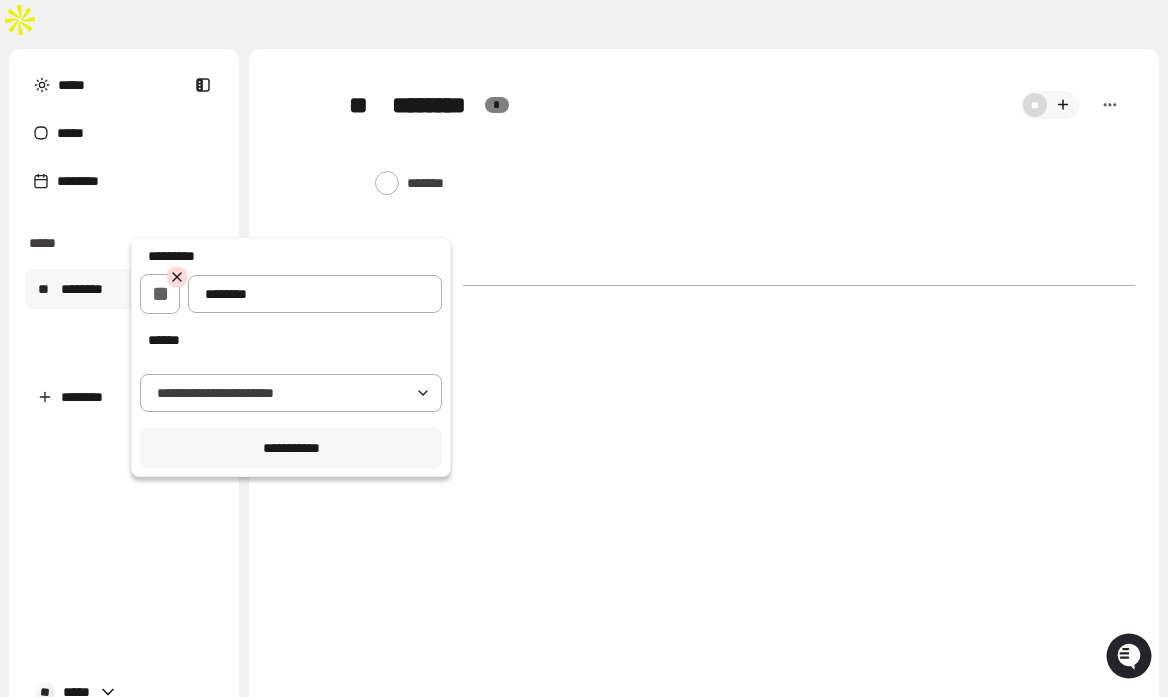 click on "********" at bounding box center (315, 294) 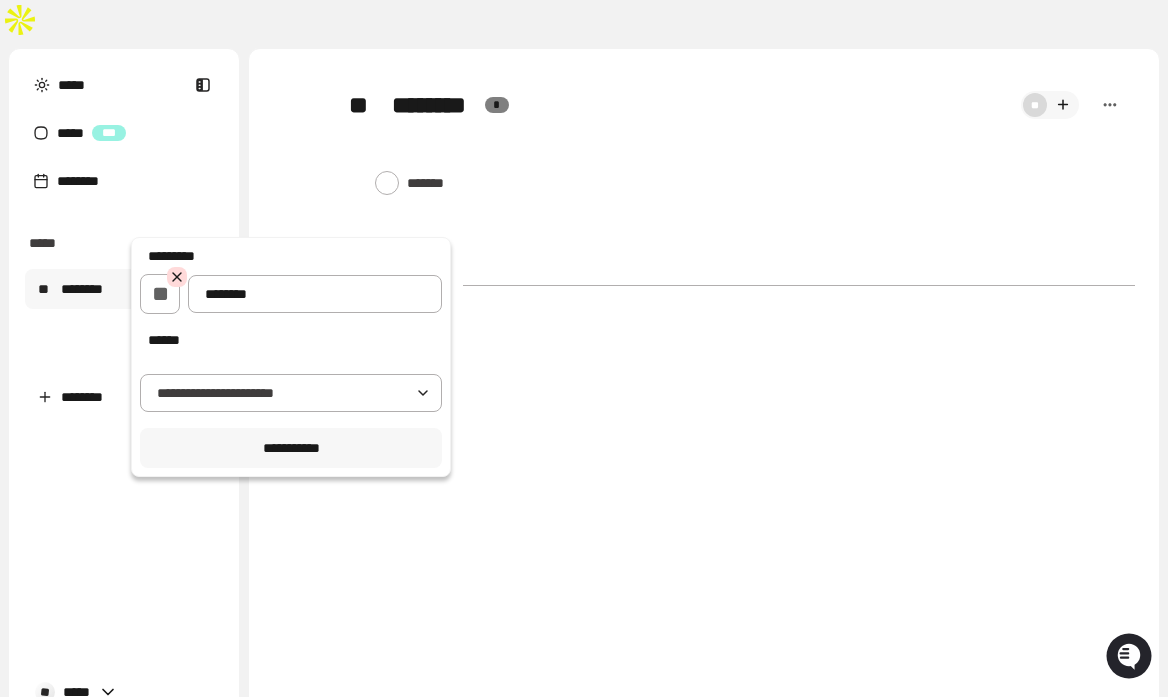 type on "*" 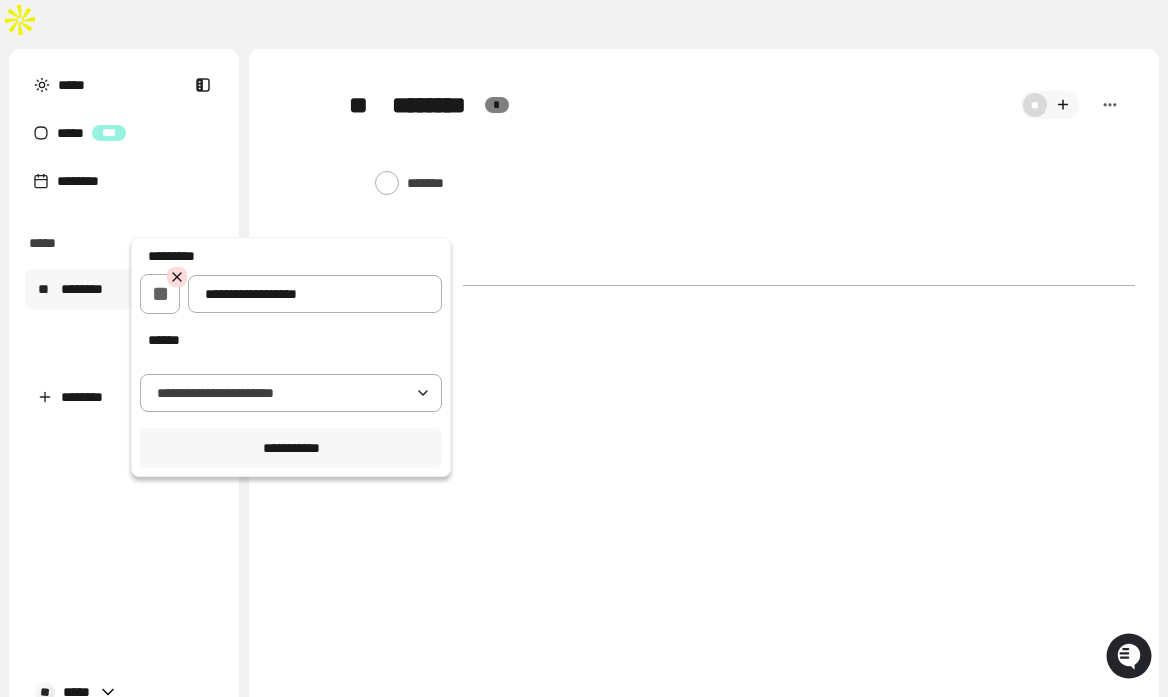 type on "**********" 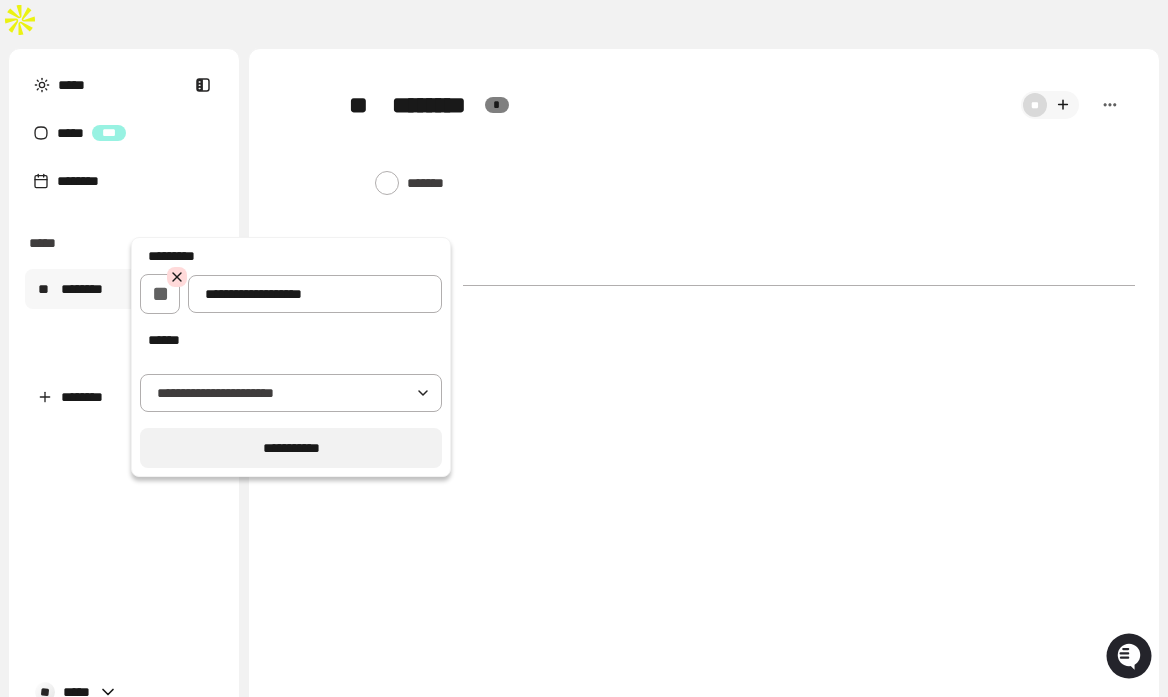 type on "*" 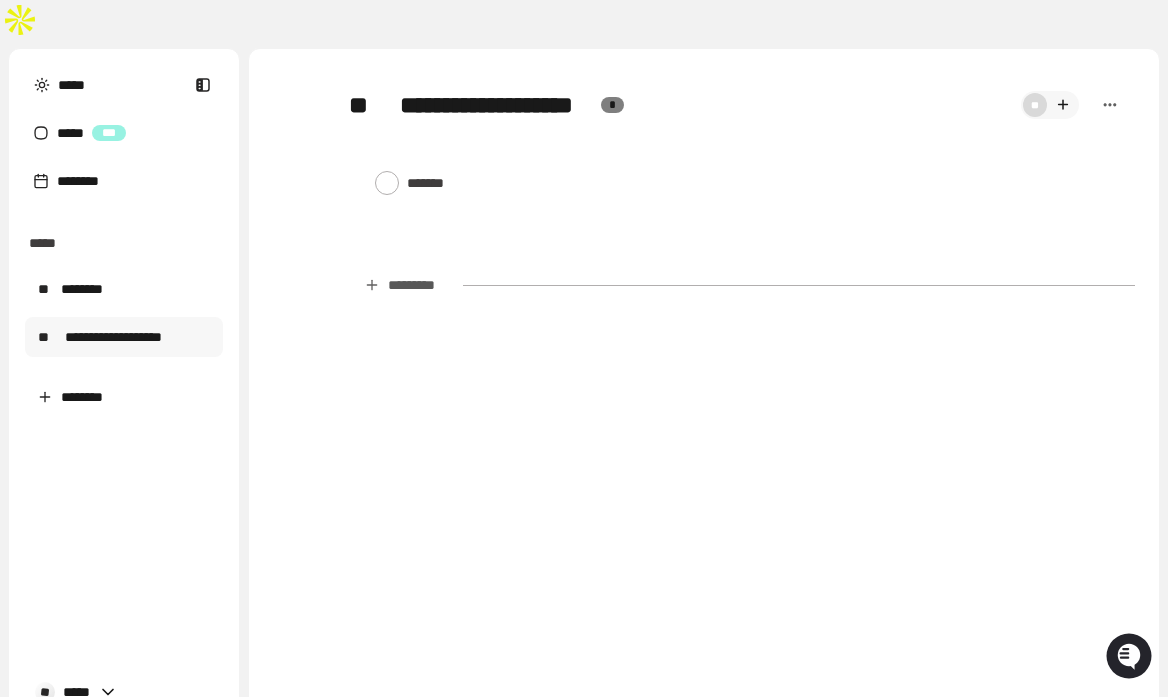 type on "*" 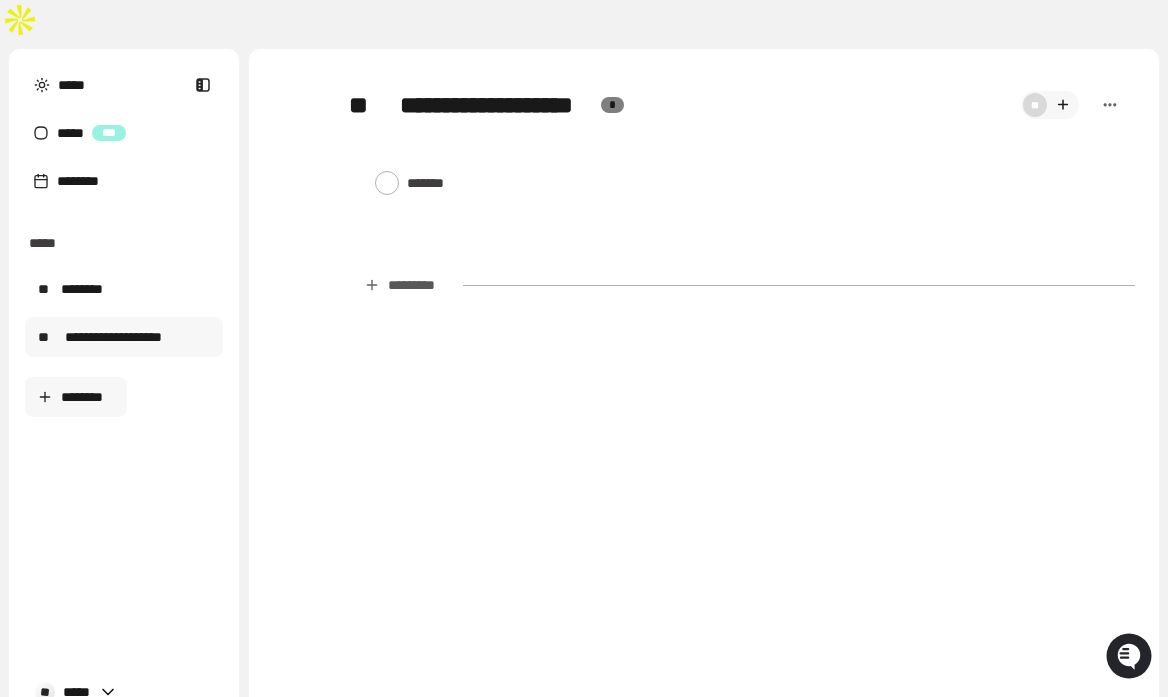 click on "********" at bounding box center (76, 397) 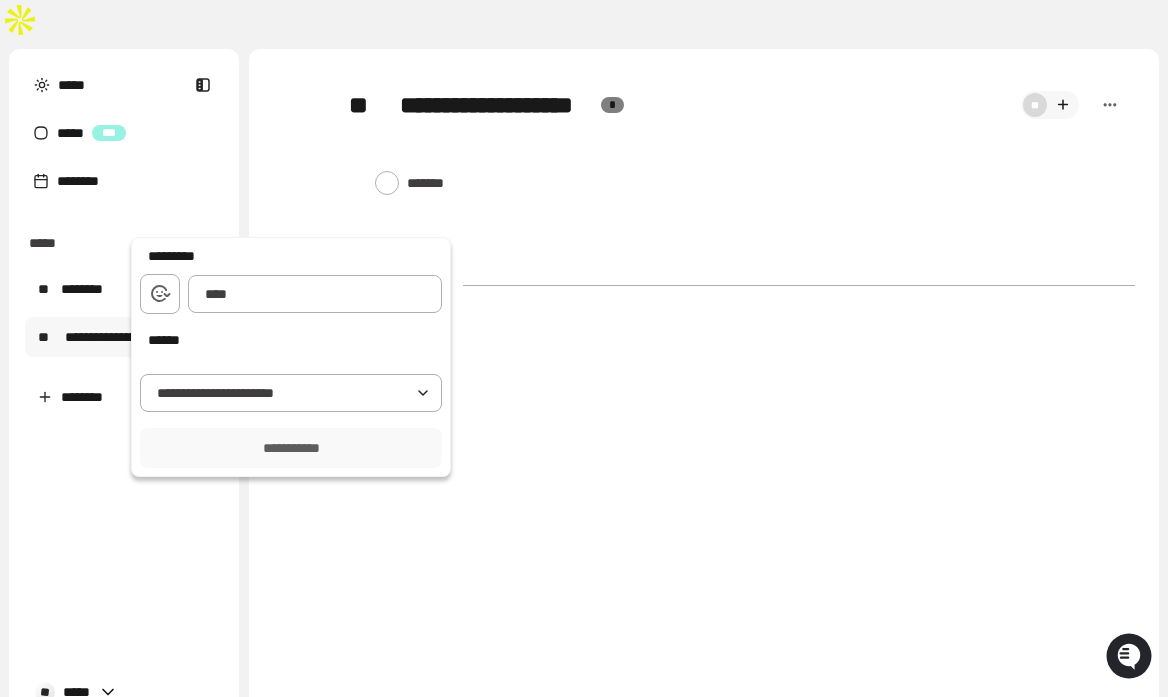 click at bounding box center [315, 294] 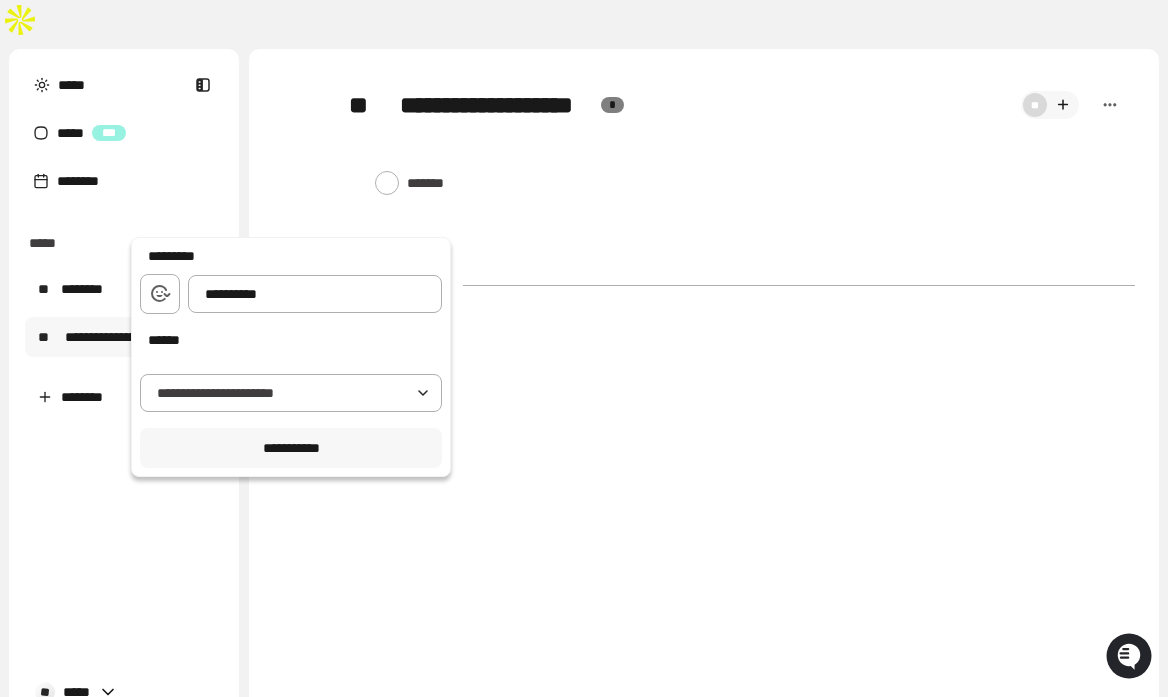 type on "**********" 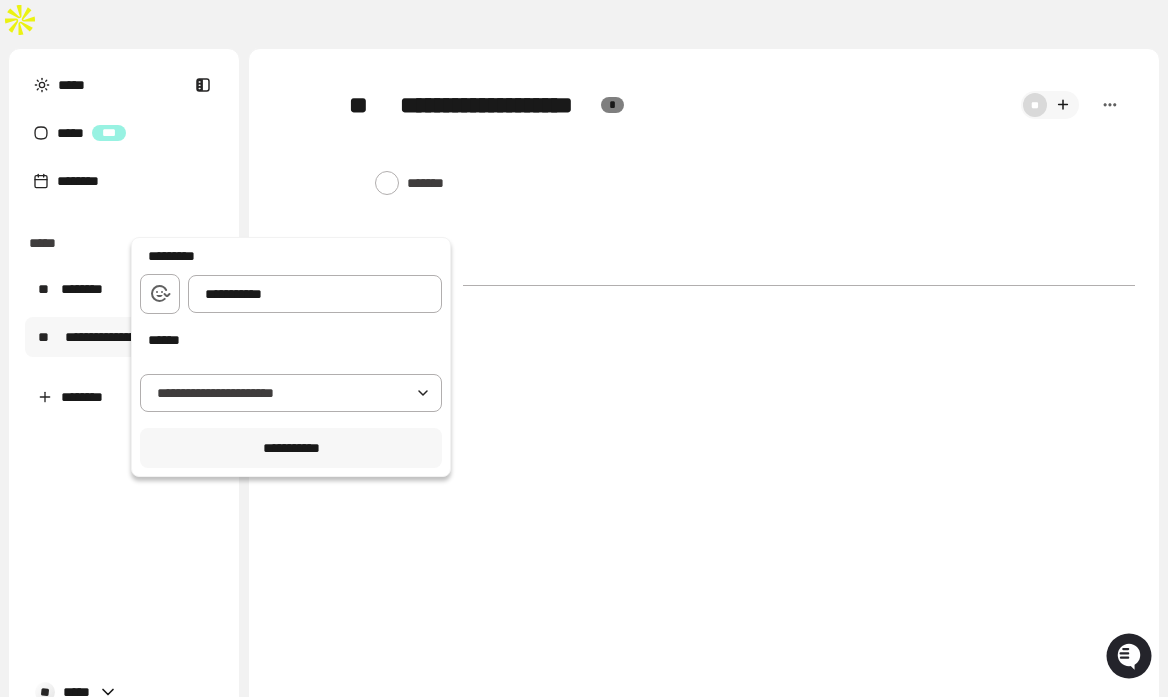 type on "*" 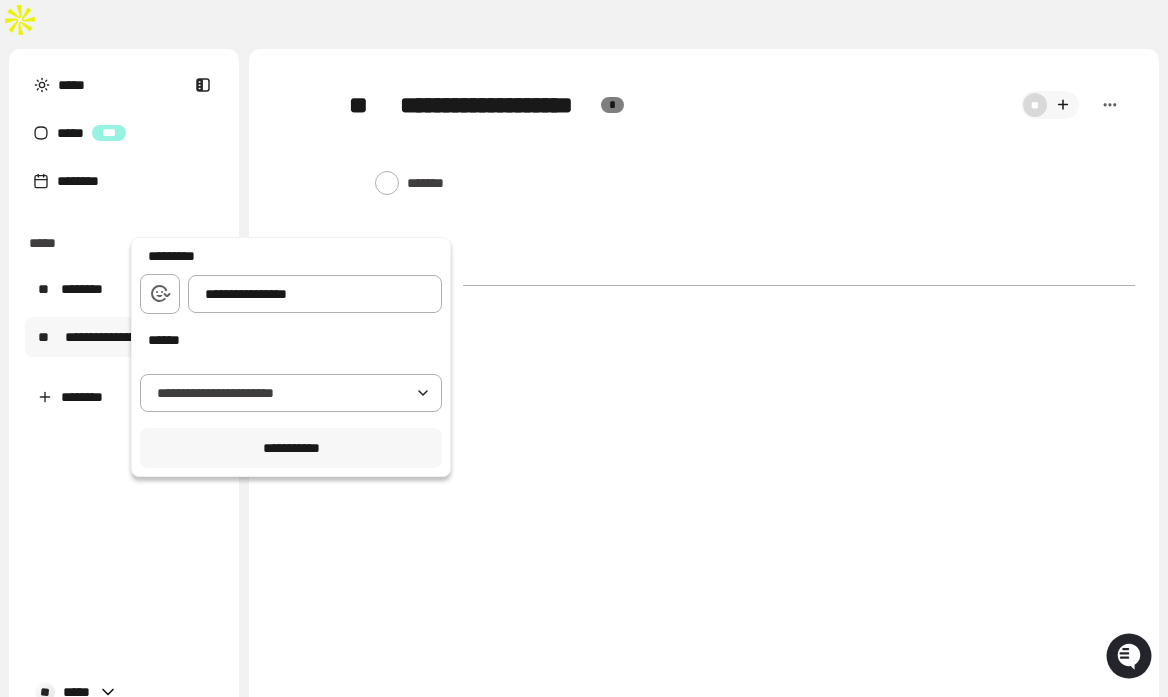 click on "**********" at bounding box center [315, 294] 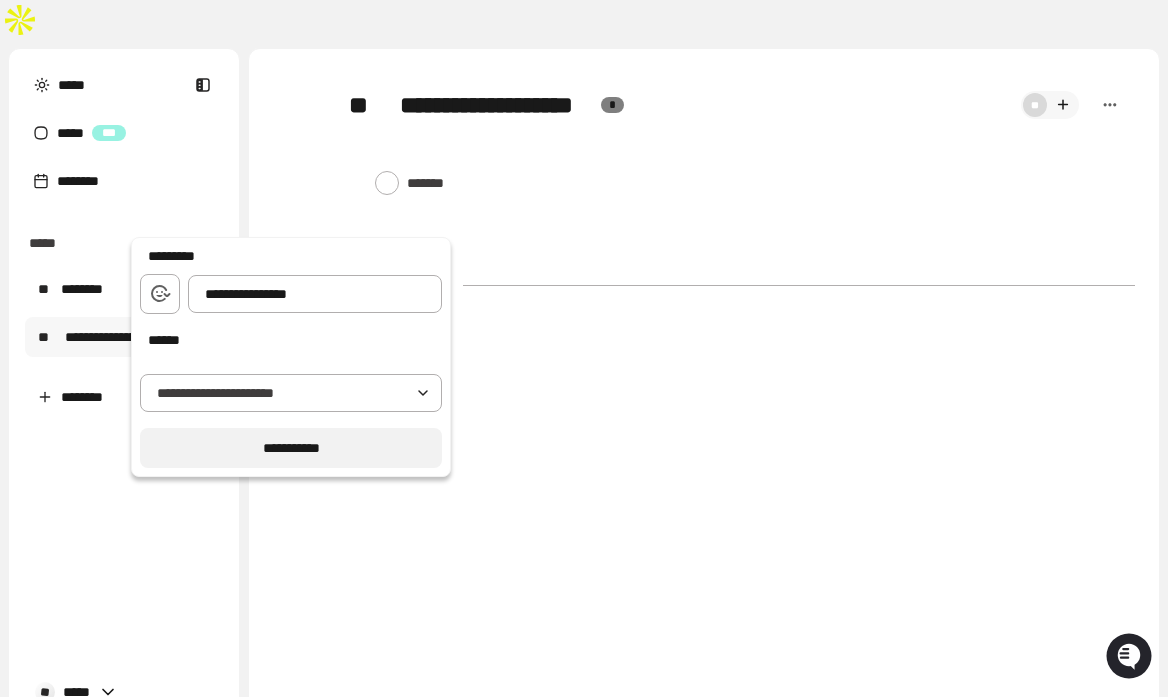 type on "**********" 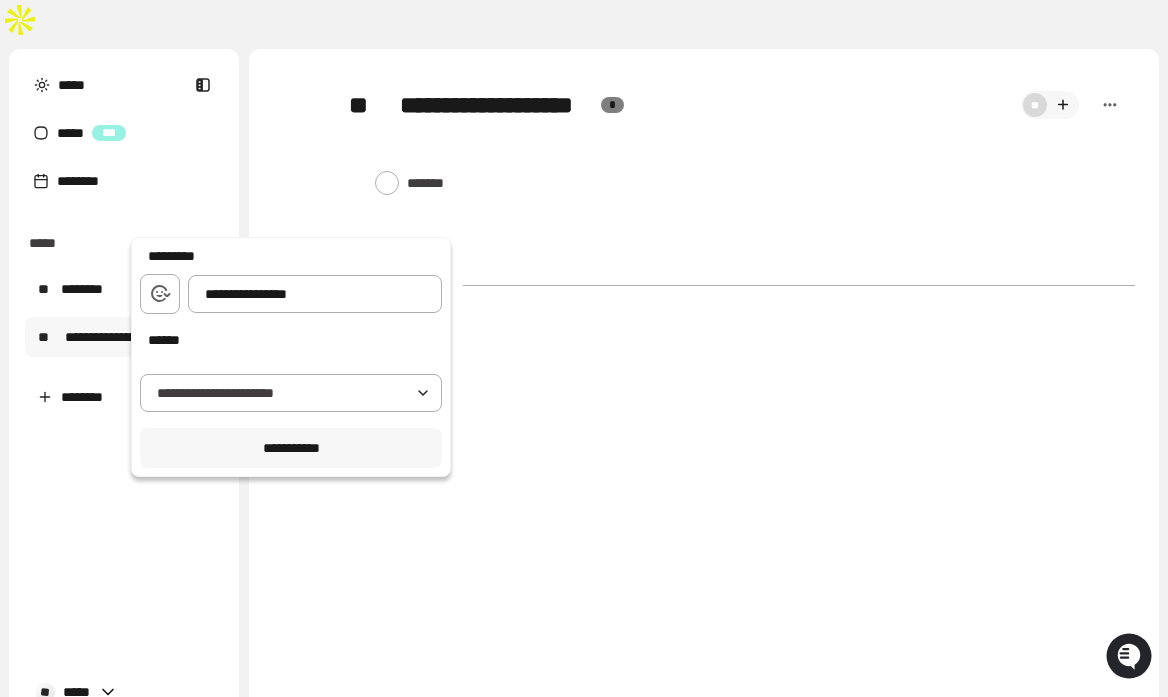 click 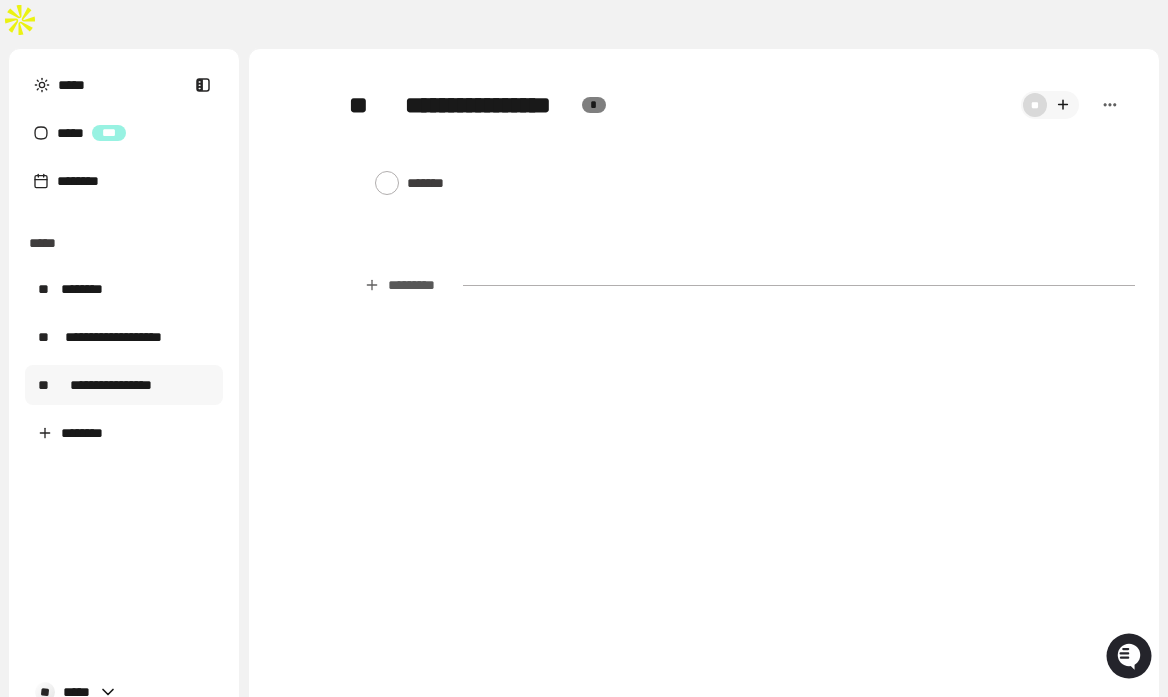 click on "**********" at bounding box center (110, 385) 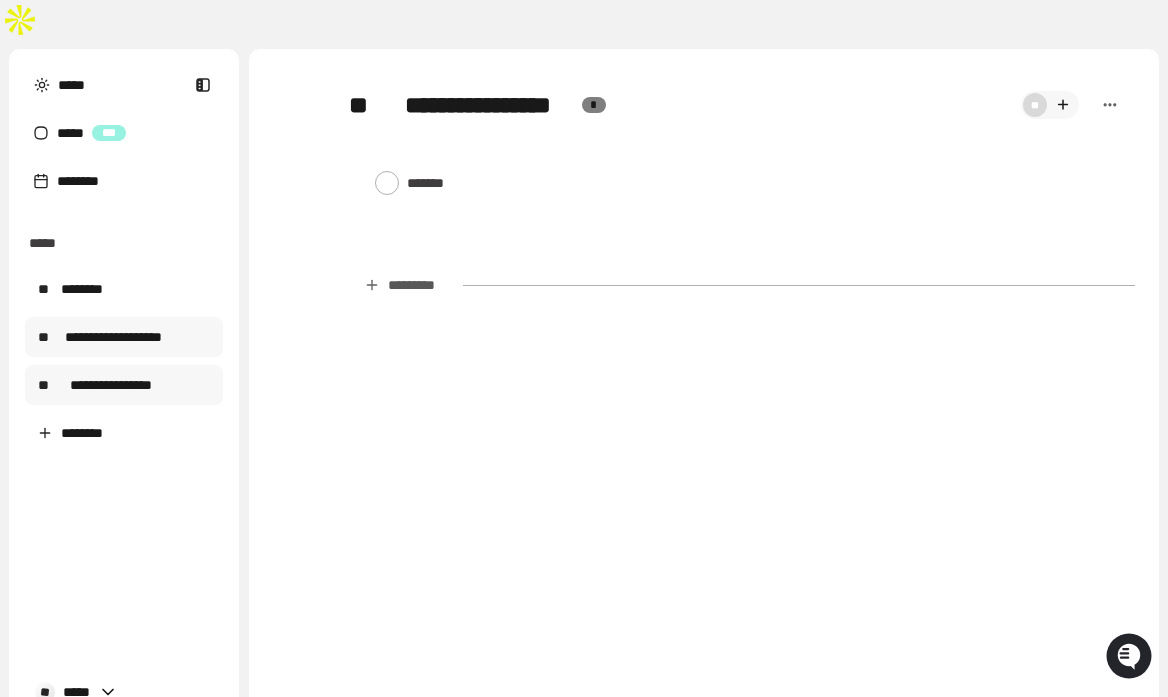 click on "**********" at bounding box center [113, 337] 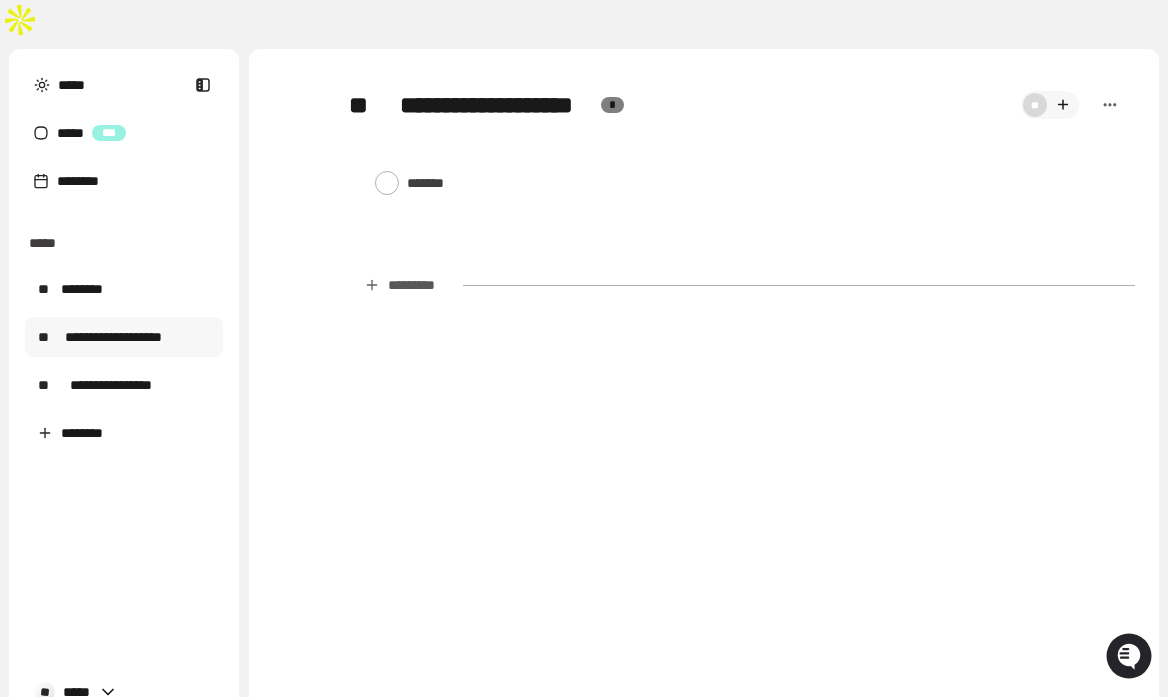 click on "**" at bounding box center (361, 105) 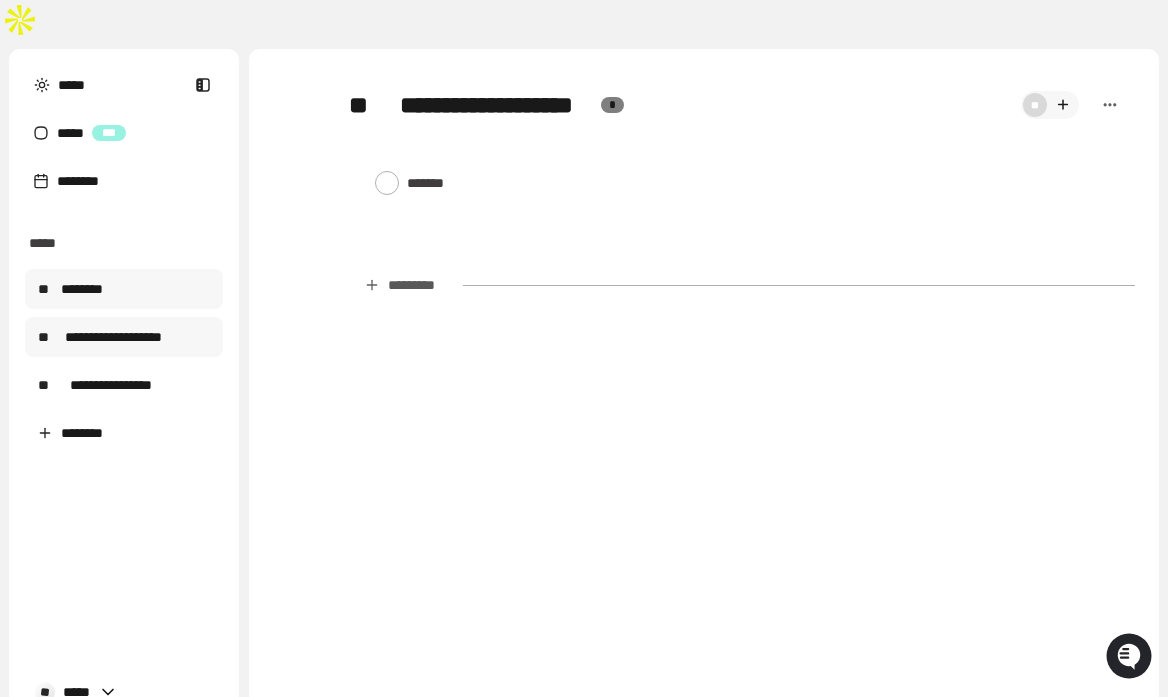 click on "********" at bounding box center (82, 289) 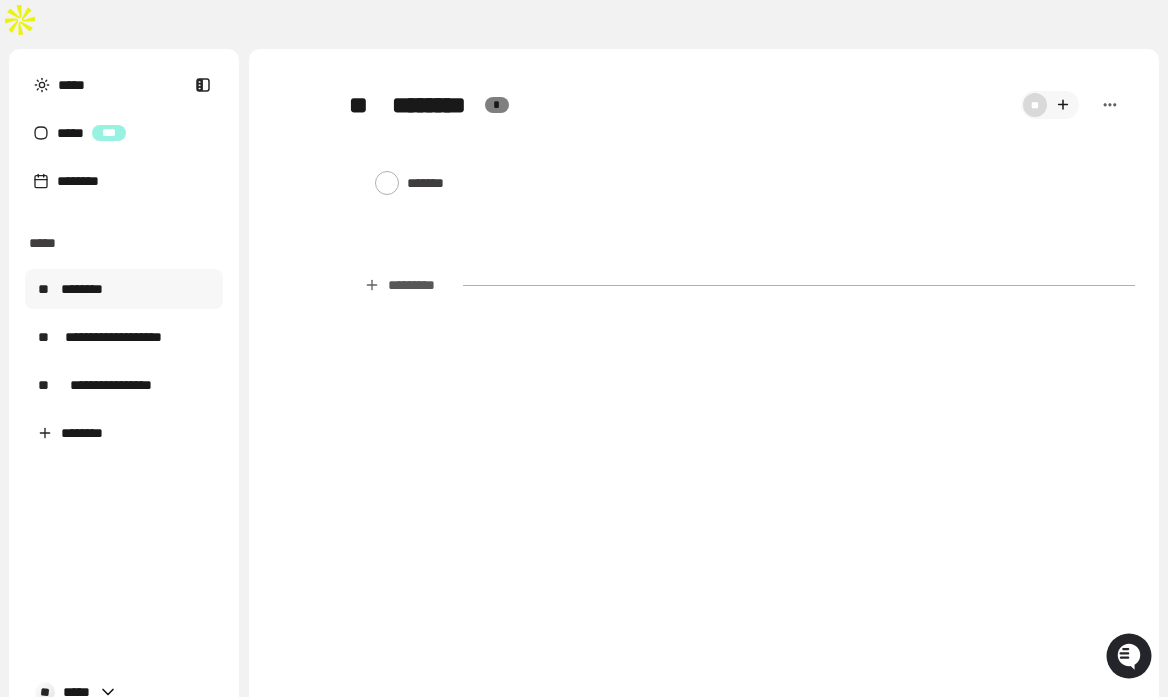 click on "**" at bounding box center [361, 105] 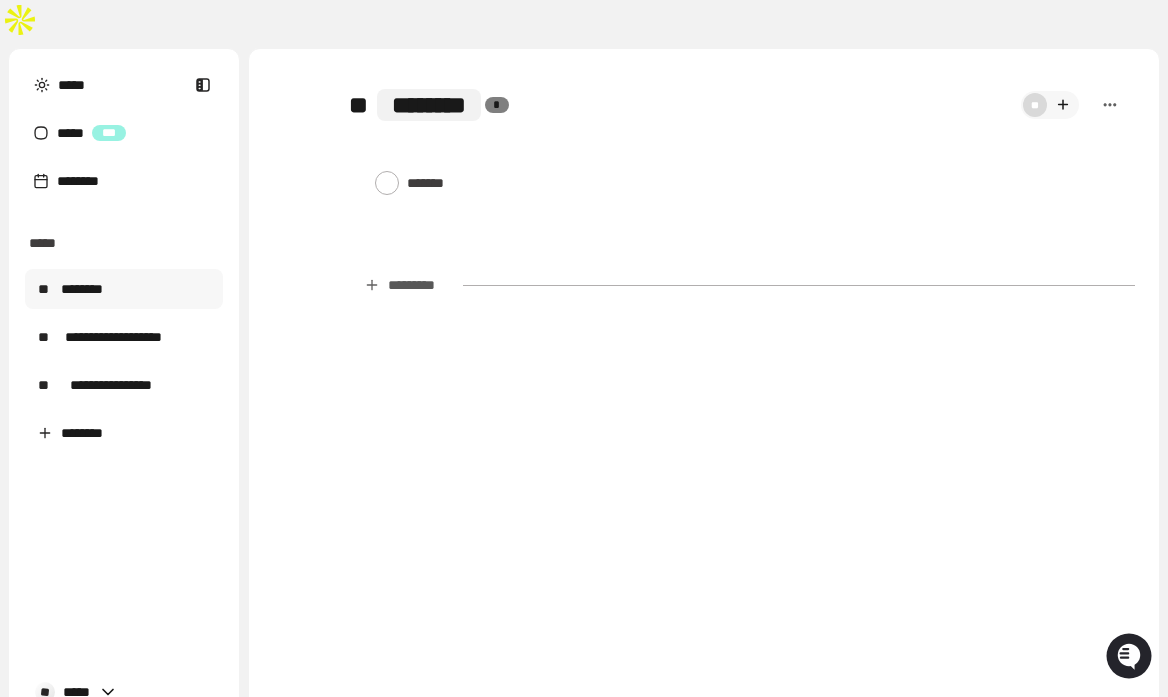 click on "********" at bounding box center (429, 105) 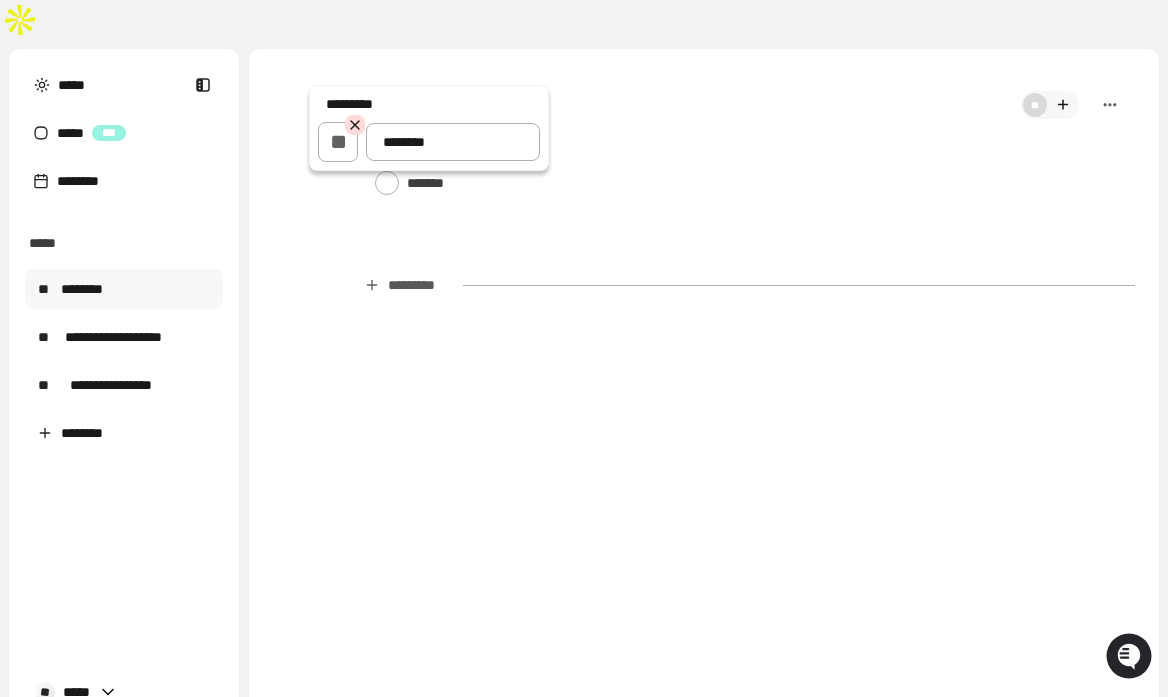 click on "********" at bounding box center (453, 142) 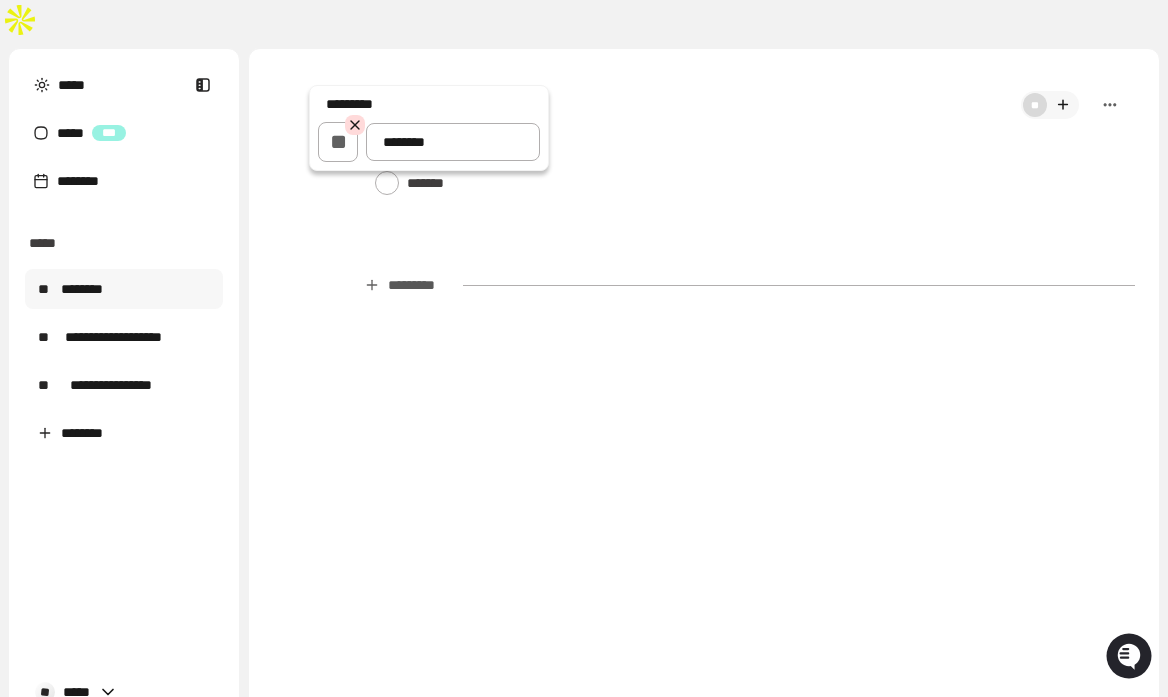 type on "*" 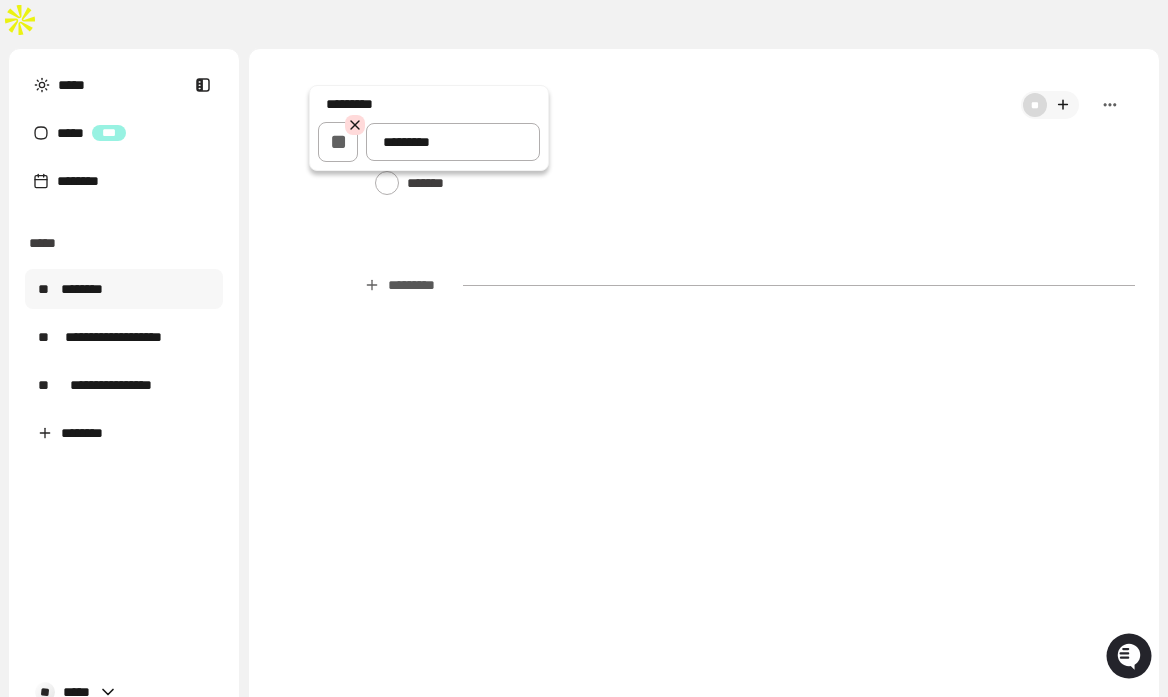 type on "**********" 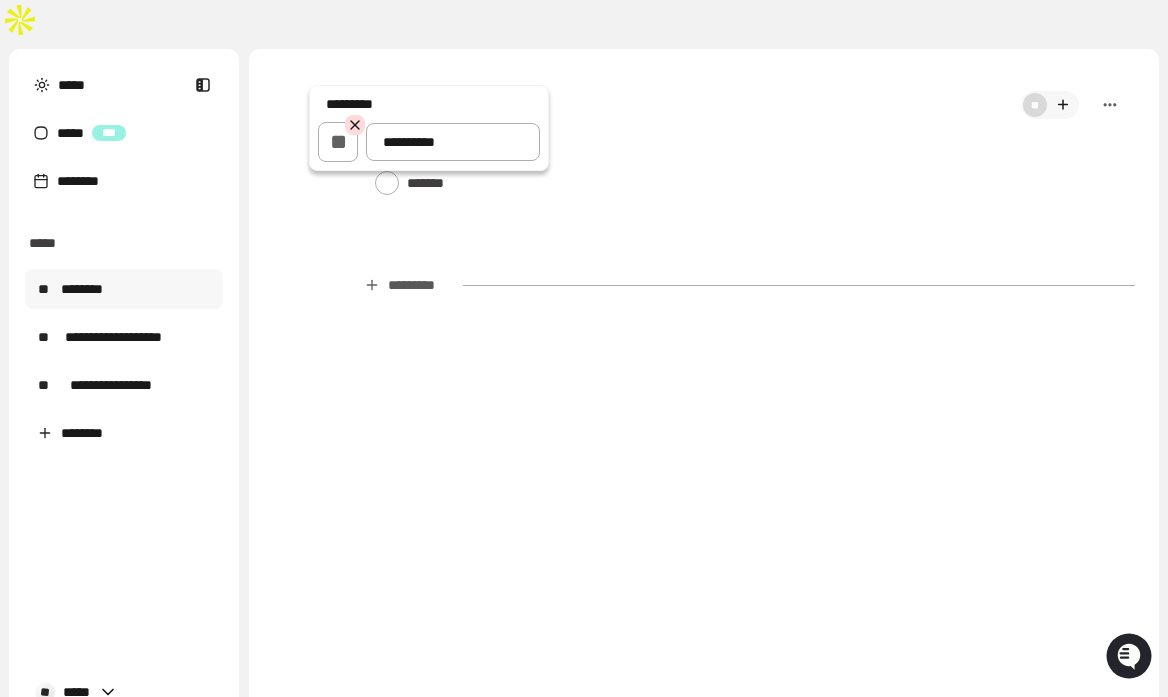 type on "*" 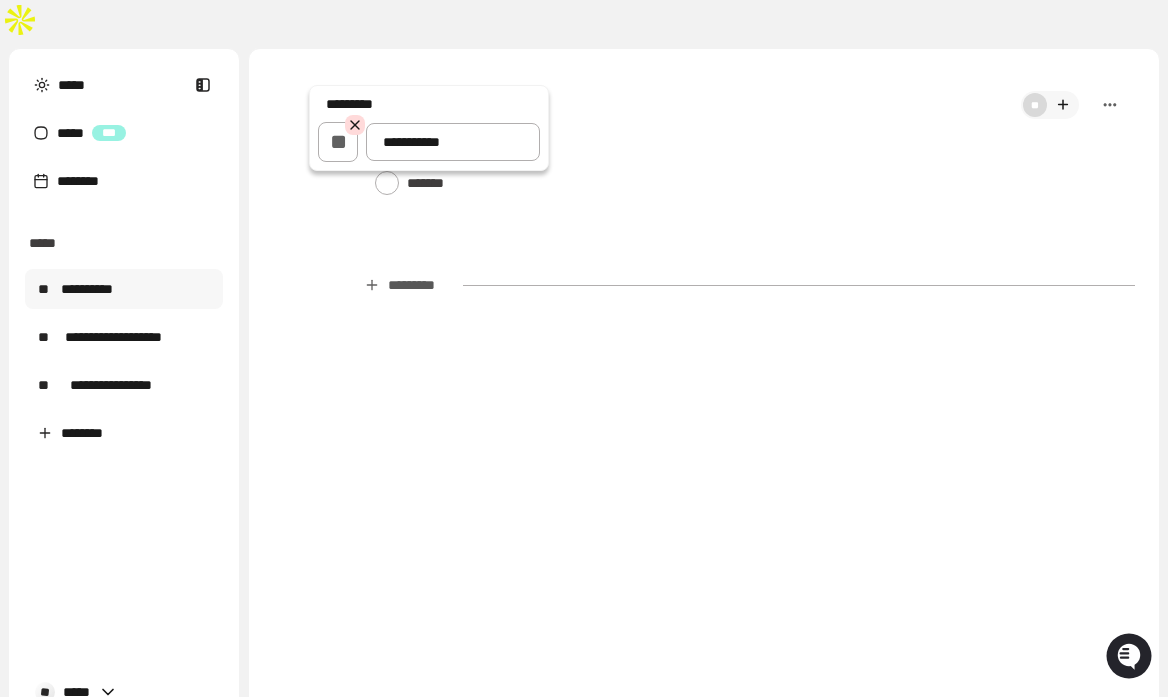 type on "*" 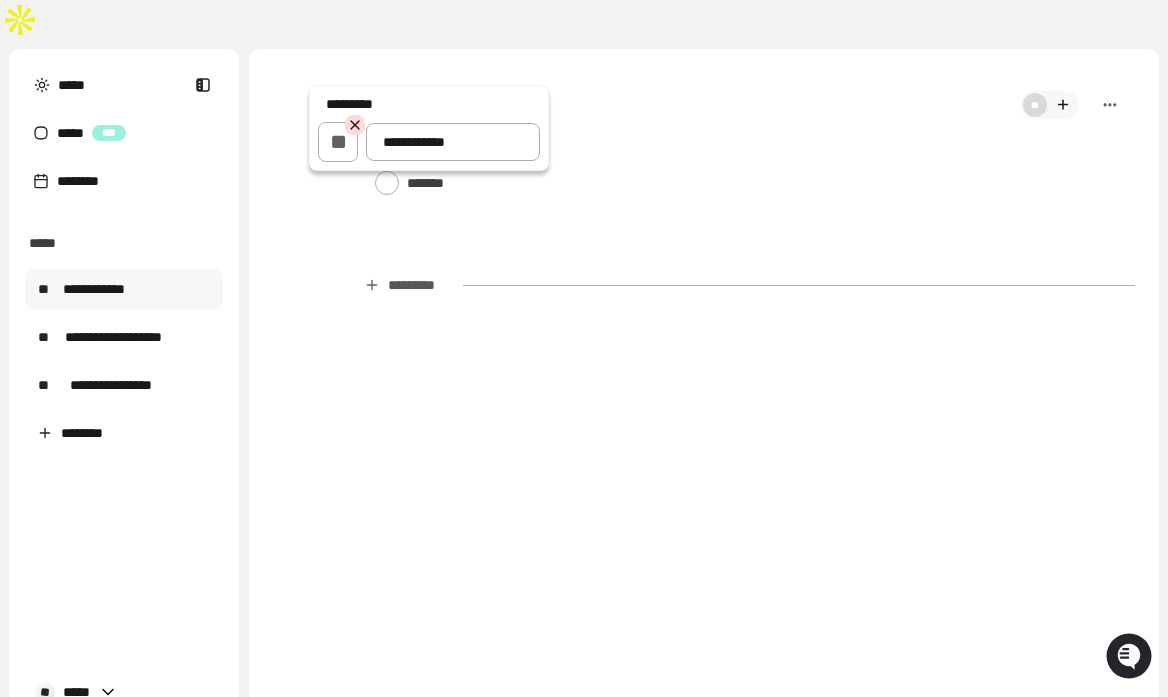 type on "*" 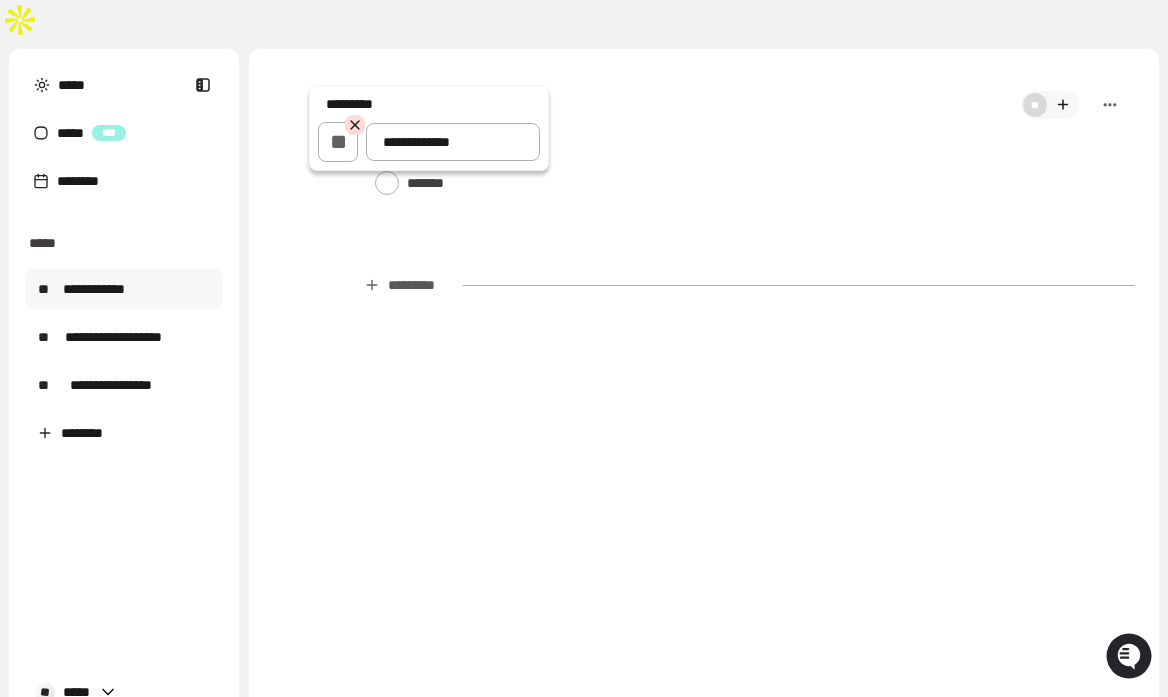 type on "*" 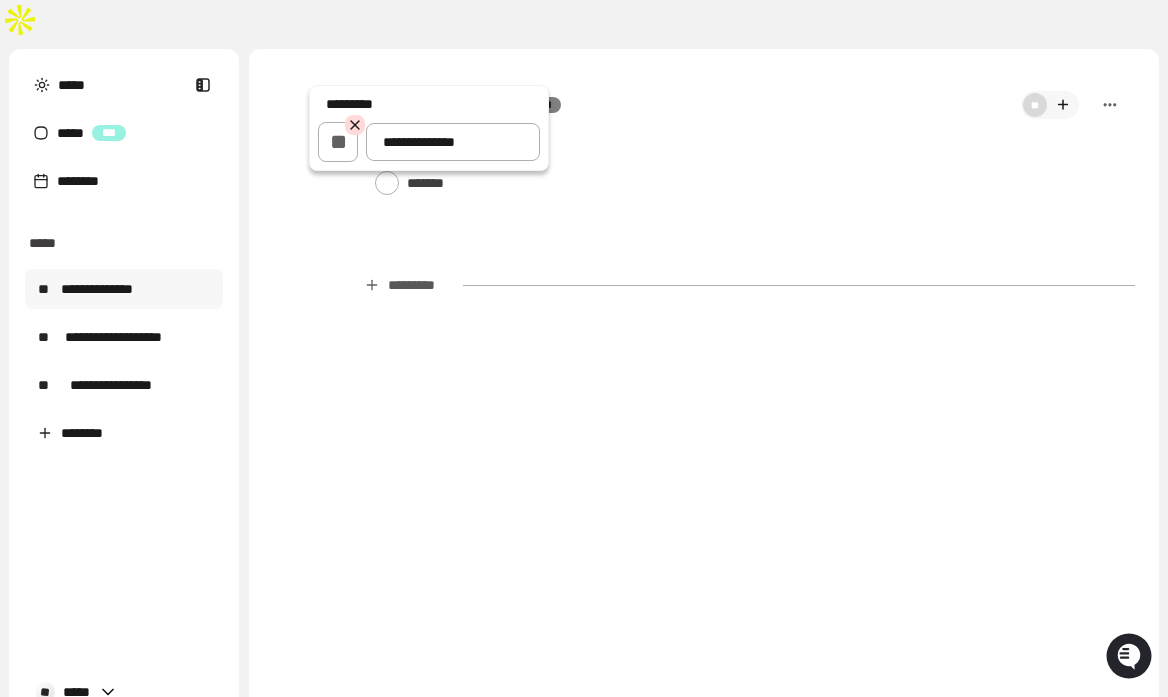 type on "*" 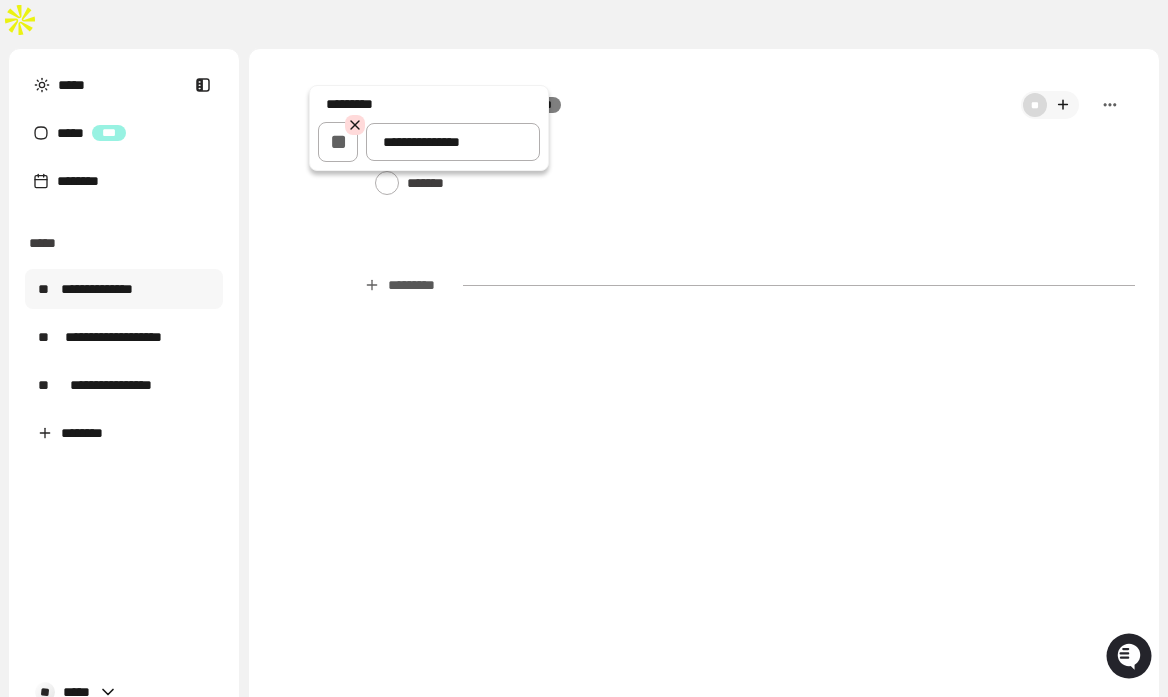 type on "*" 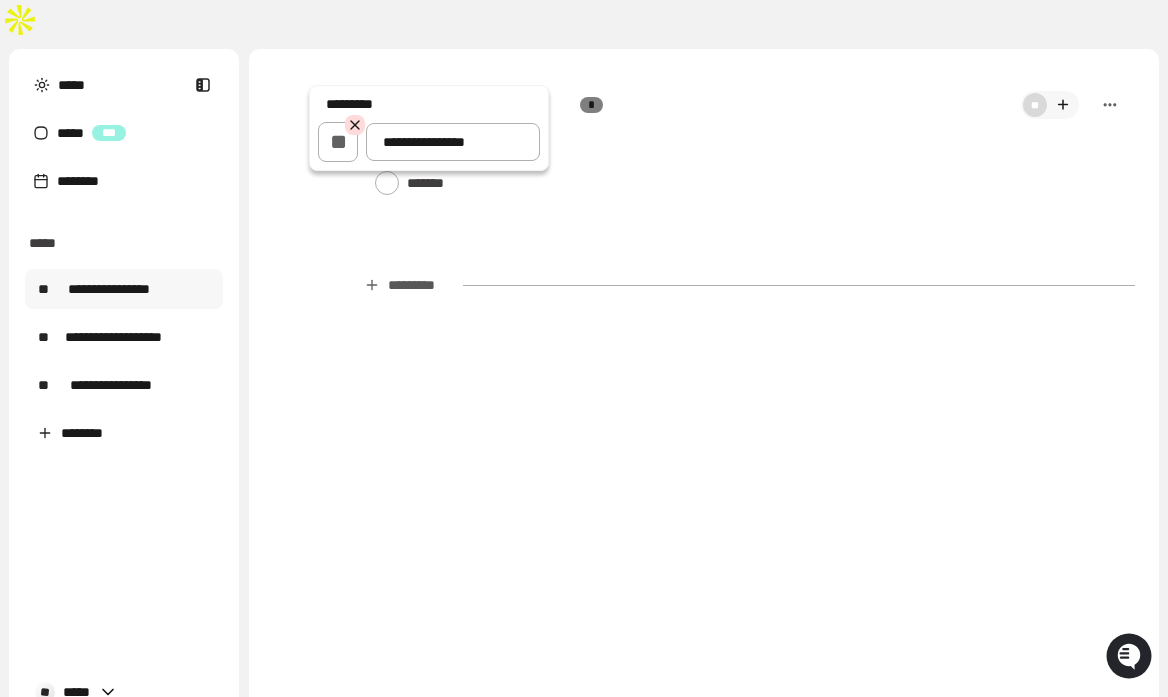 type on "**********" 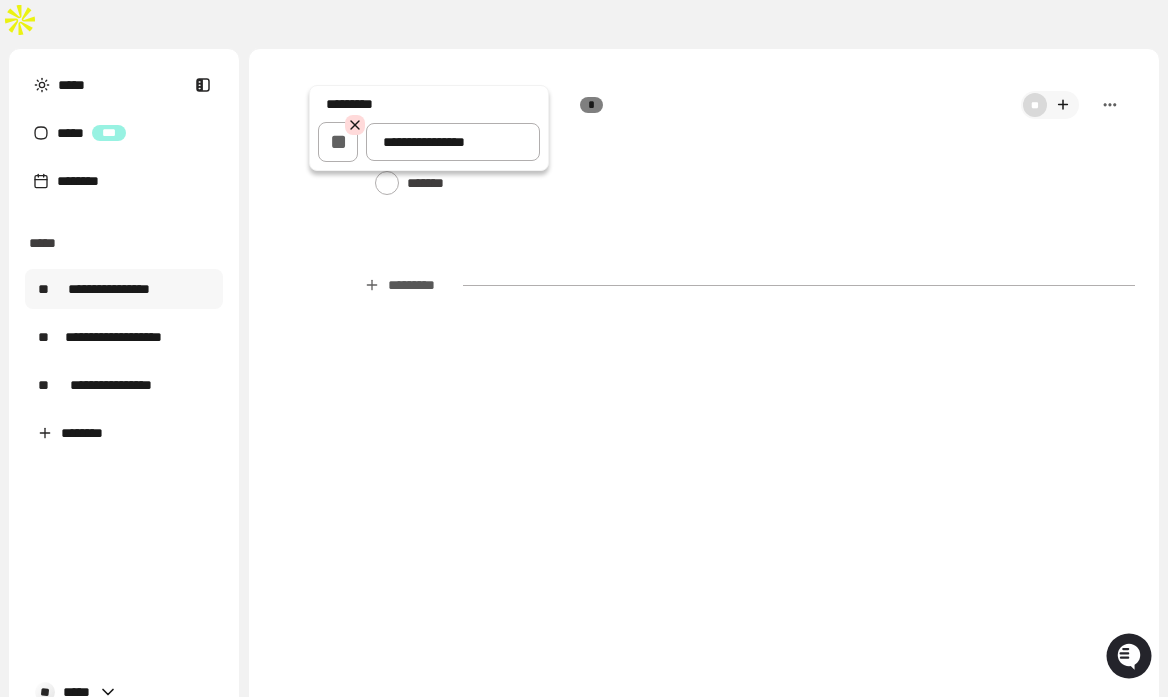 click on "**********" at bounding box center [453, 142] 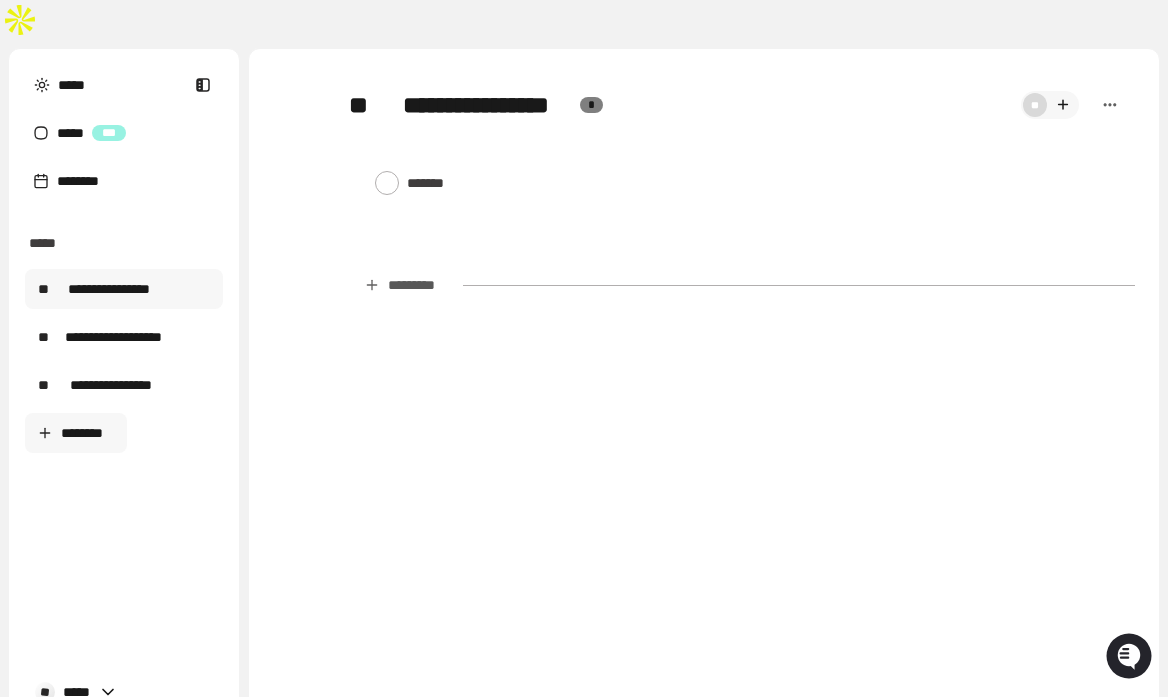 type on "*" 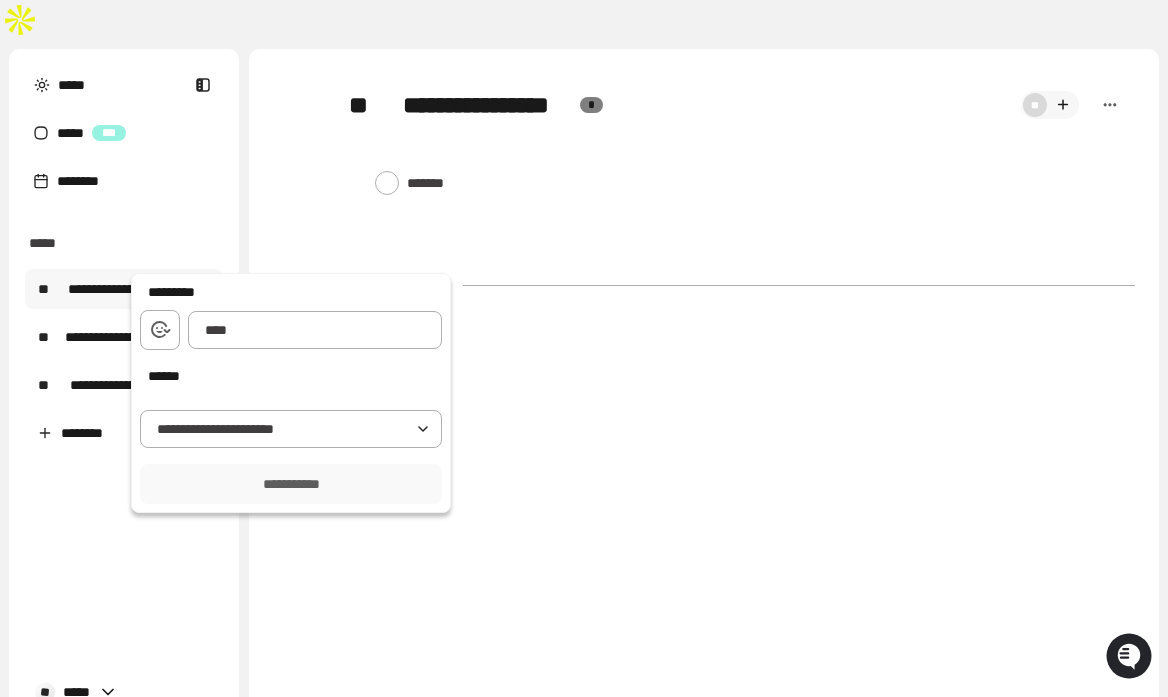 click at bounding box center [315, 330] 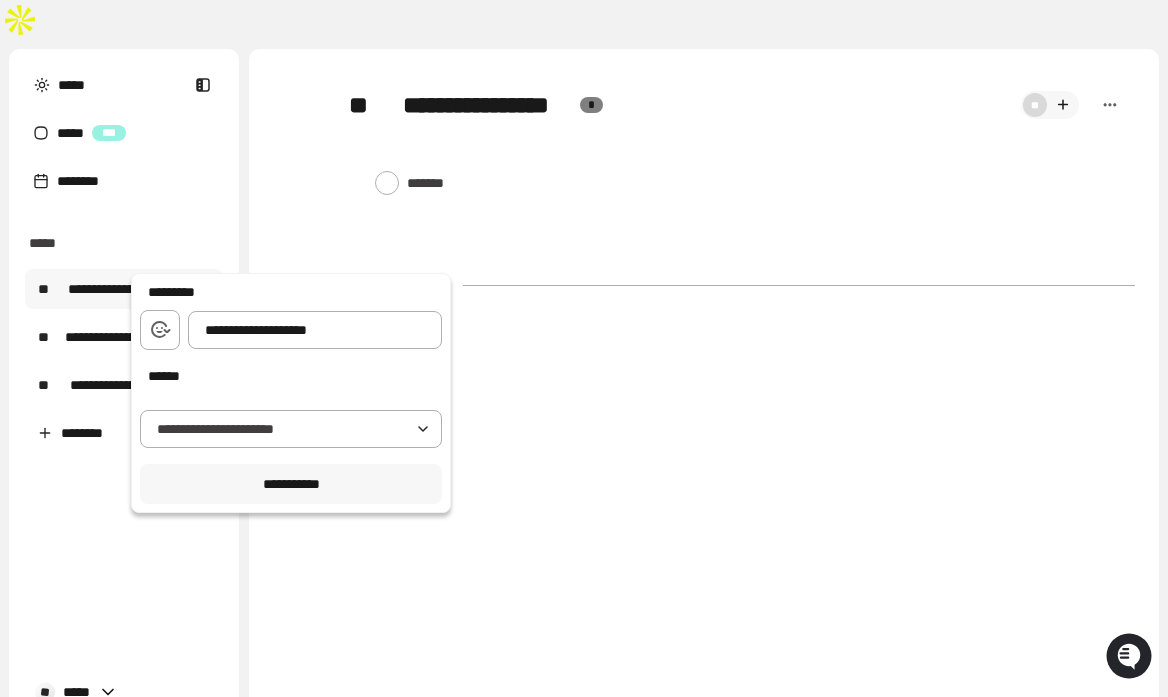 type on "**********" 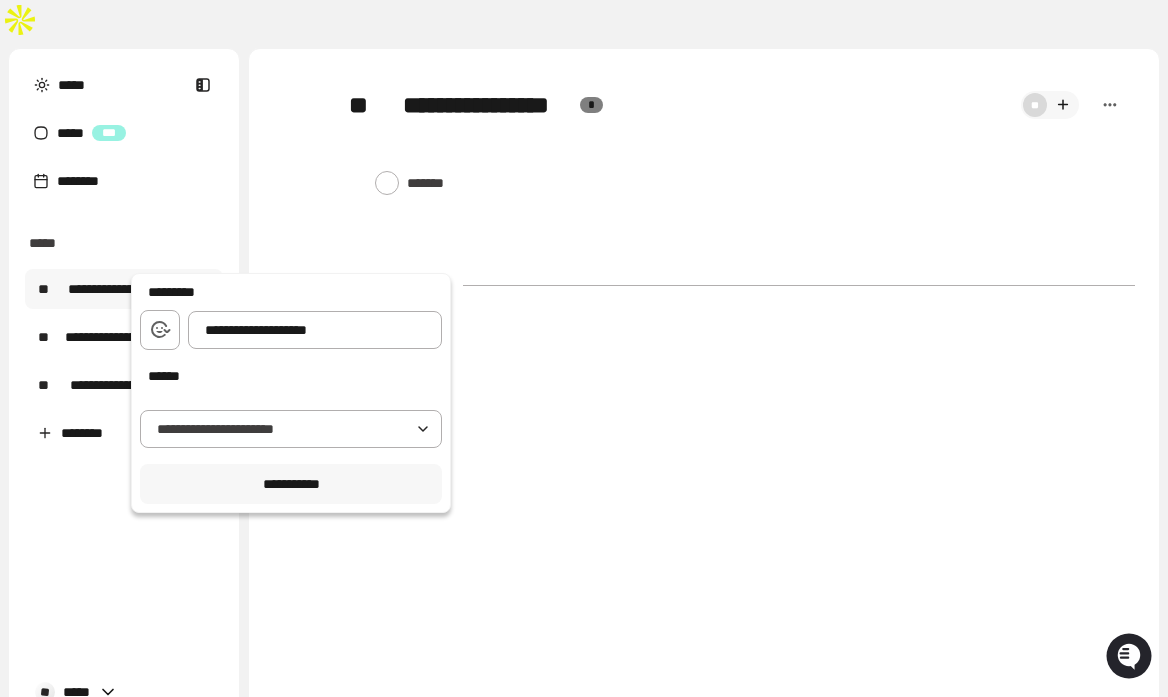 click 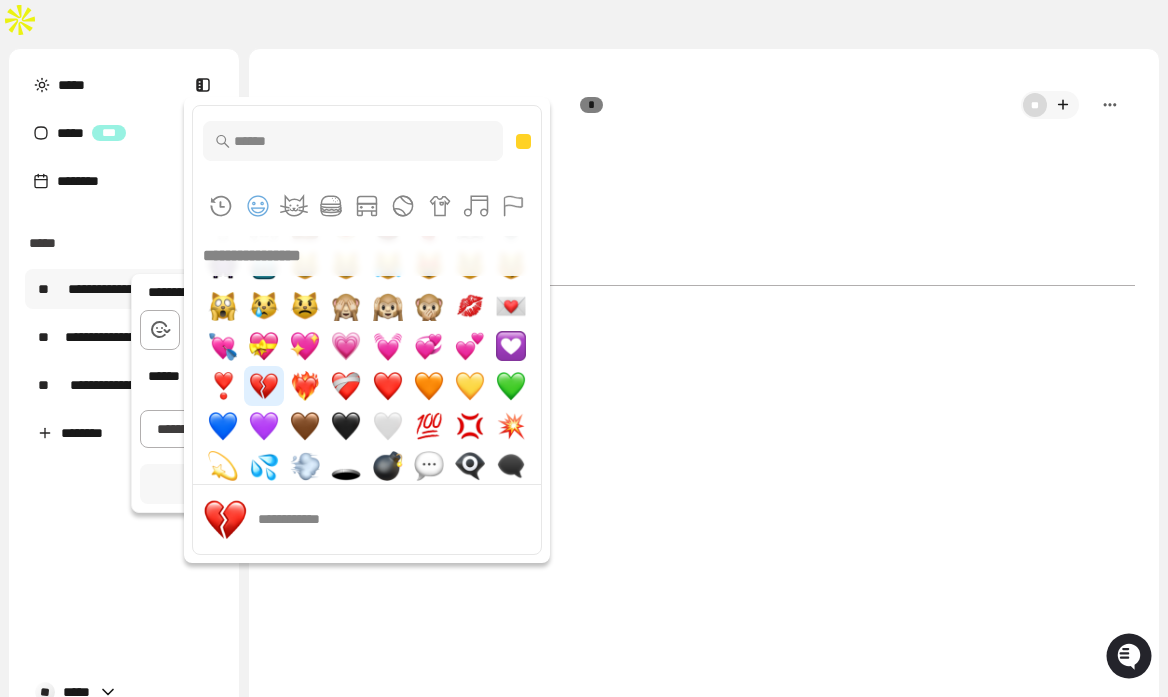 scroll, scrollTop: 788, scrollLeft: 0, axis: vertical 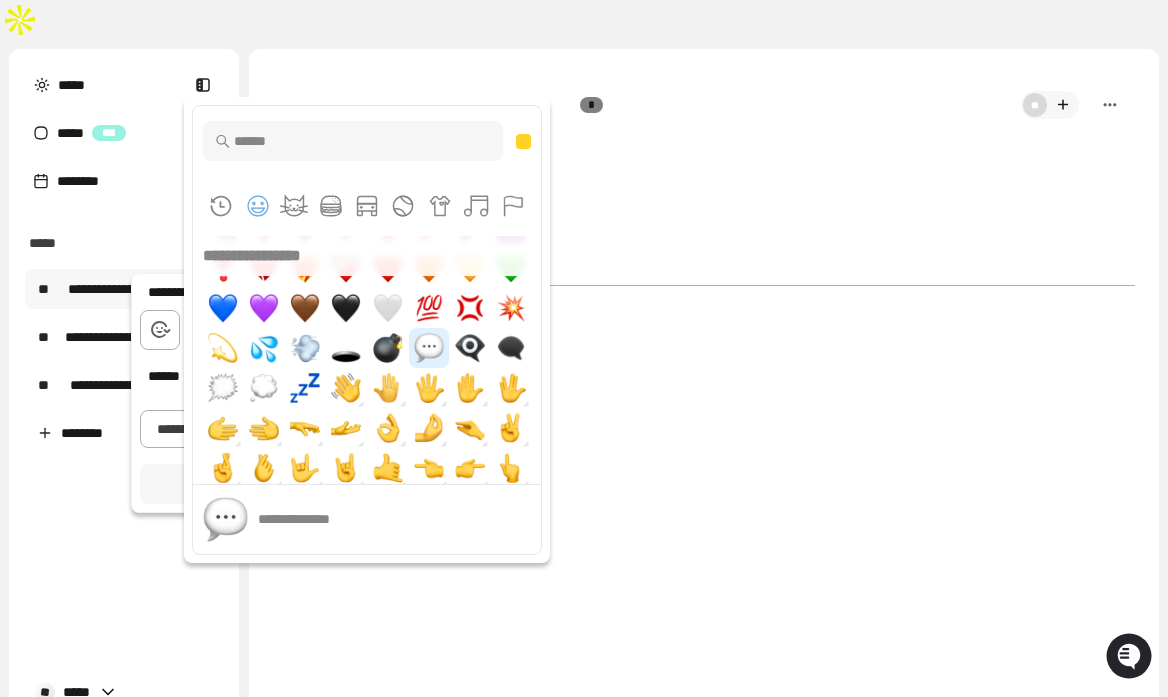 click at bounding box center [429, 348] 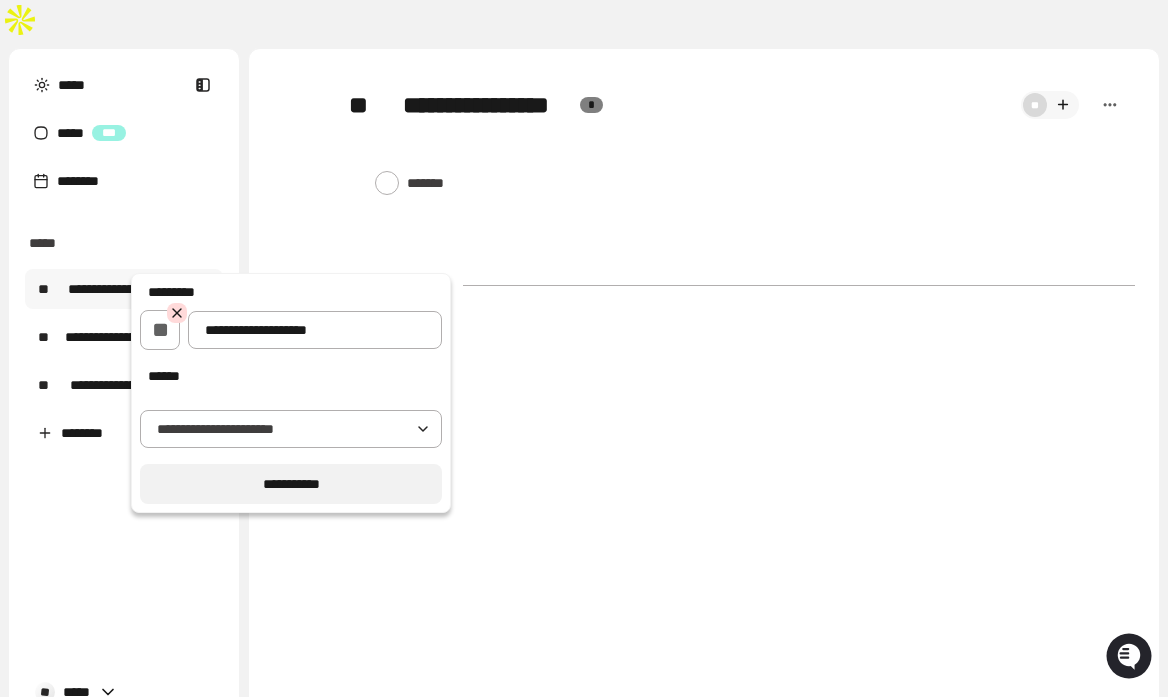 click on "**********" at bounding box center (291, 484) 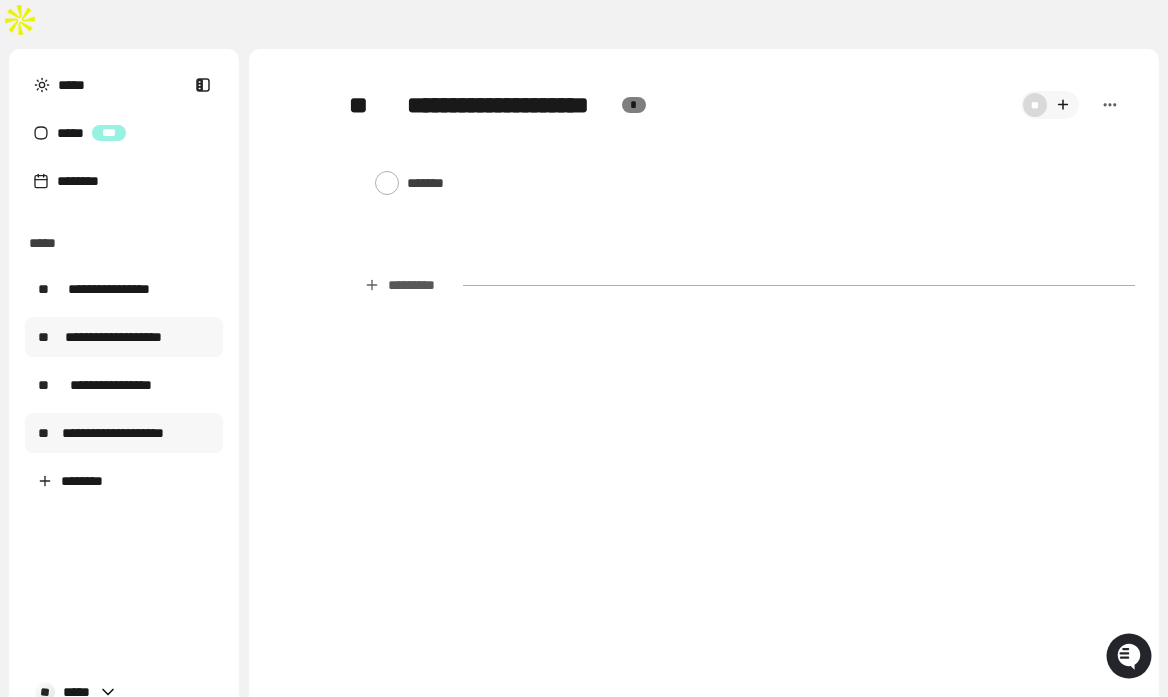 type on "*" 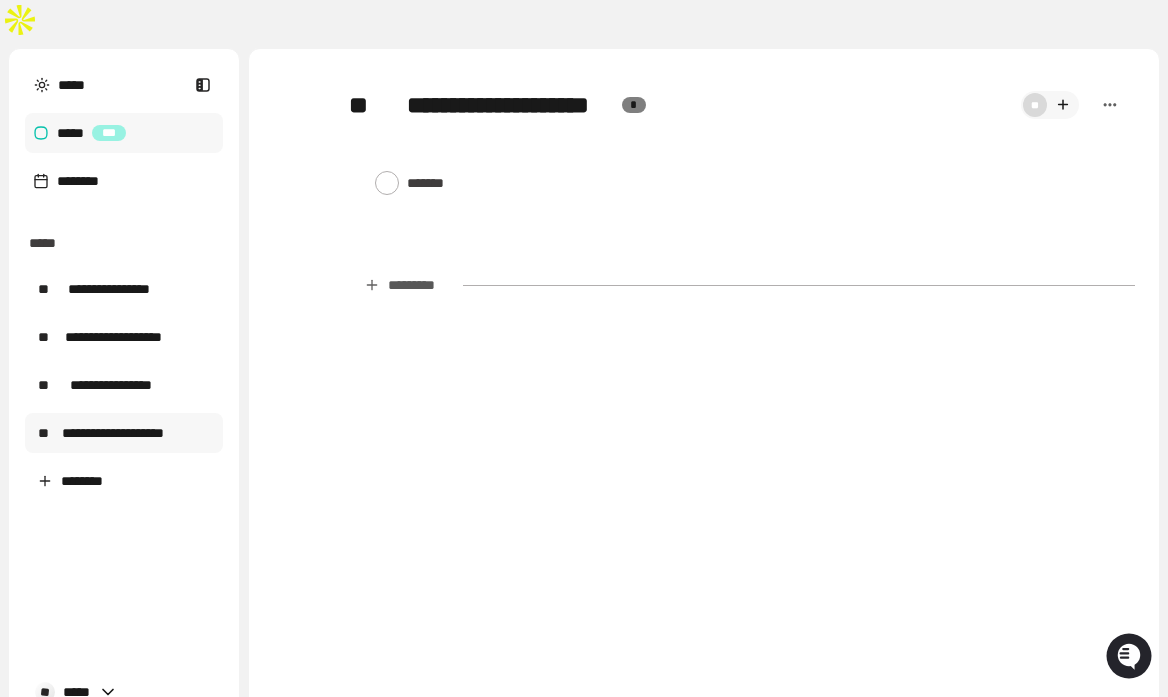 click on "***** ***" at bounding box center (124, 133) 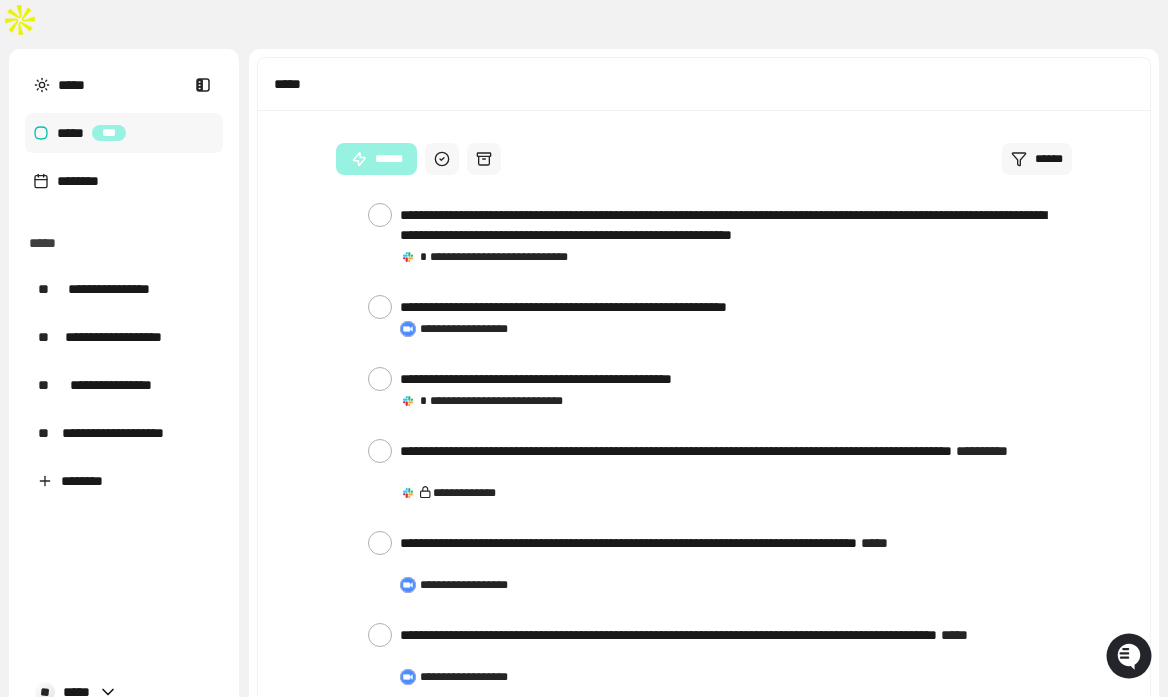 scroll, scrollTop: 2847, scrollLeft: 0, axis: vertical 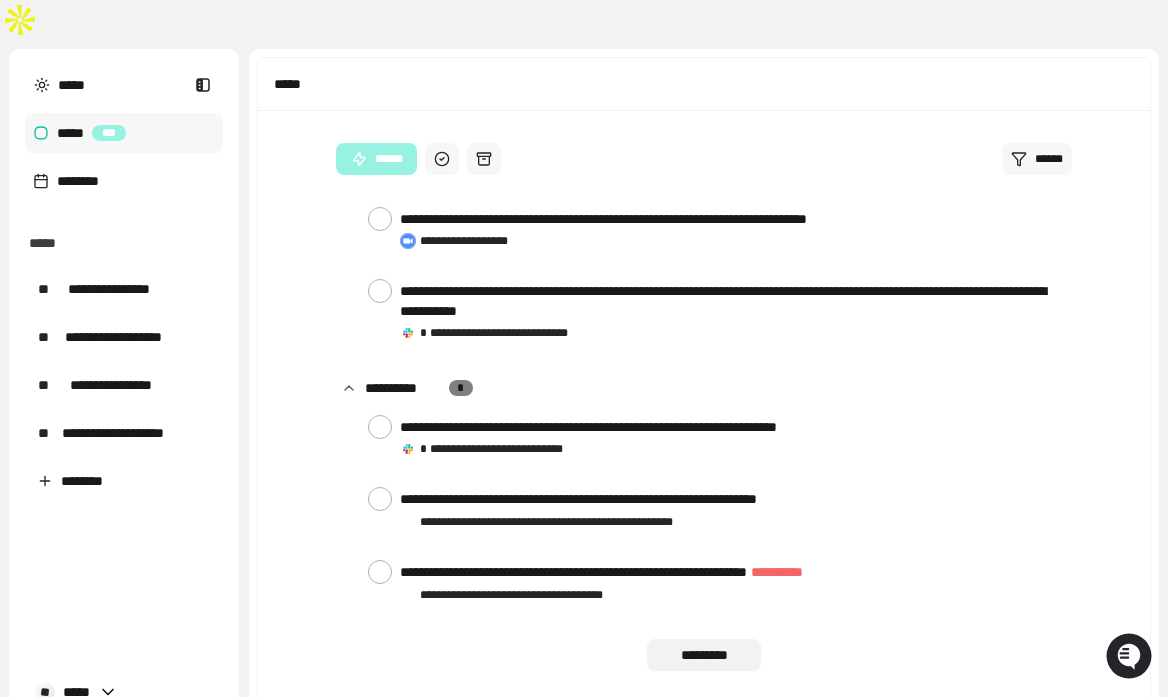 click on "*********" at bounding box center [703, 908] 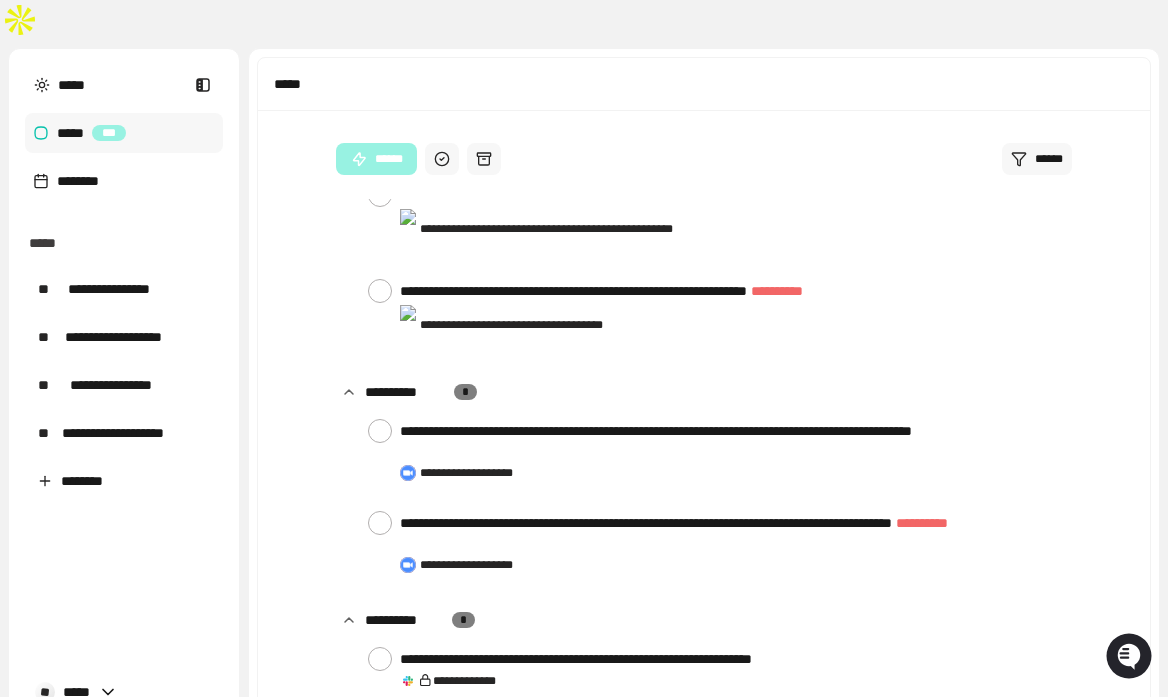 scroll, scrollTop: 3651, scrollLeft: 0, axis: vertical 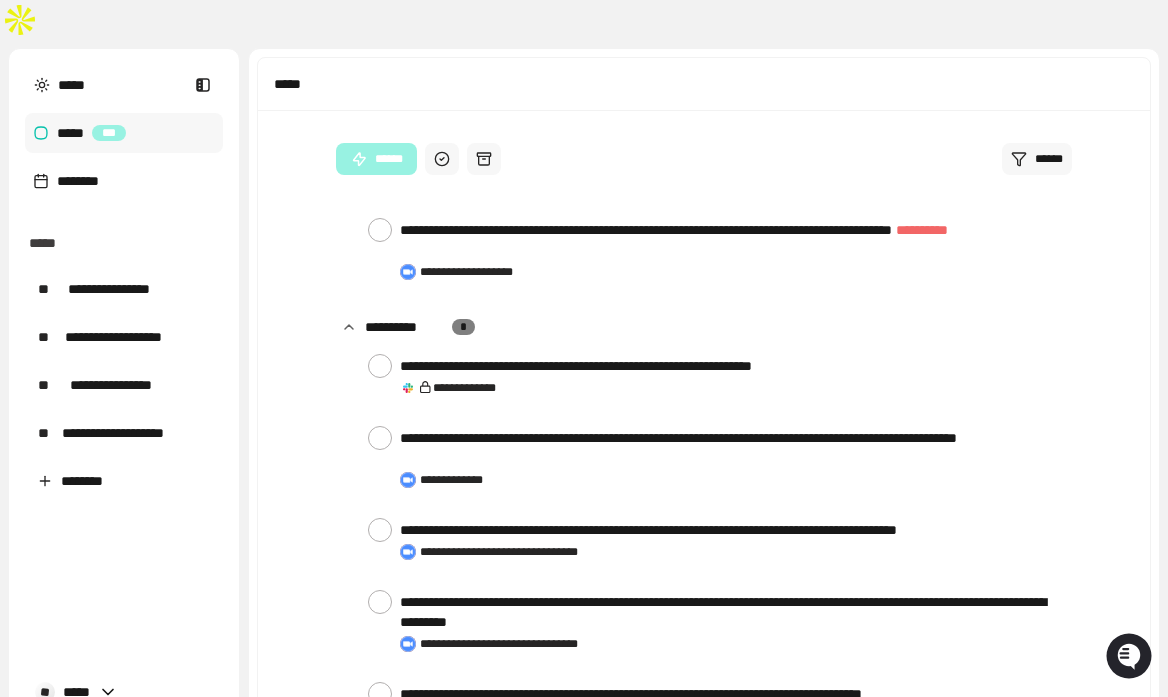 click at bounding box center (380, 766) 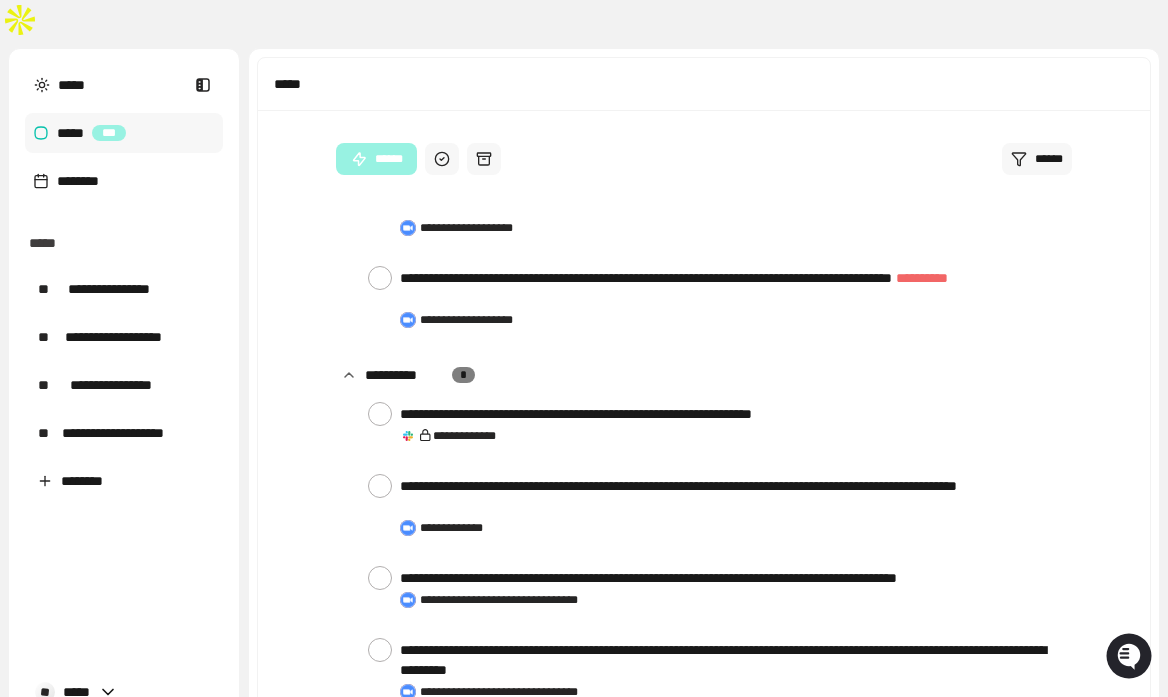scroll, scrollTop: 3579, scrollLeft: 0, axis: vertical 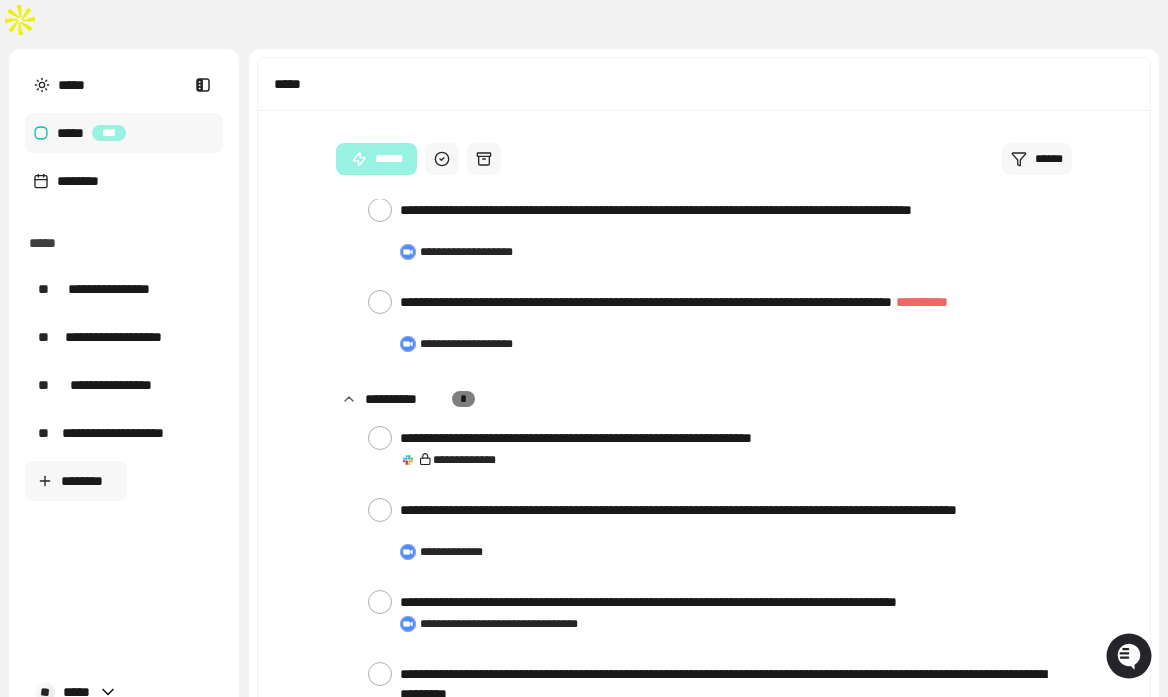 click on "********" at bounding box center (76, 481) 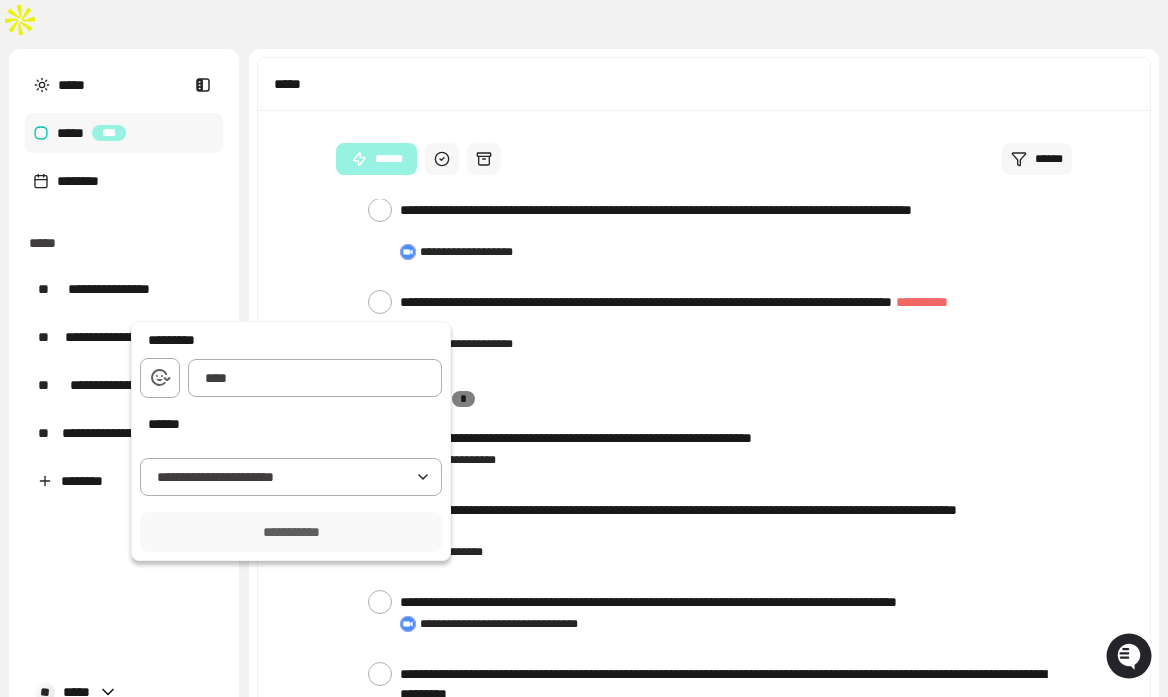 click at bounding box center [315, 378] 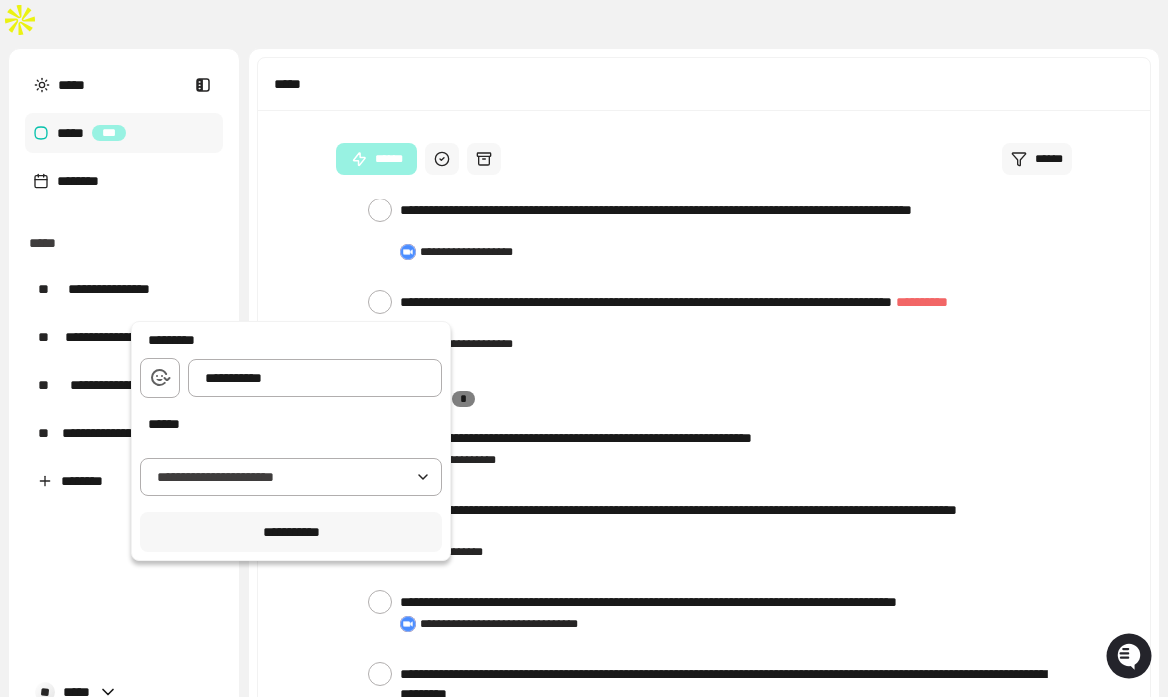 type on "**********" 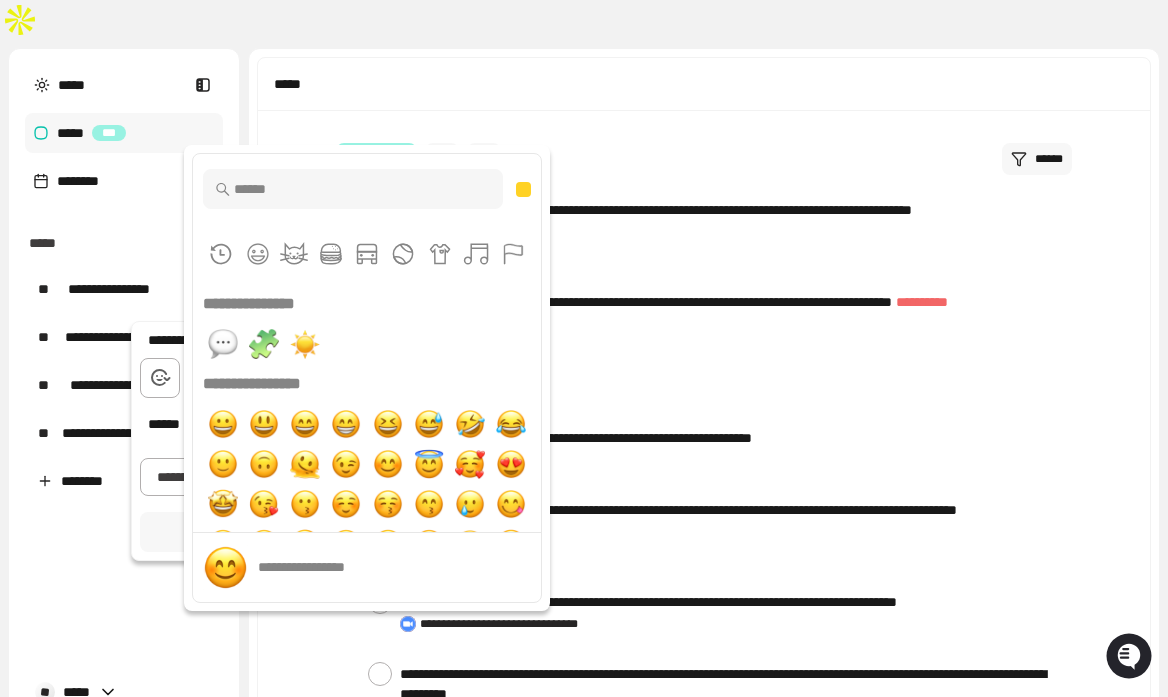 scroll, scrollTop: 1, scrollLeft: 0, axis: vertical 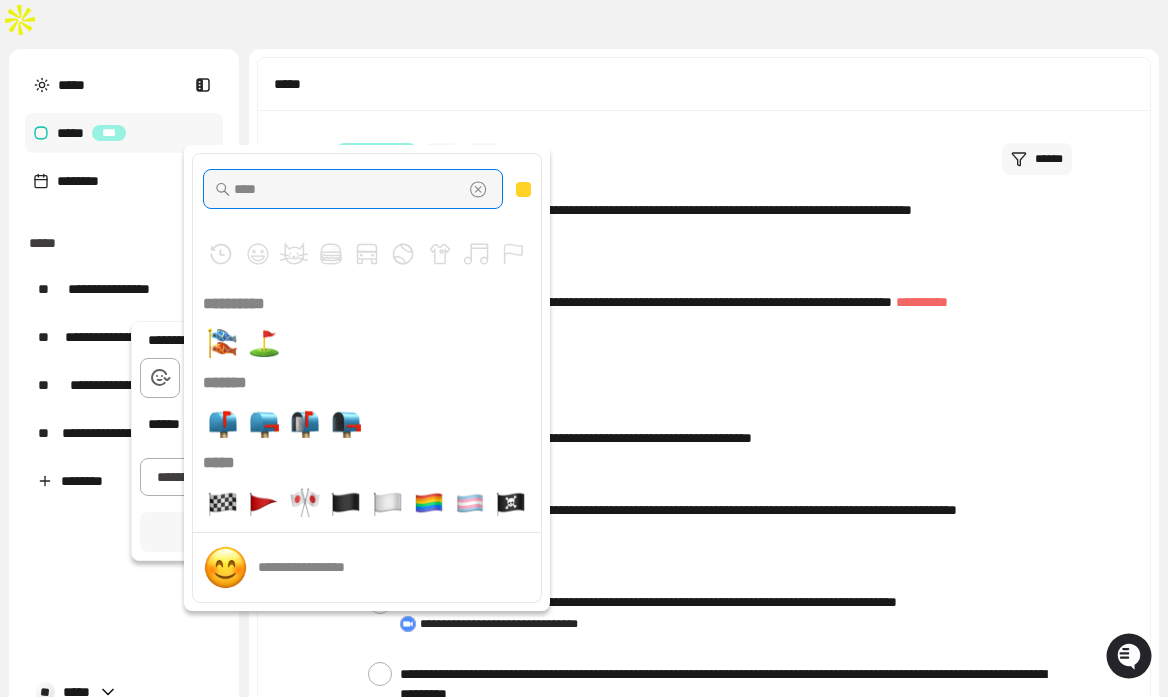 type on "****" 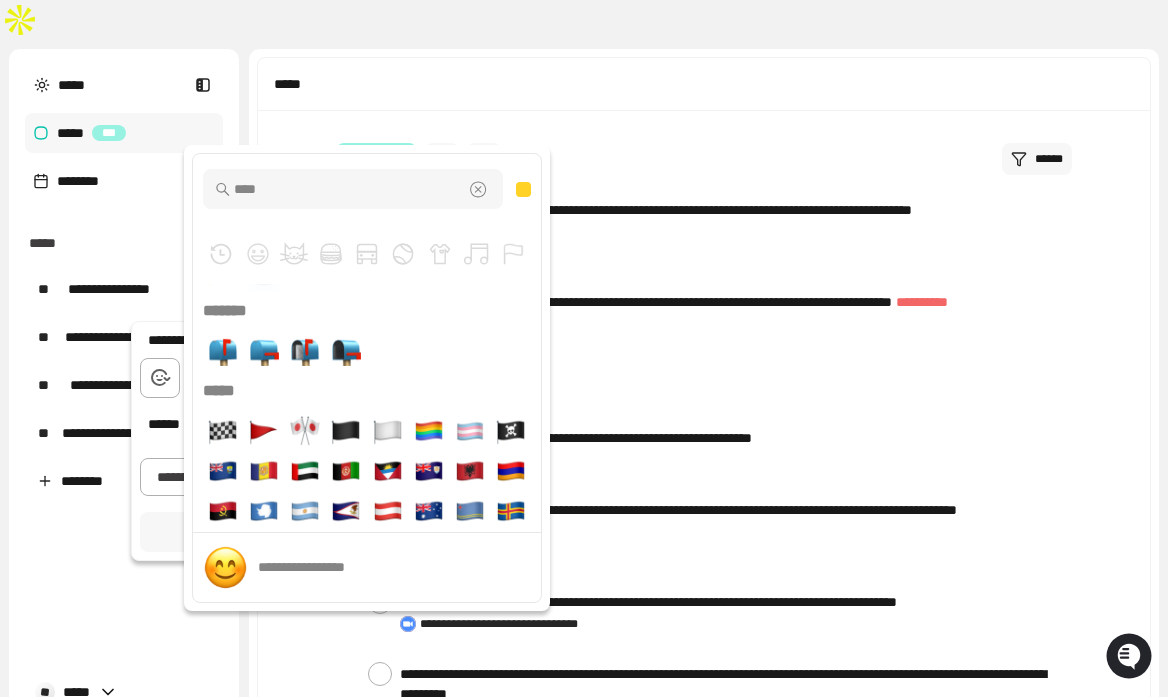 scroll, scrollTop: 77, scrollLeft: 0, axis: vertical 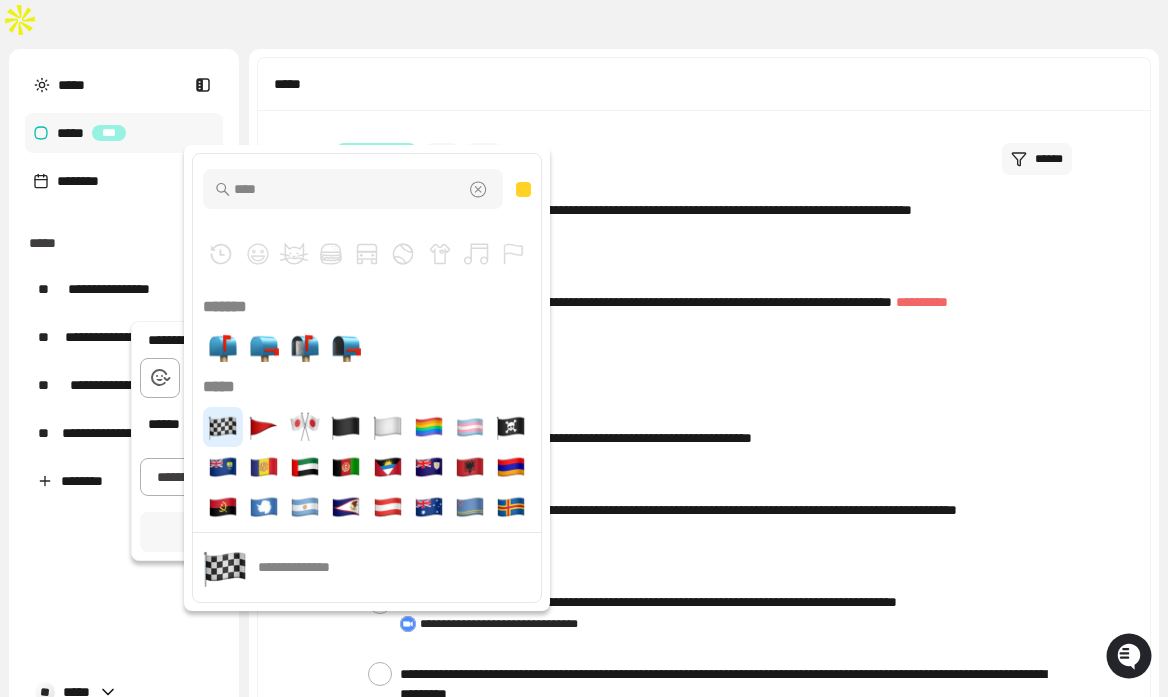 click at bounding box center (223, 427) 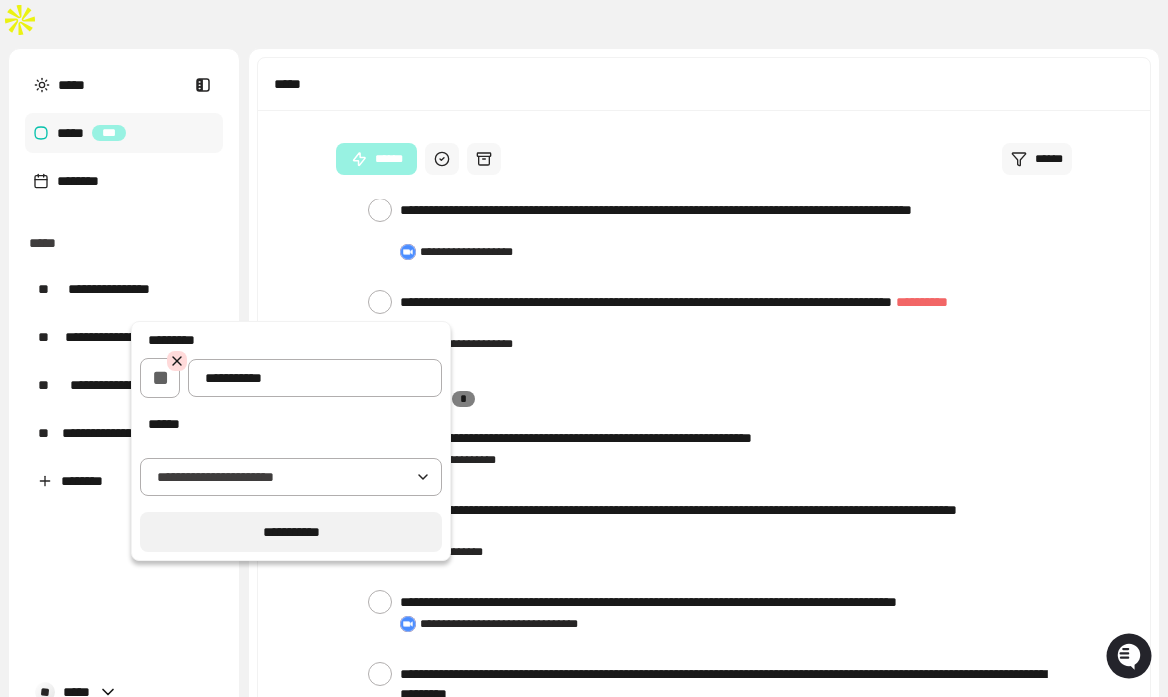 click on "**********" at bounding box center (291, 532) 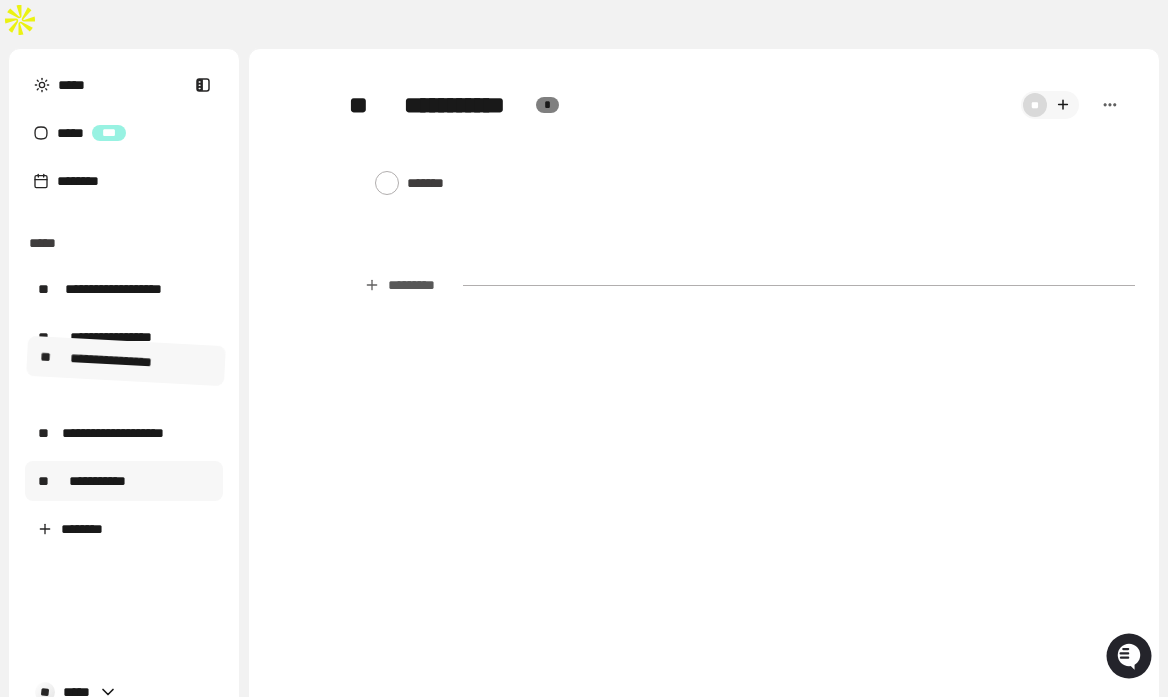 drag, startPoint x: 129, startPoint y: 252, endPoint x: 131, endPoint y: 364, distance: 112.01785 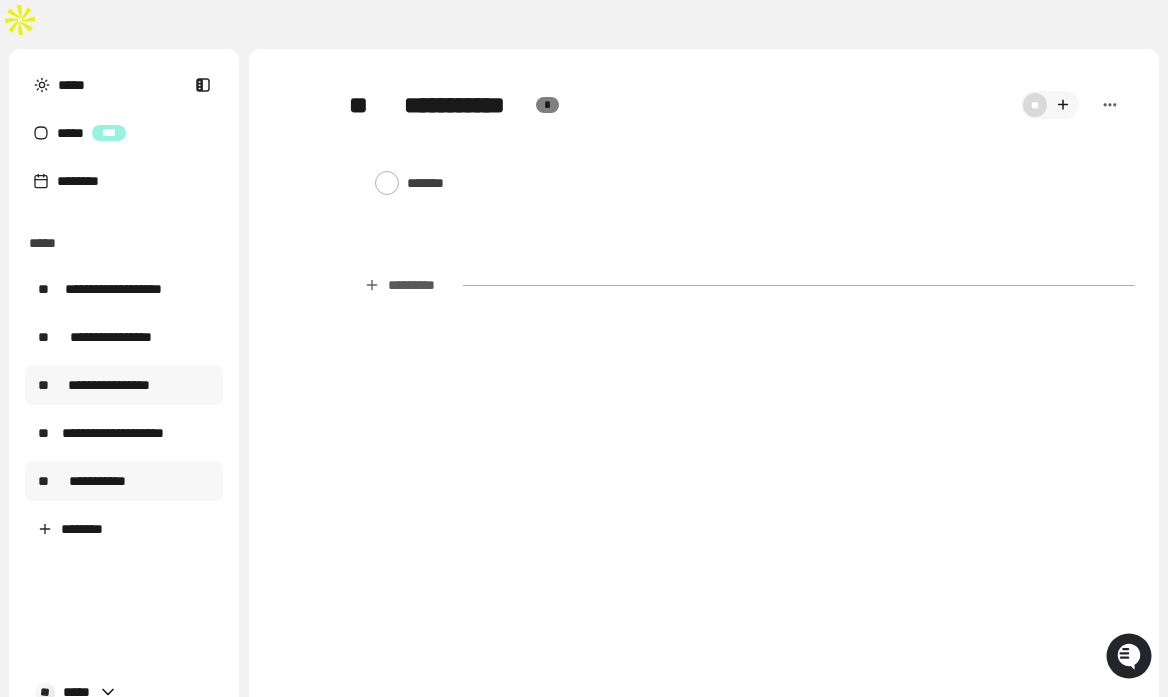 click on "**********" at bounding box center [109, 385] 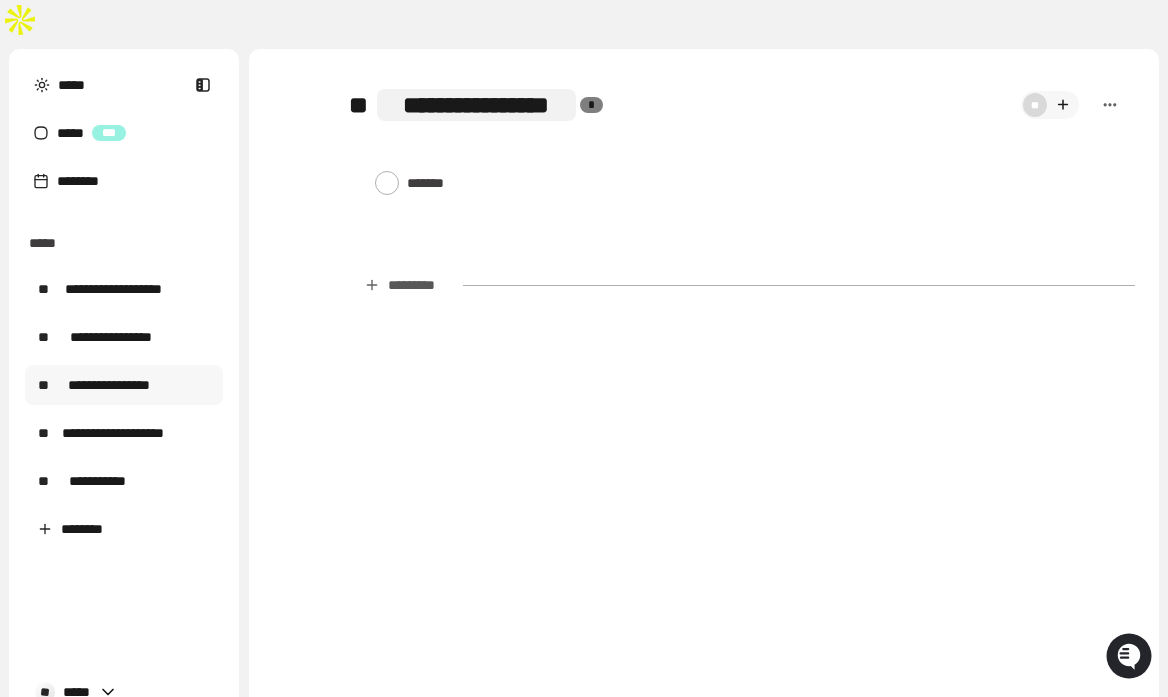 click on "**********" at bounding box center (476, 105) 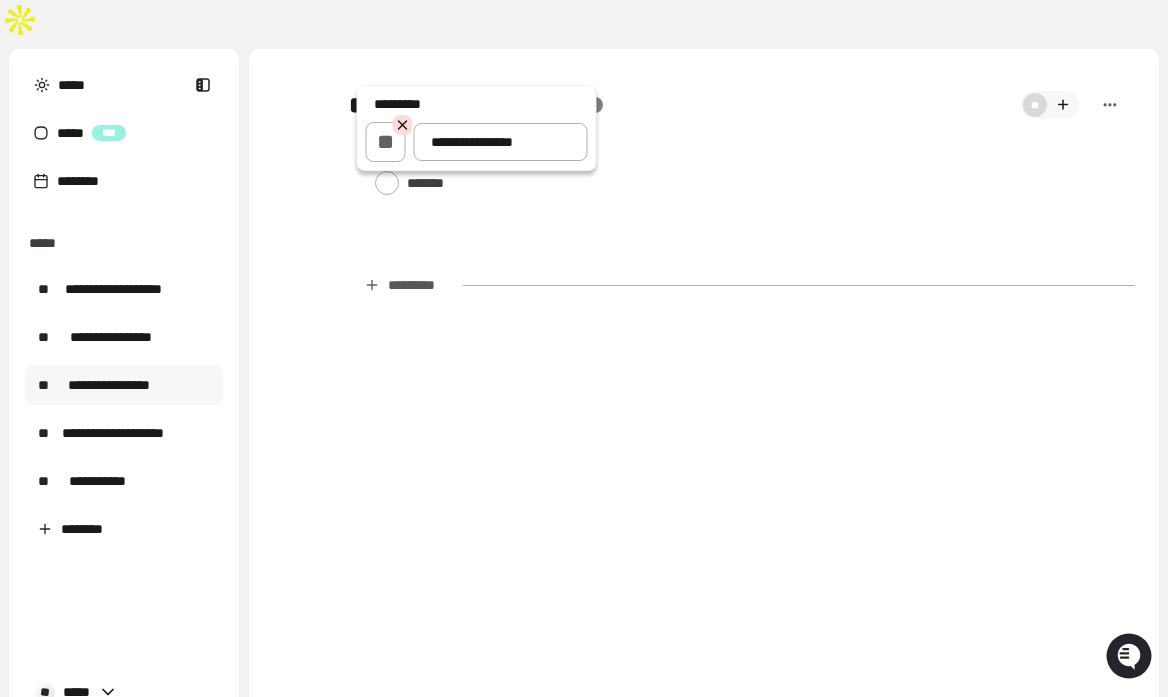 click on "**********" at bounding box center [501, 142] 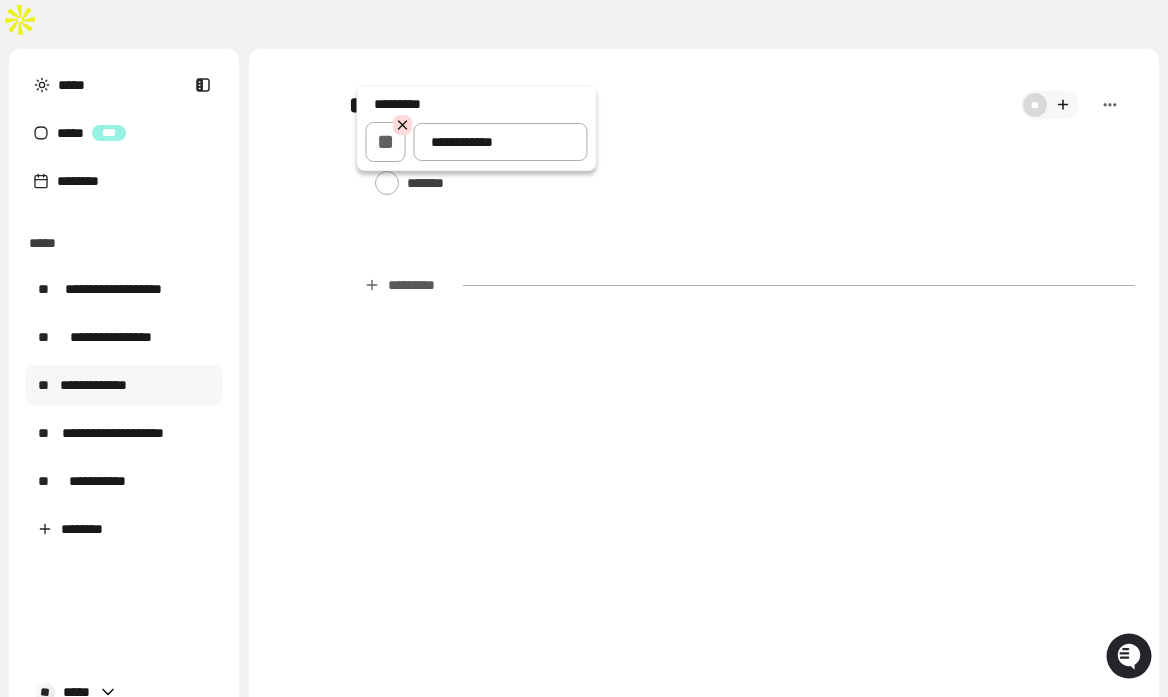 type on "*" 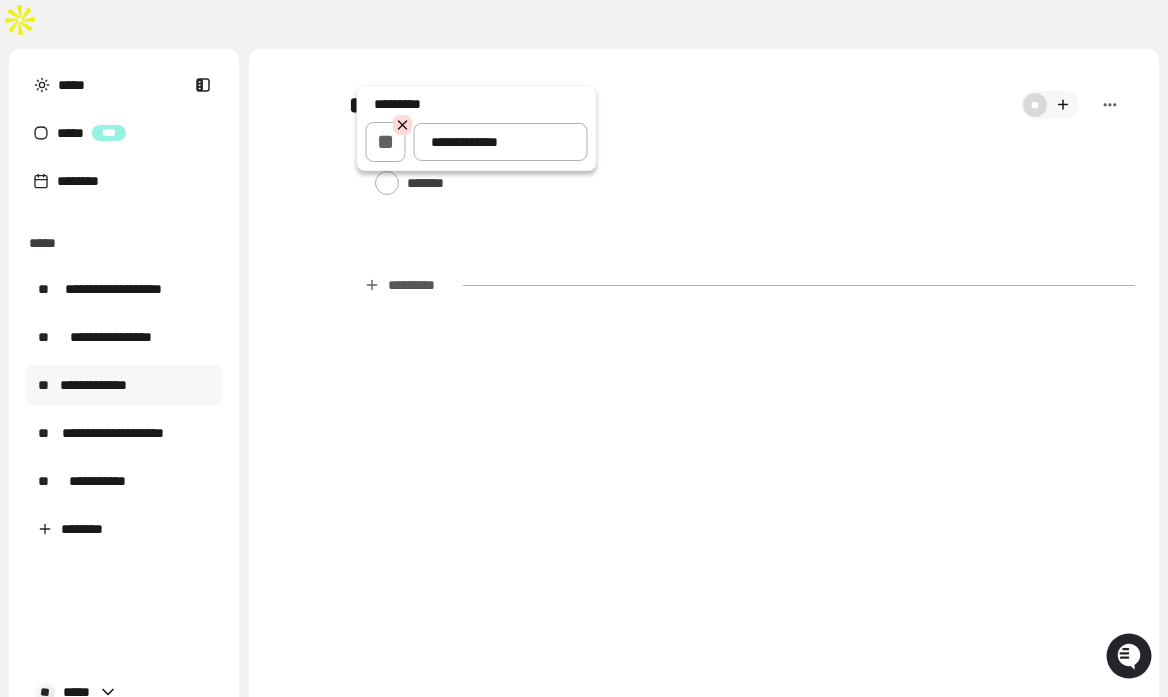 type on "*" 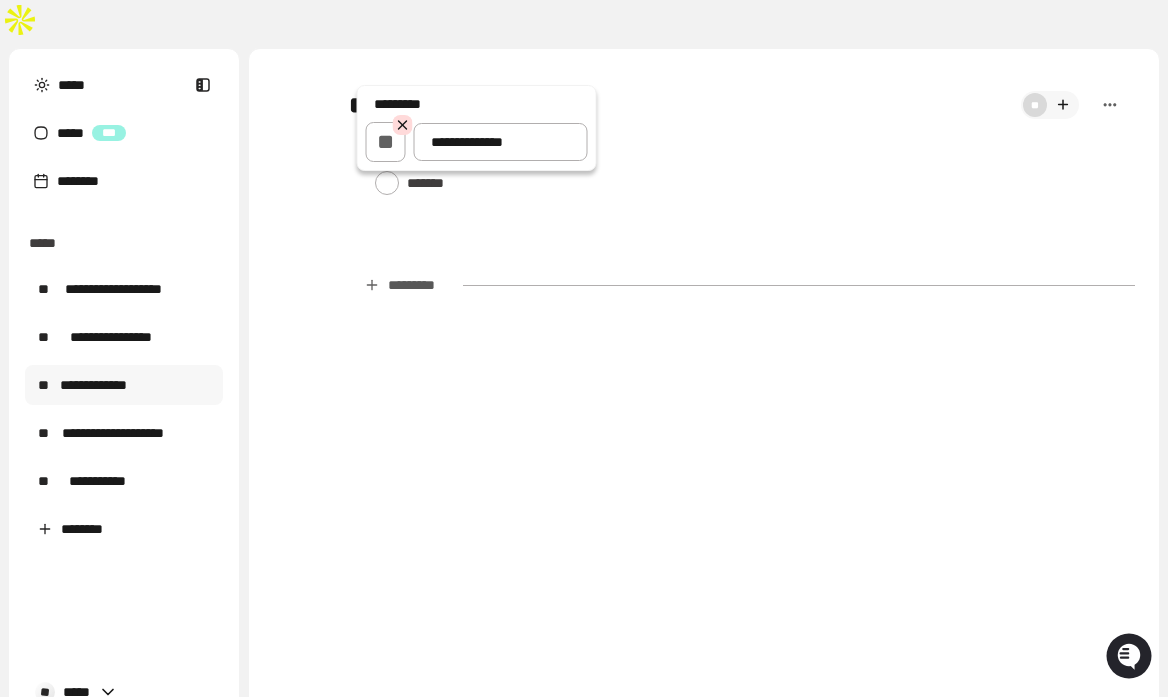type on "*" 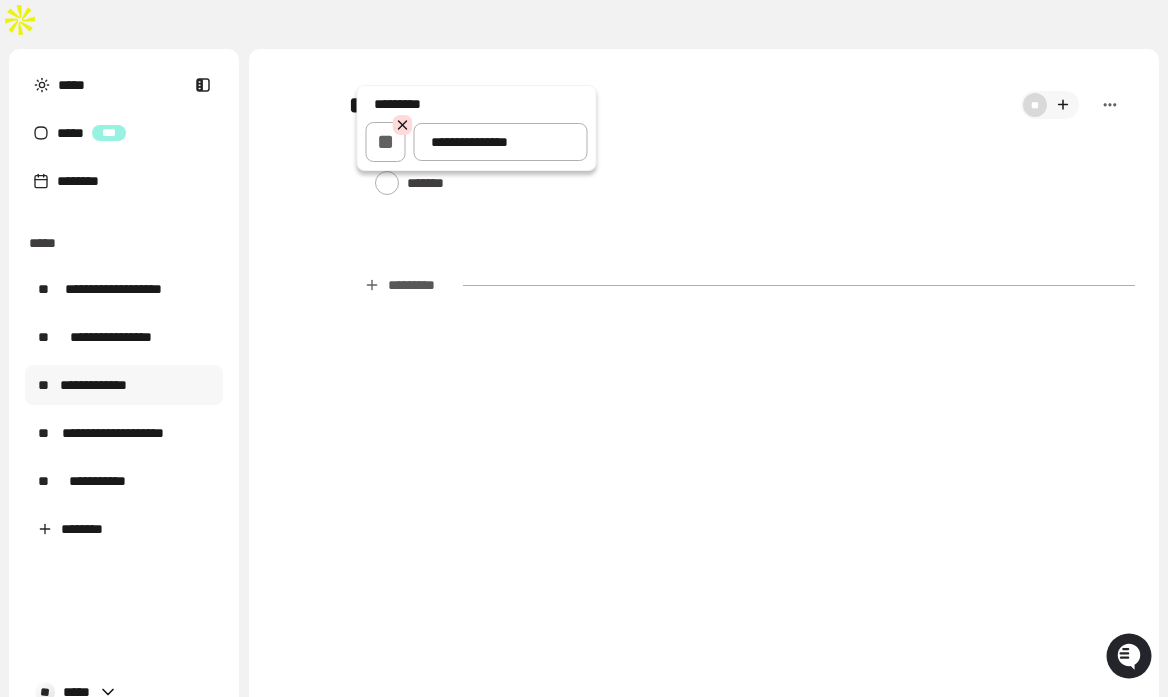 type on "*" 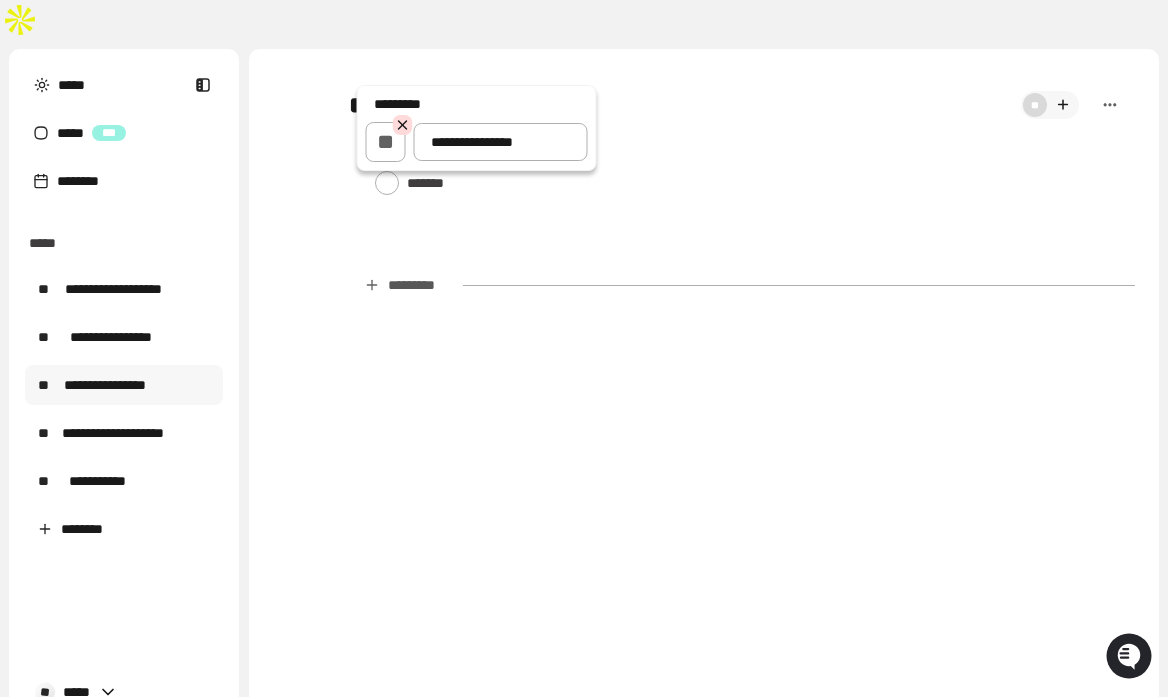 type on "**********" 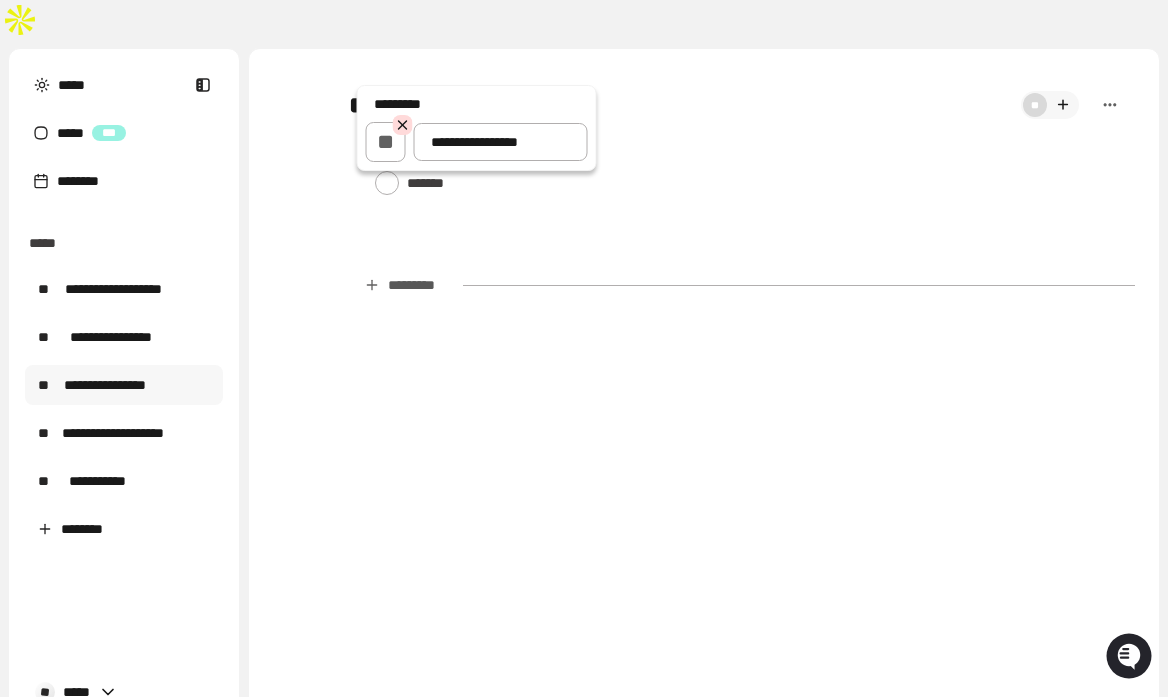 type on "*" 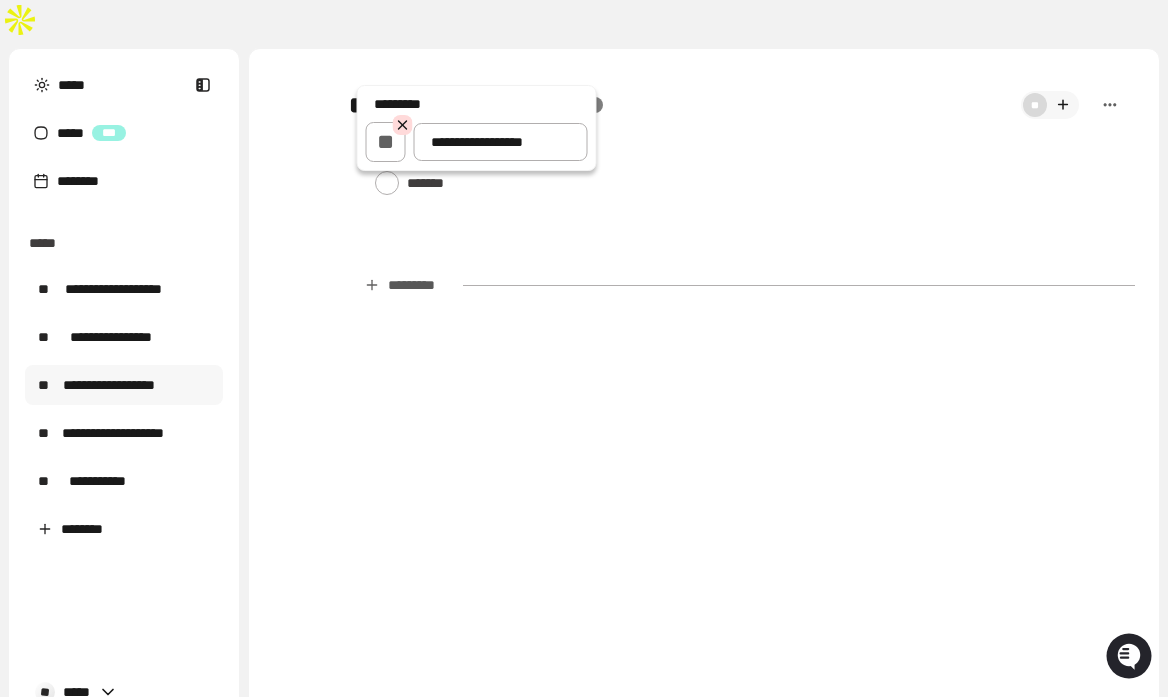 type on "*" 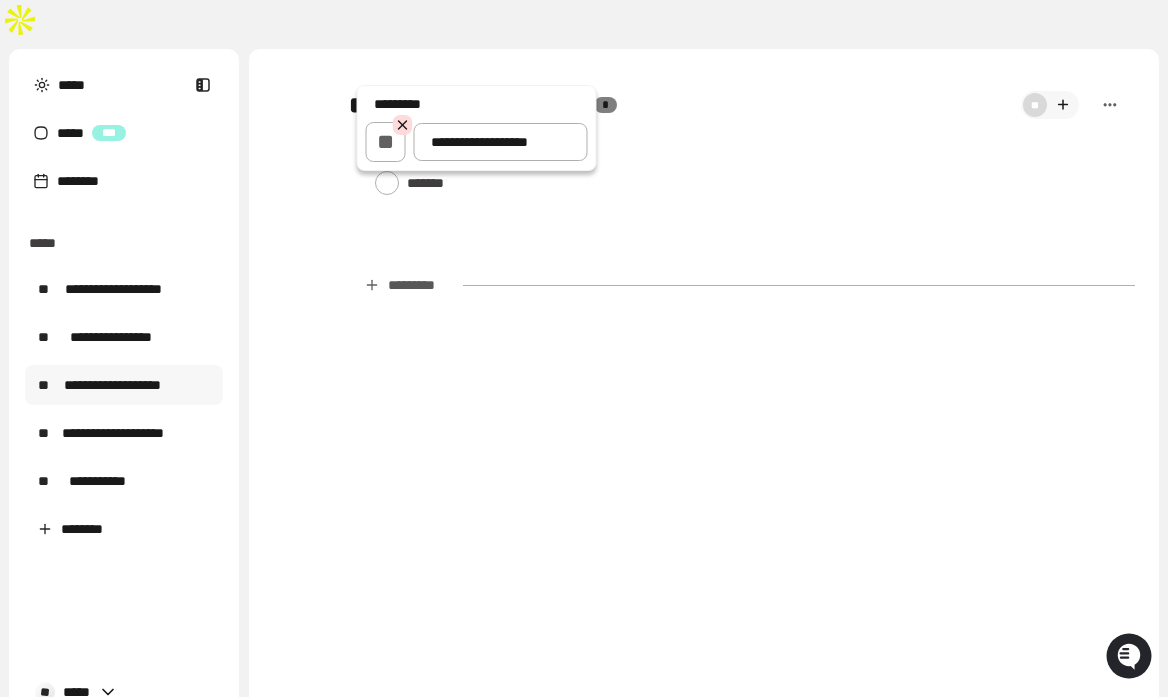 type on "**********" 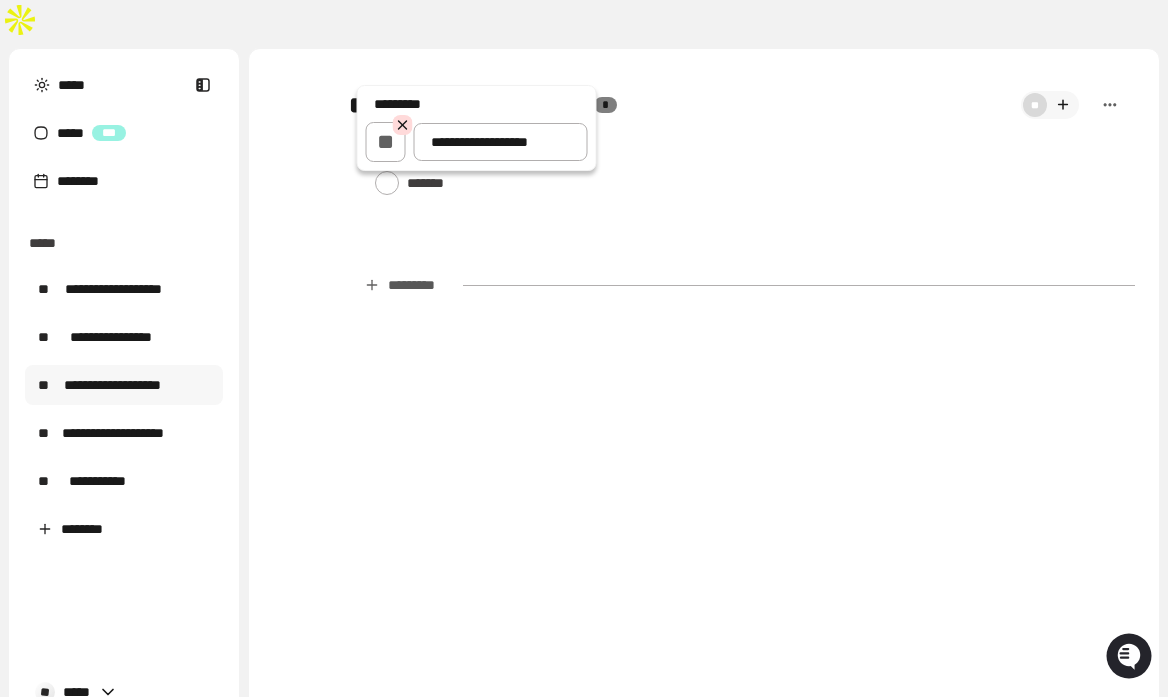 click at bounding box center [584, 348] 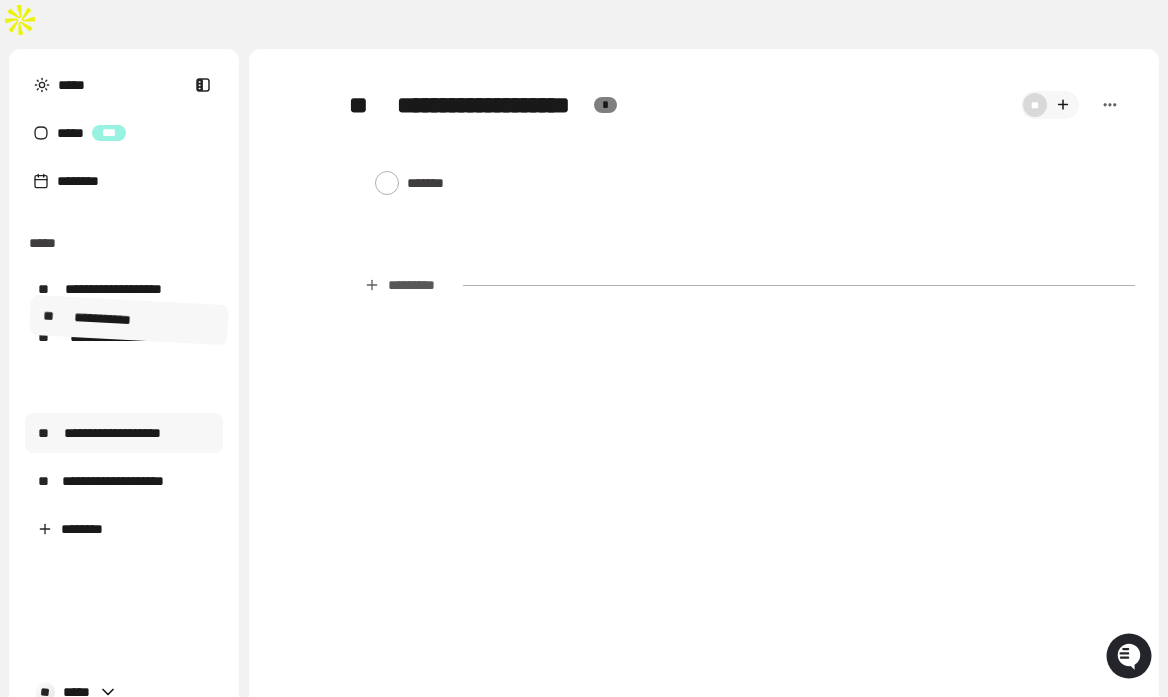 drag, startPoint x: 124, startPoint y: 437, endPoint x: 127, endPoint y: 326, distance: 111.040535 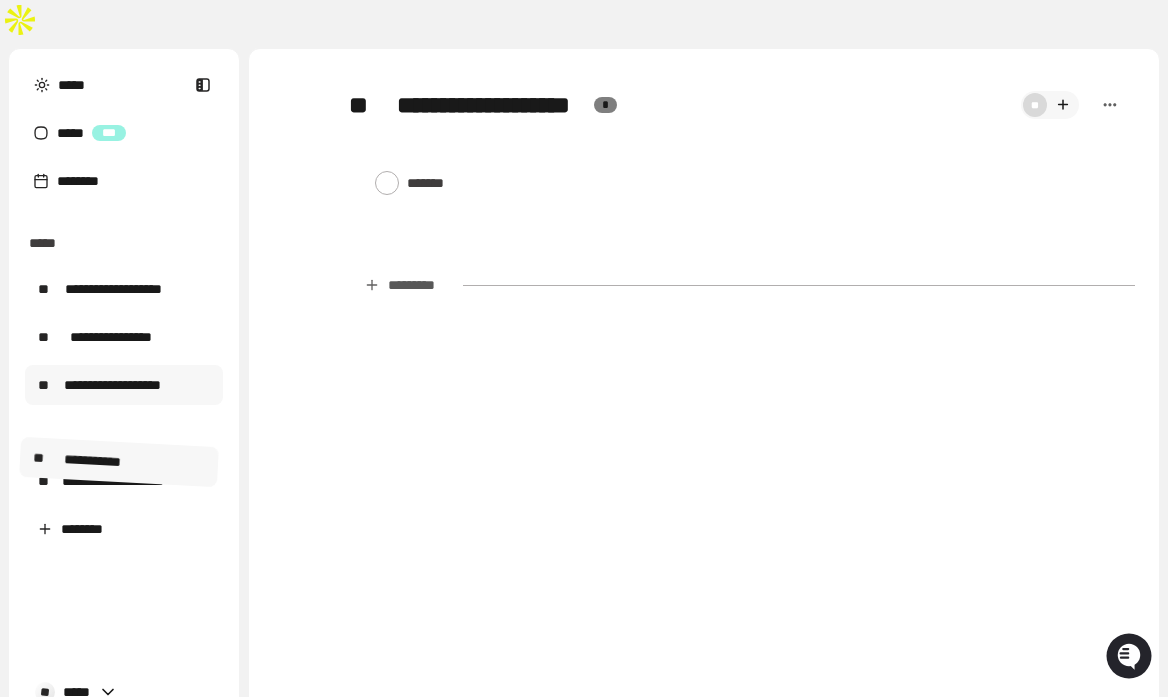 drag, startPoint x: 126, startPoint y: 349, endPoint x: 131, endPoint y: 444, distance: 95.131485 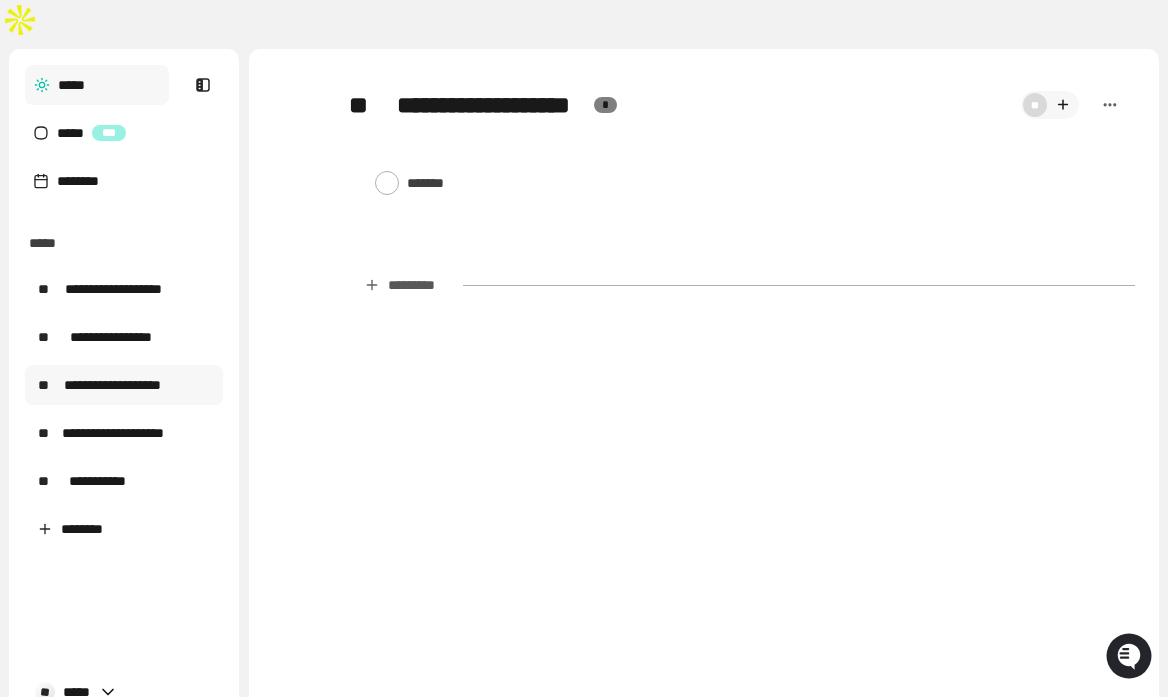 click on "*****" at bounding box center [97, 85] 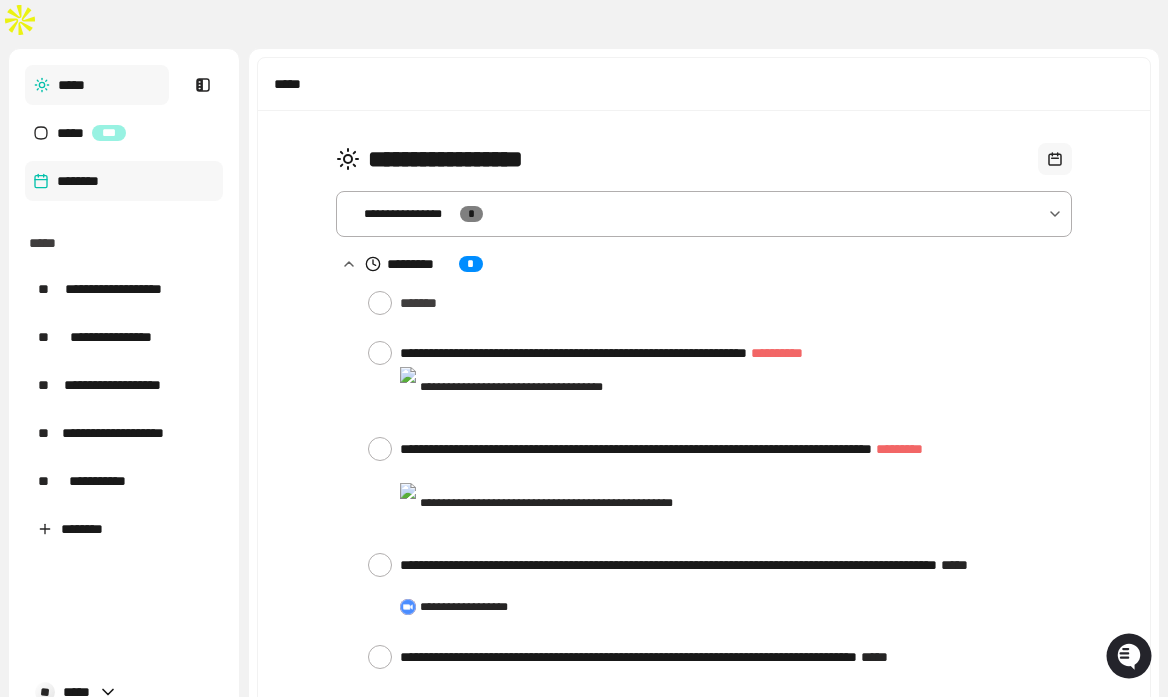 click on "********" at bounding box center [124, 181] 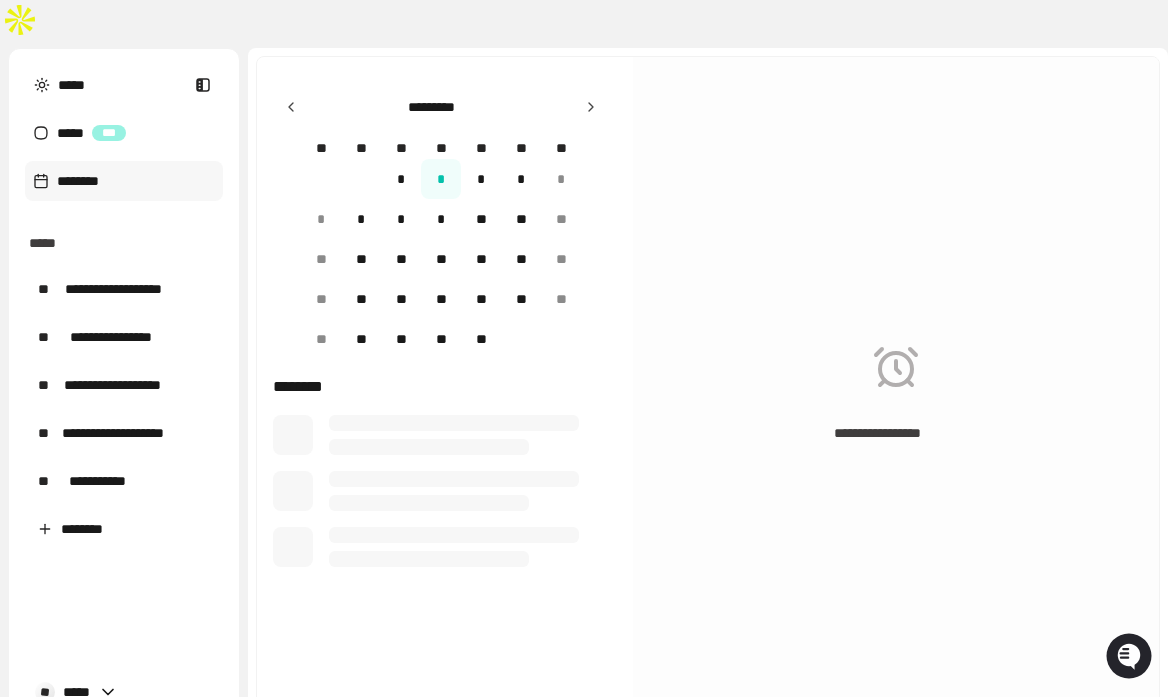 click on "***** ***** *** ********" at bounding box center [124, 133] 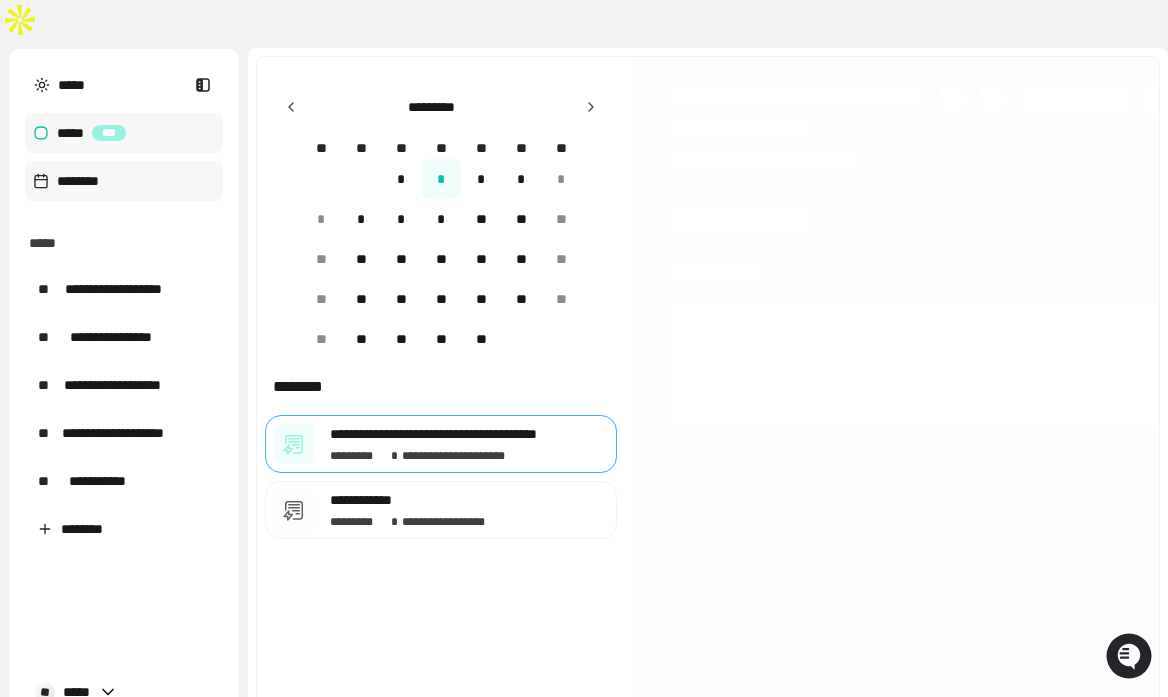 click on "***** ***" at bounding box center [124, 133] 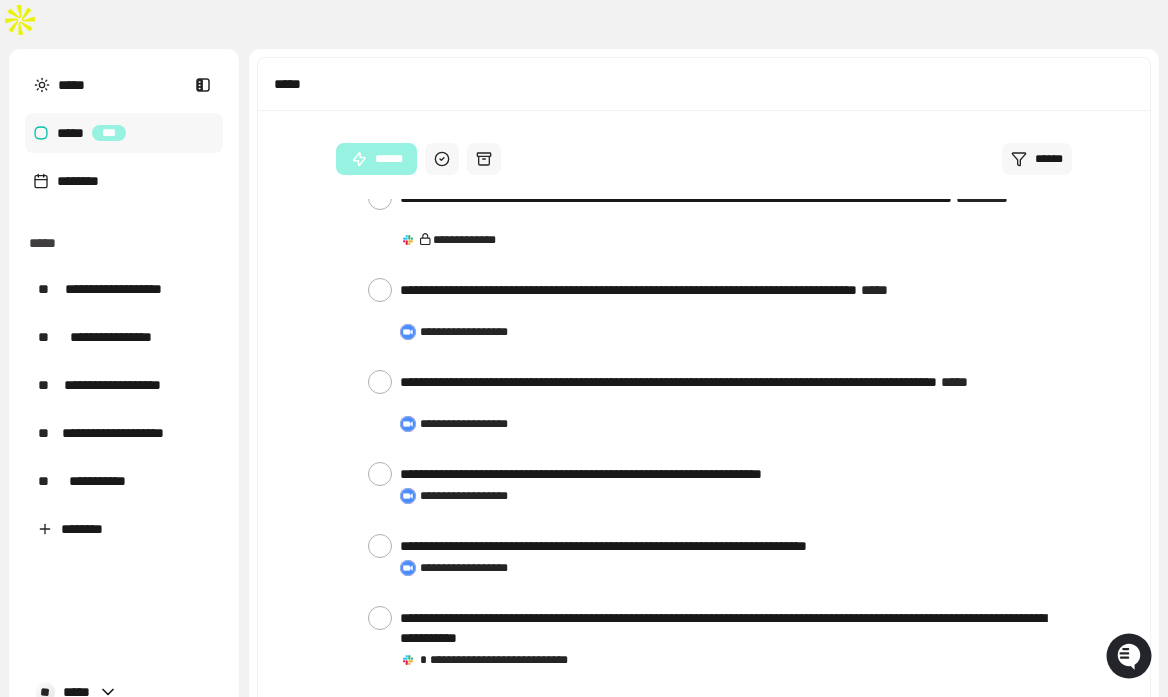 scroll, scrollTop: 2847, scrollLeft: 0, axis: vertical 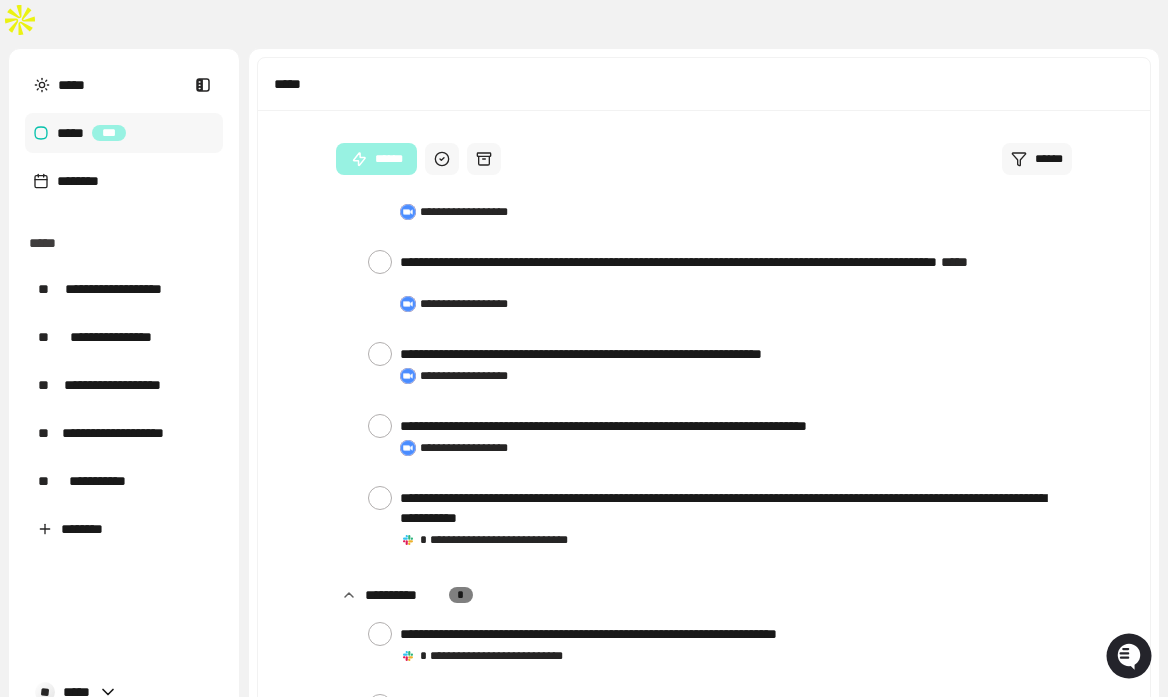 click on "*********" at bounding box center [703, 908] 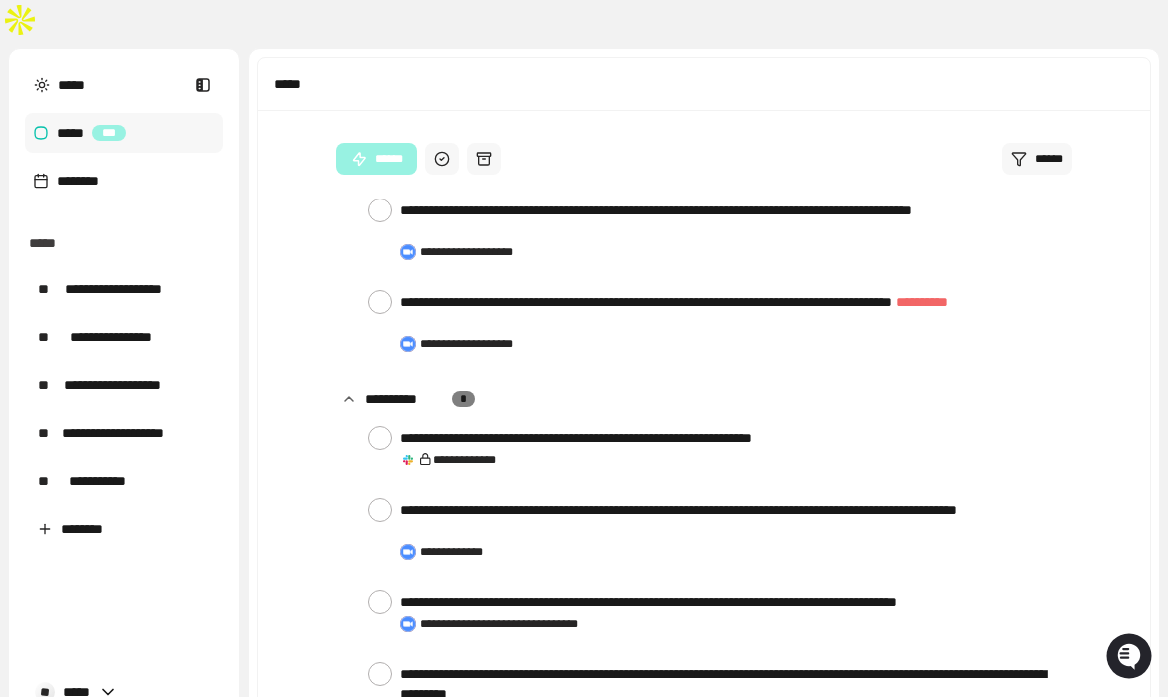 click at bounding box center [1050, 766] 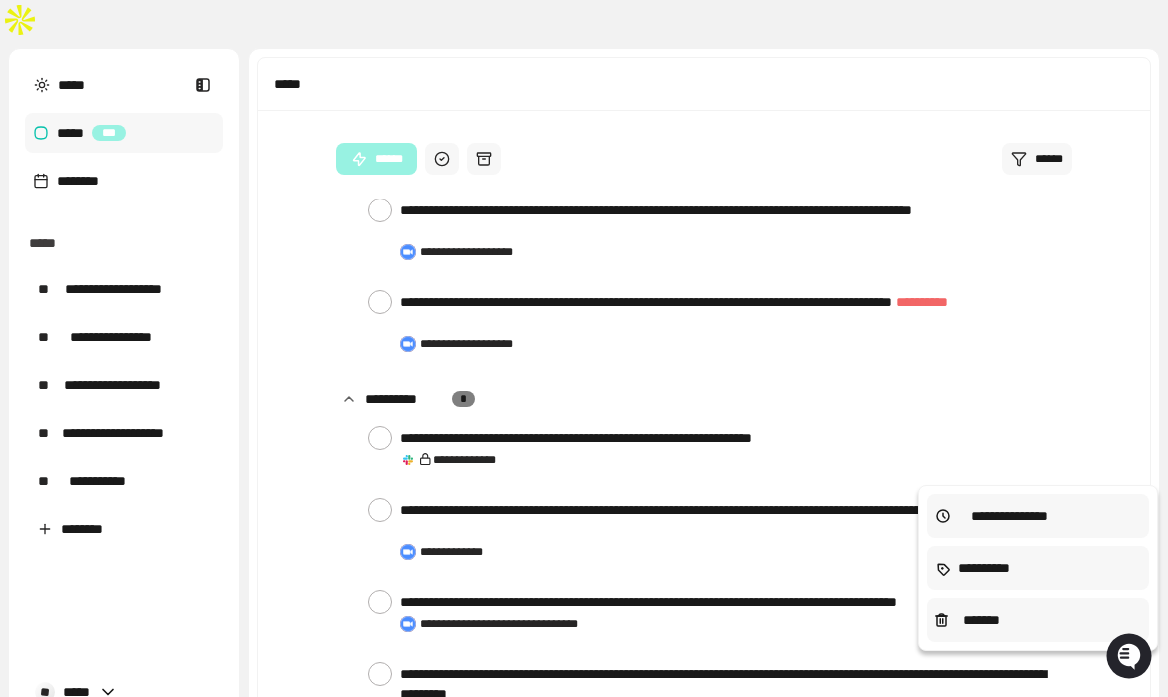 click at bounding box center [584, 348] 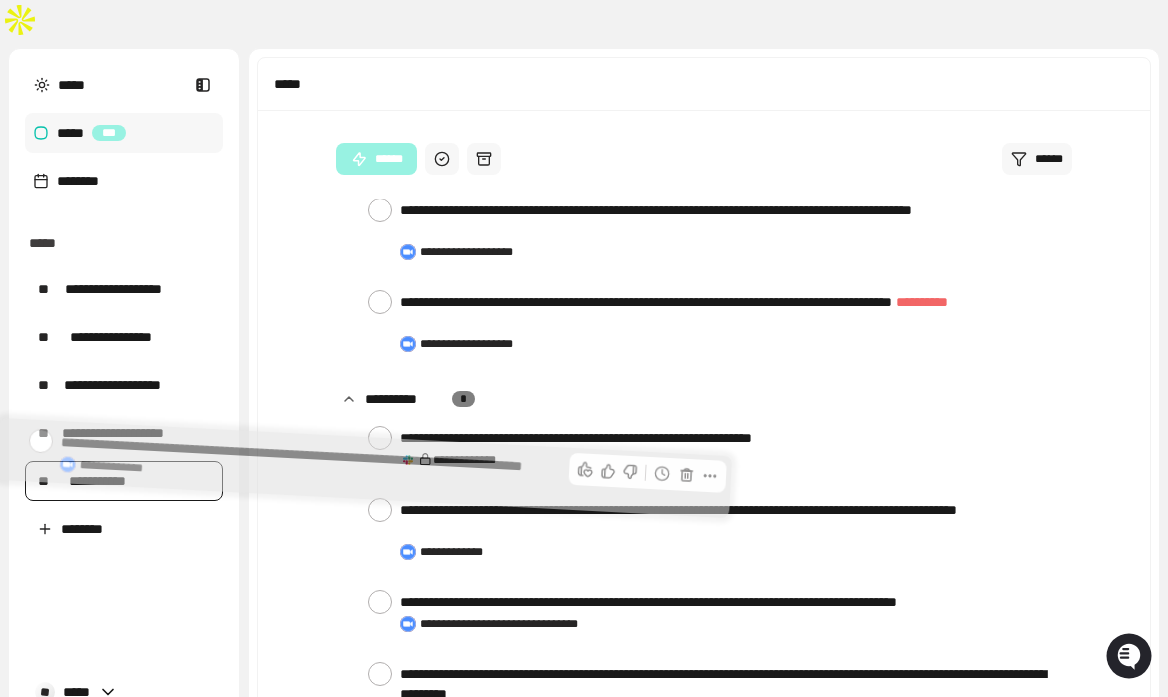drag, startPoint x: 433, startPoint y: 480, endPoint x: 97, endPoint y: 465, distance: 336.33466 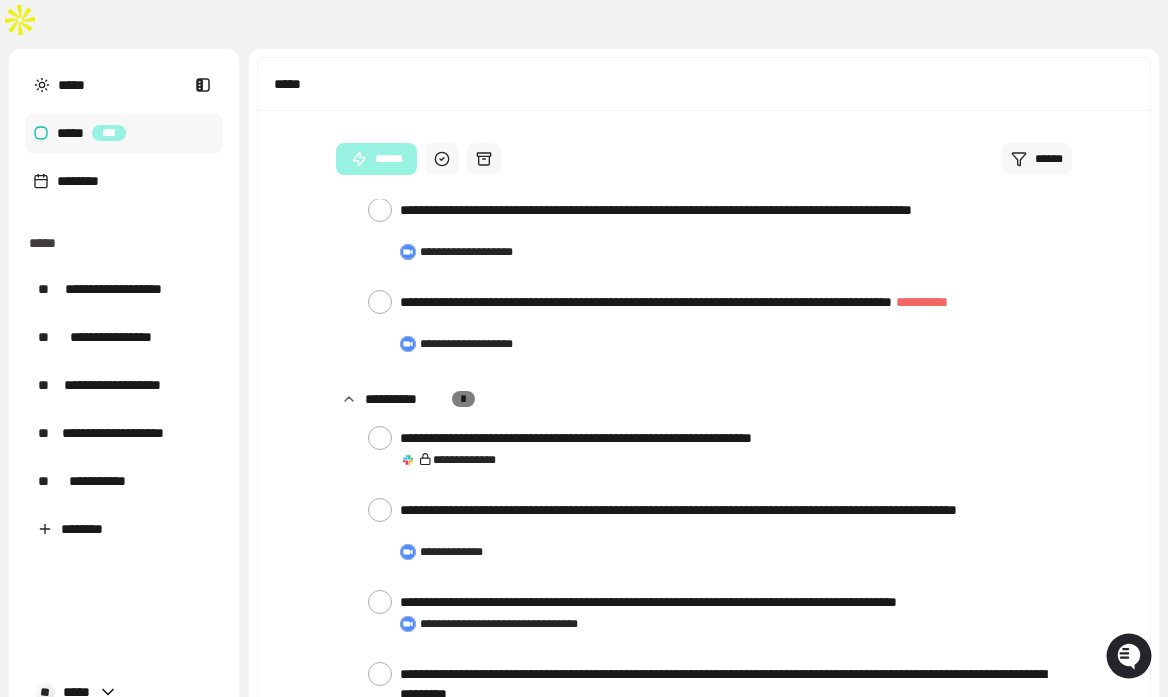 scroll, scrollTop: 3507, scrollLeft: 0, axis: vertical 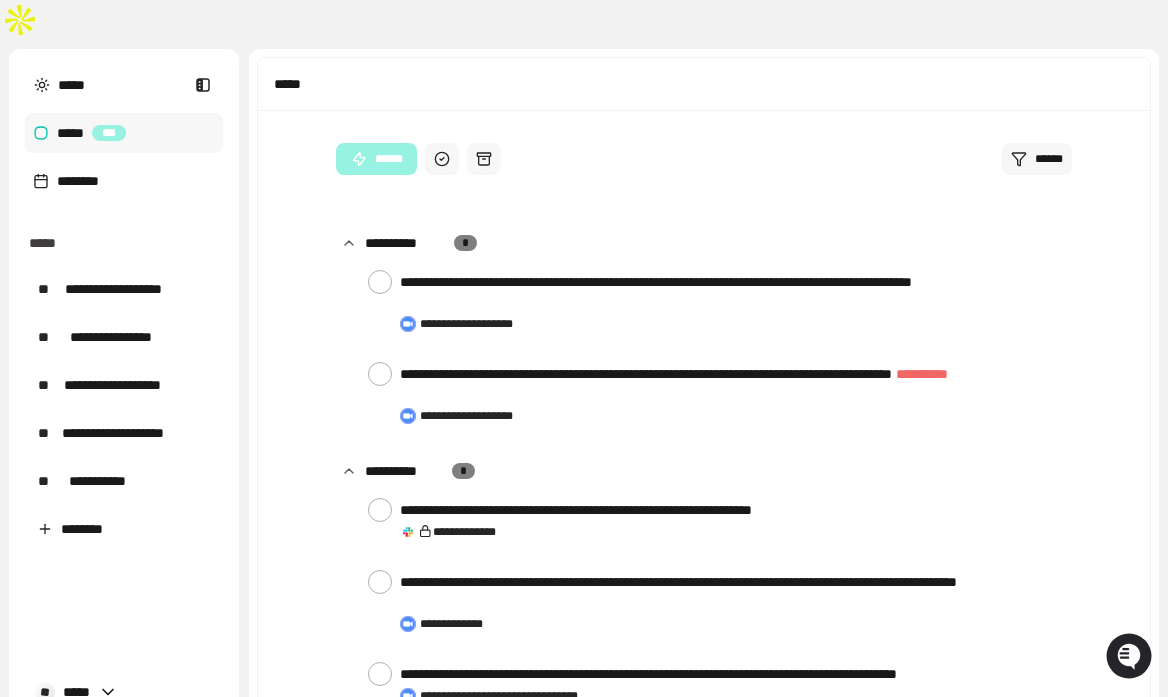 click at bounding box center (988, 746) 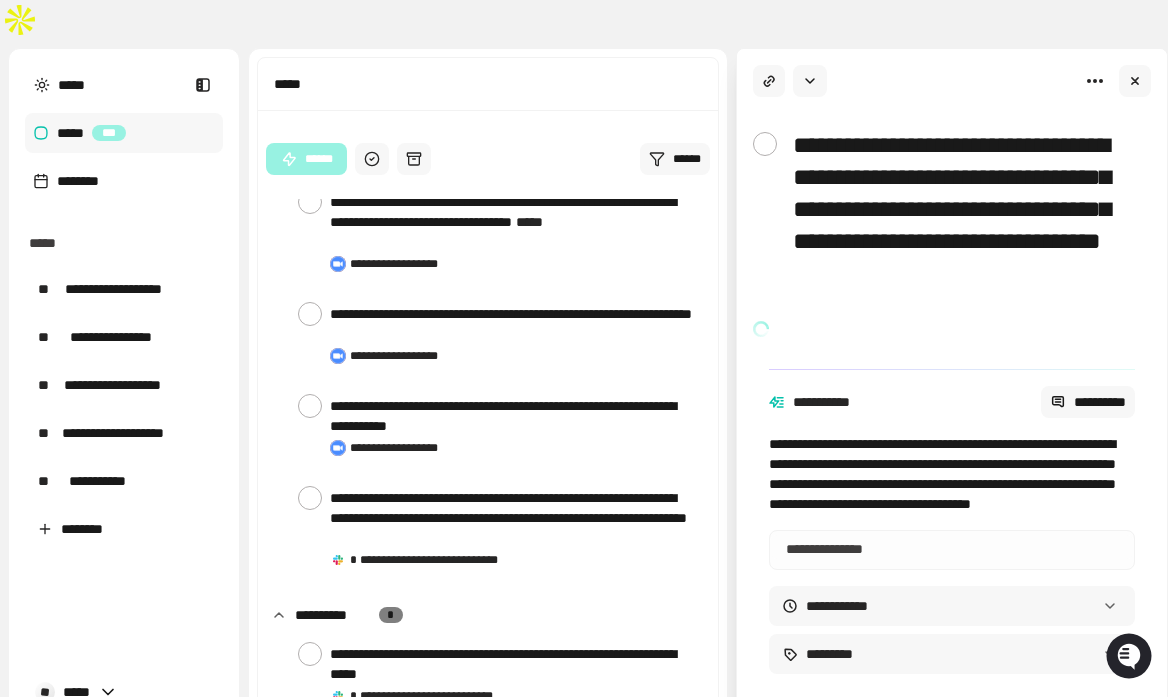 scroll, scrollTop: 4359, scrollLeft: 0, axis: vertical 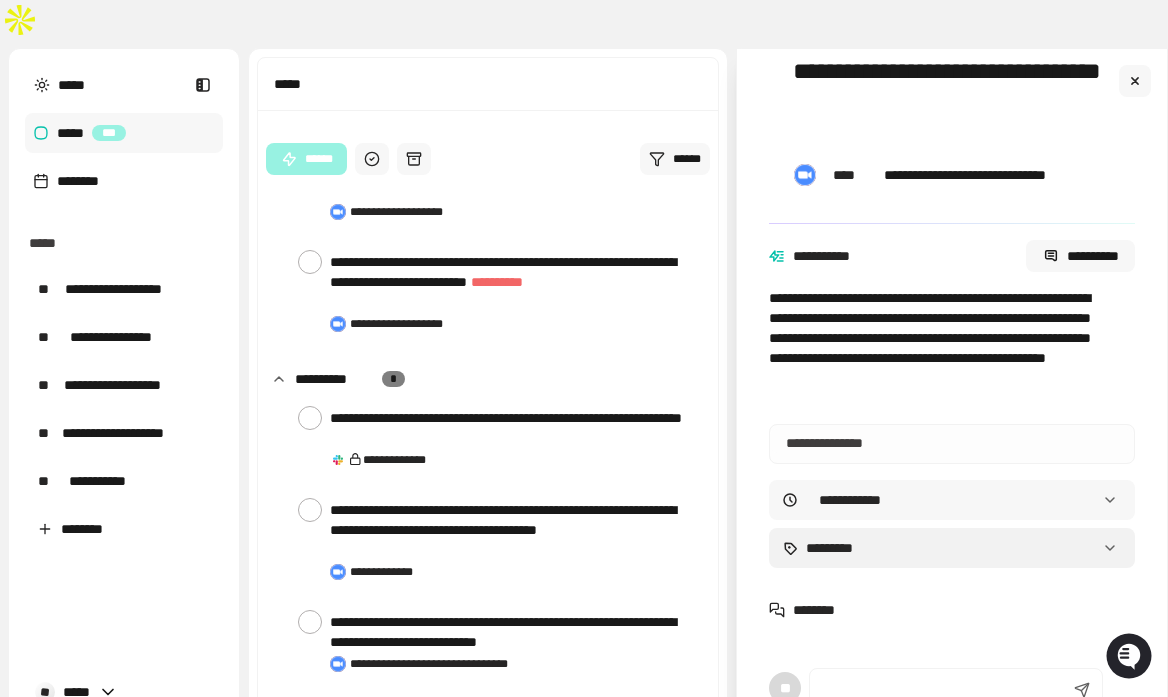 click on "**********" at bounding box center (584, 368) 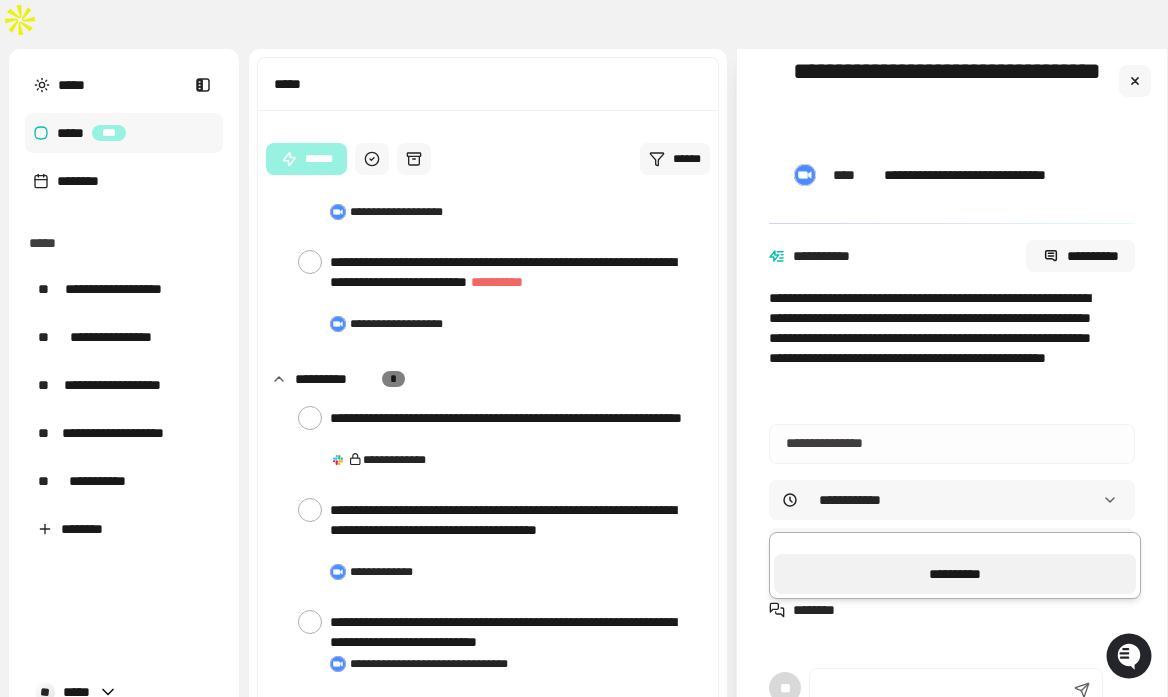 click on "**********" at bounding box center (955, 574) 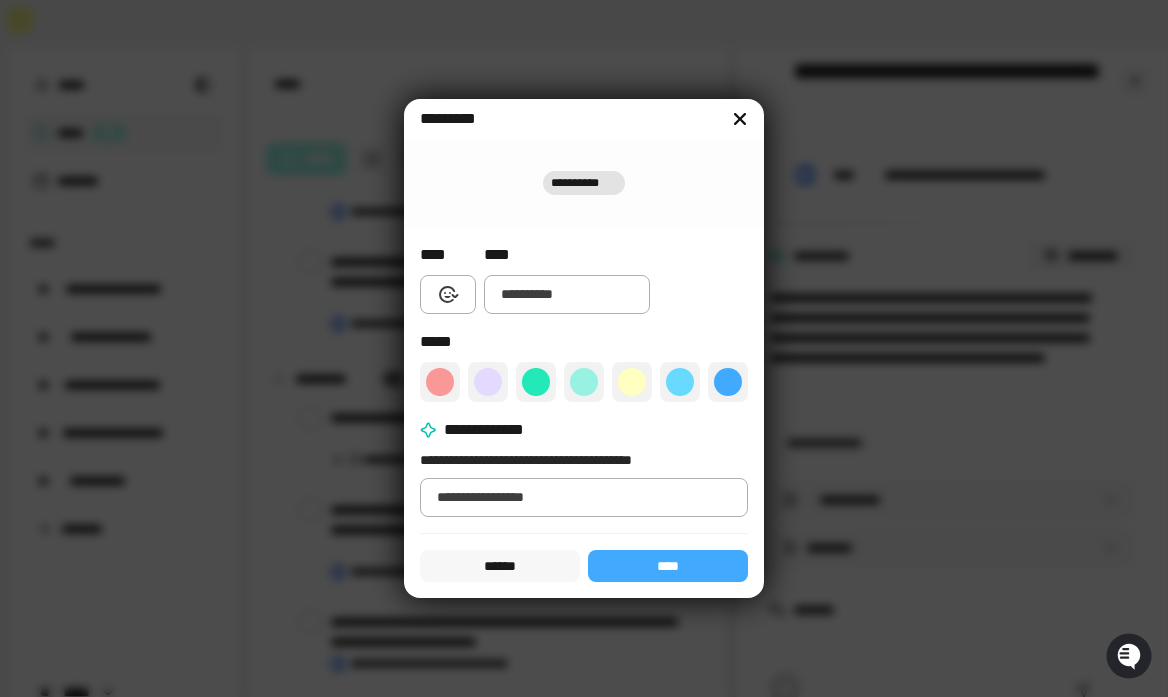 click 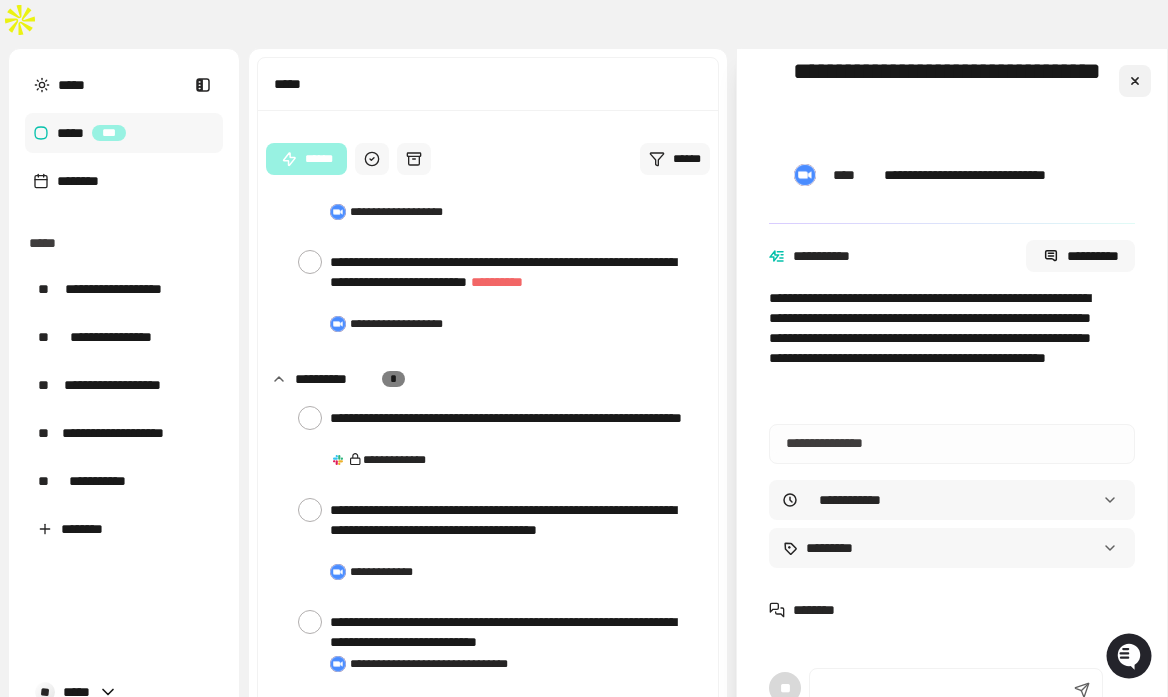 click at bounding box center (1135, 81) 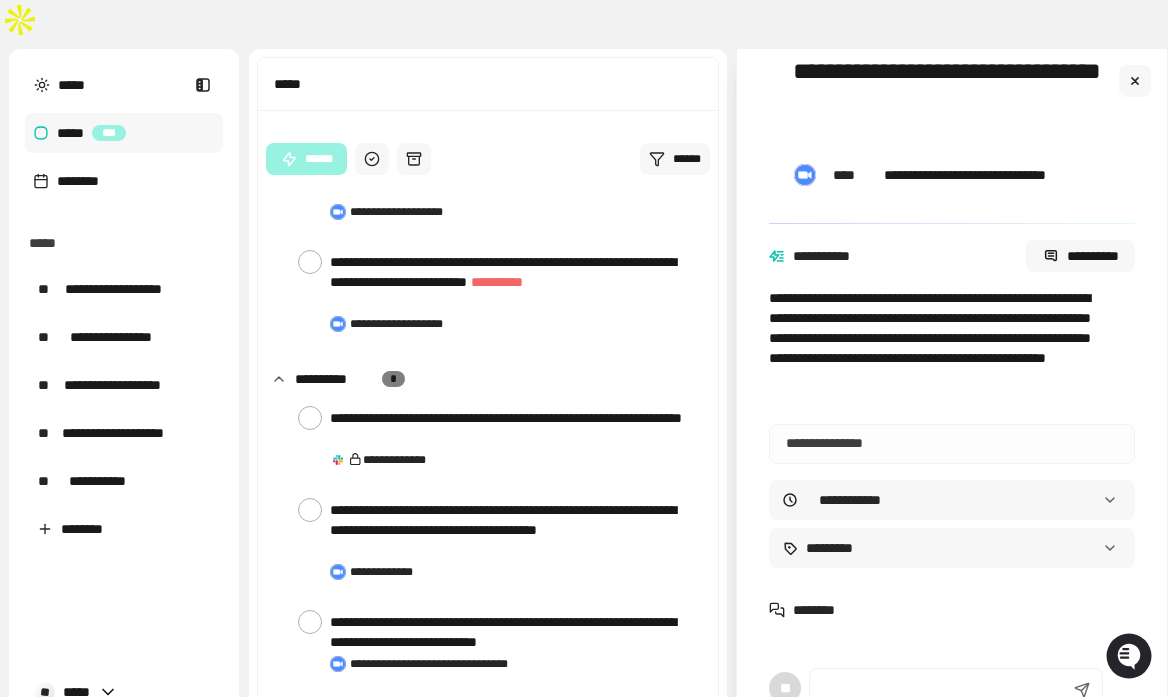 scroll, scrollTop: 3507, scrollLeft: 0, axis: vertical 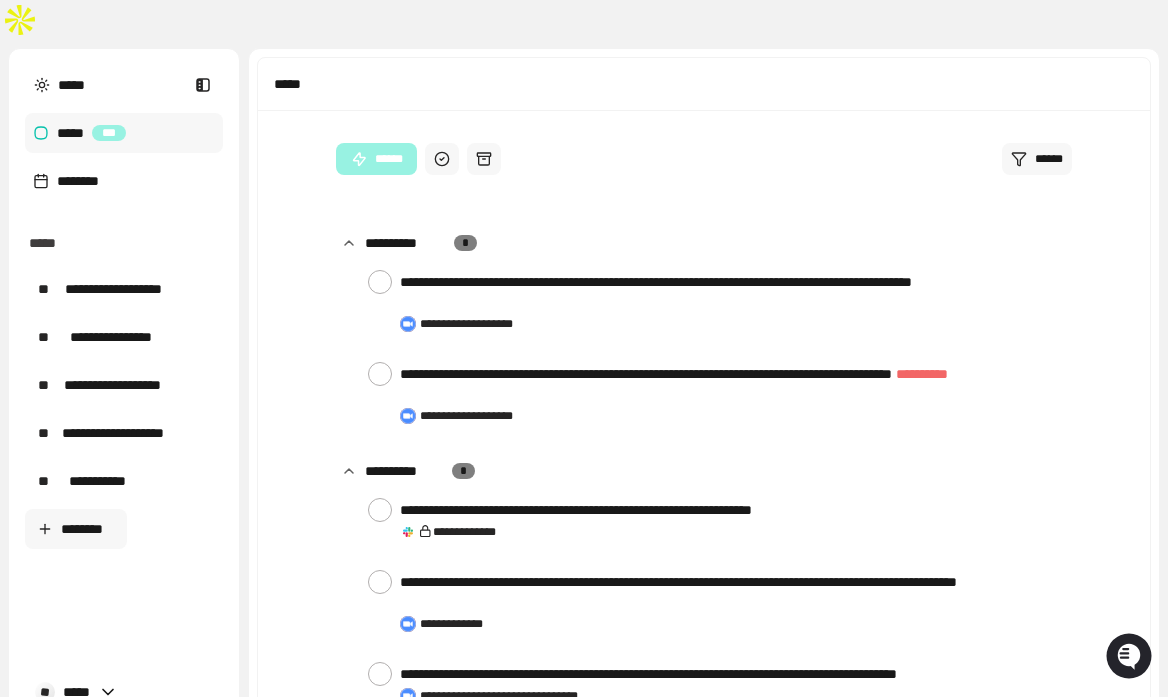 click on "********" at bounding box center (76, 529) 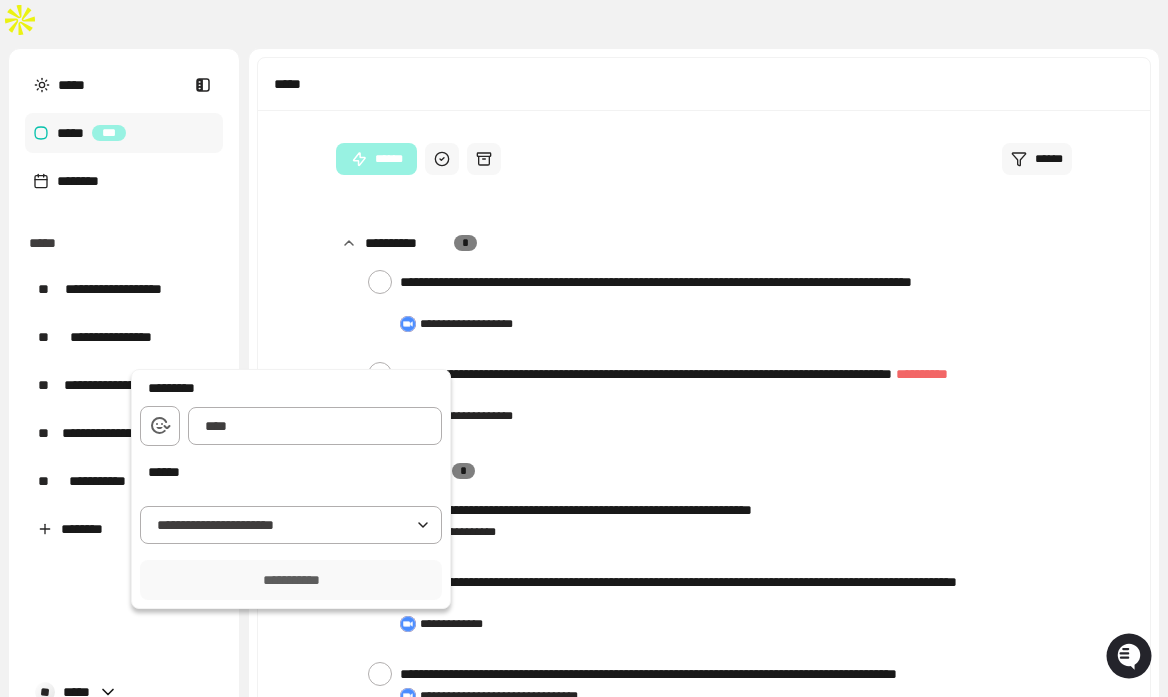 click at bounding box center [584, 348] 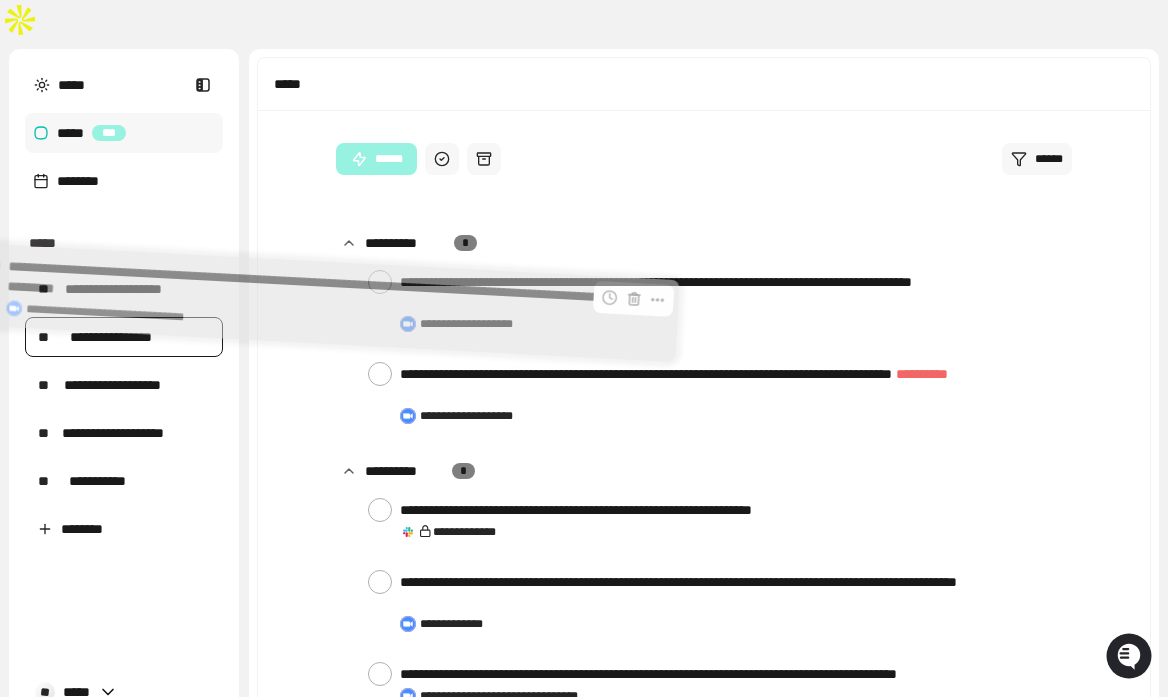 drag, startPoint x: 527, startPoint y: 471, endPoint x: 139, endPoint y: 301, distance: 423.6083 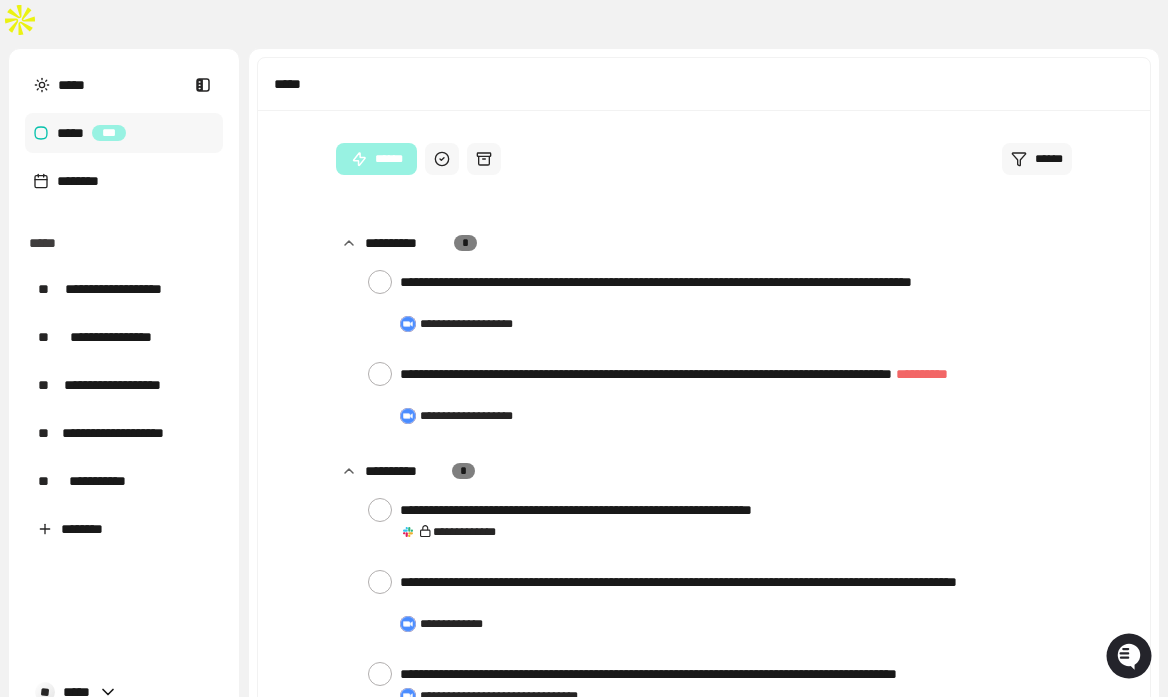 scroll, scrollTop: 3415, scrollLeft: 0, axis: vertical 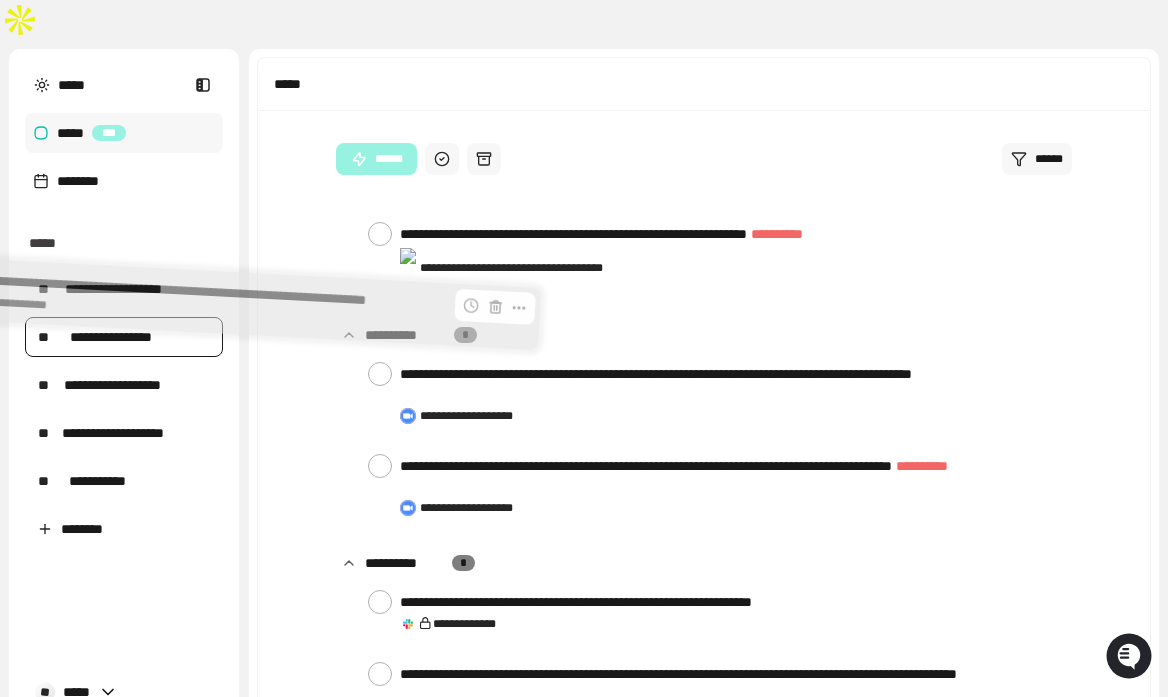 drag, startPoint x: 661, startPoint y: 489, endPoint x: 135, endPoint y: 307, distance: 556.5968 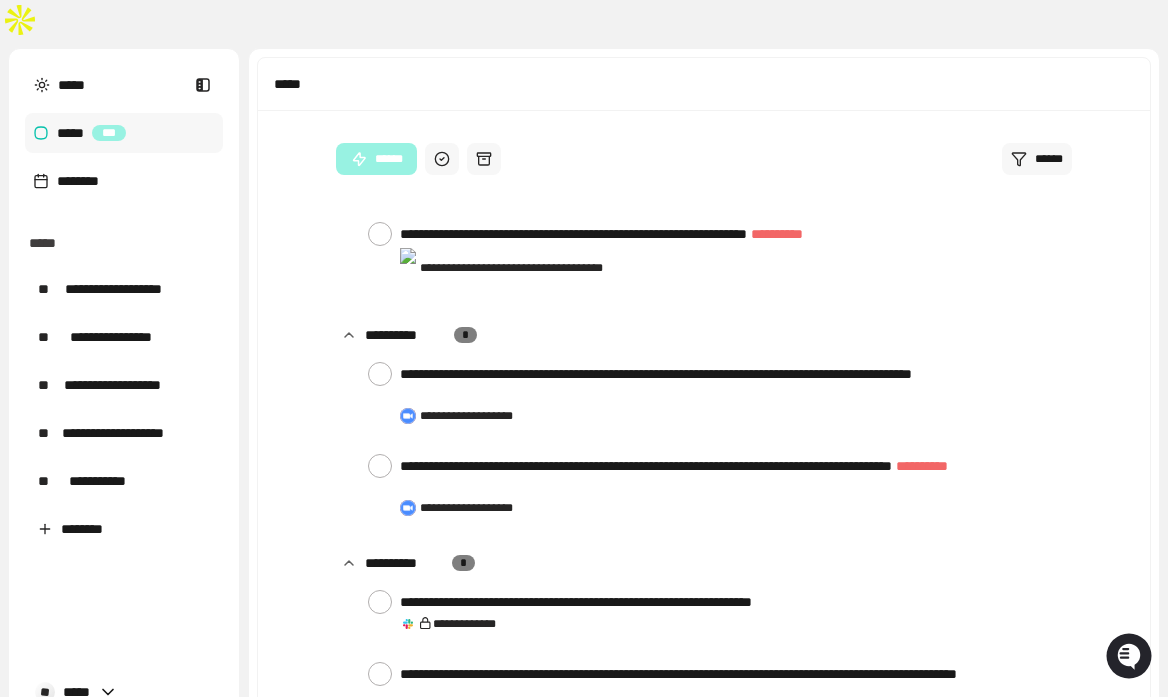 scroll, scrollTop: 3343, scrollLeft: 0, axis: vertical 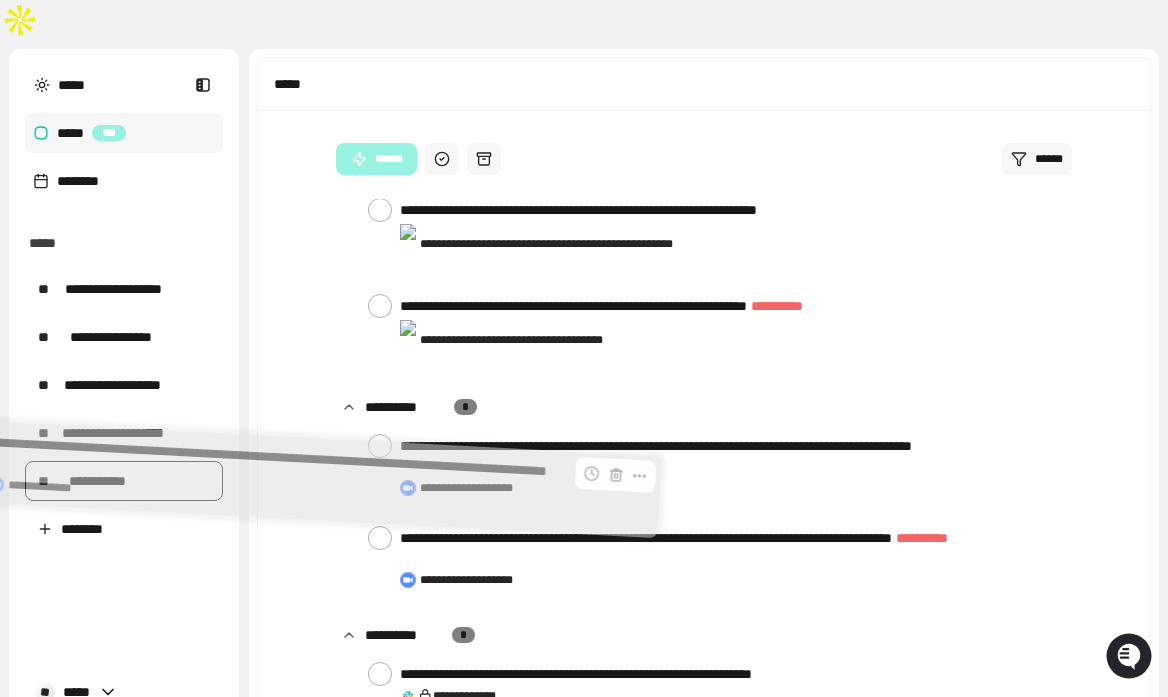 drag, startPoint x: 510, startPoint y: 452, endPoint x: 103, endPoint y: 456, distance: 407.01965 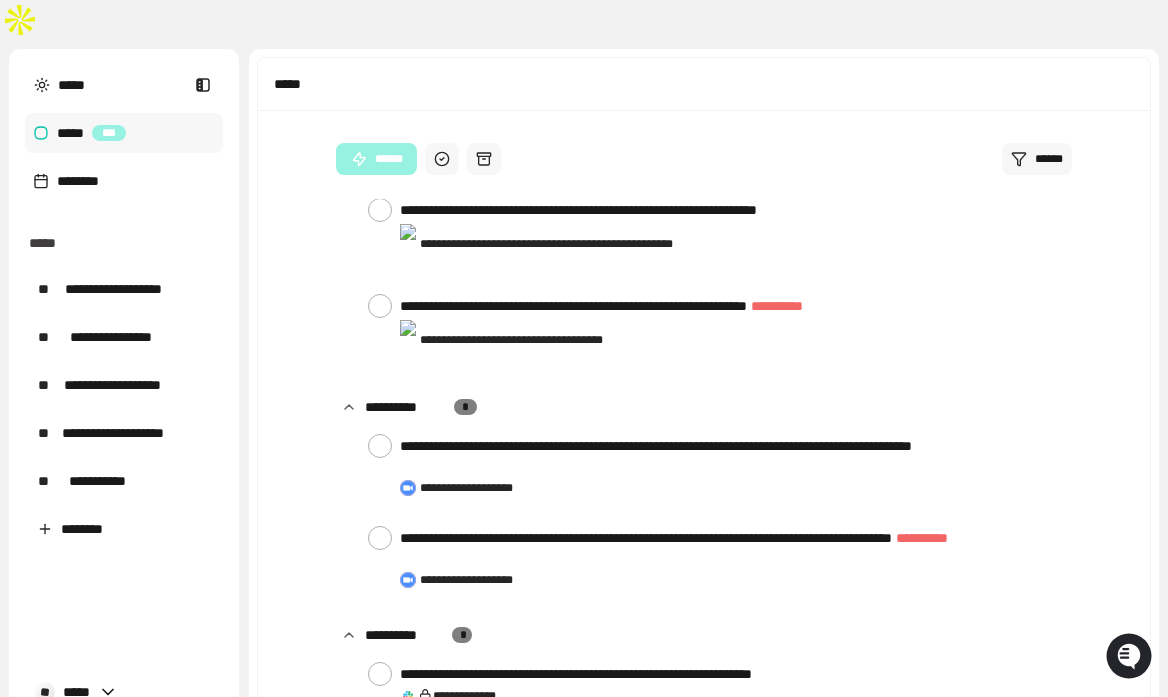 scroll, scrollTop: 3251, scrollLeft: 0, axis: vertical 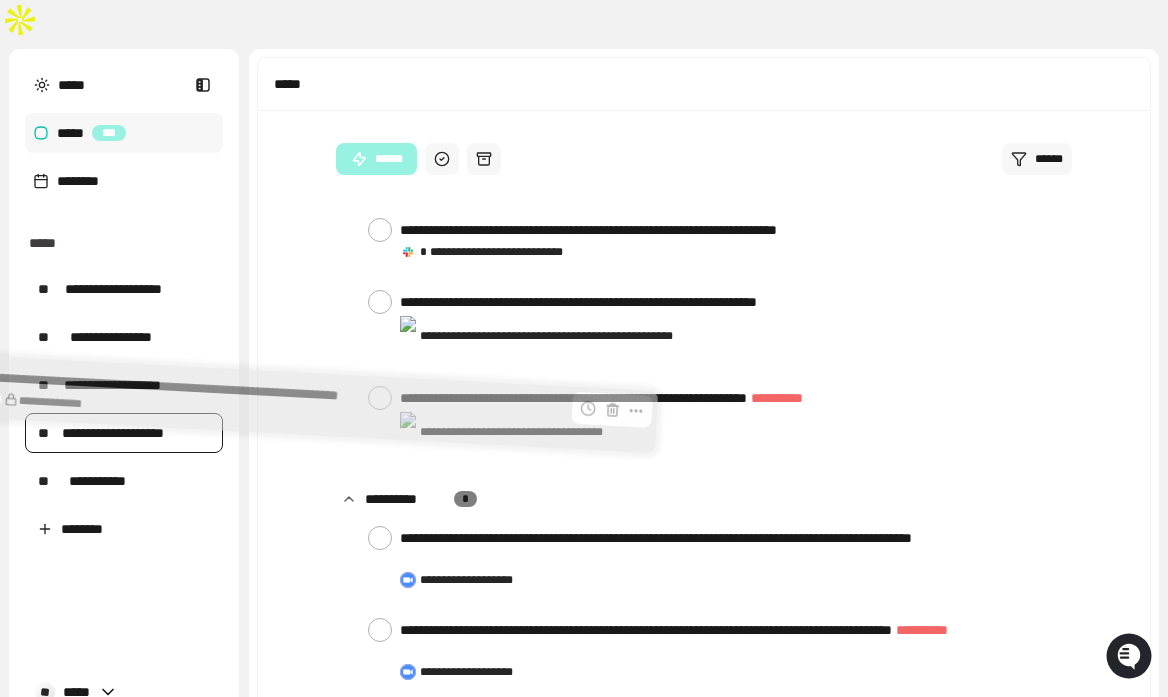 drag, startPoint x: 550, startPoint y: 482, endPoint x: 140, endPoint y: 402, distance: 417.73196 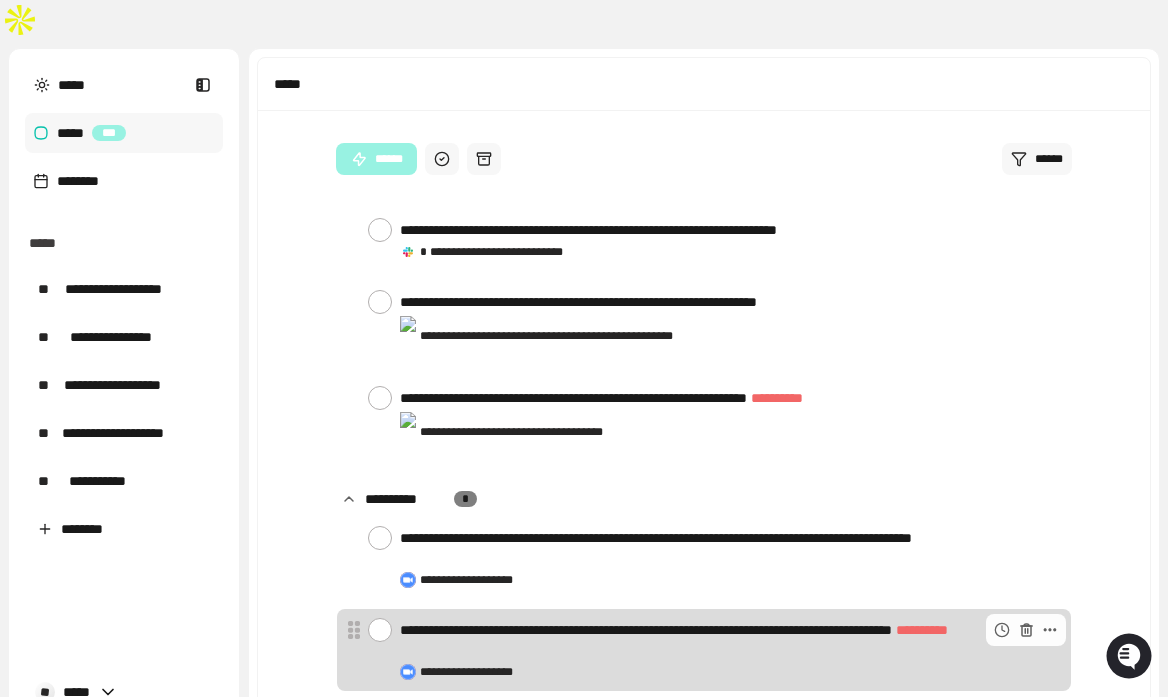 scroll, scrollTop: 3135, scrollLeft: 0, axis: vertical 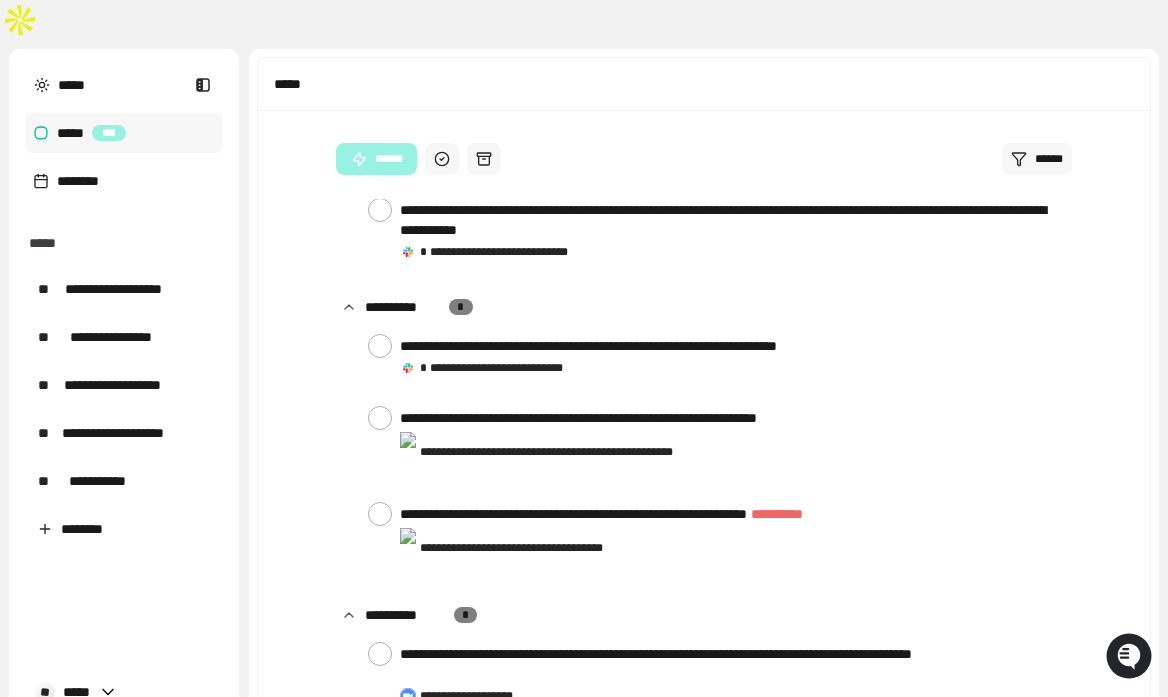 click on "**********" at bounding box center [731, 756] 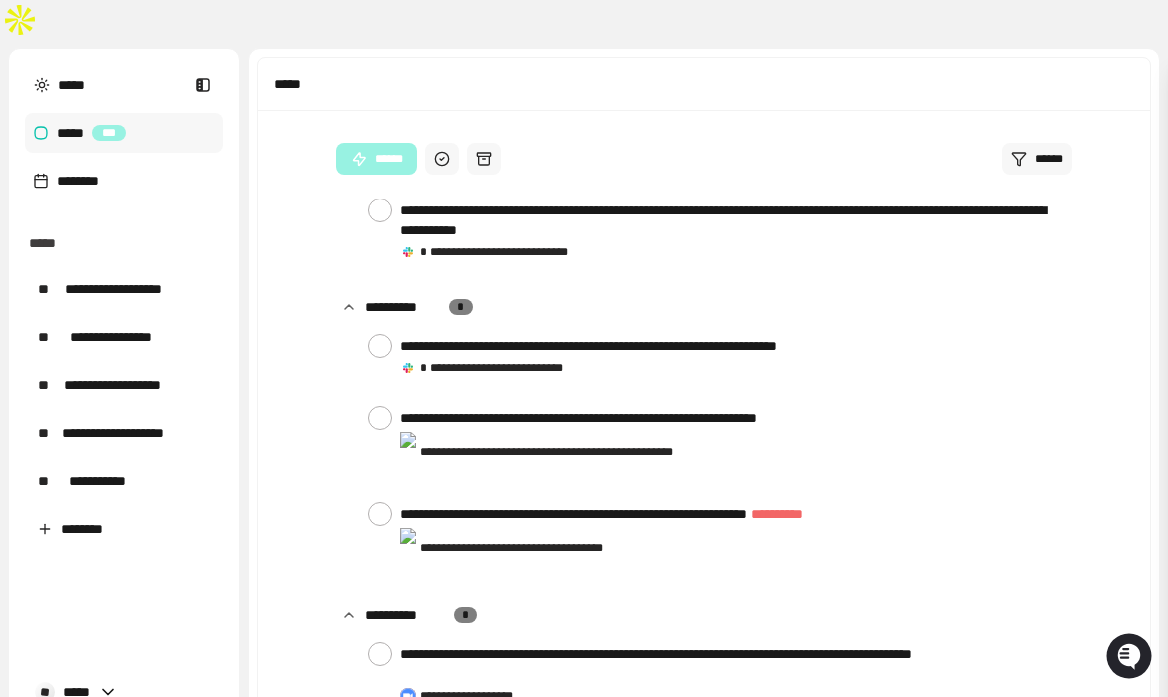 scroll, scrollTop: 3915, scrollLeft: 0, axis: vertical 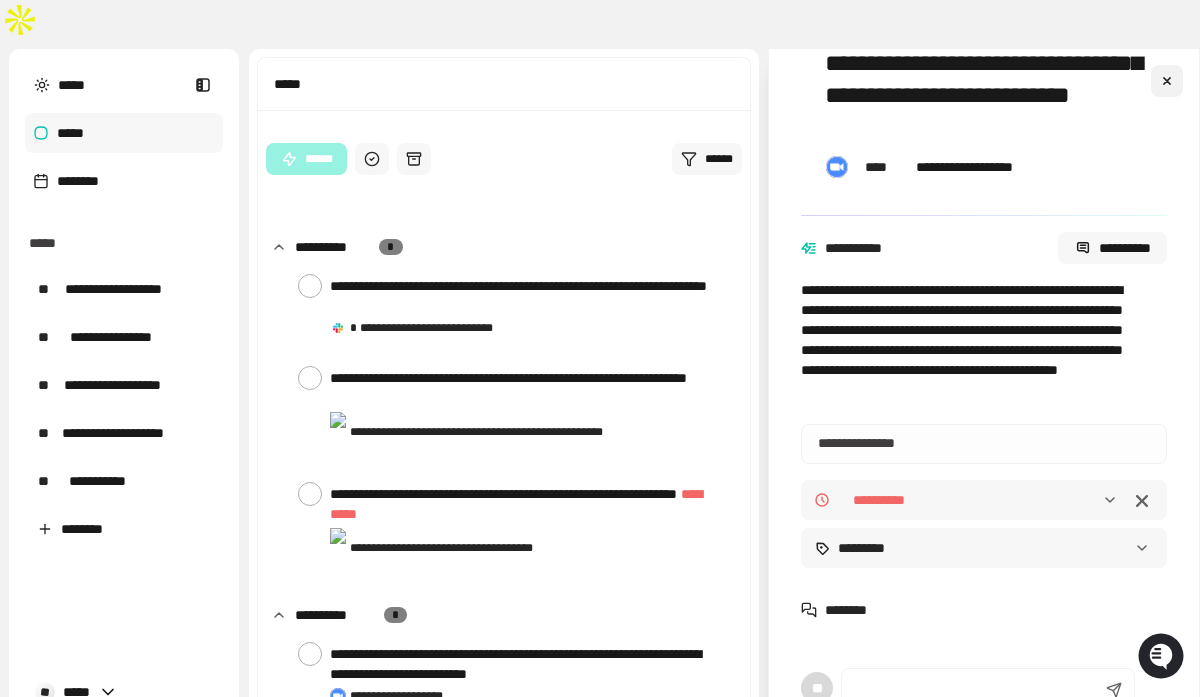 click at bounding box center (1167, 81) 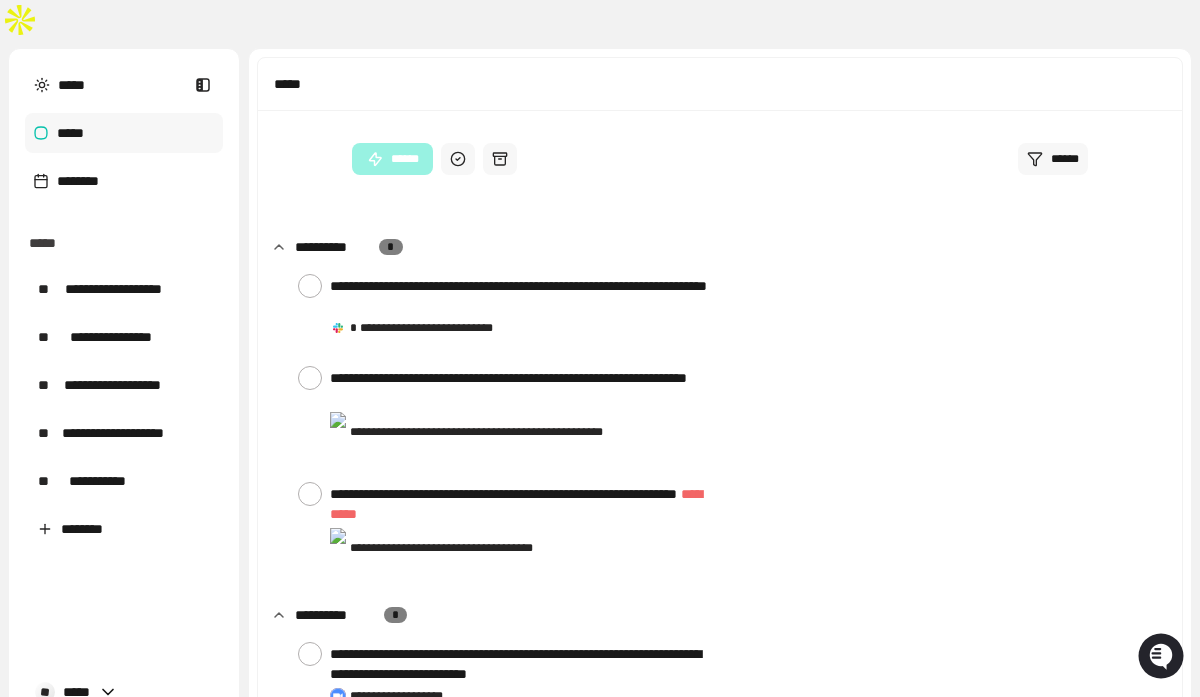 scroll, scrollTop: 3135, scrollLeft: 0, axis: vertical 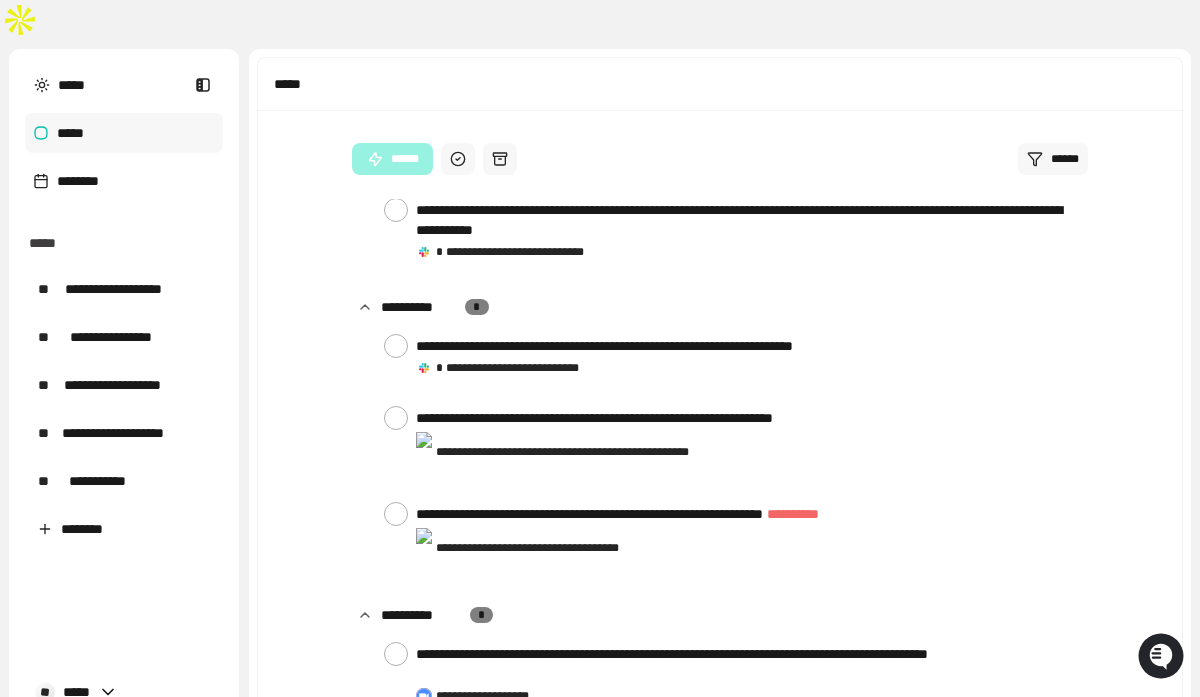 click at bounding box center [396, 746] 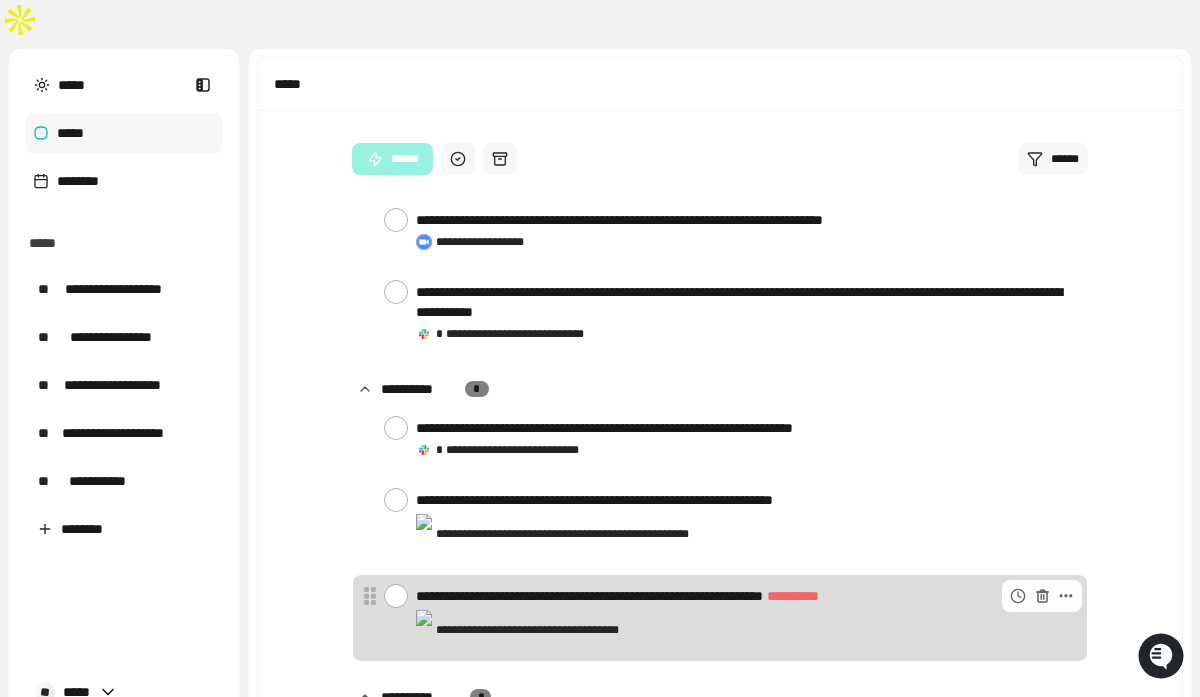 scroll, scrollTop: 3043, scrollLeft: 0, axis: vertical 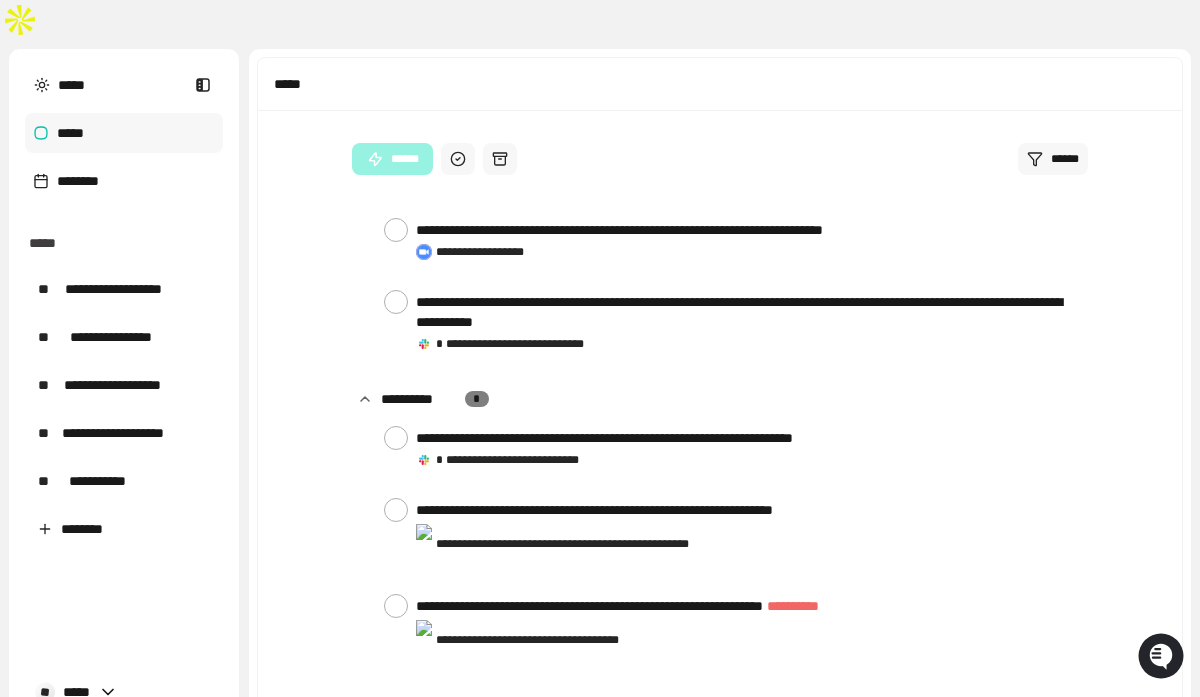 click at bounding box center (396, 746) 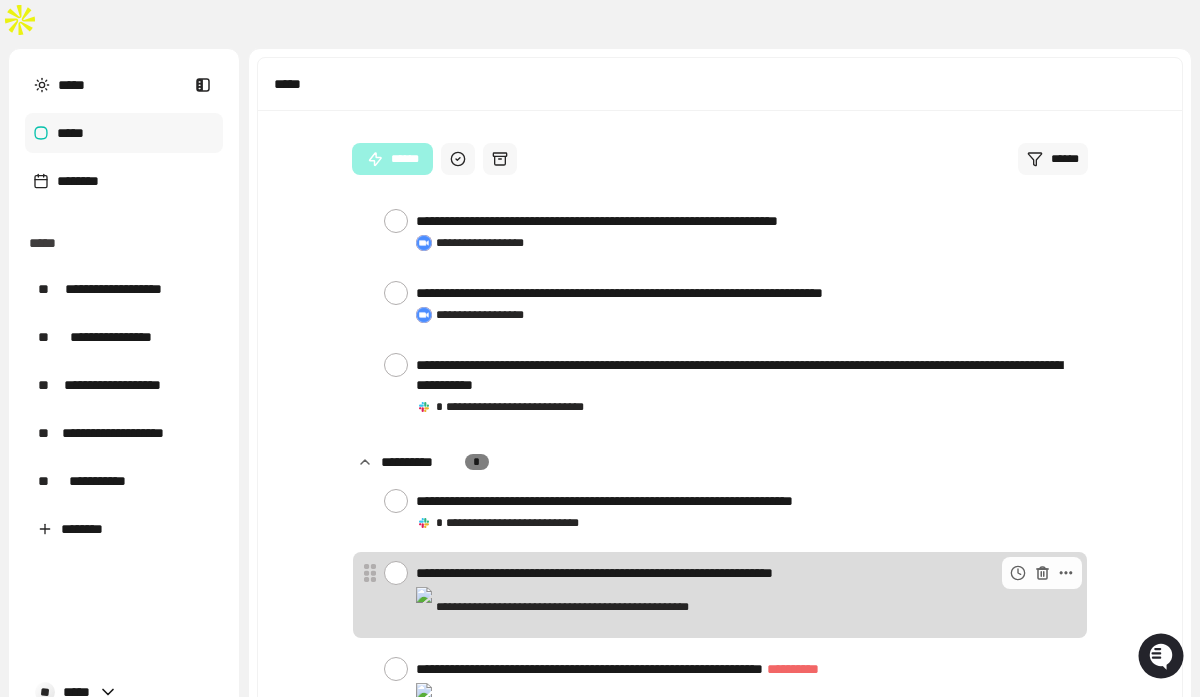 scroll, scrollTop: 2907, scrollLeft: 0, axis: vertical 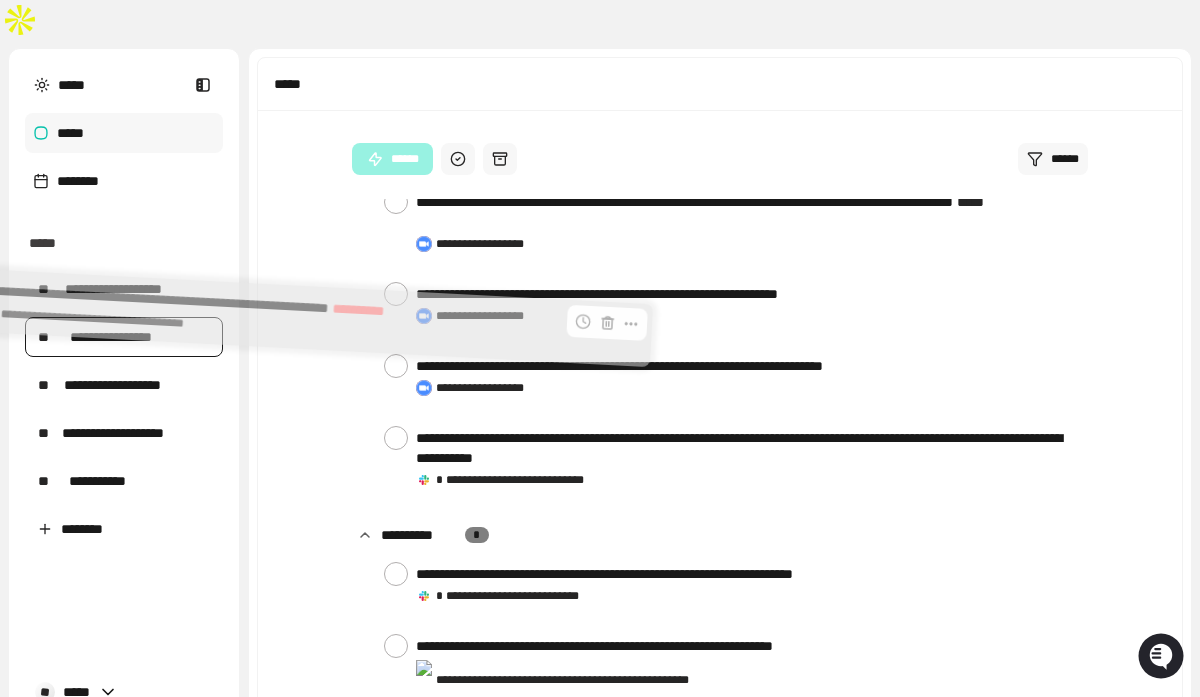 drag, startPoint x: 549, startPoint y: 467, endPoint x: 118, endPoint y: 301, distance: 461.86255 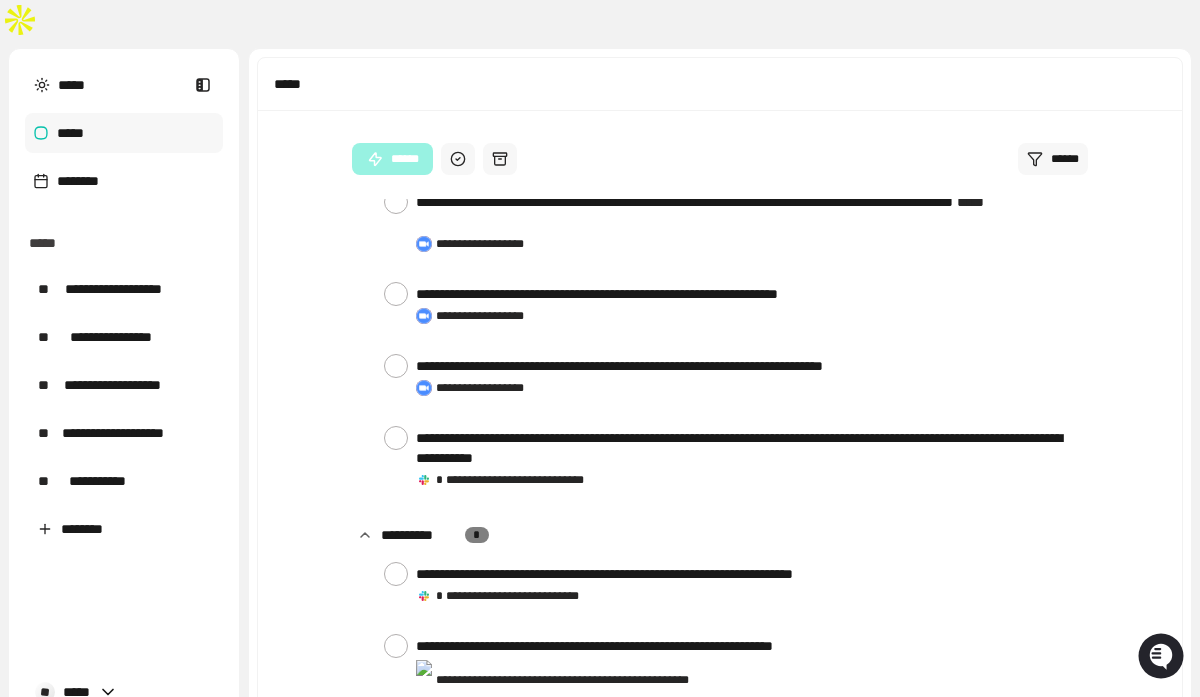 scroll, scrollTop: 2834, scrollLeft: 0, axis: vertical 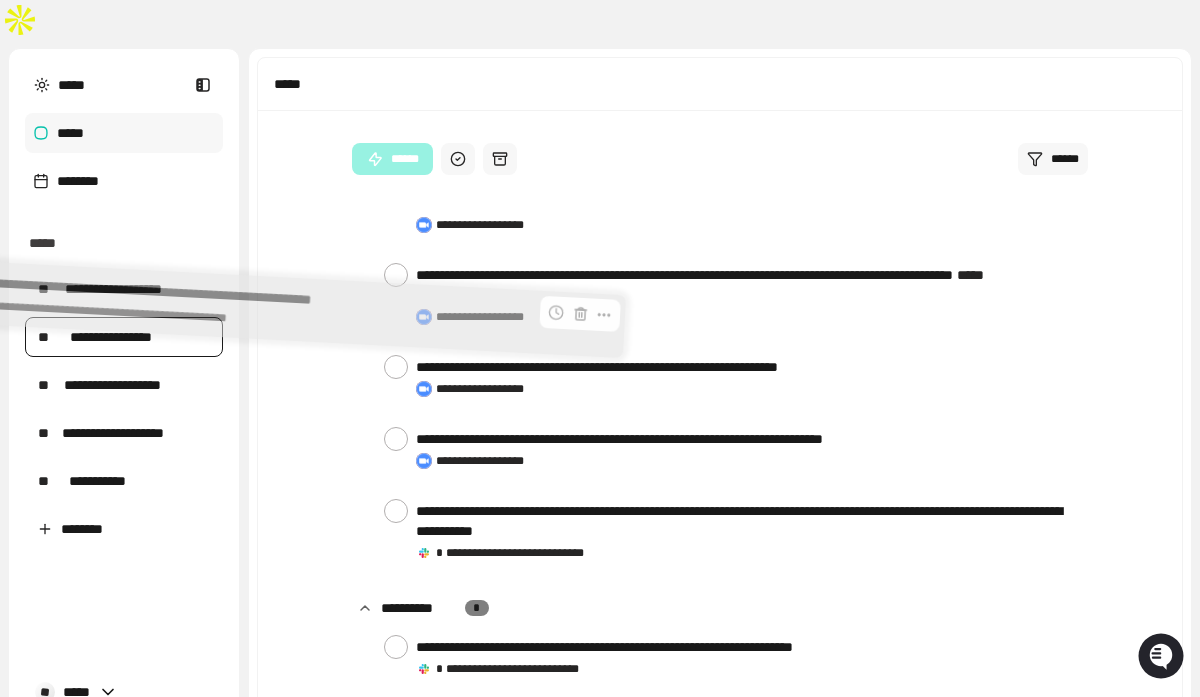 drag, startPoint x: 588, startPoint y: 474, endPoint x: 131, endPoint y: 299, distance: 489.3608 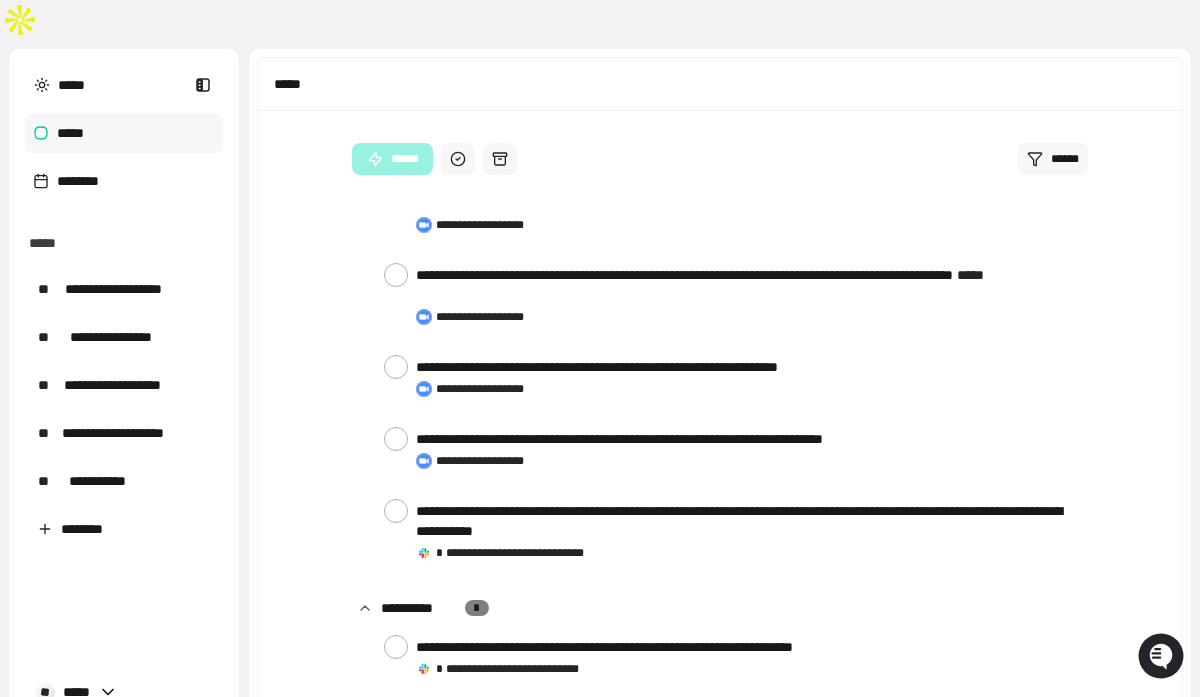 scroll, scrollTop: 2761, scrollLeft: 0, axis: vertical 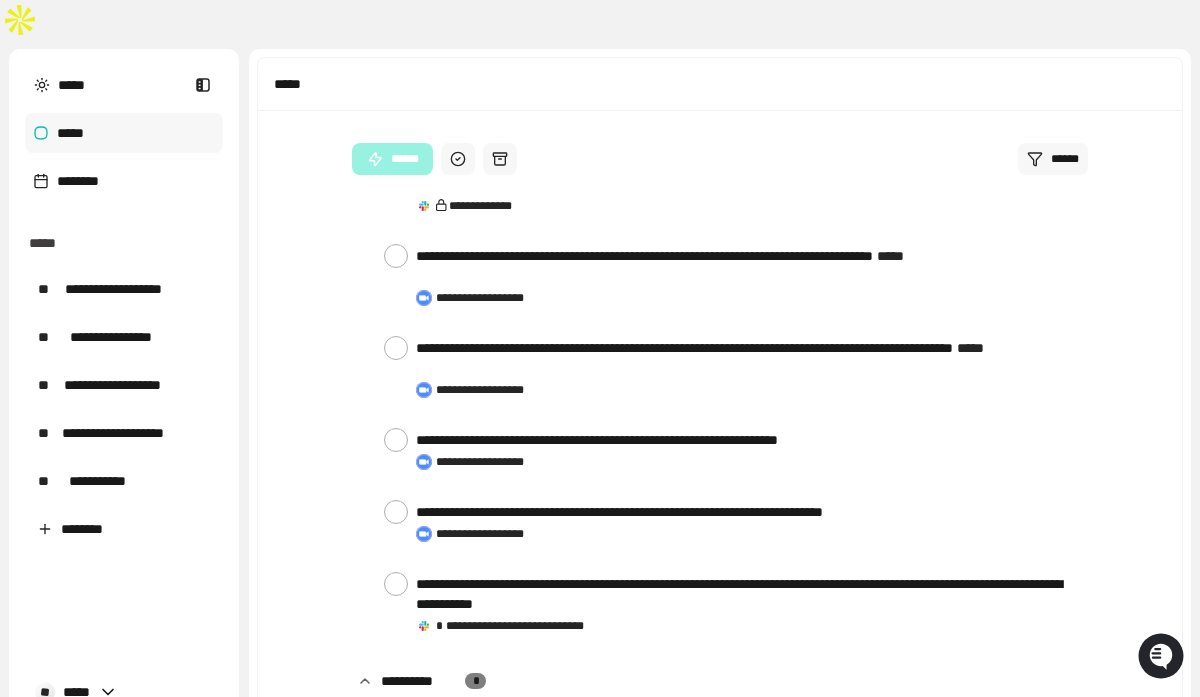 click at bounding box center (396, 720) 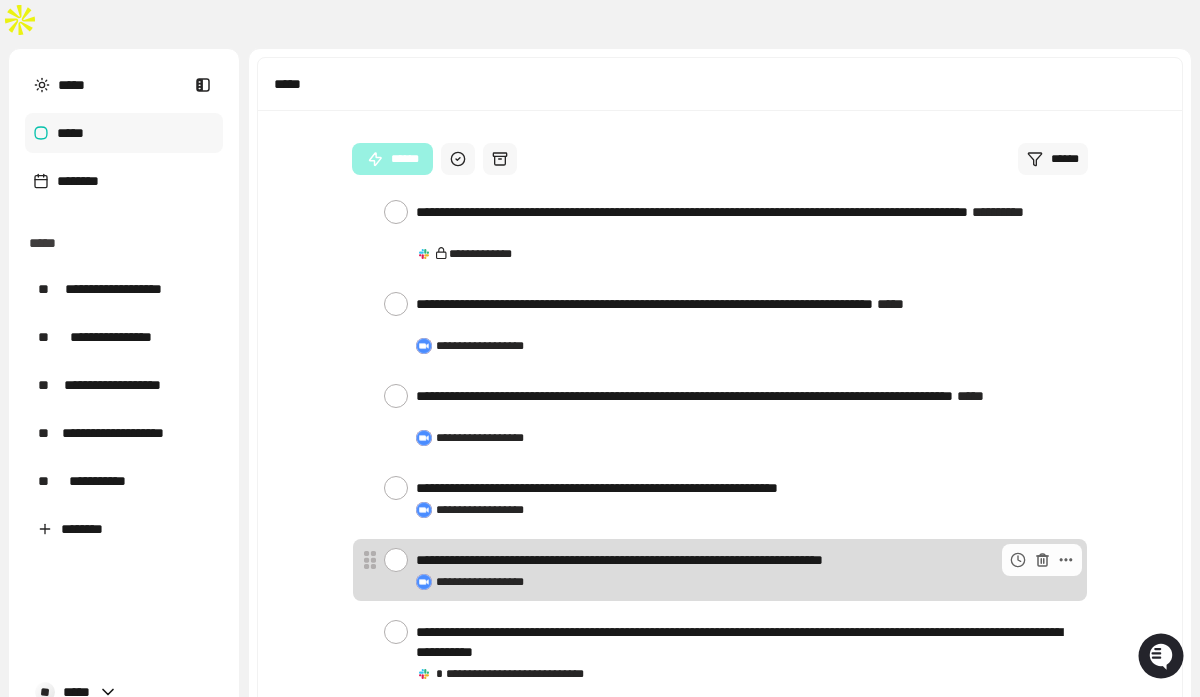 scroll, scrollTop: 2645, scrollLeft: 0, axis: vertical 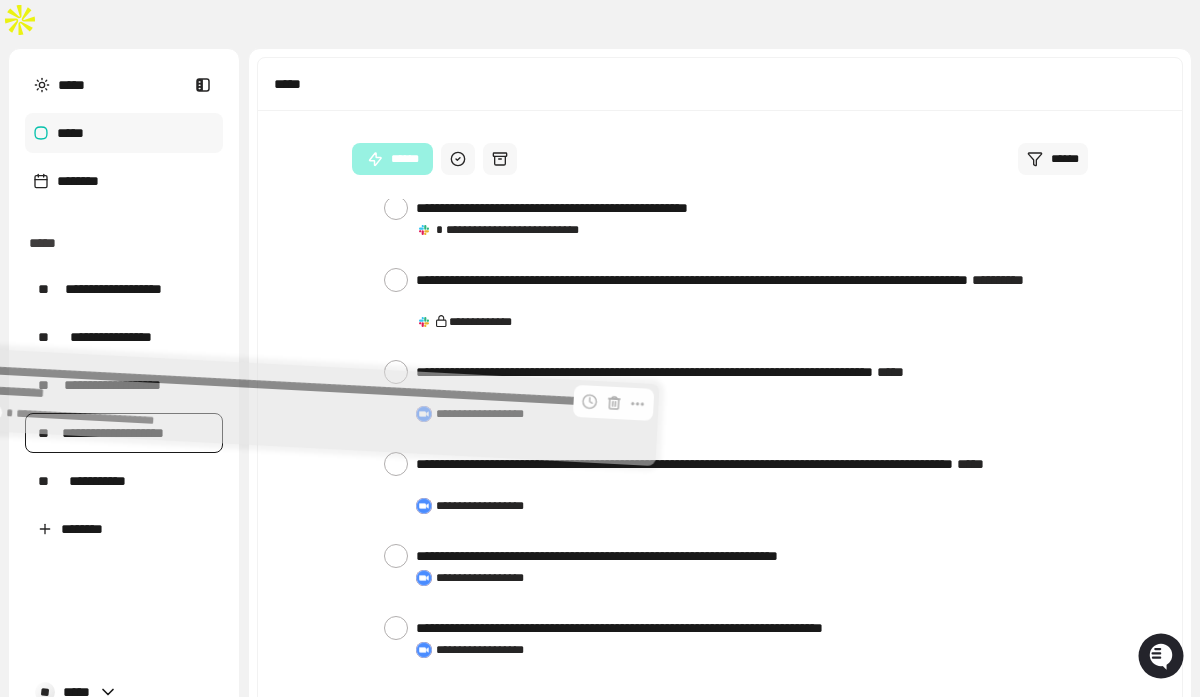 drag, startPoint x: 553, startPoint y: 468, endPoint x: 128, endPoint y: 401, distance: 430.24878 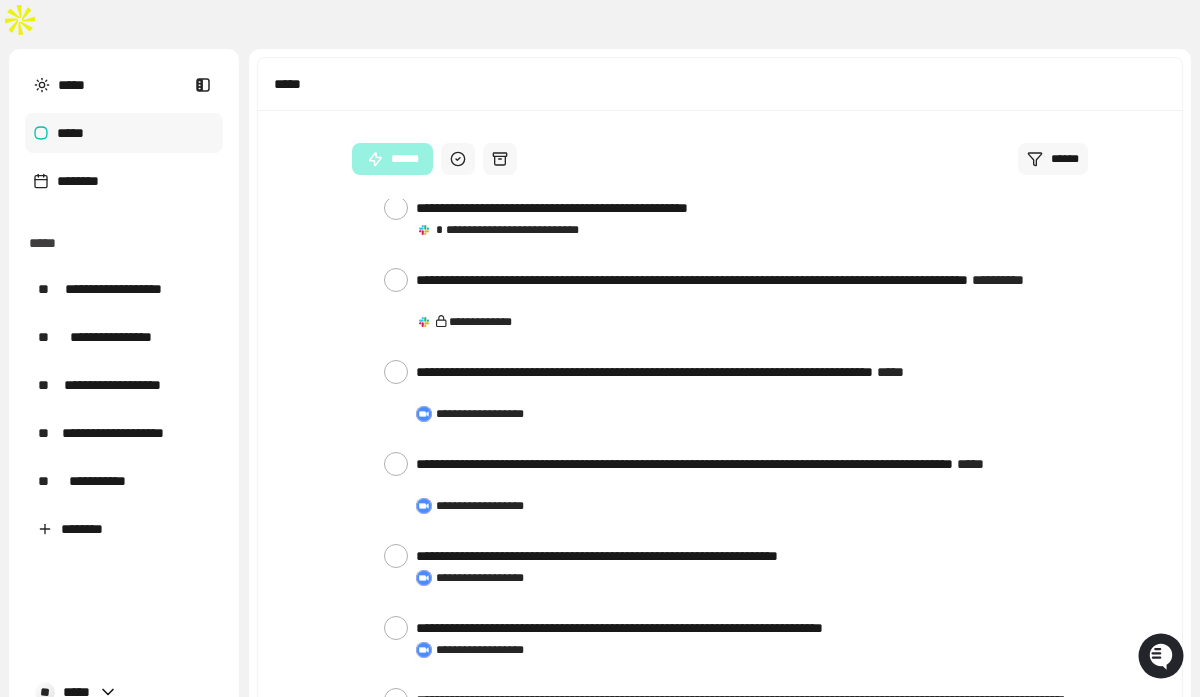 scroll, scrollTop: 2553, scrollLeft: 0, axis: vertical 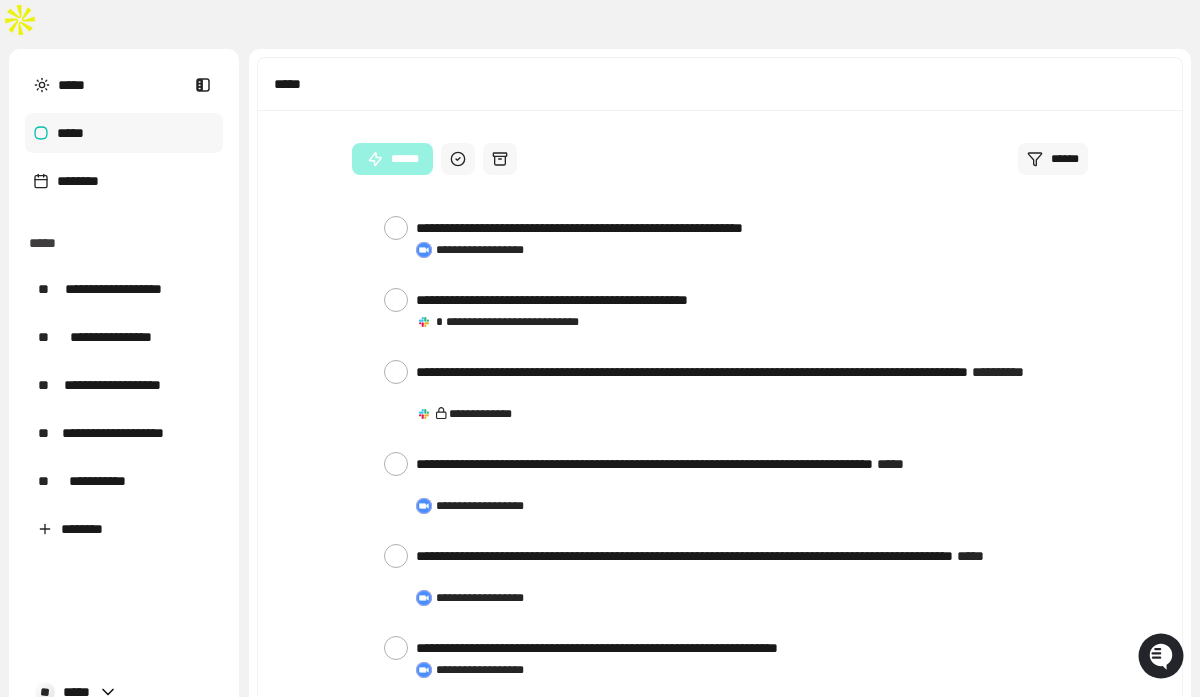 click on "**********" at bounding box center [491, 742] 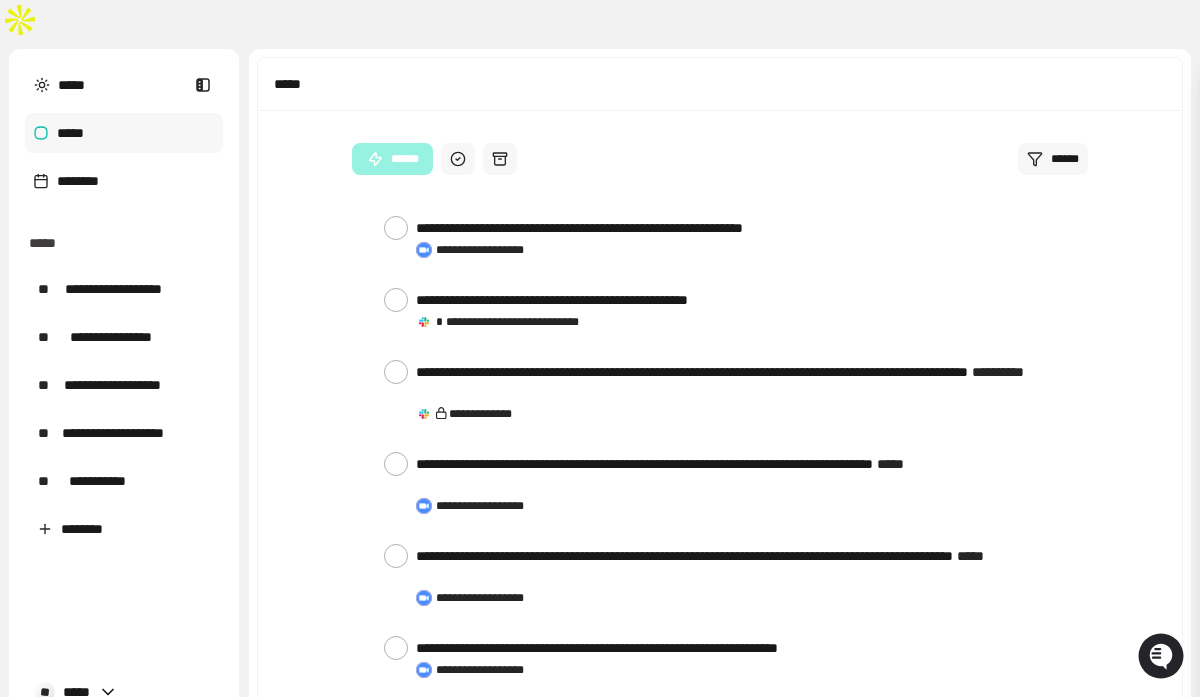 scroll, scrollTop: 3033, scrollLeft: 0, axis: vertical 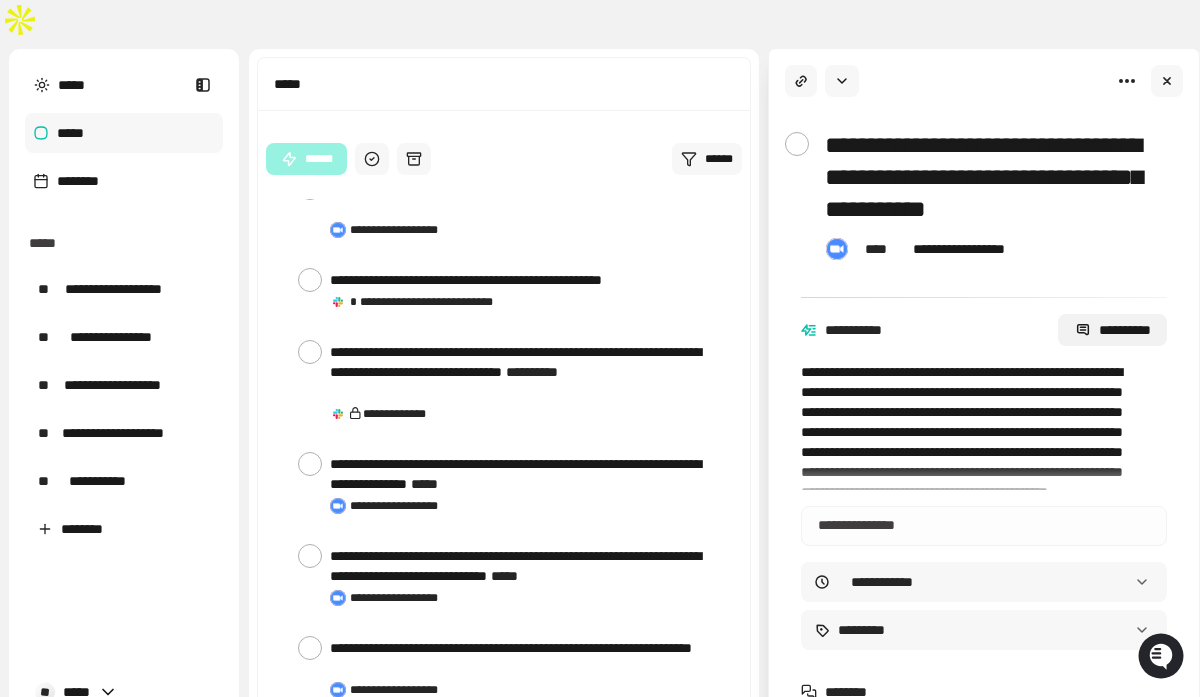 click on "**********" at bounding box center (1112, 330) 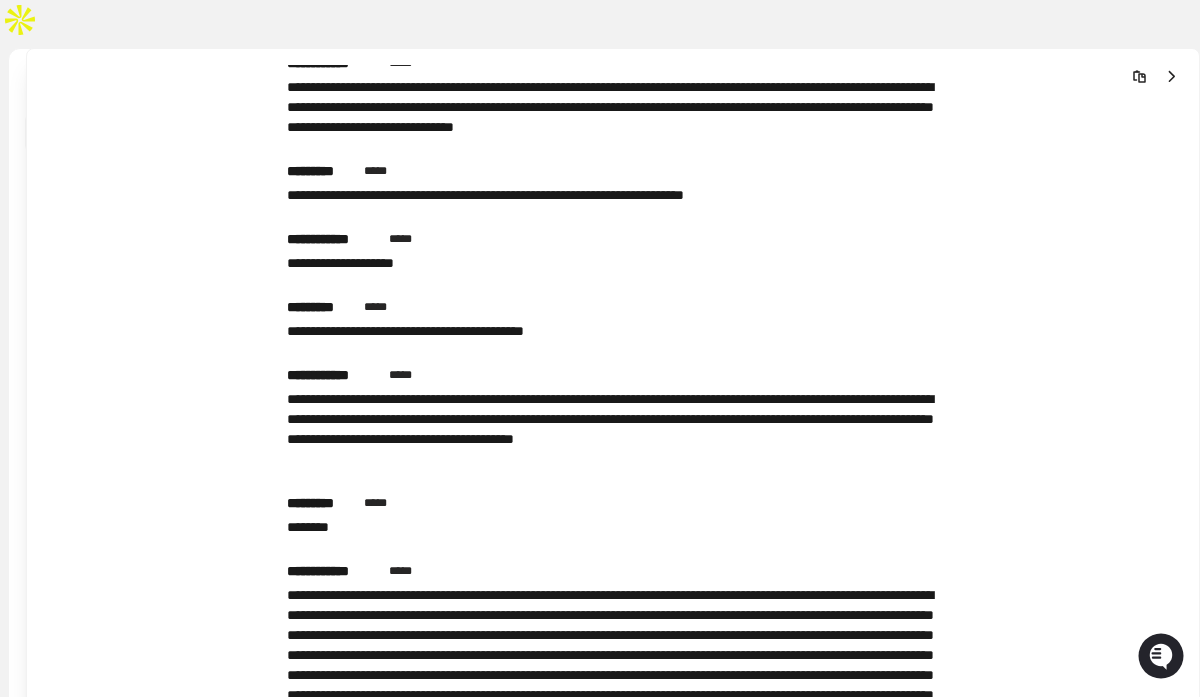 scroll, scrollTop: 8232, scrollLeft: 0, axis: vertical 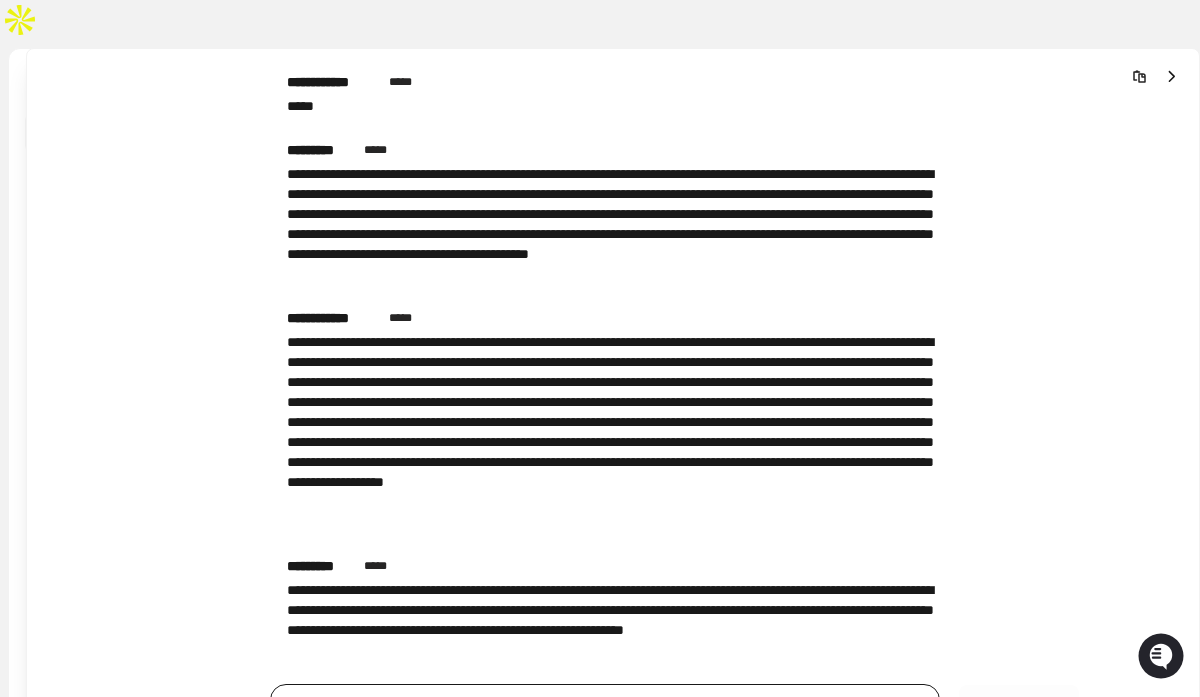 click 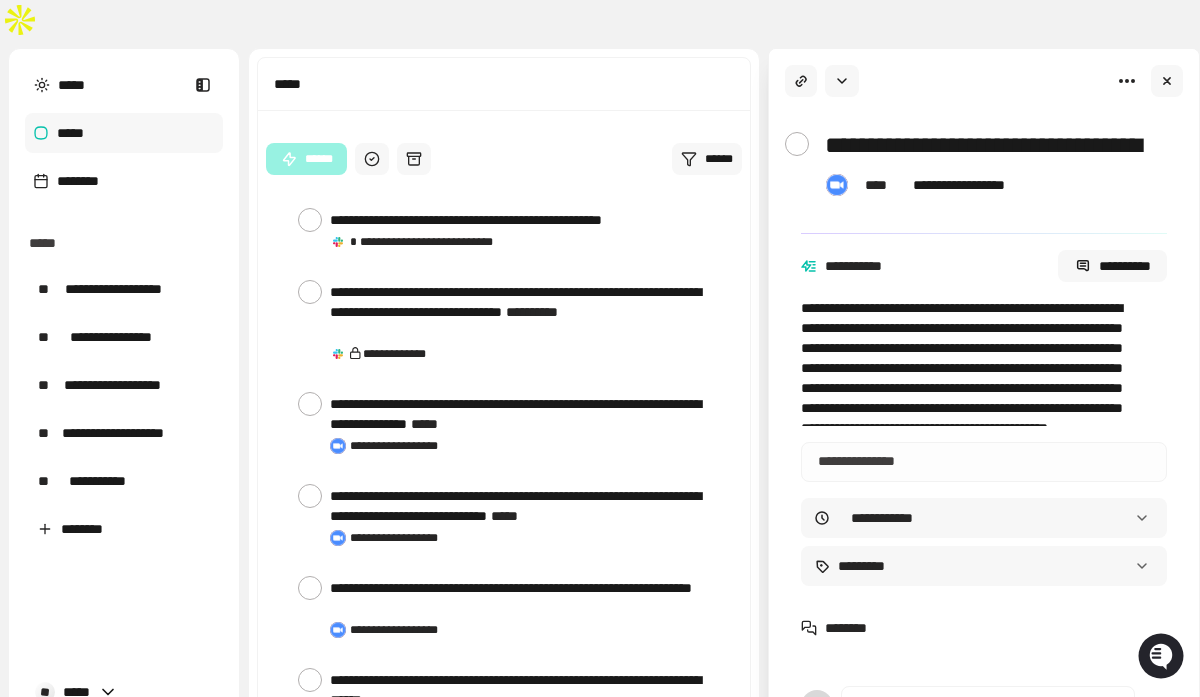 scroll, scrollTop: 3033, scrollLeft: 0, axis: vertical 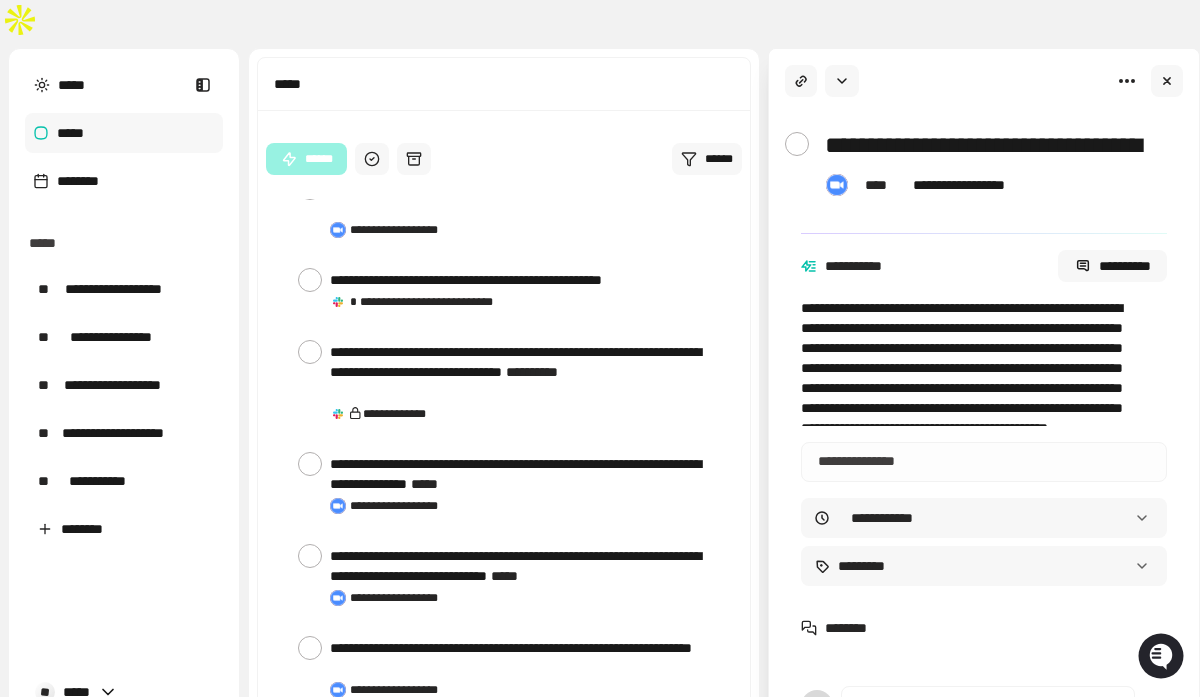 click at bounding box center (984, 459) 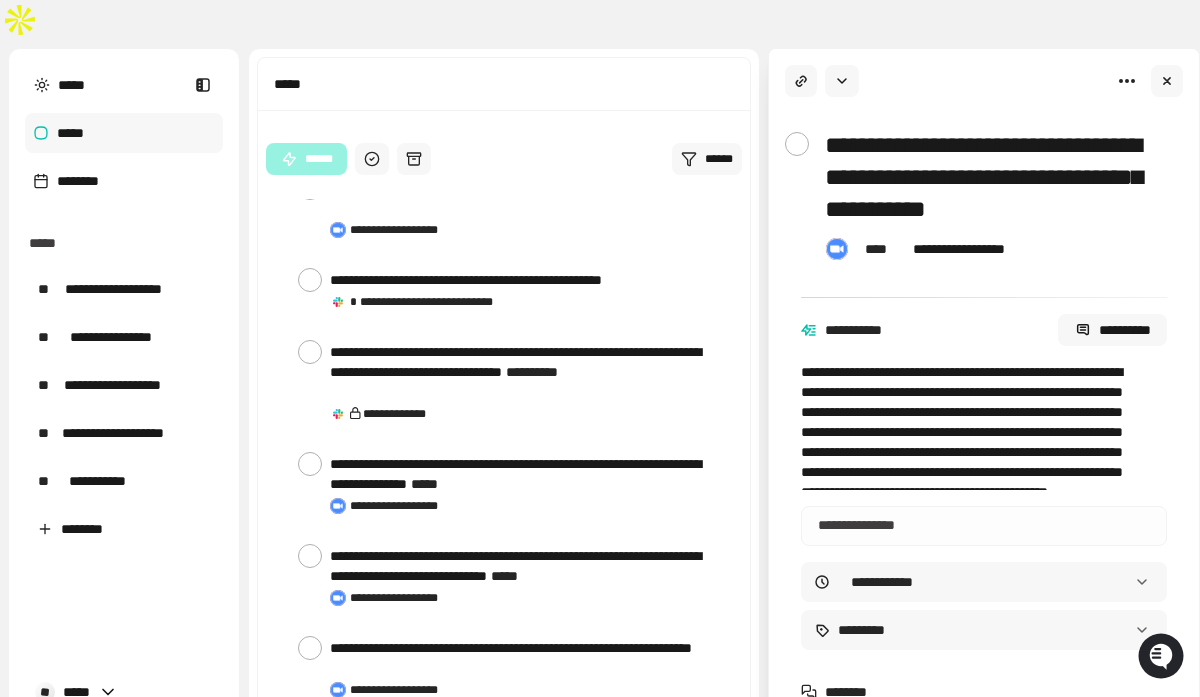 click on "**********" at bounding box center [992, 177] 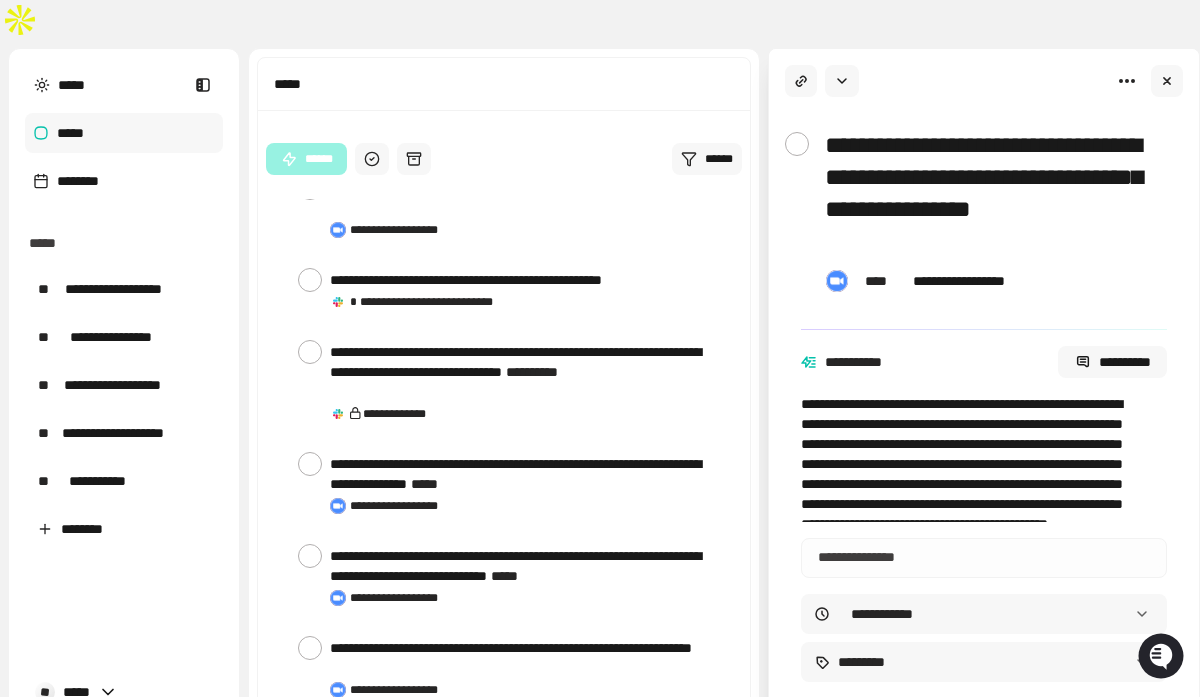 type on "**********" 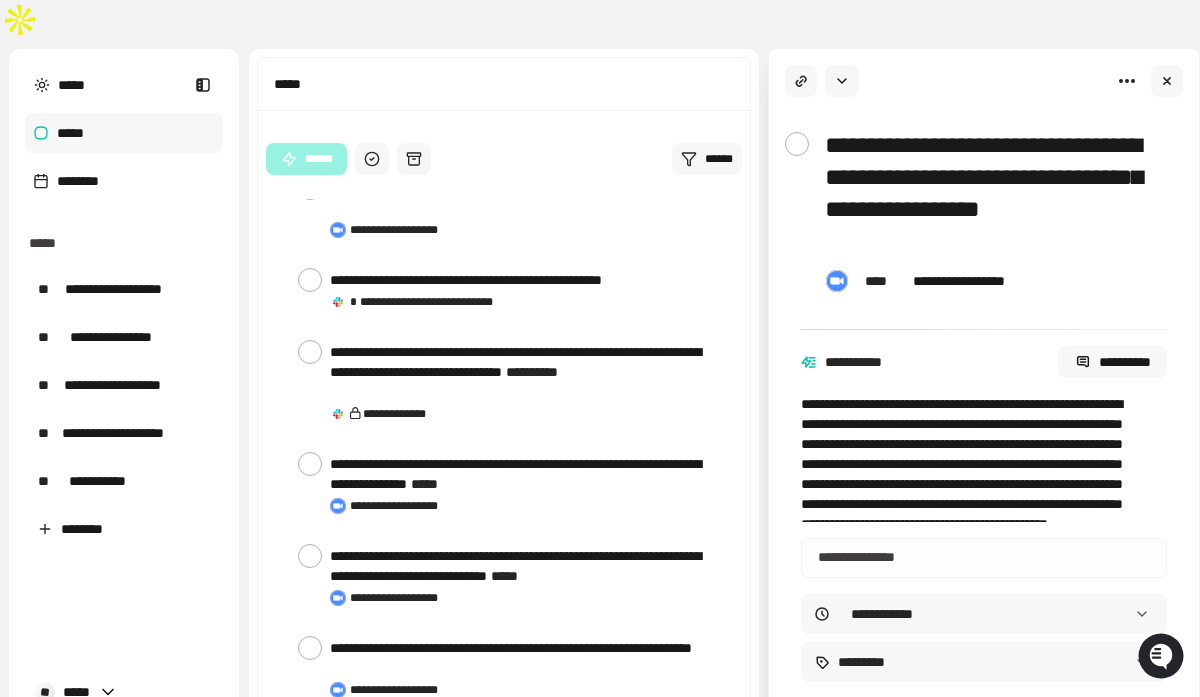 type on "*" 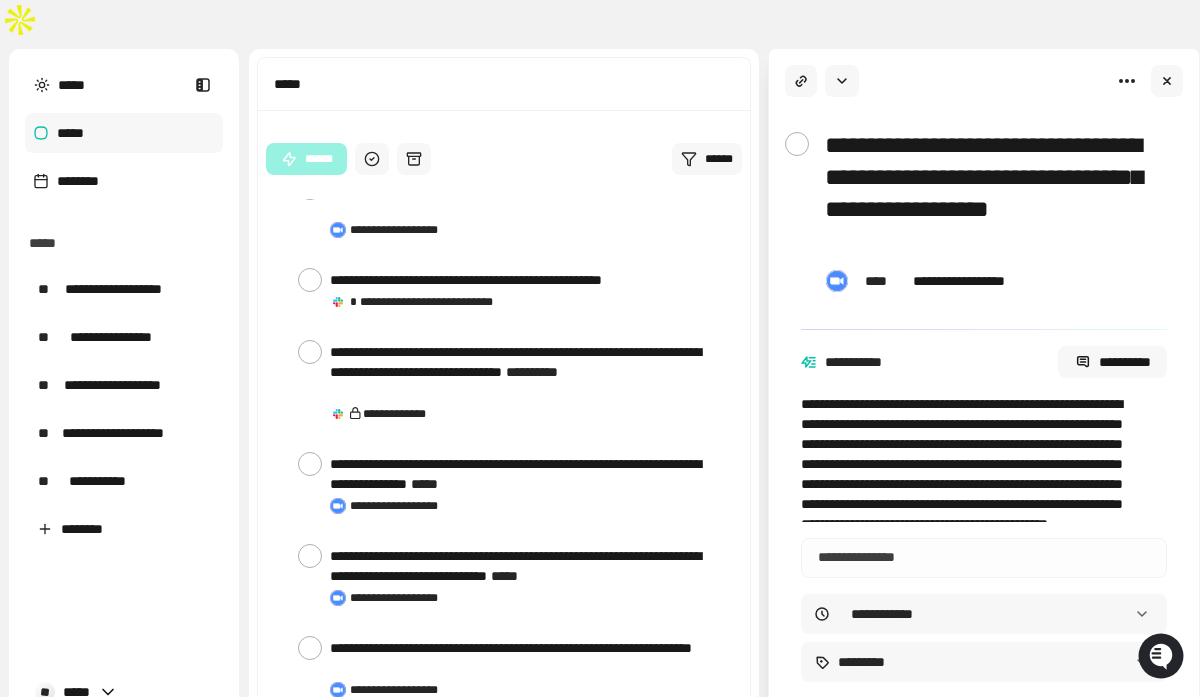 type on "*" 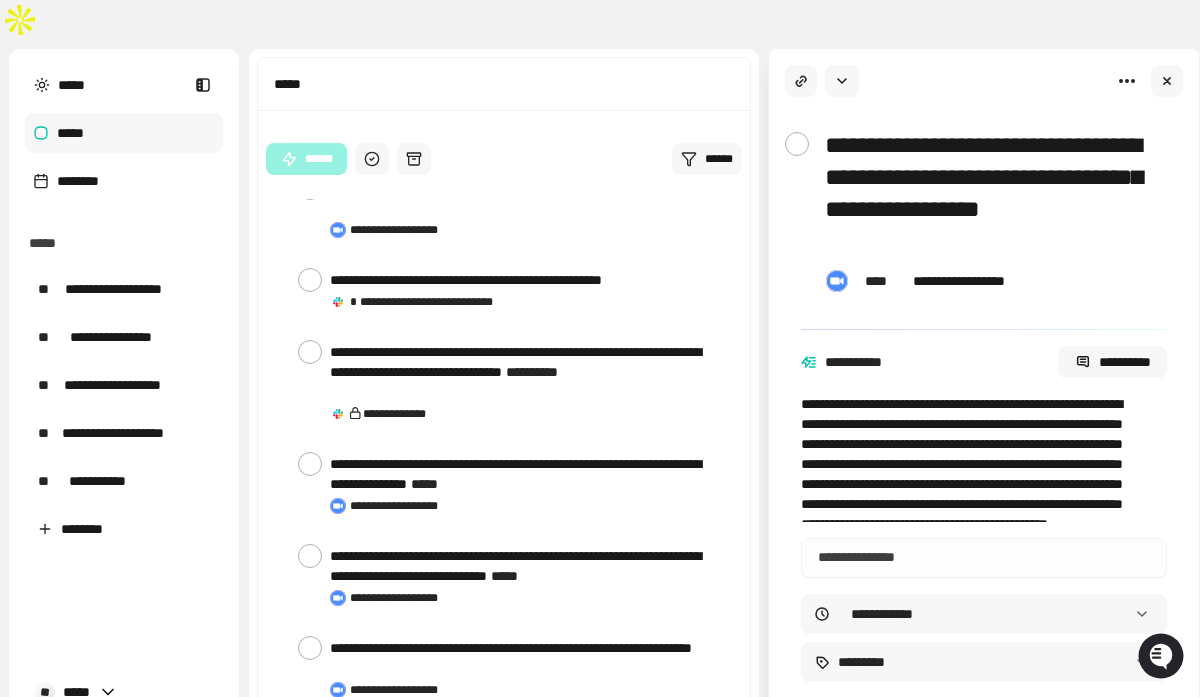 type on "*" 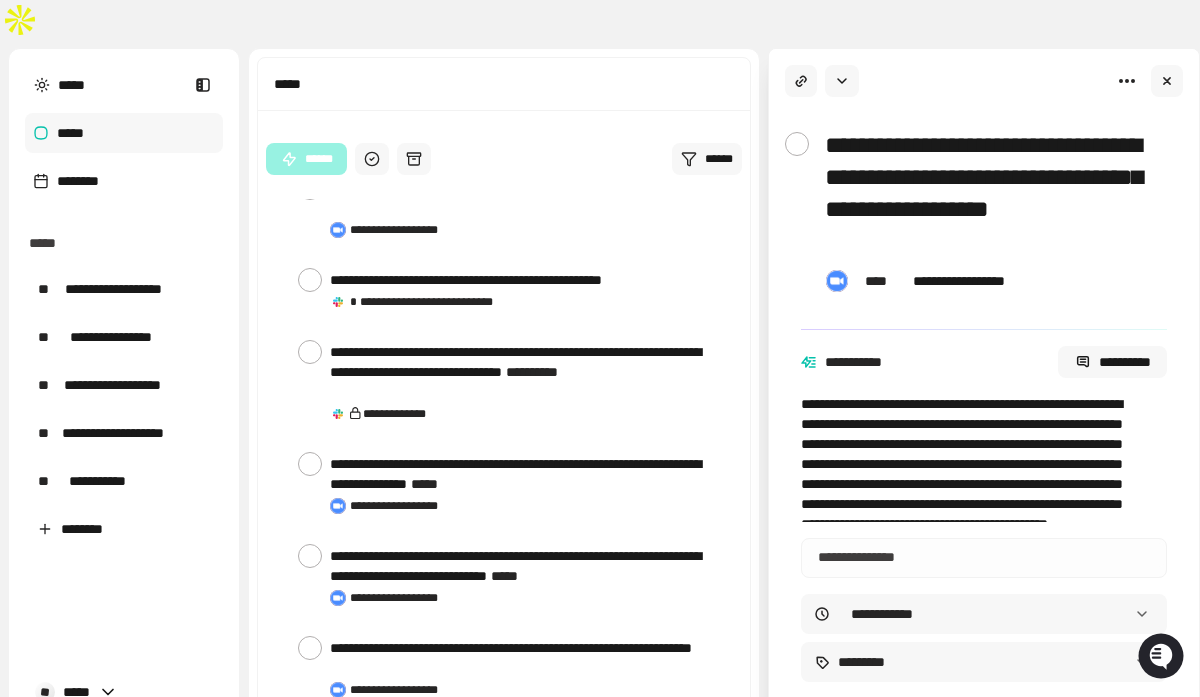 type on "*" 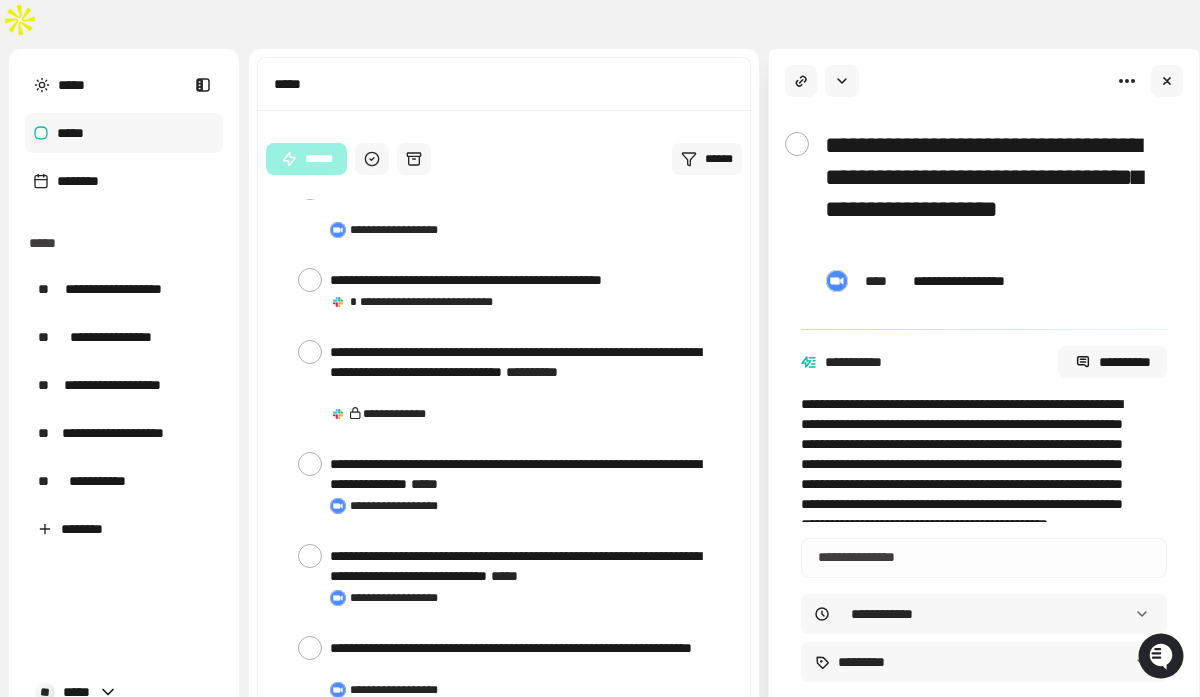 type on "*" 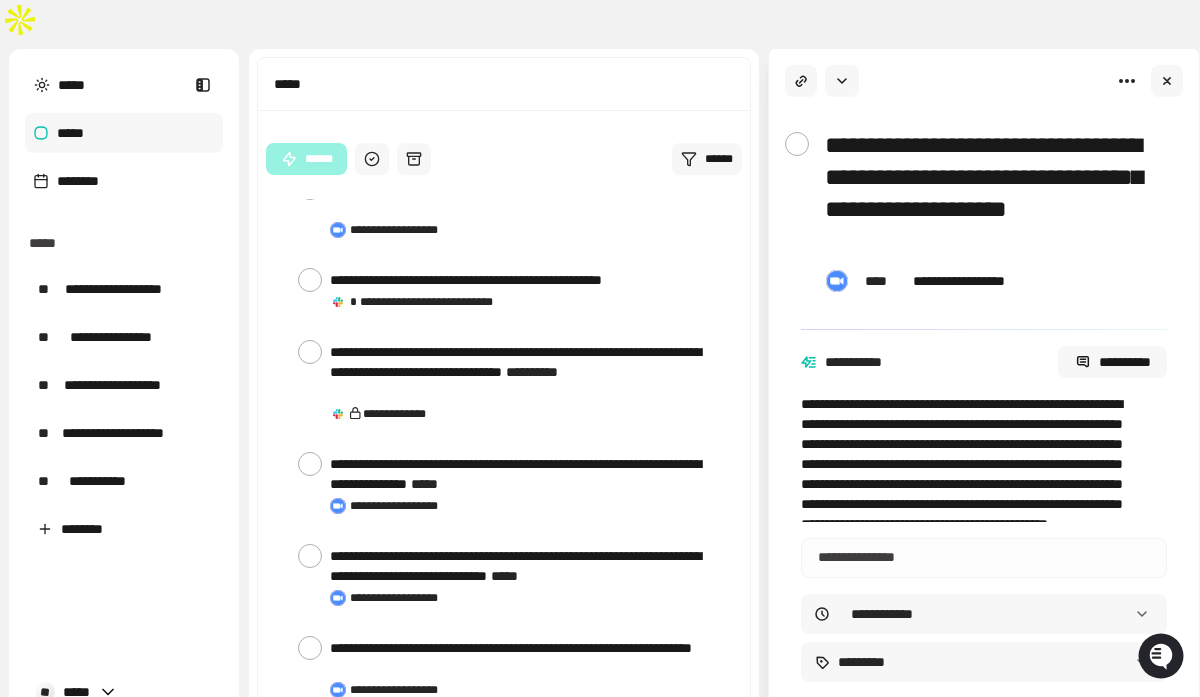 type on "*" 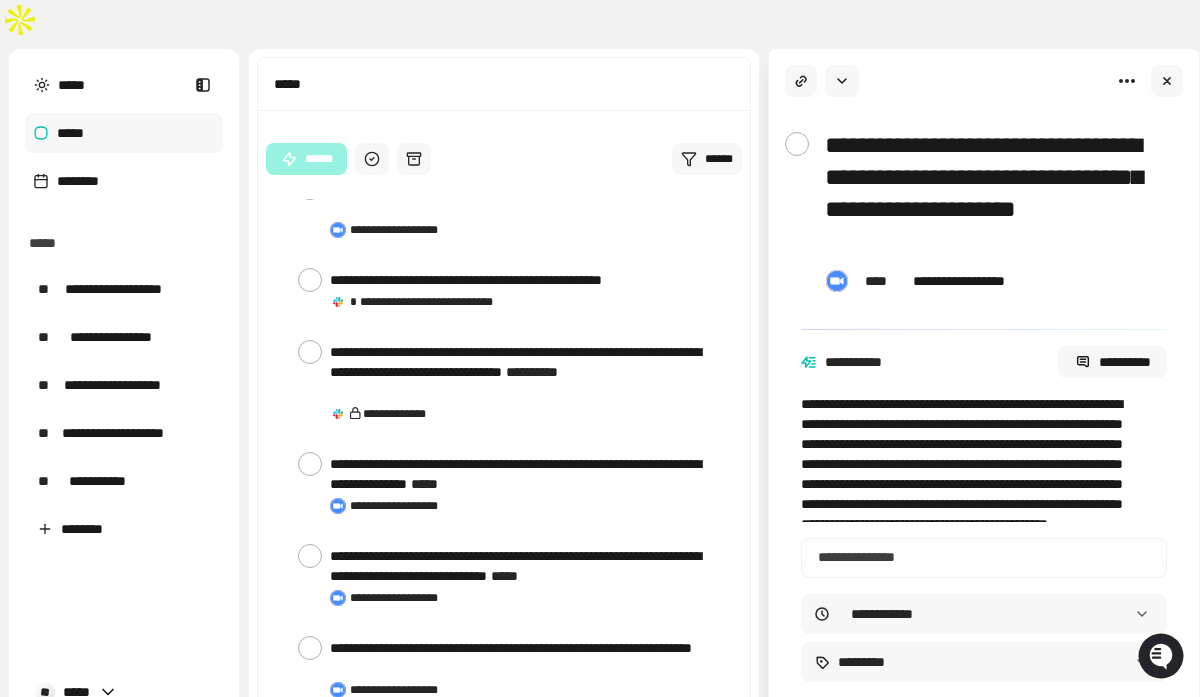type on "*" 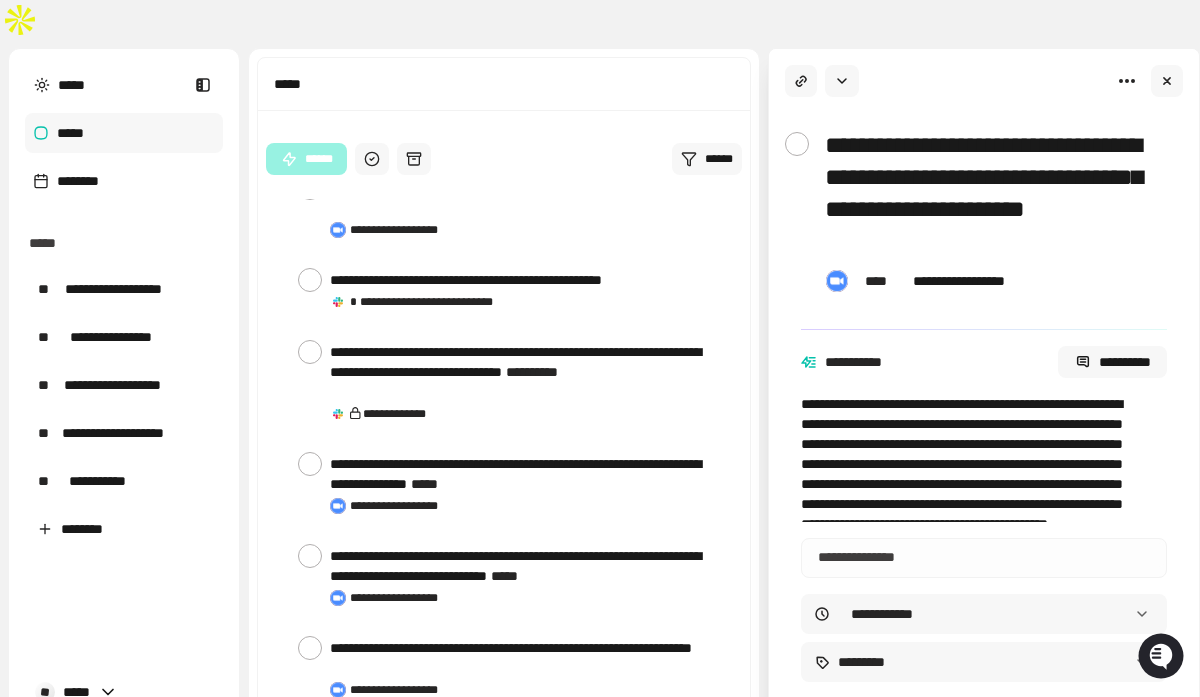 type on "**********" 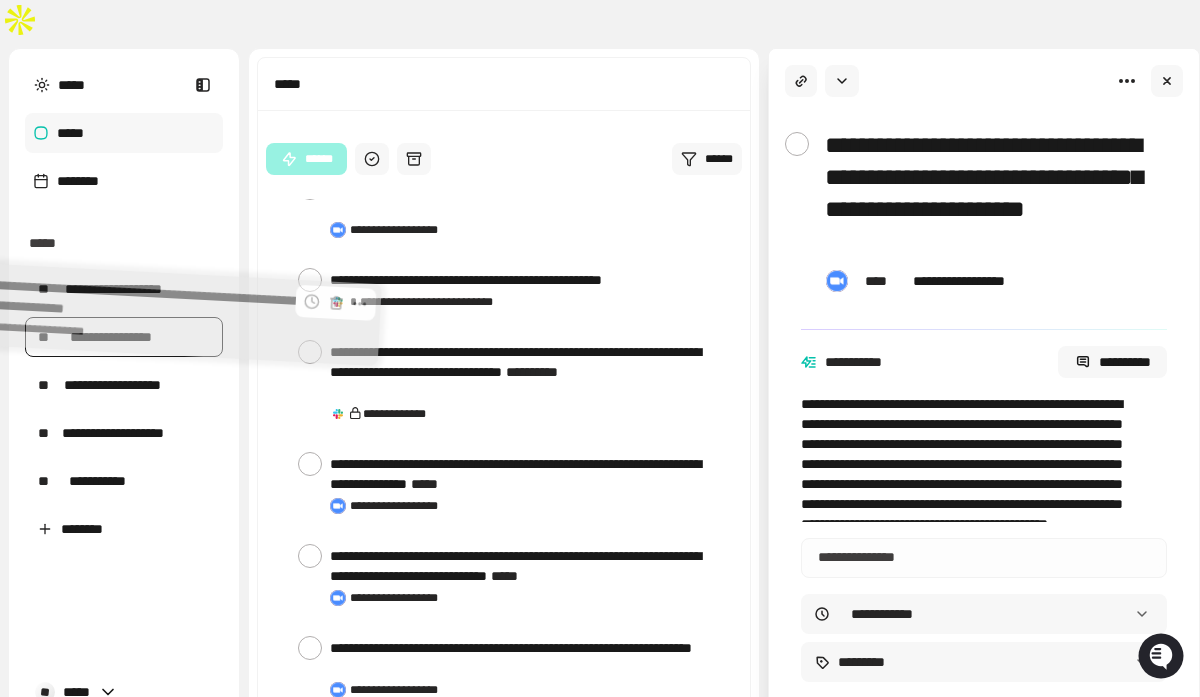 drag, startPoint x: 508, startPoint y: 494, endPoint x: 155, endPoint y: 294, distance: 405.72034 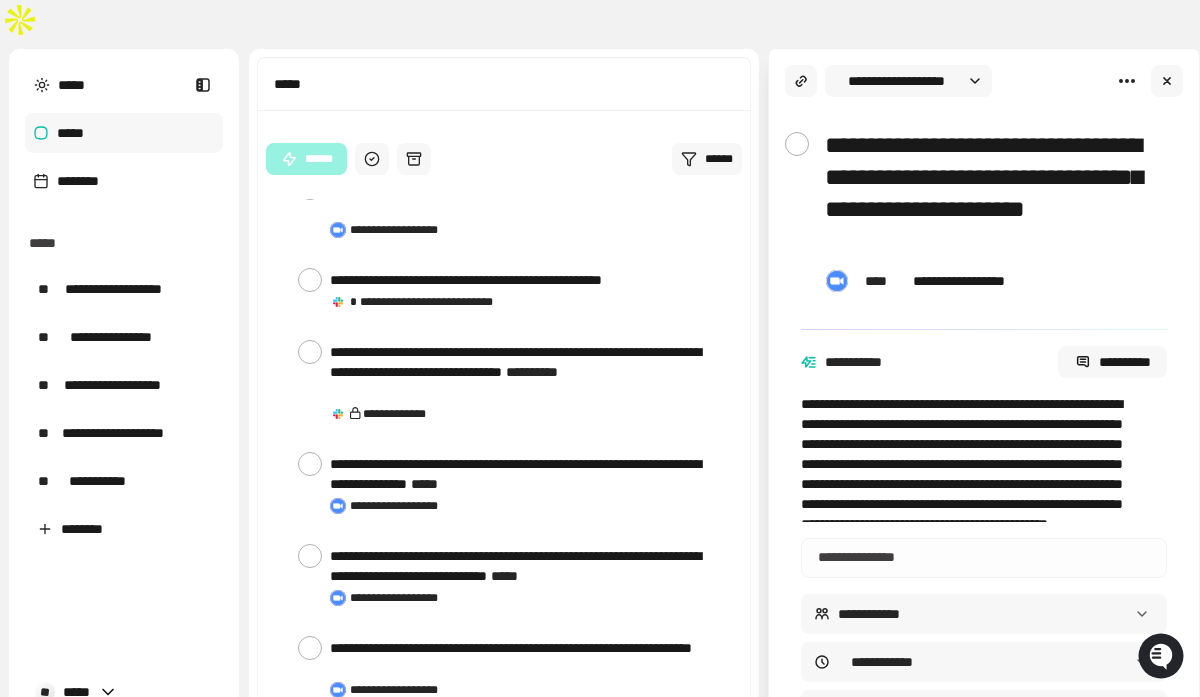 scroll, scrollTop: 2981, scrollLeft: 0, axis: vertical 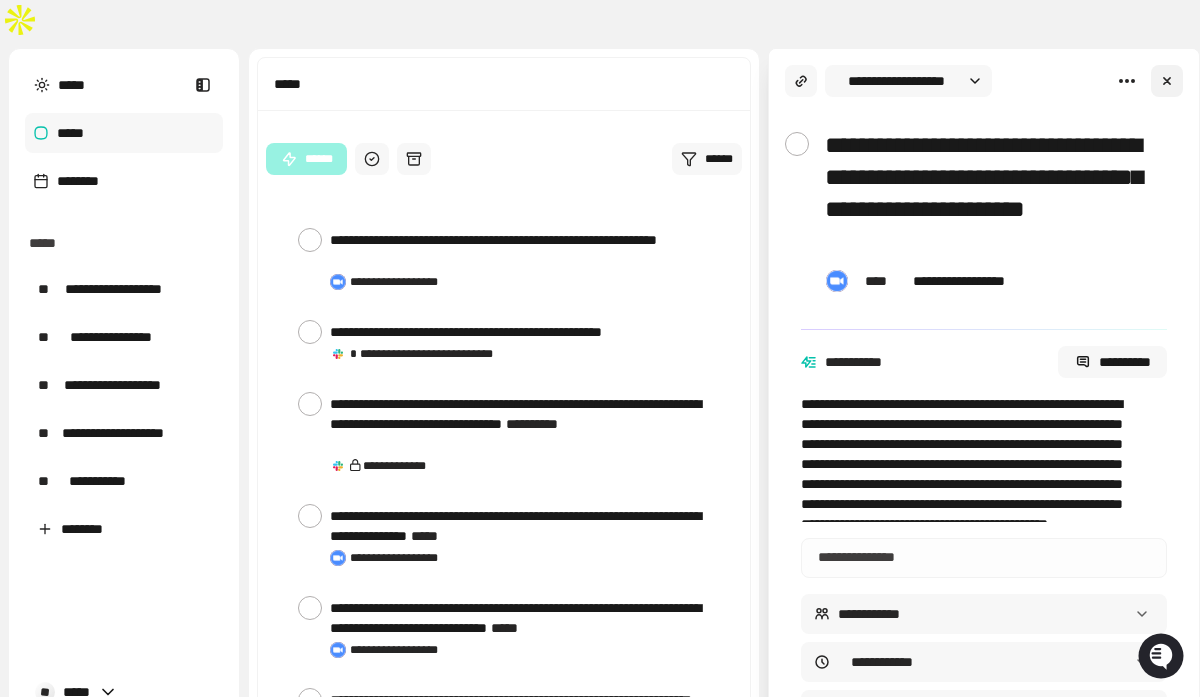 click at bounding box center (1167, 81) 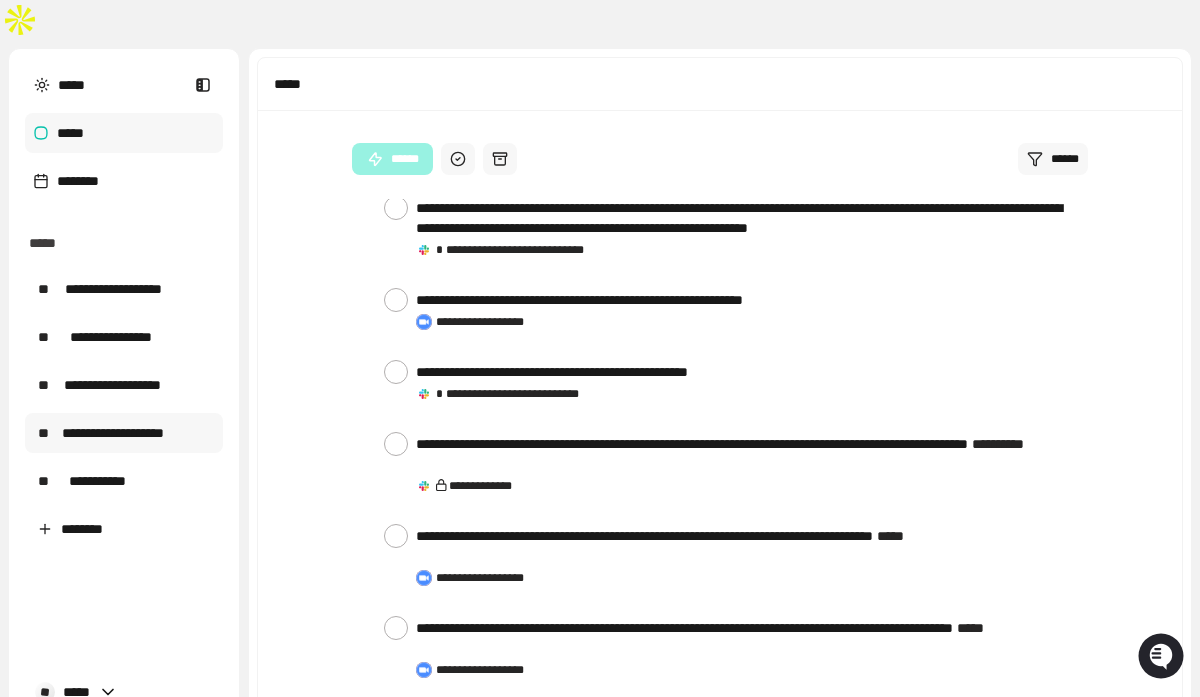 click on "**" at bounding box center [43, 433] 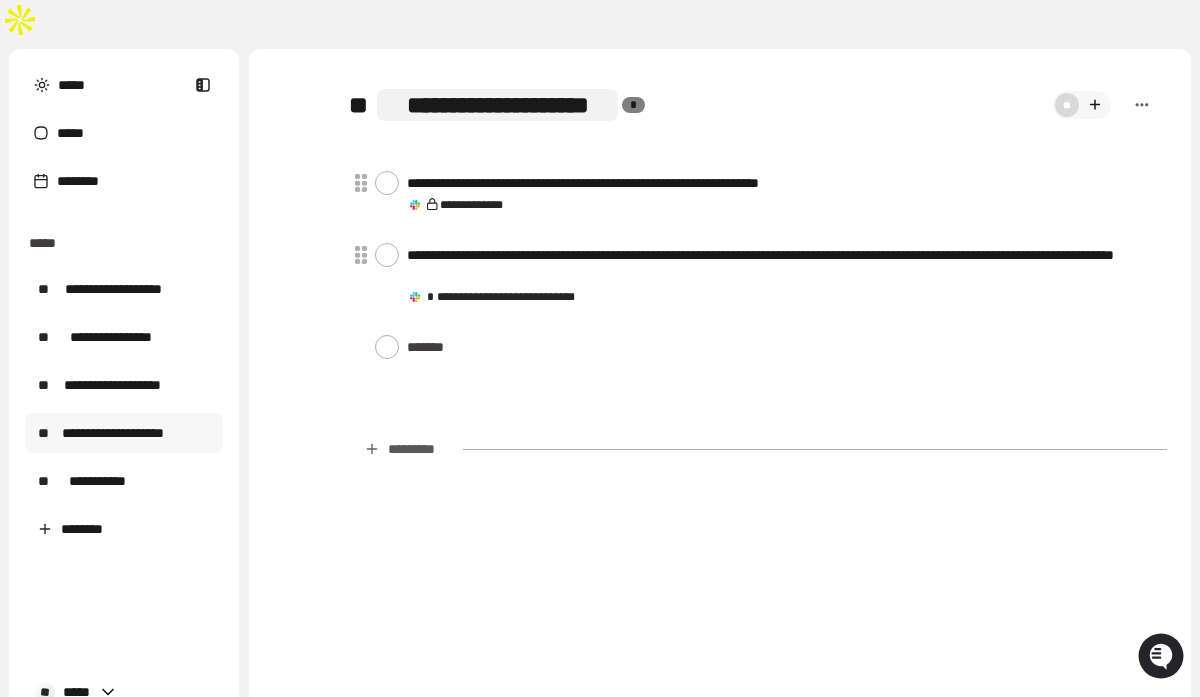 click on "**********" at bounding box center (497, 105) 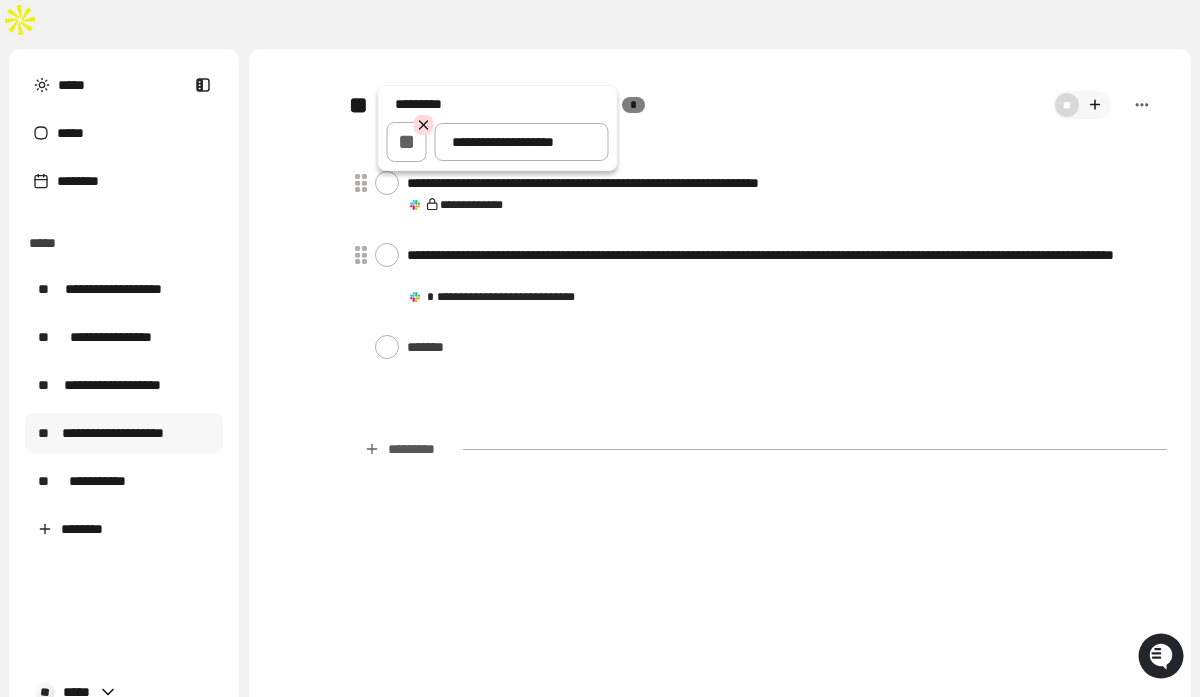 click on "**********" at bounding box center [522, 142] 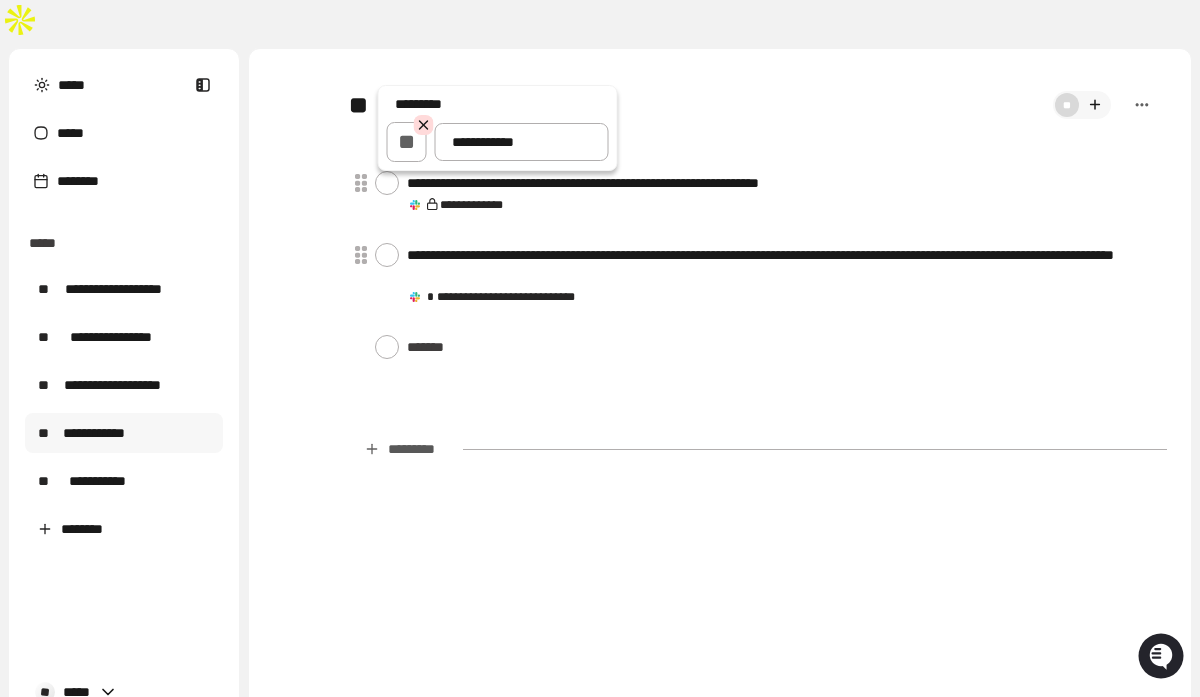 type on "*" 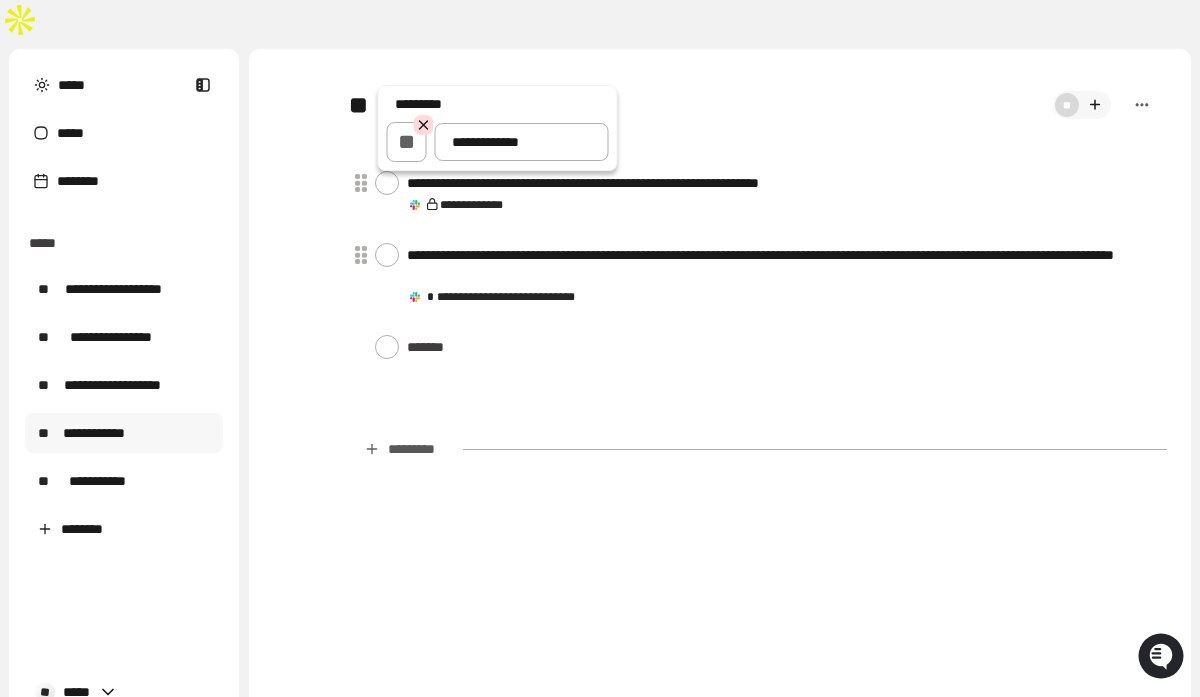 type on "*" 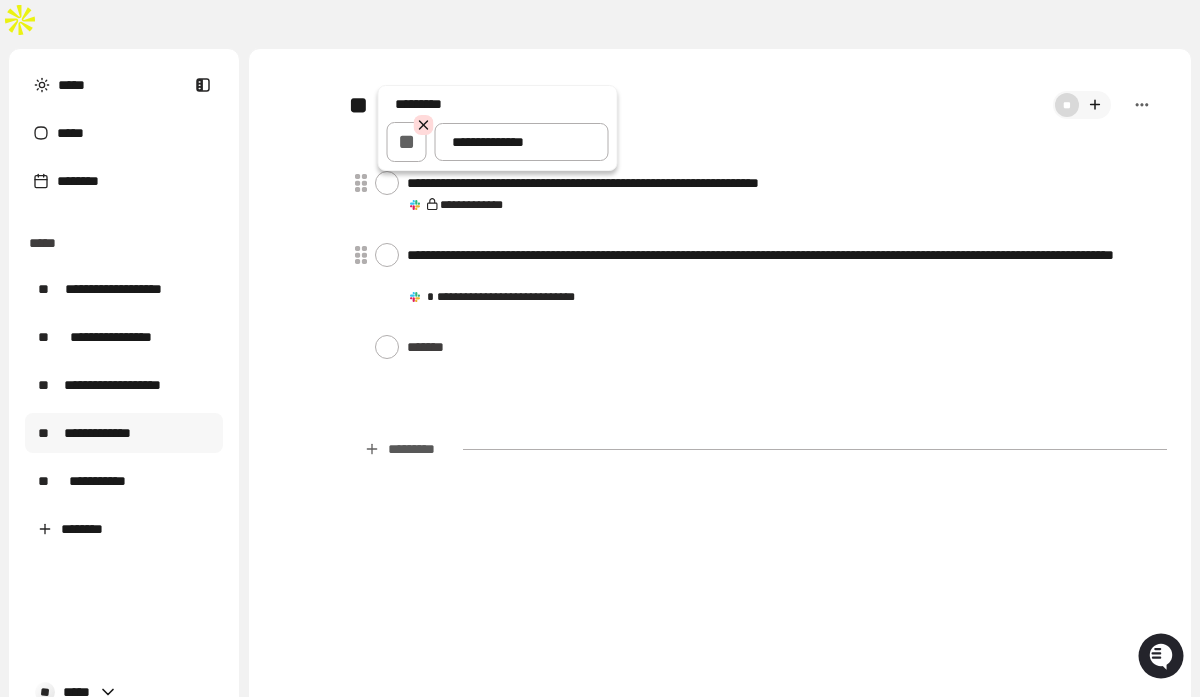 type on "*" 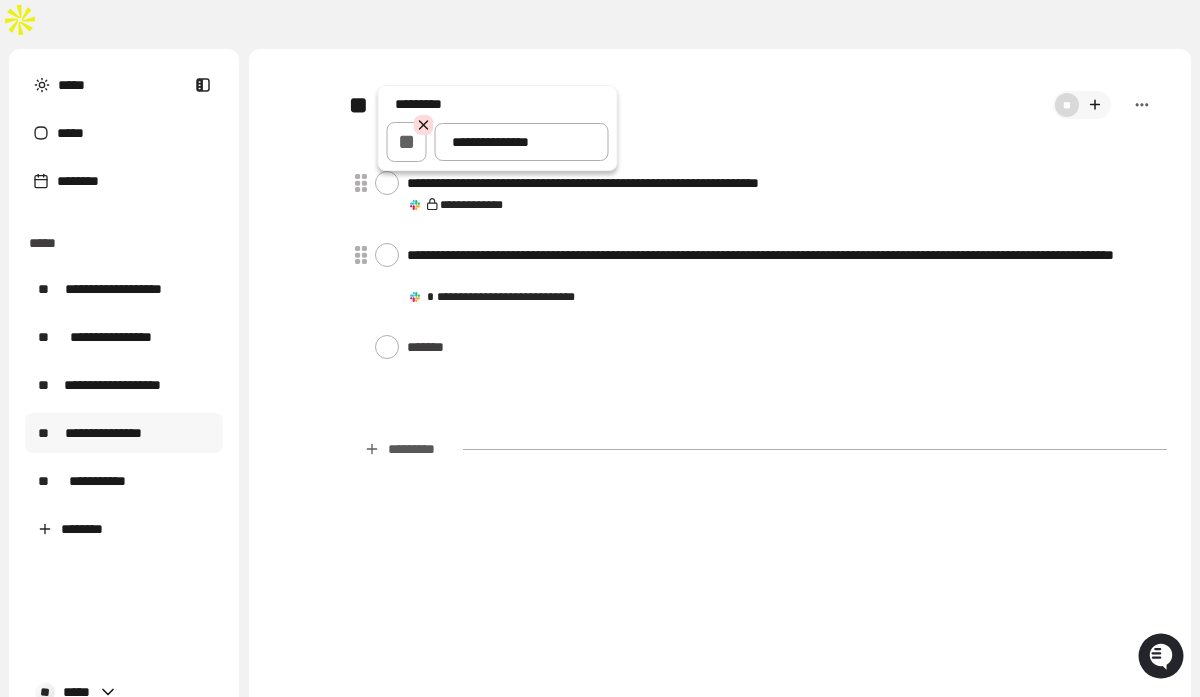 type on "*" 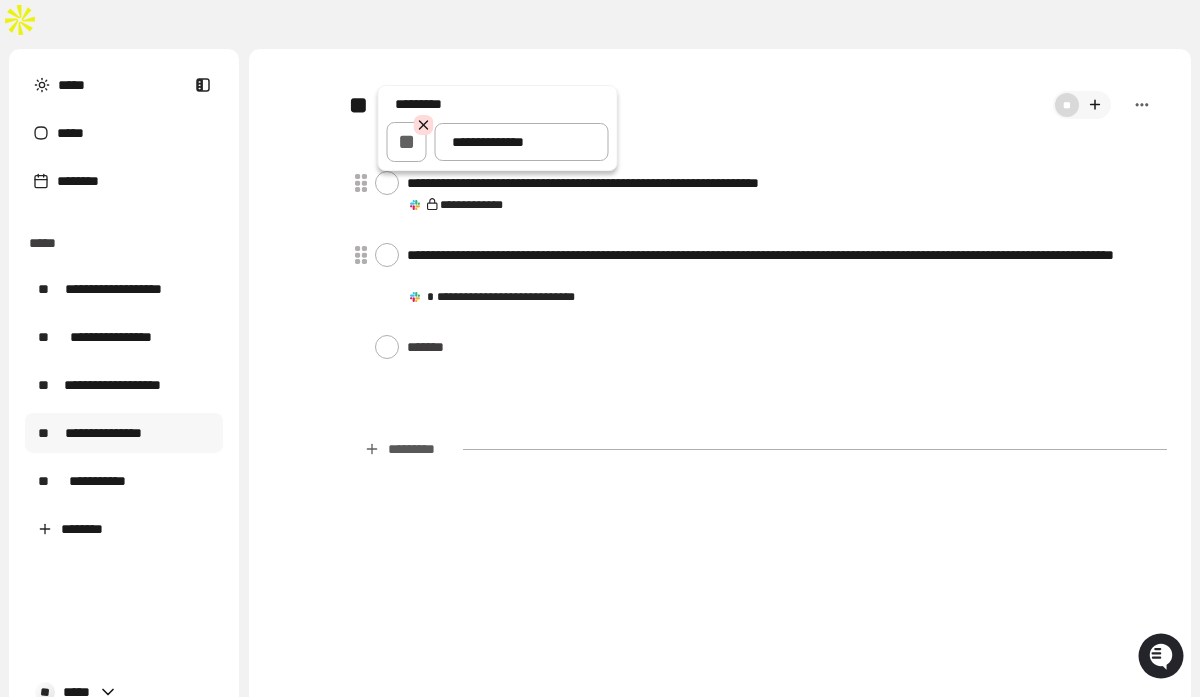 type on "*" 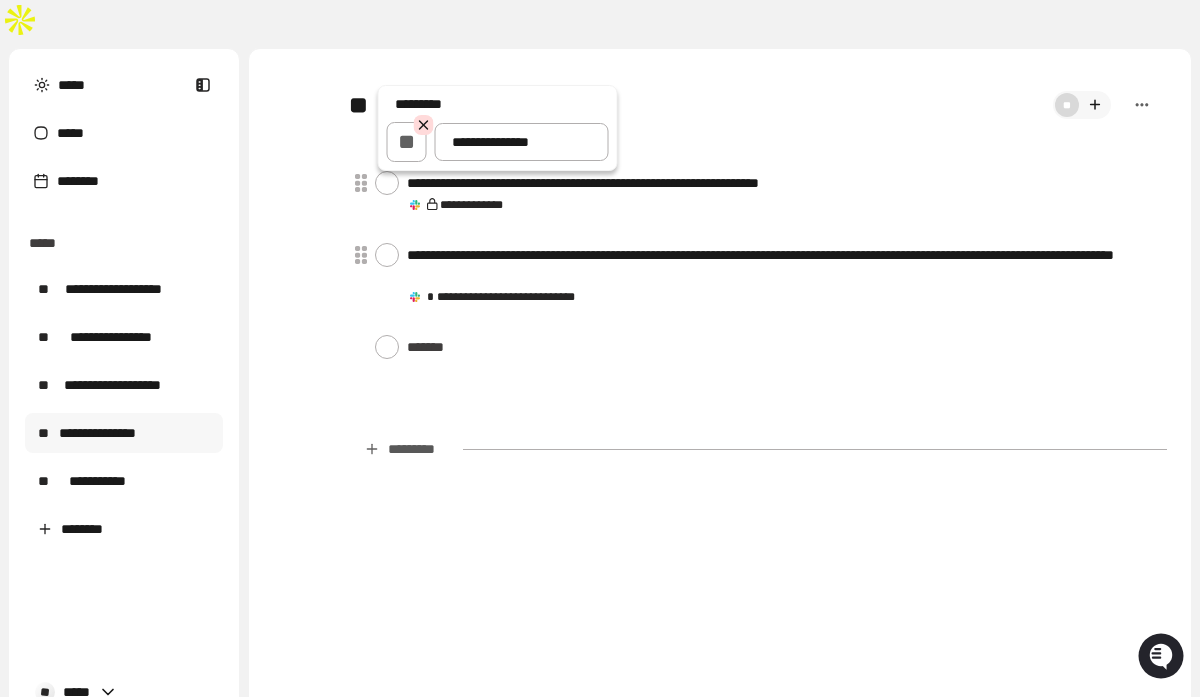 type on "*" 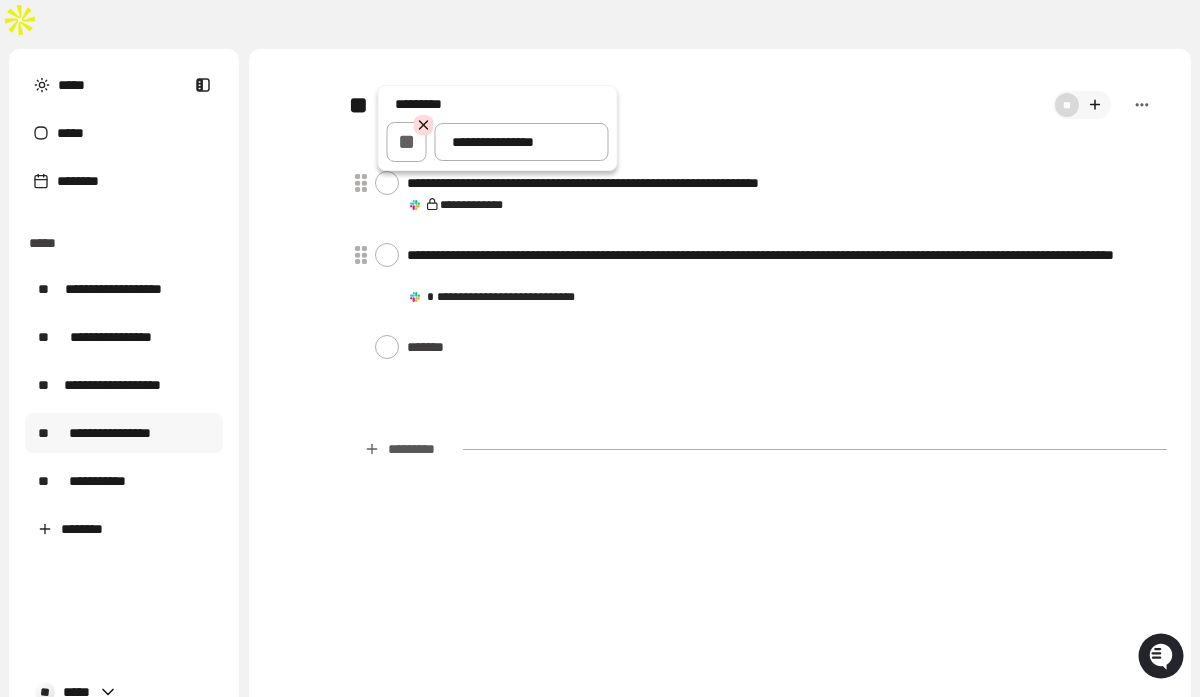 type on "*" 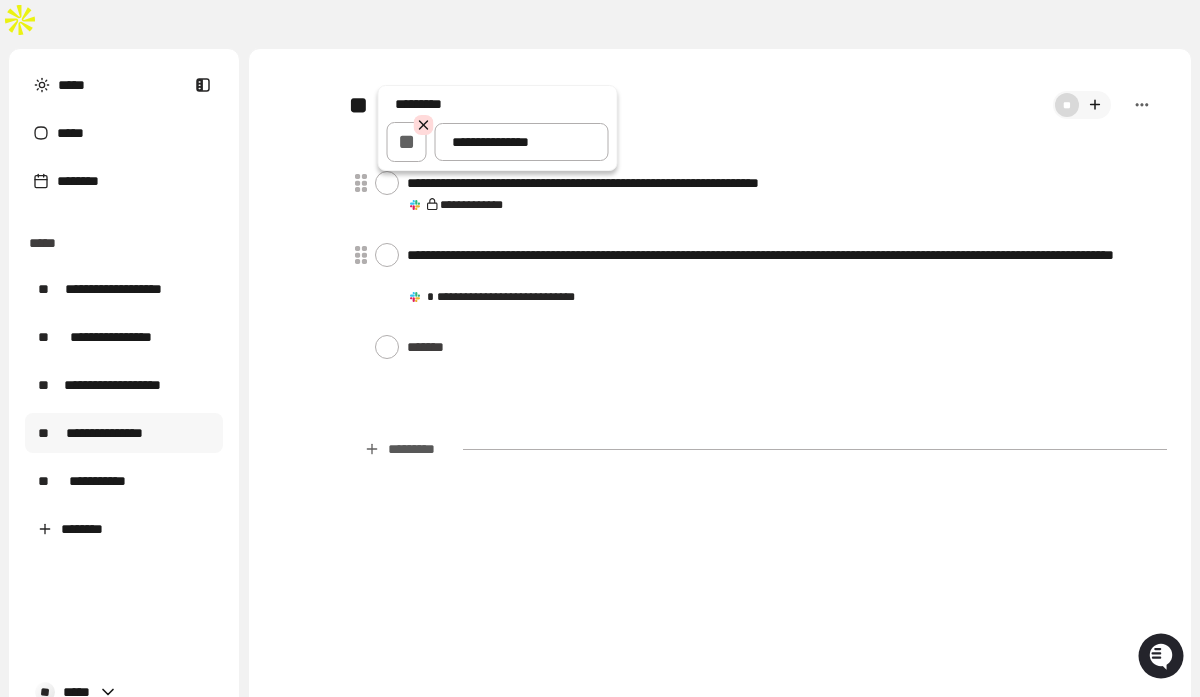 type on "*" 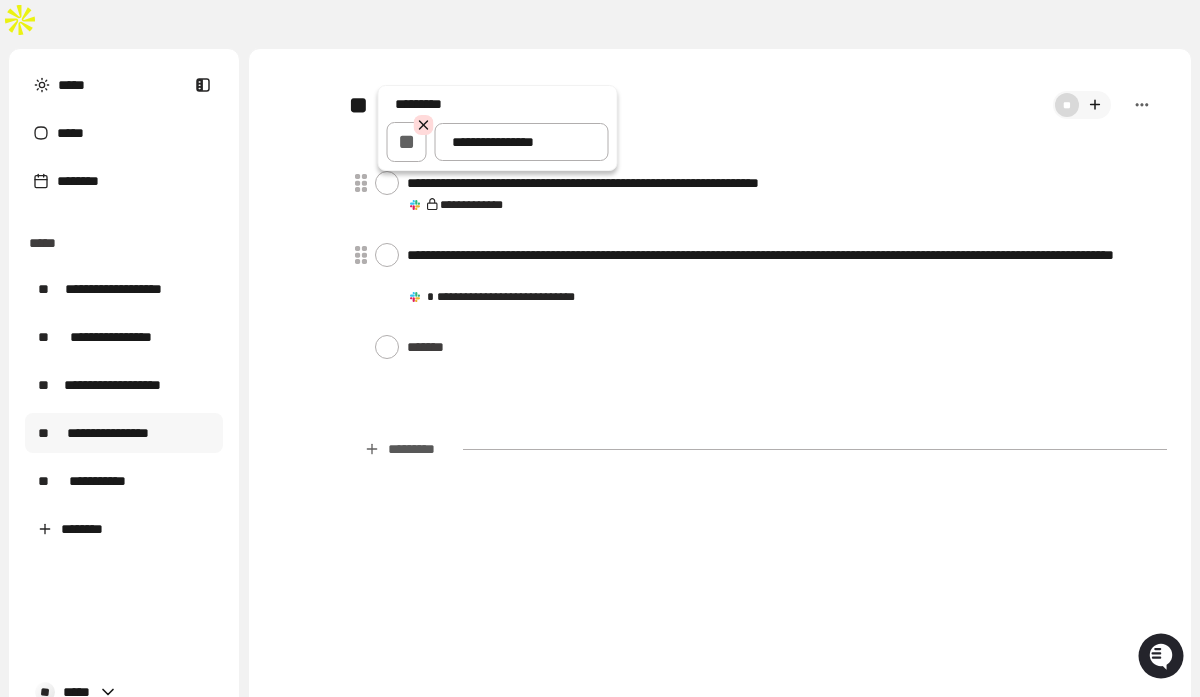 type on "**********" 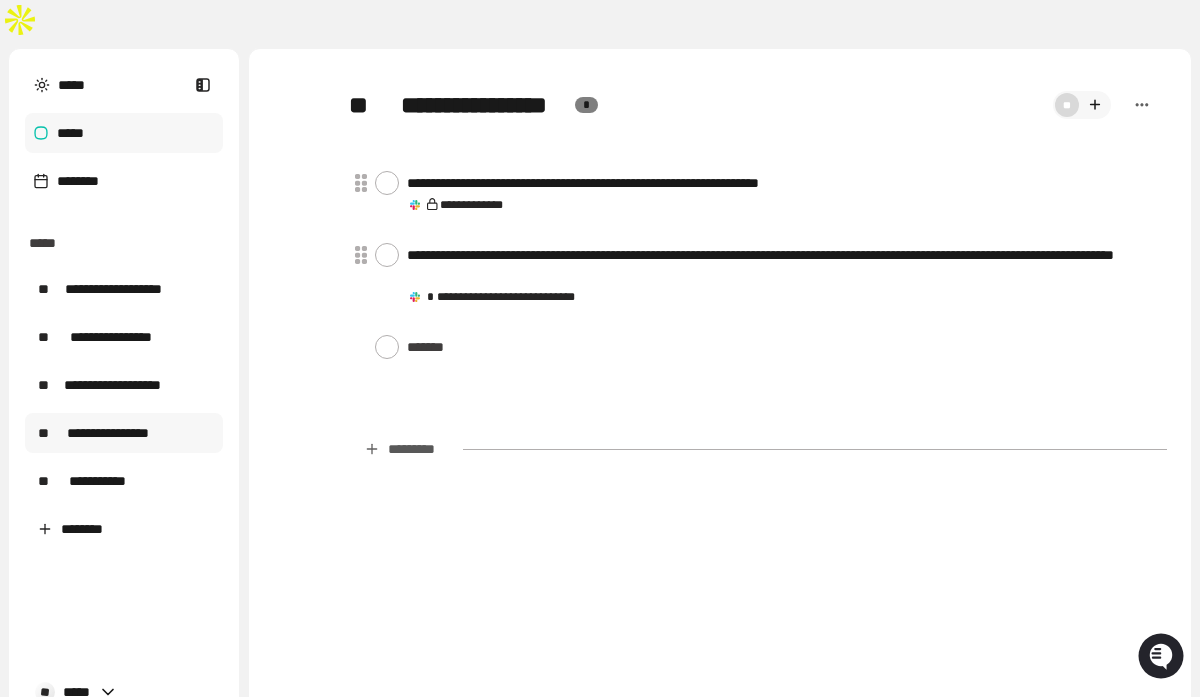 click on "*****" at bounding box center (124, 133) 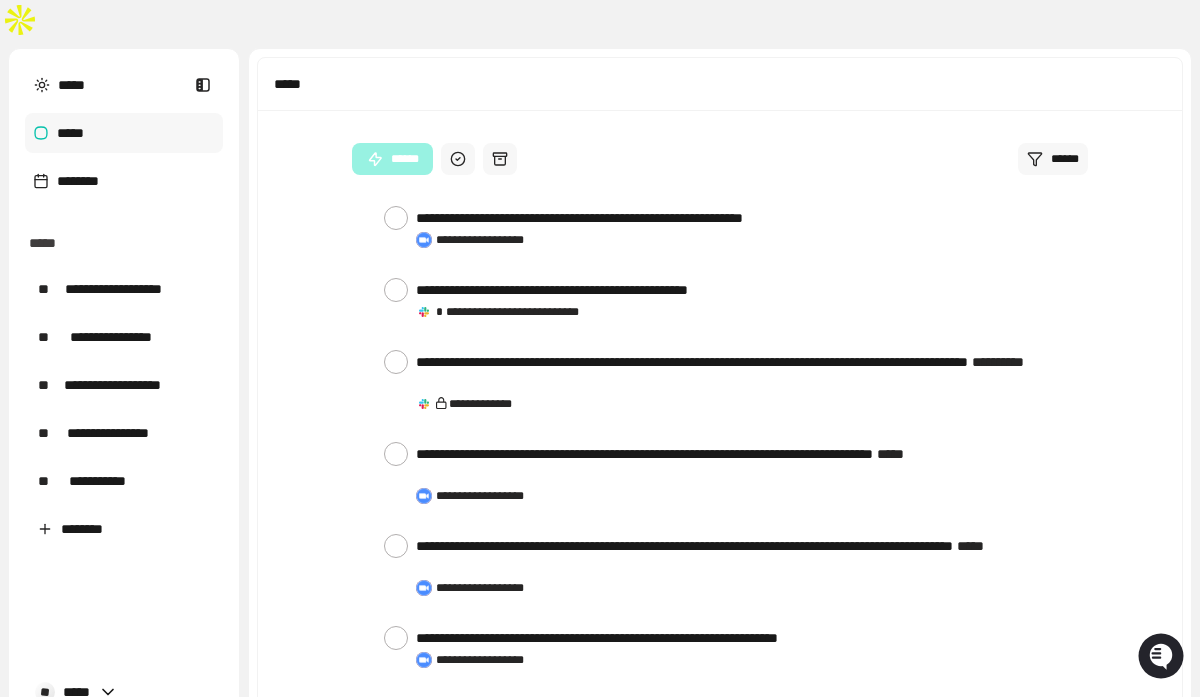scroll, scrollTop: 2481, scrollLeft: 0, axis: vertical 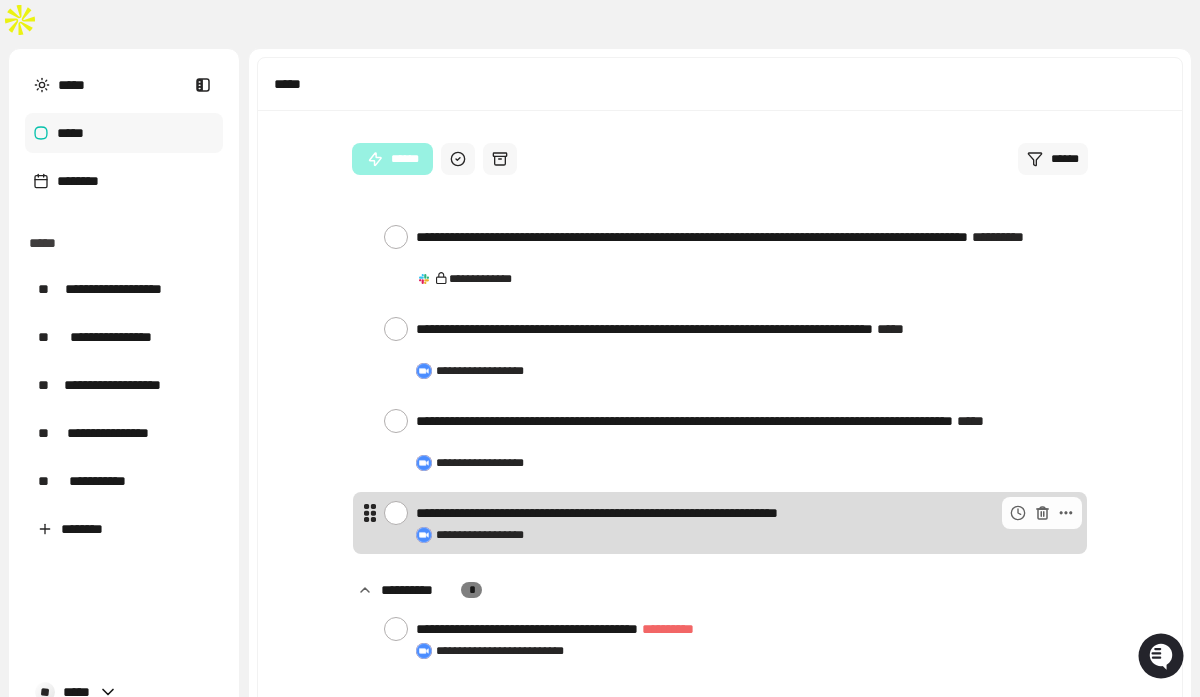 click 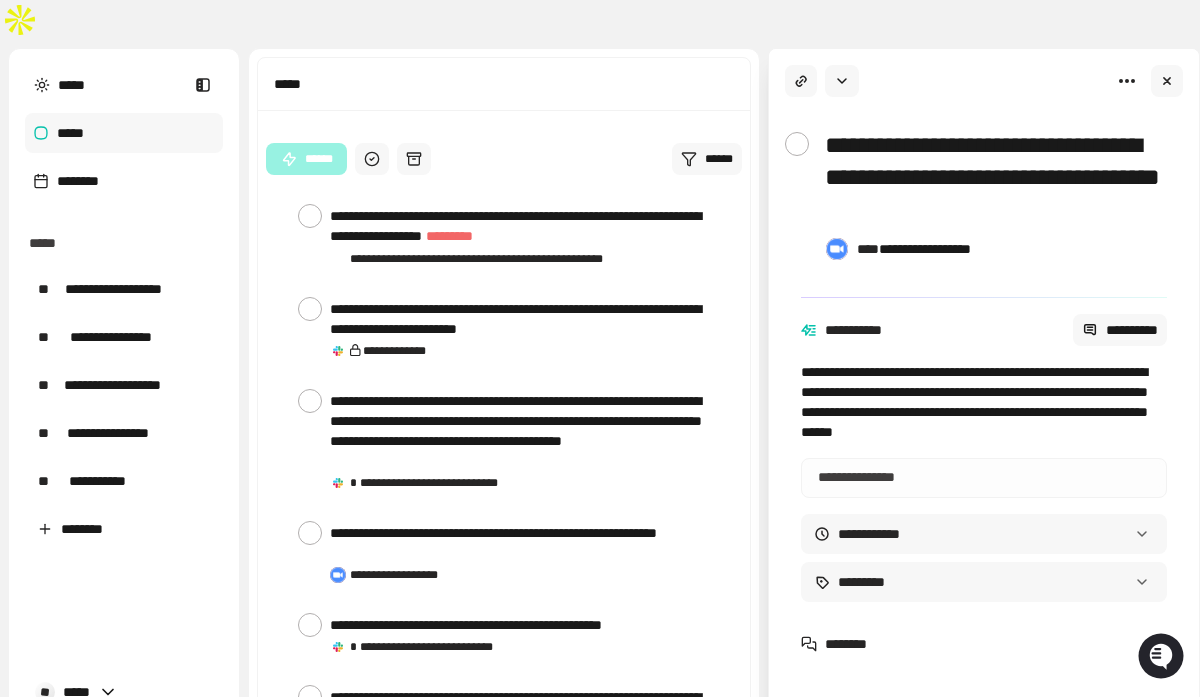 scroll, scrollTop: 2941, scrollLeft: 0, axis: vertical 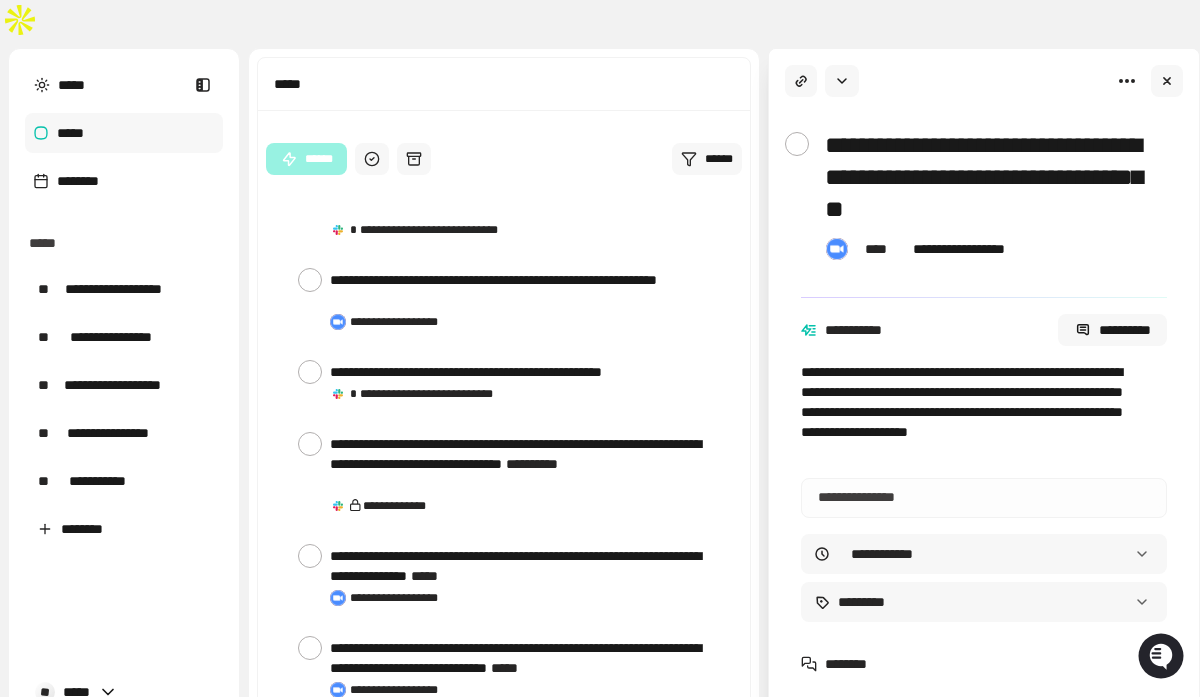 type on "*" 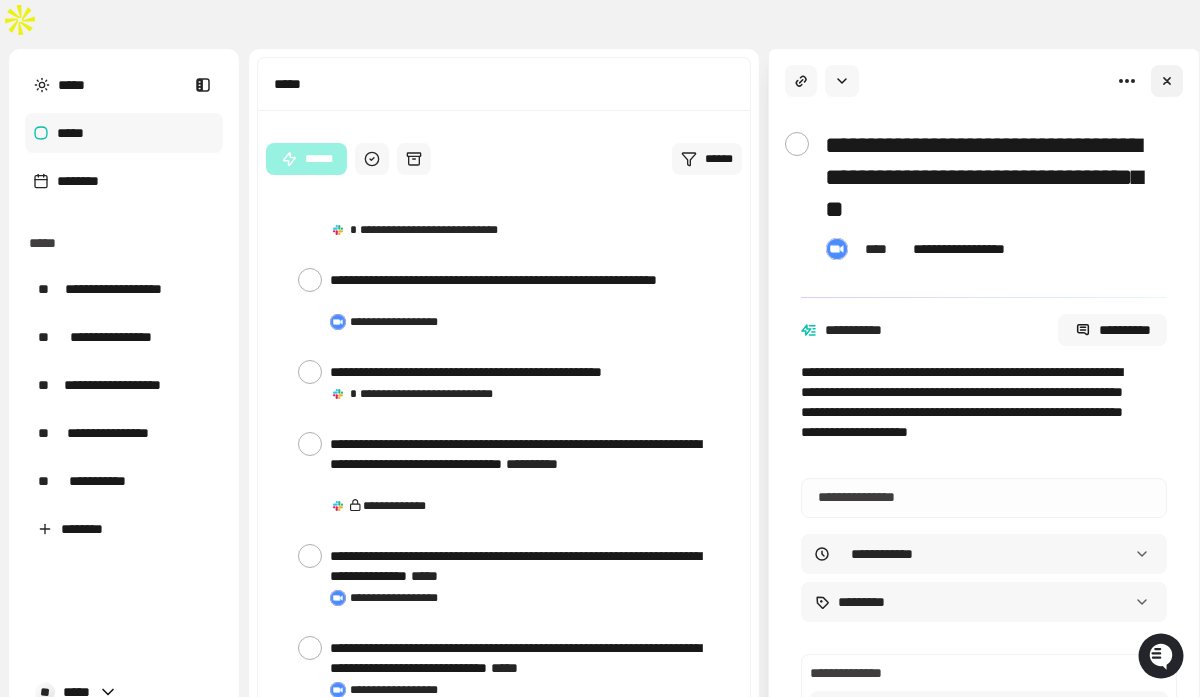 click at bounding box center (1167, 81) 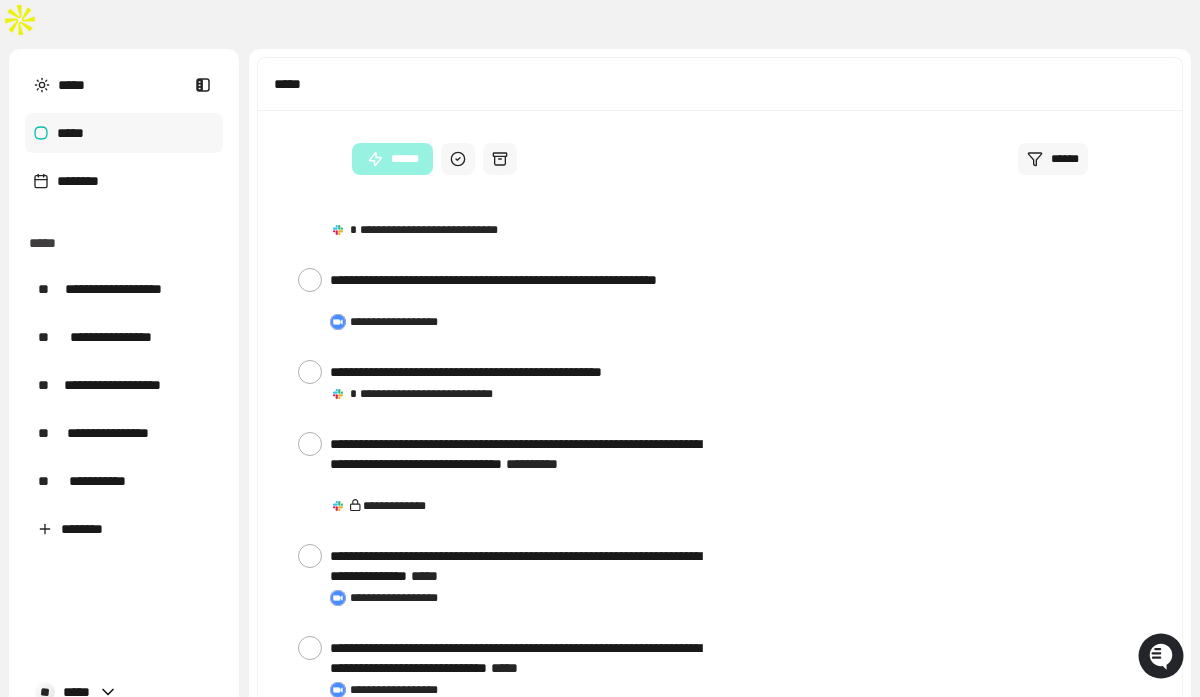 scroll, scrollTop: 2481, scrollLeft: 0, axis: vertical 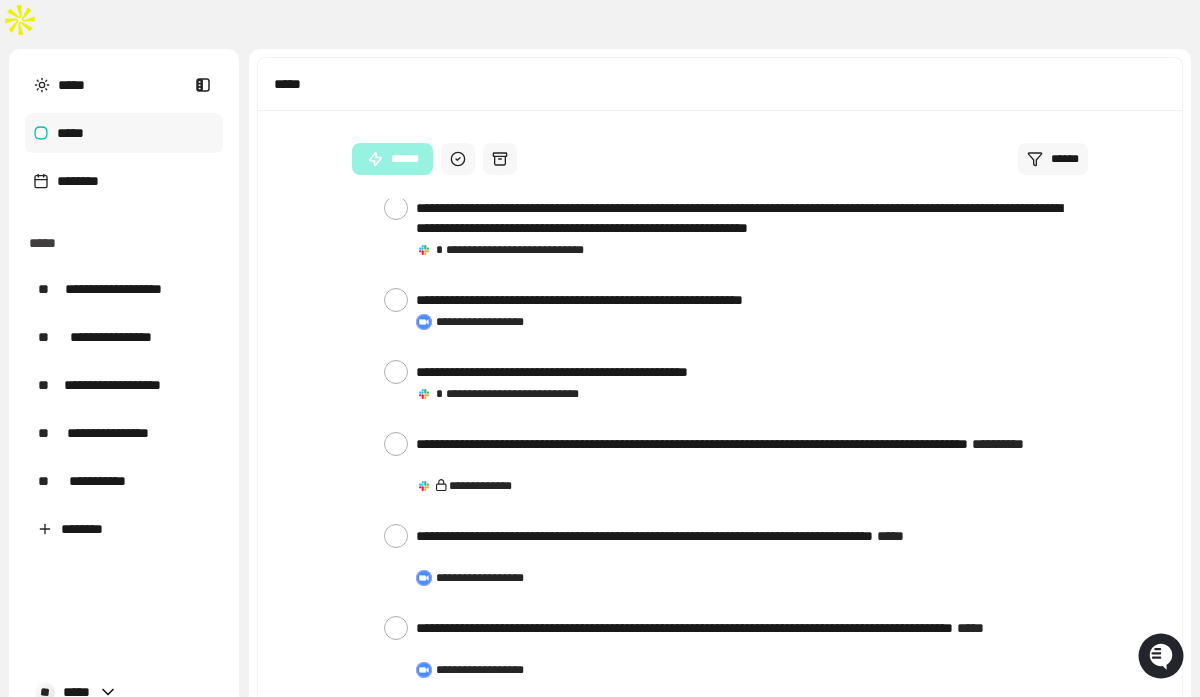 click at bounding box center [1066, 720] 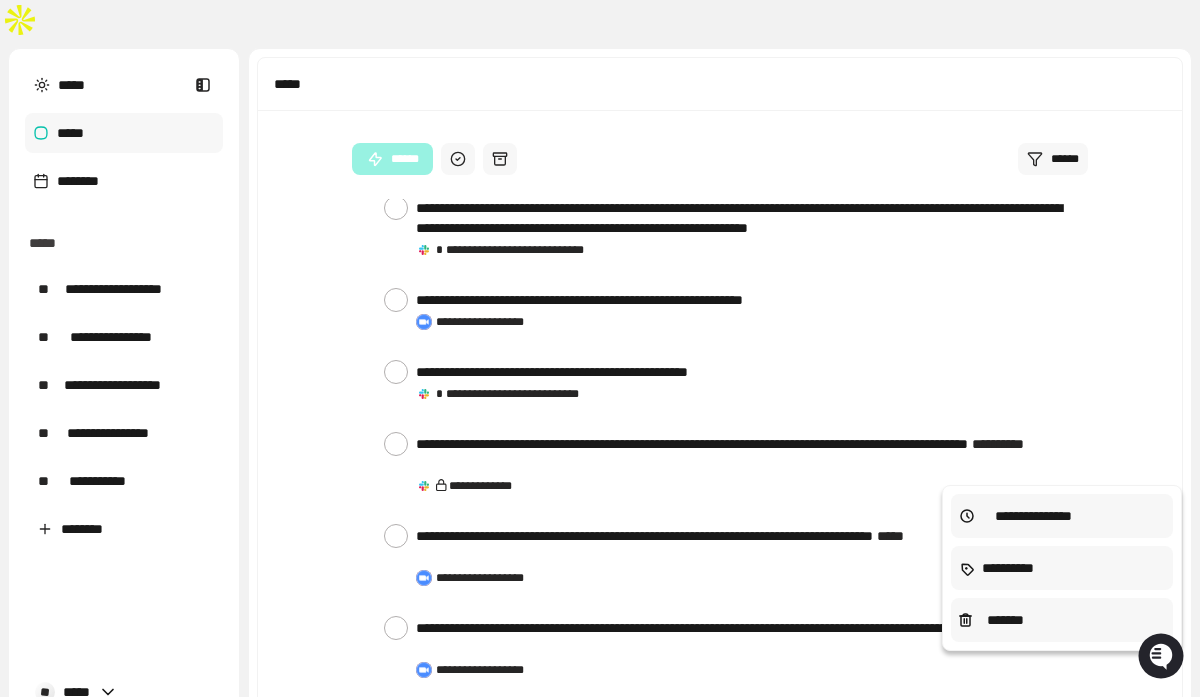 click at bounding box center [600, 348] 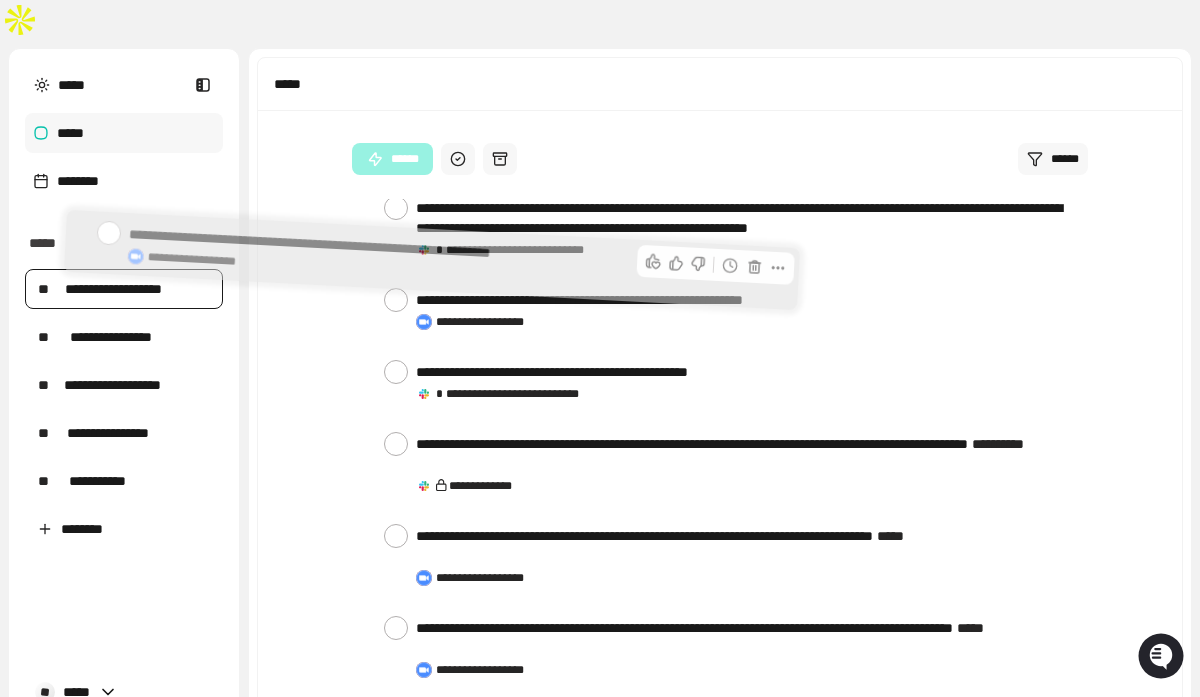 drag, startPoint x: 362, startPoint y: 473, endPoint x: 78, endPoint y: 250, distance: 361.08862 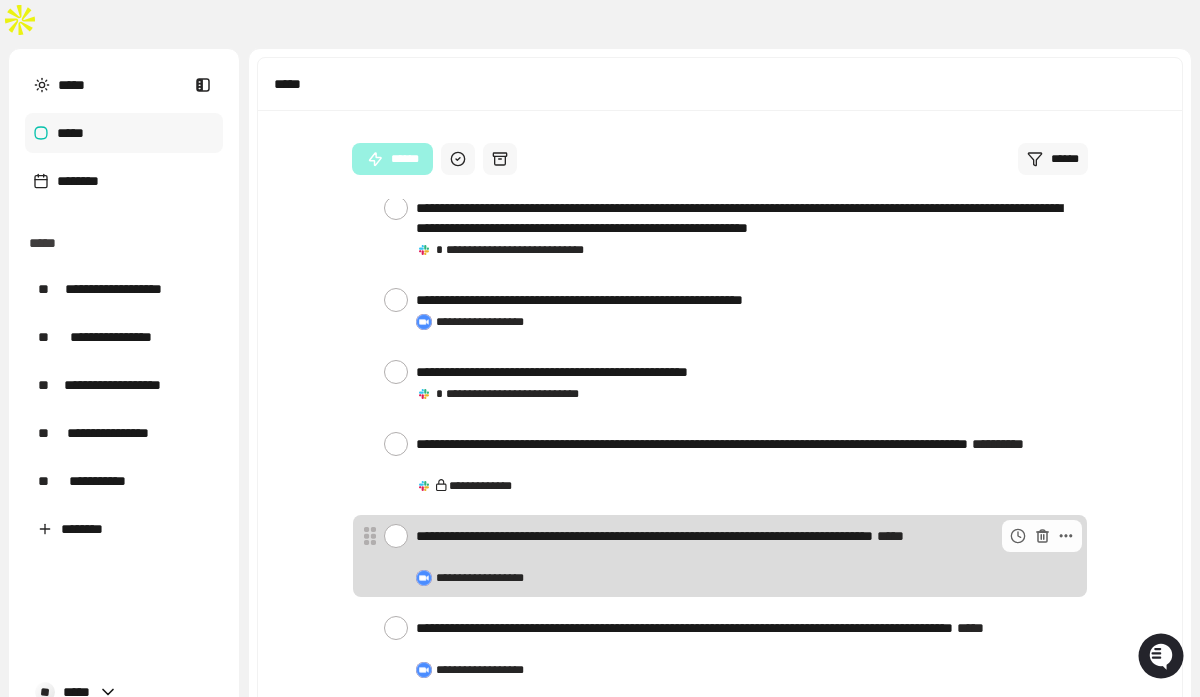 scroll, scrollTop: 2409, scrollLeft: 0, axis: vertical 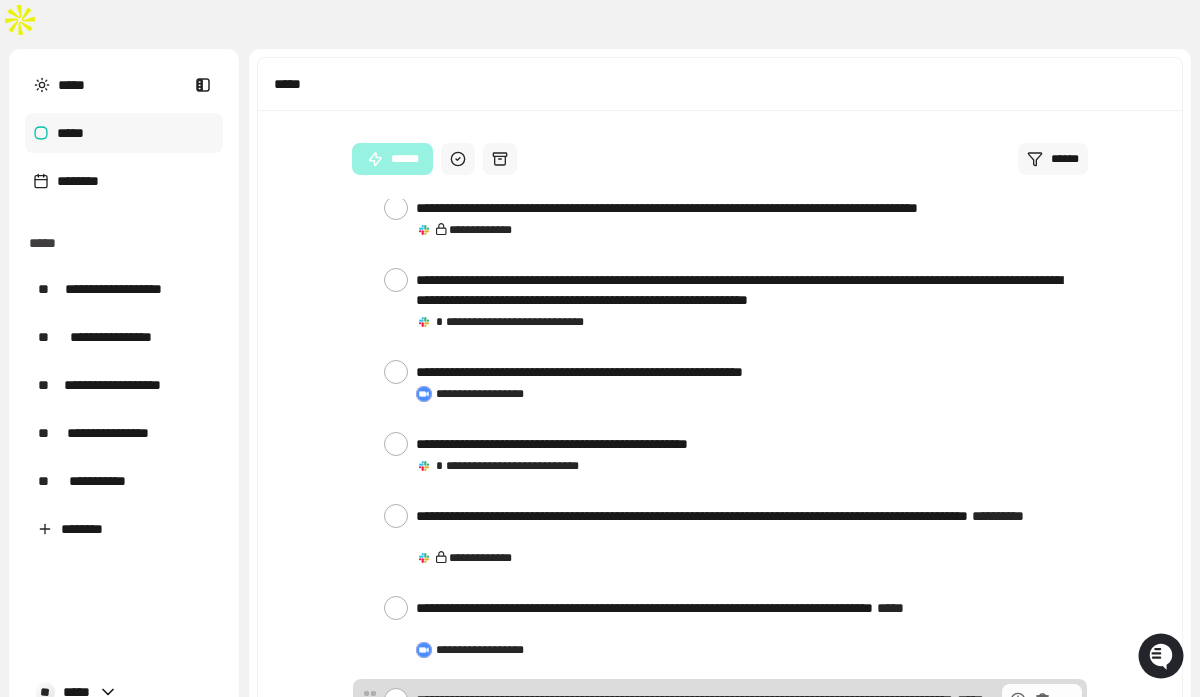 click at bounding box center [396, 700] 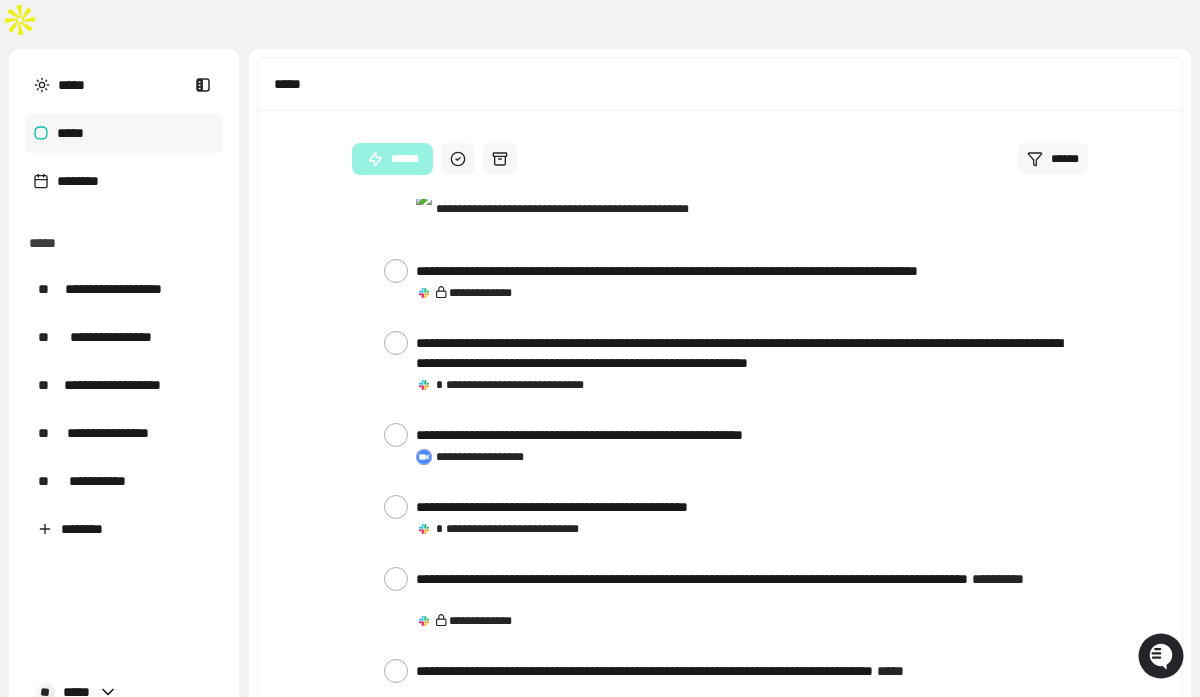 scroll, scrollTop: 2317, scrollLeft: 0, axis: vertical 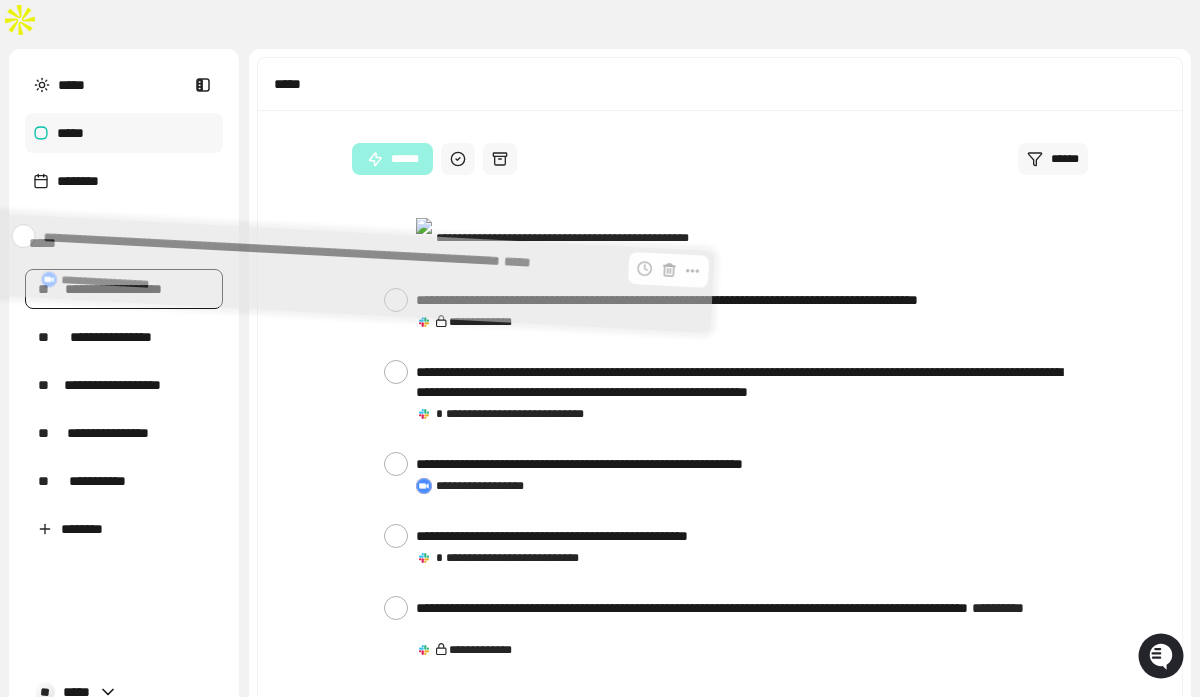 drag, startPoint x: 513, startPoint y: 452, endPoint x: 143, endPoint y: 252, distance: 420.59482 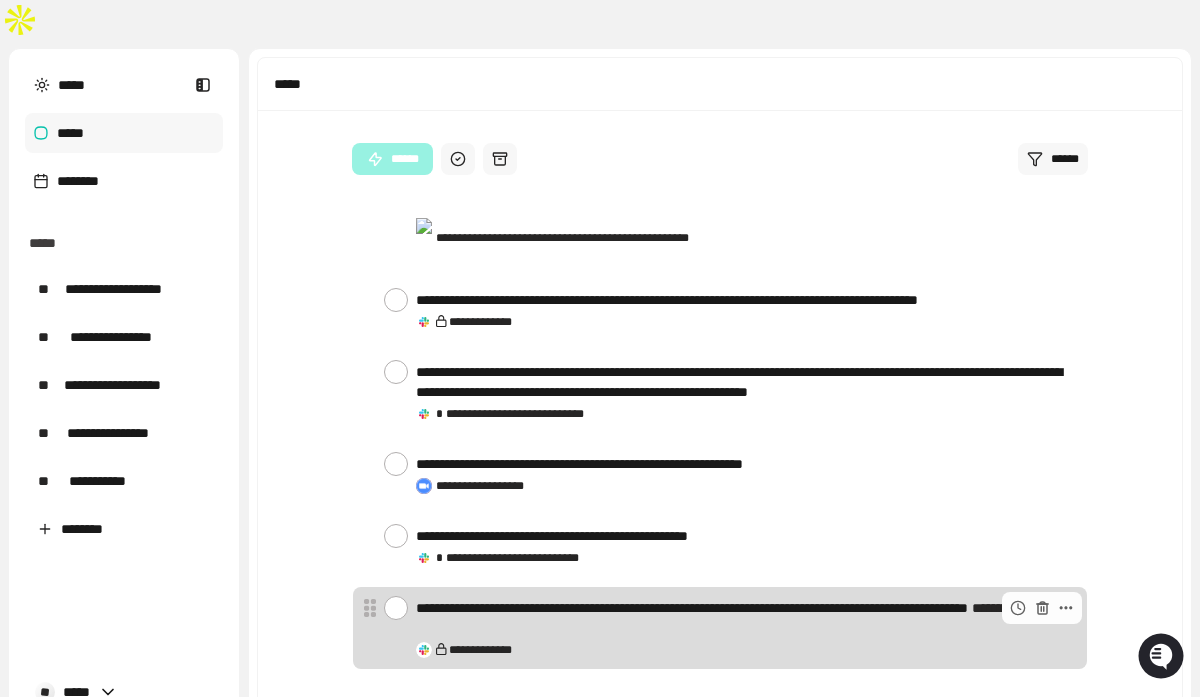 scroll, scrollTop: 2225, scrollLeft: 0, axis: vertical 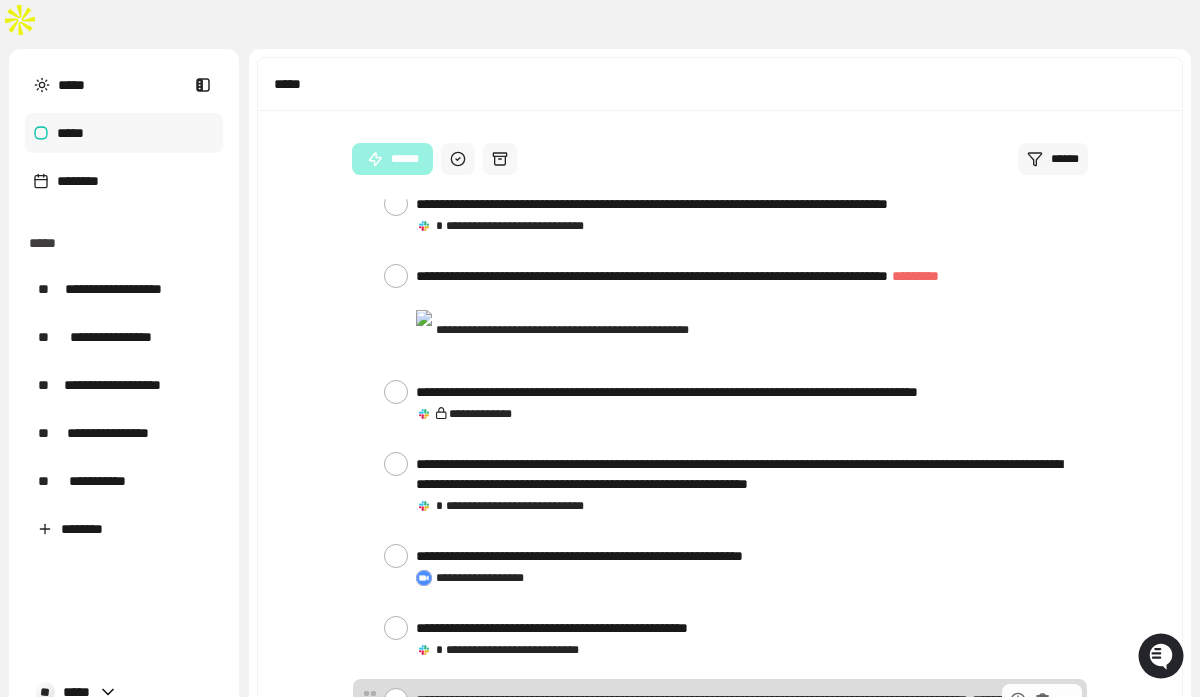 click at bounding box center (396, 700) 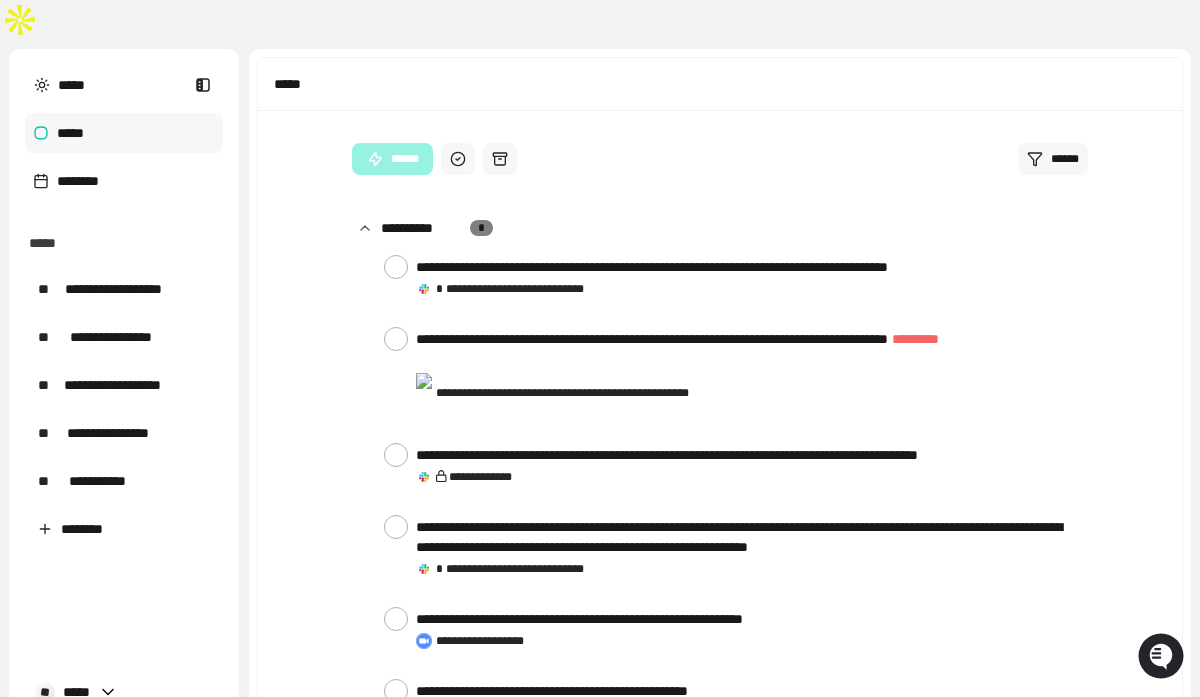 scroll, scrollTop: 2133, scrollLeft: 0, axis: vertical 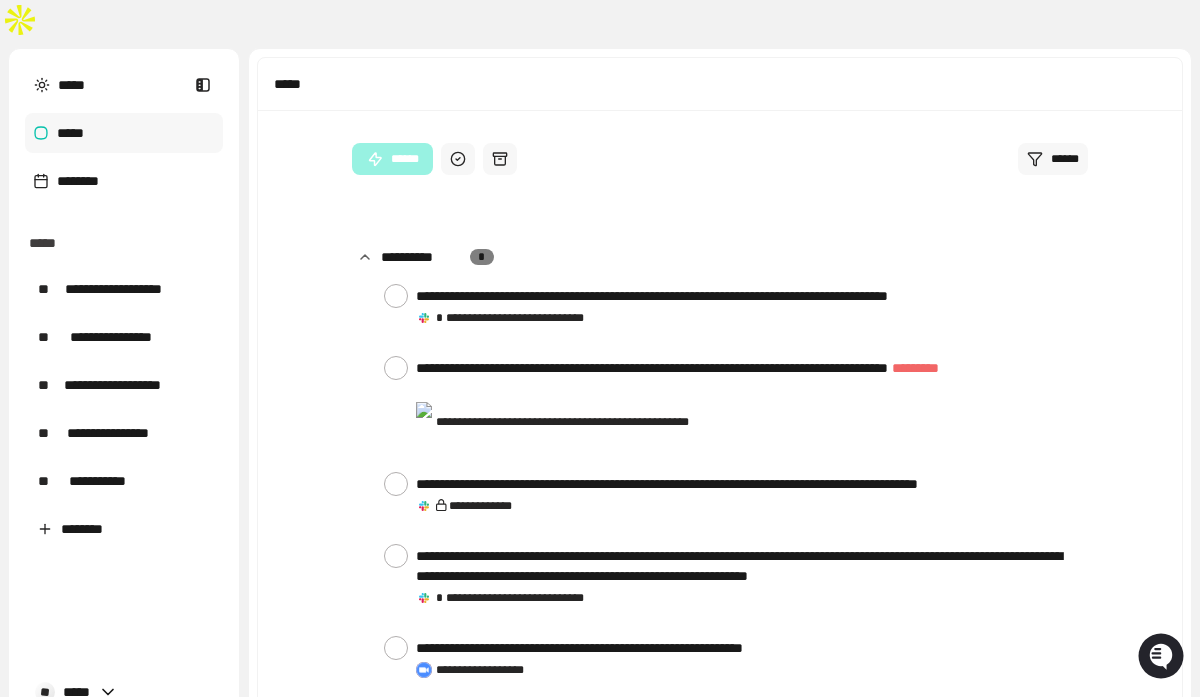 click at bounding box center [396, 720] 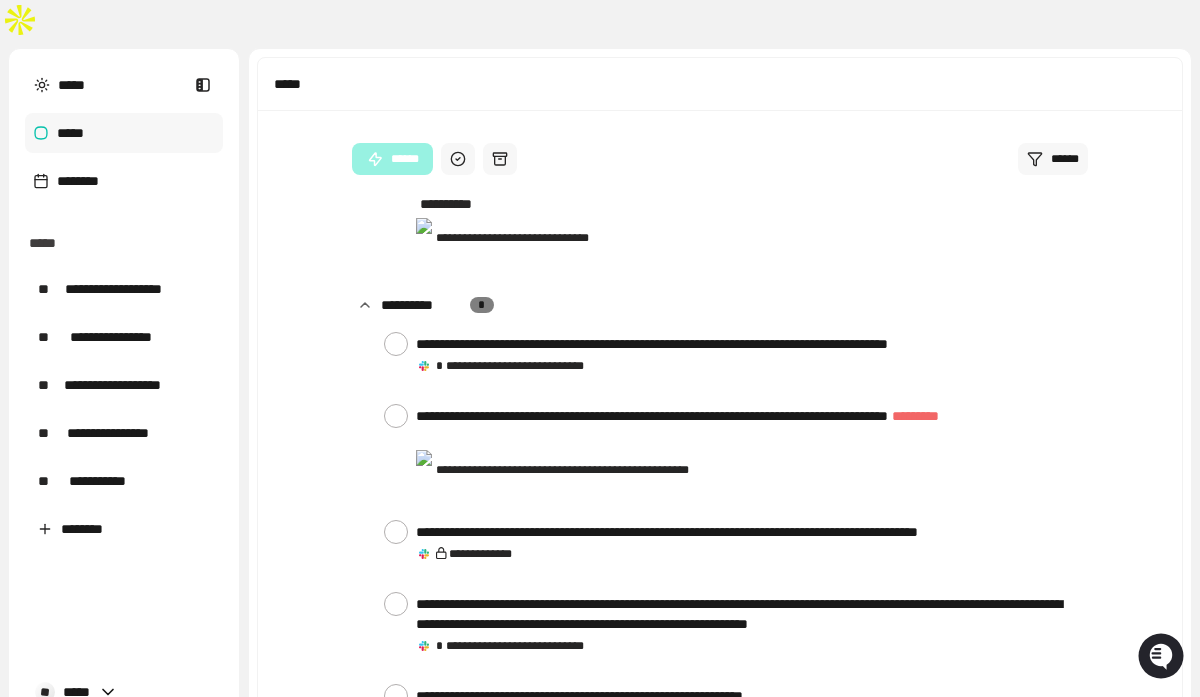 scroll, scrollTop: 2061, scrollLeft: 0, axis: vertical 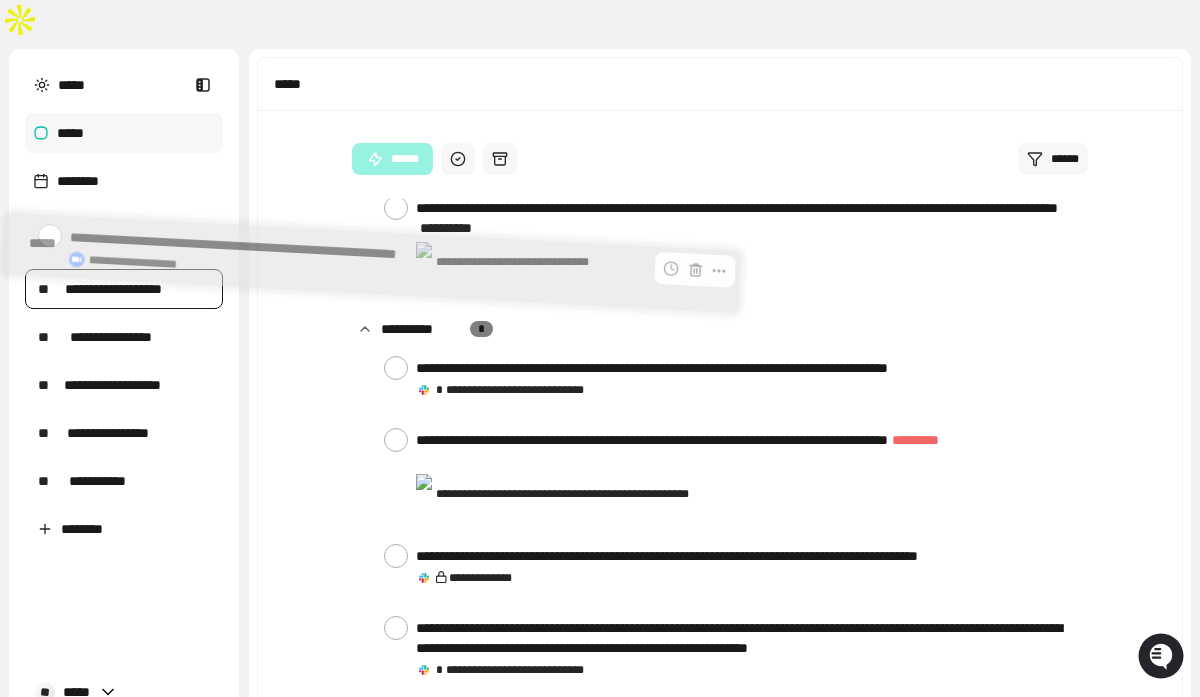 drag, startPoint x: 522, startPoint y: 469, endPoint x: 179, endPoint y: 249, distance: 407.49112 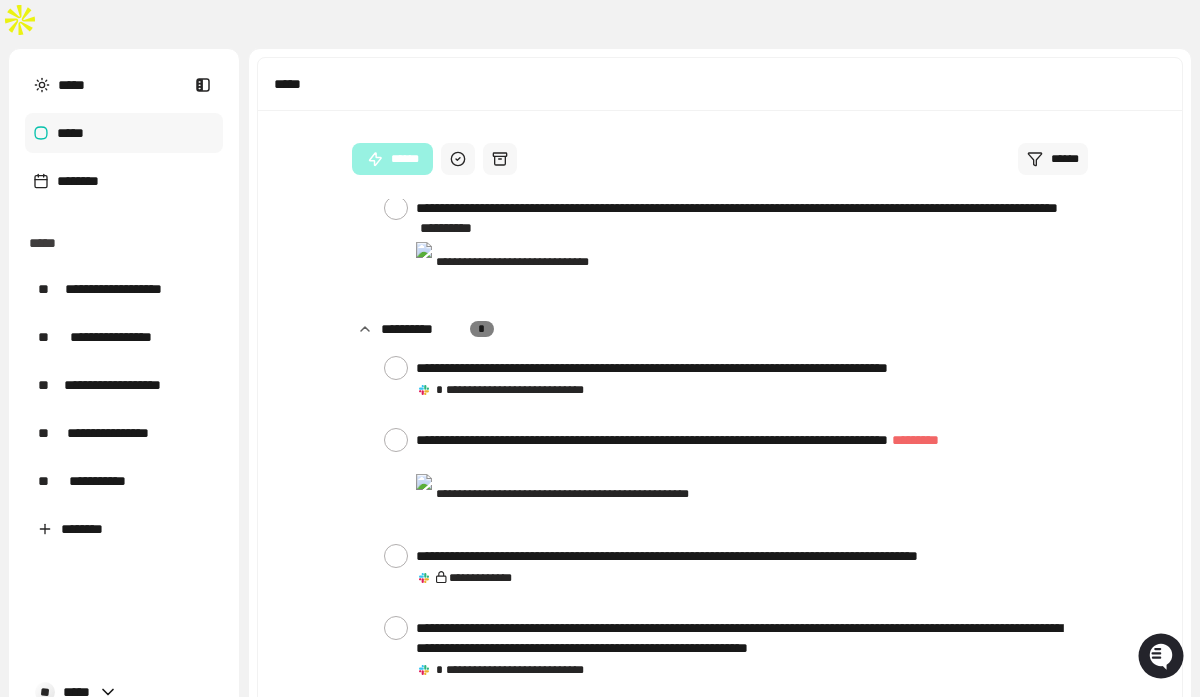scroll, scrollTop: 1989, scrollLeft: 0, axis: vertical 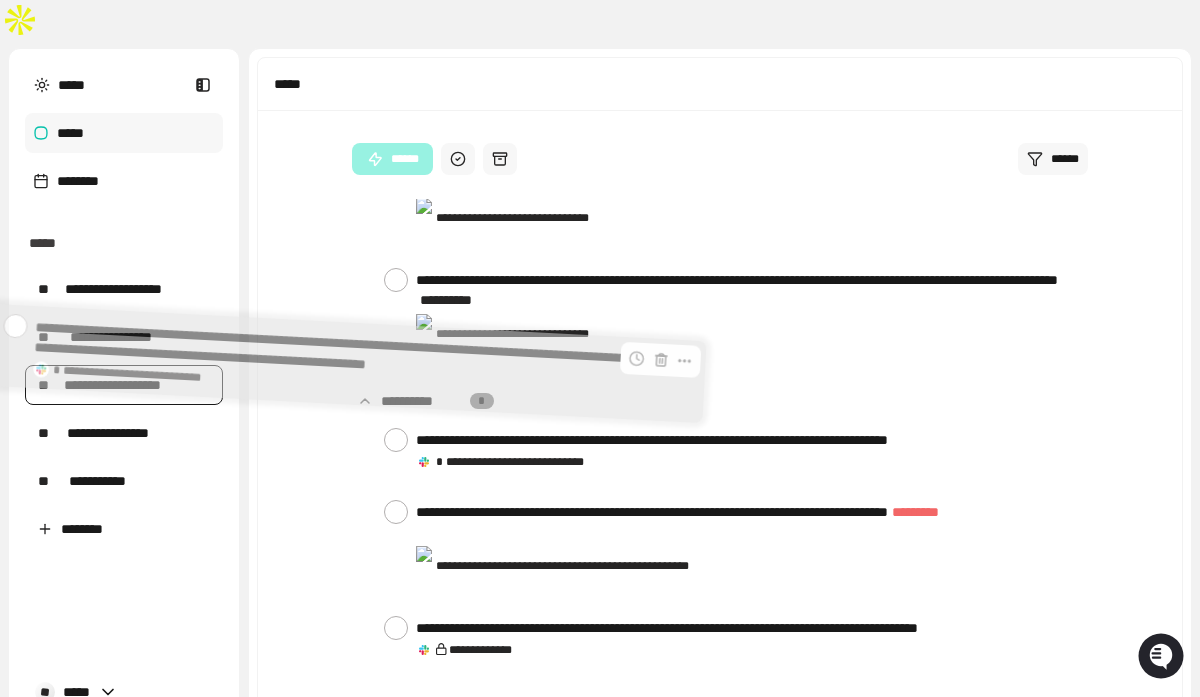 drag, startPoint x: 509, startPoint y: 455, endPoint x: 131, endPoint y: 345, distance: 393.68008 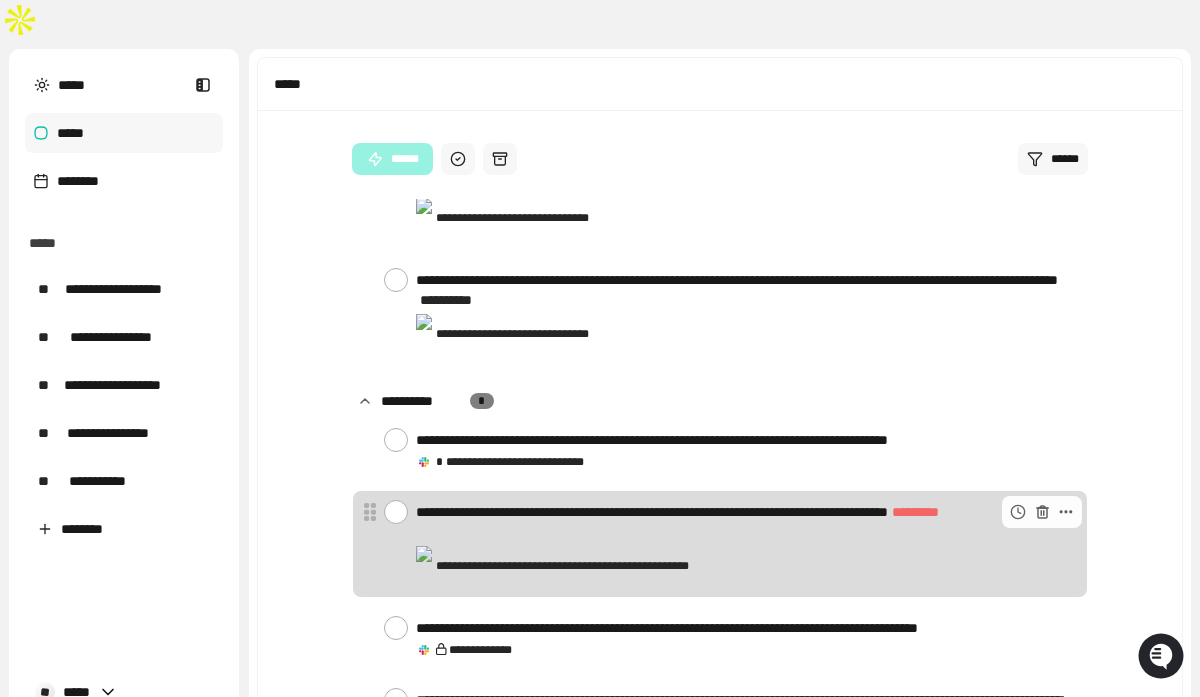 scroll, scrollTop: 1897, scrollLeft: 0, axis: vertical 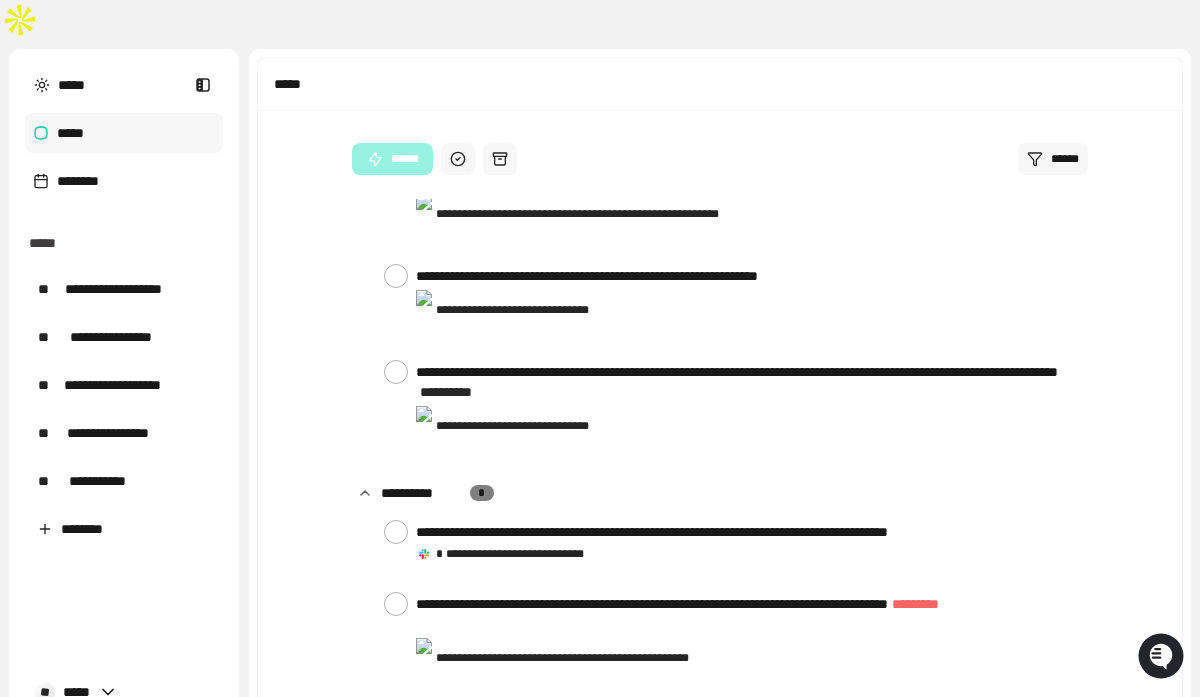 click at bounding box center [396, 720] 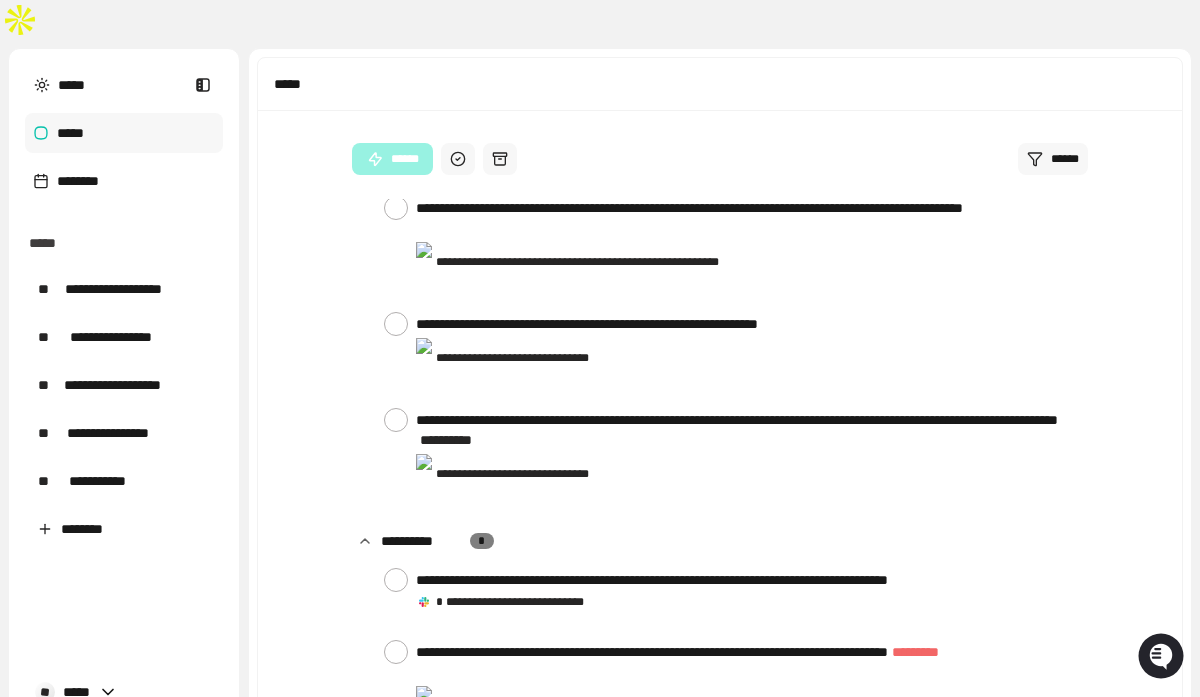scroll, scrollTop: 1825, scrollLeft: 0, axis: vertical 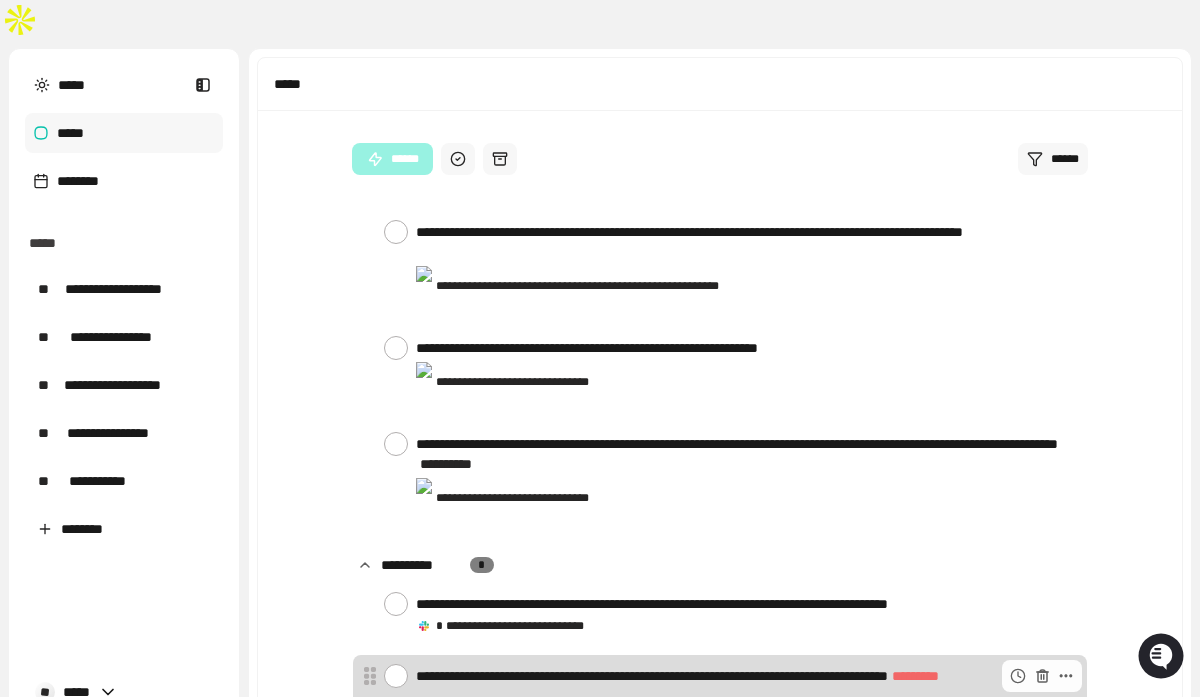 click at bounding box center (396, 676) 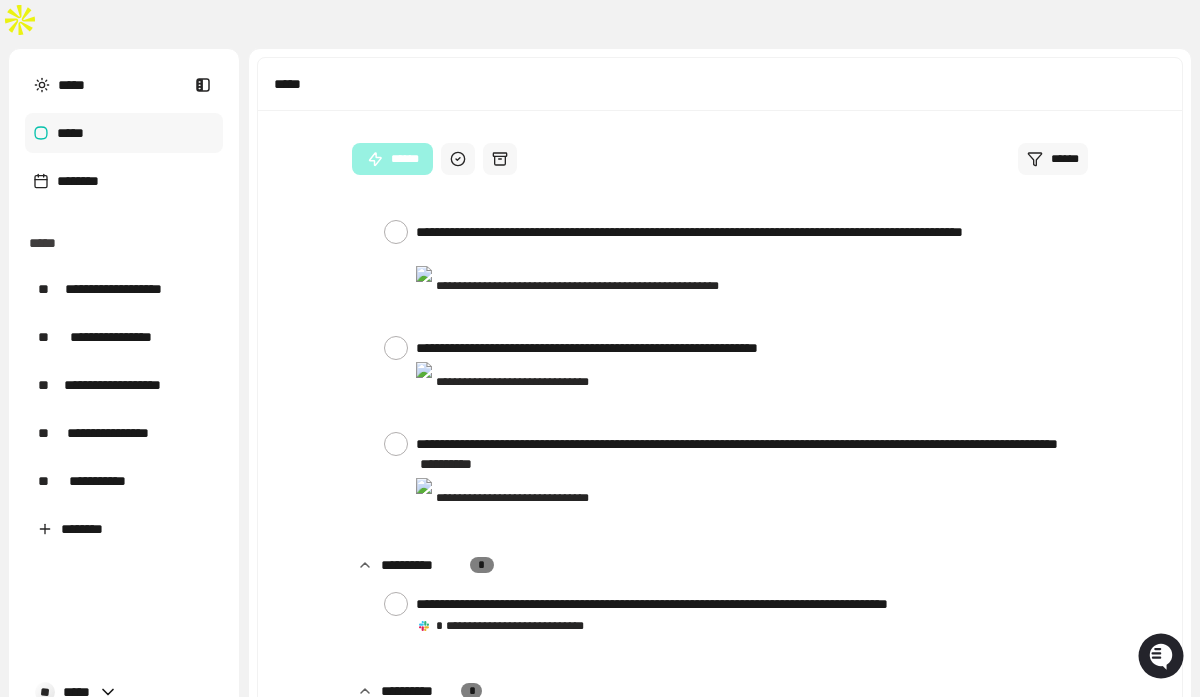 scroll, scrollTop: 1732, scrollLeft: 0, axis: vertical 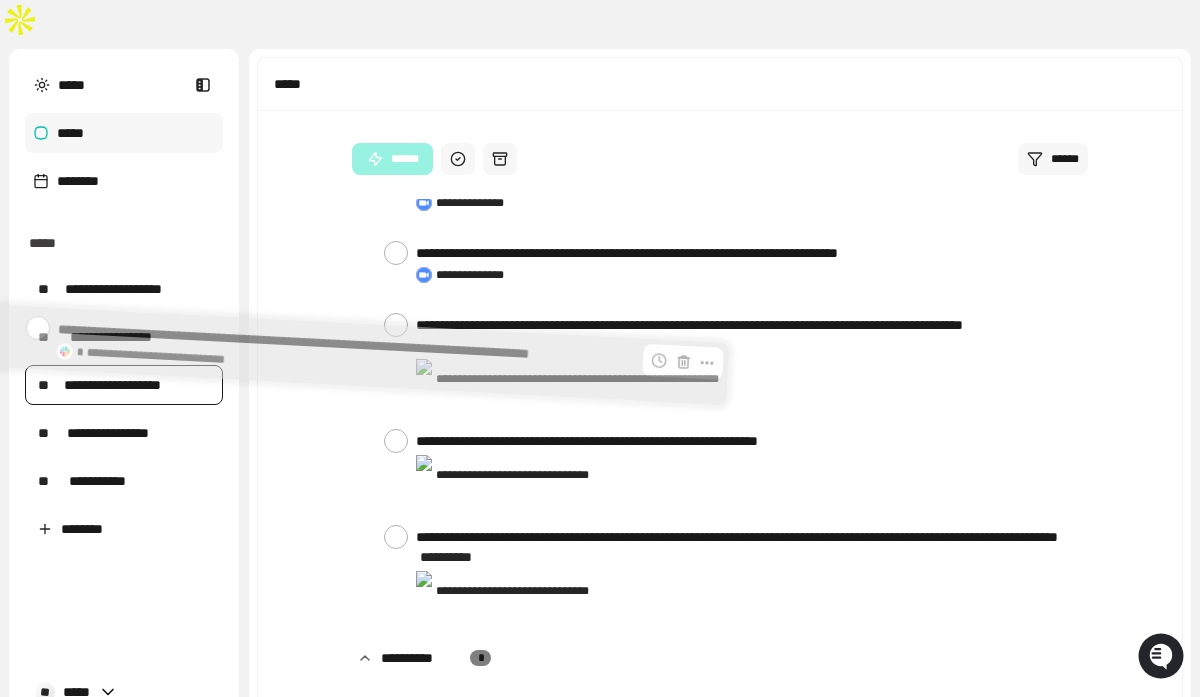 drag, startPoint x: 489, startPoint y: 478, endPoint x: 134, endPoint y: 350, distance: 377.3712 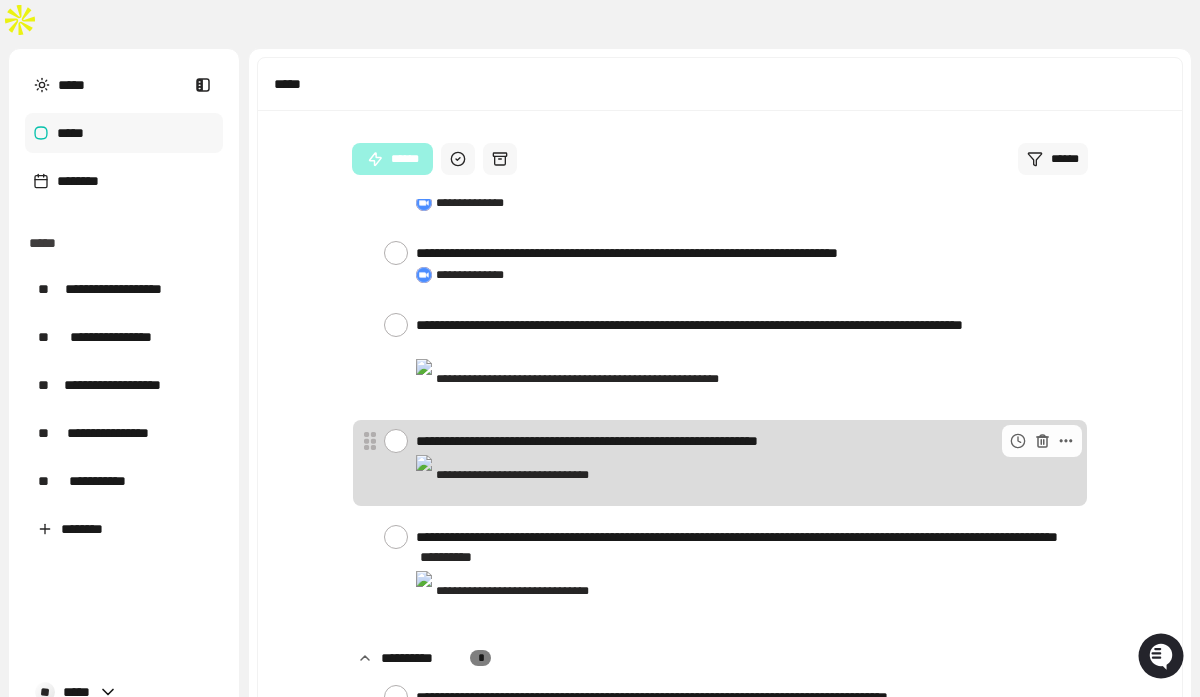 scroll, scrollTop: 1616, scrollLeft: 0, axis: vertical 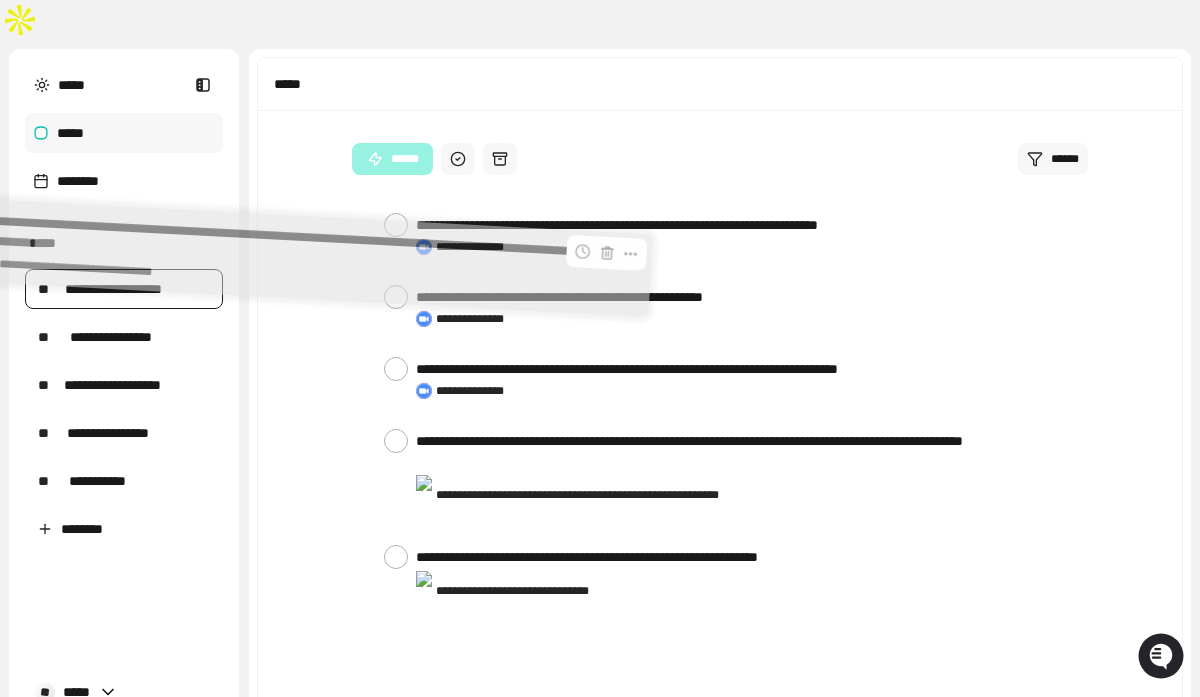 drag, startPoint x: 567, startPoint y: 468, endPoint x: 135, endPoint y: 252, distance: 482.9907 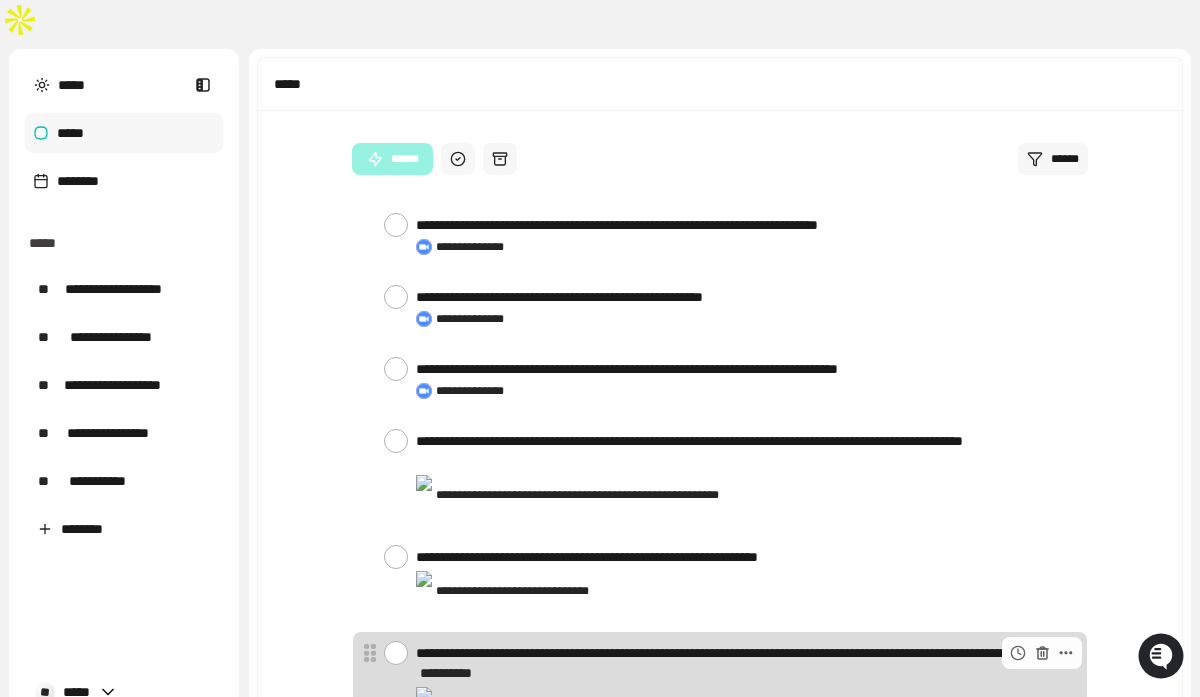 scroll, scrollTop: 1523, scrollLeft: 0, axis: vertical 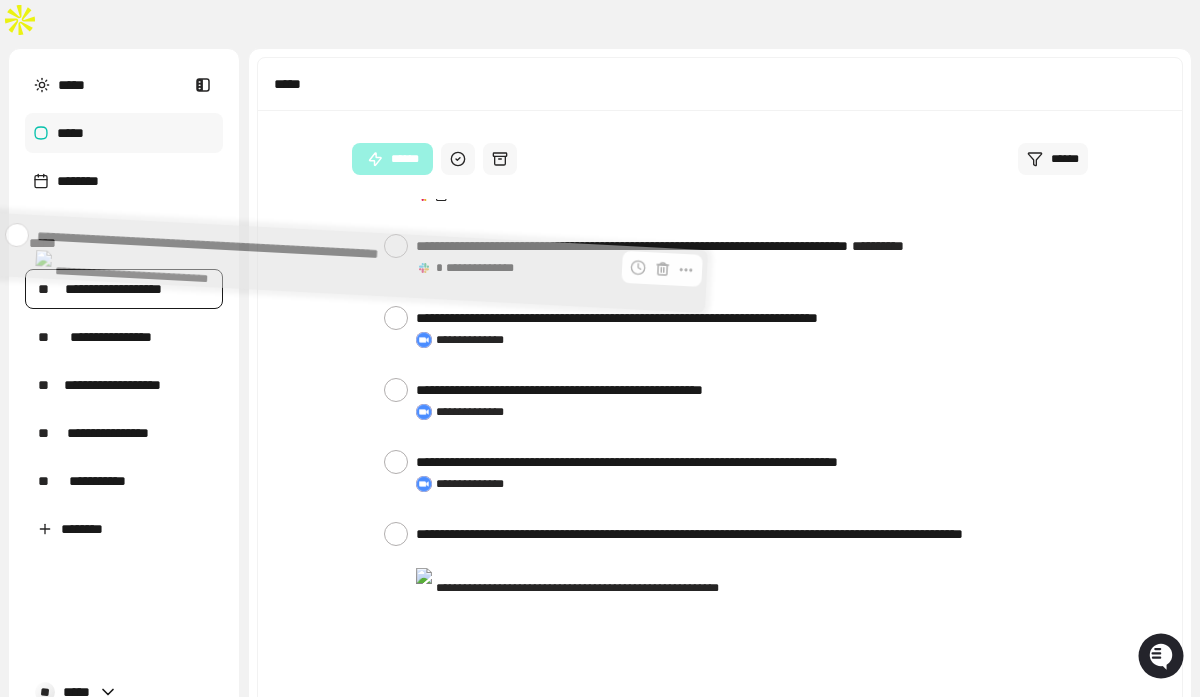 drag, startPoint x: 533, startPoint y: 479, endPoint x: 157, endPoint y: 259, distance: 435.63287 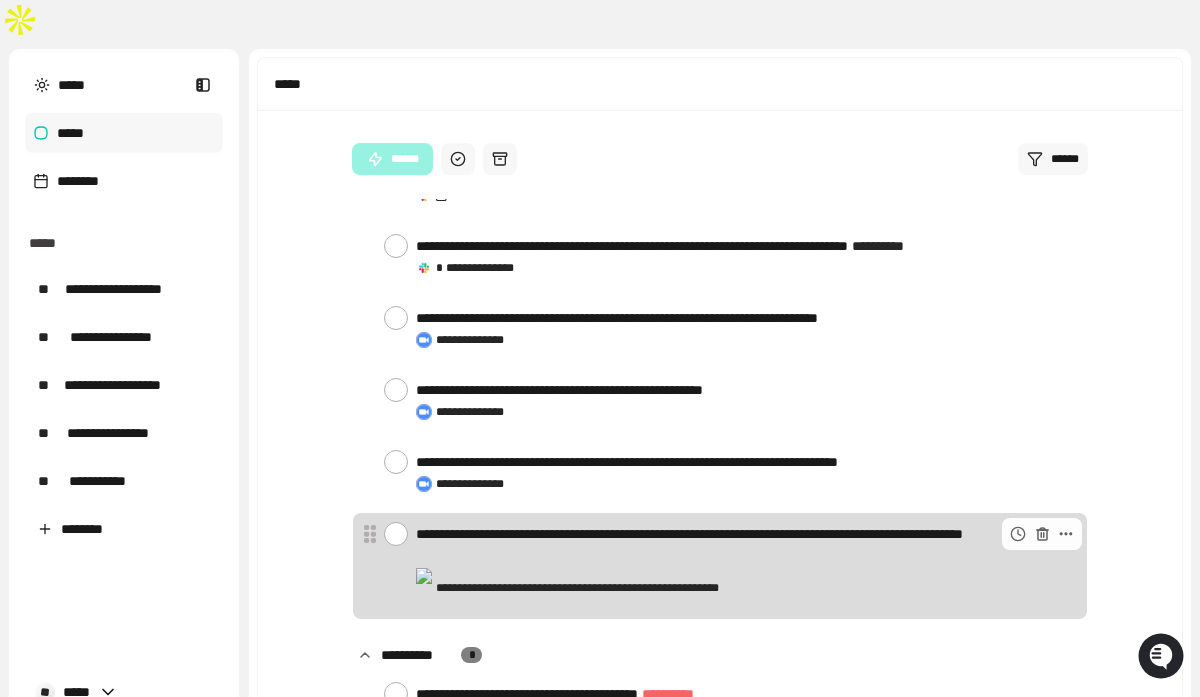 scroll, scrollTop: 1450, scrollLeft: 0, axis: vertical 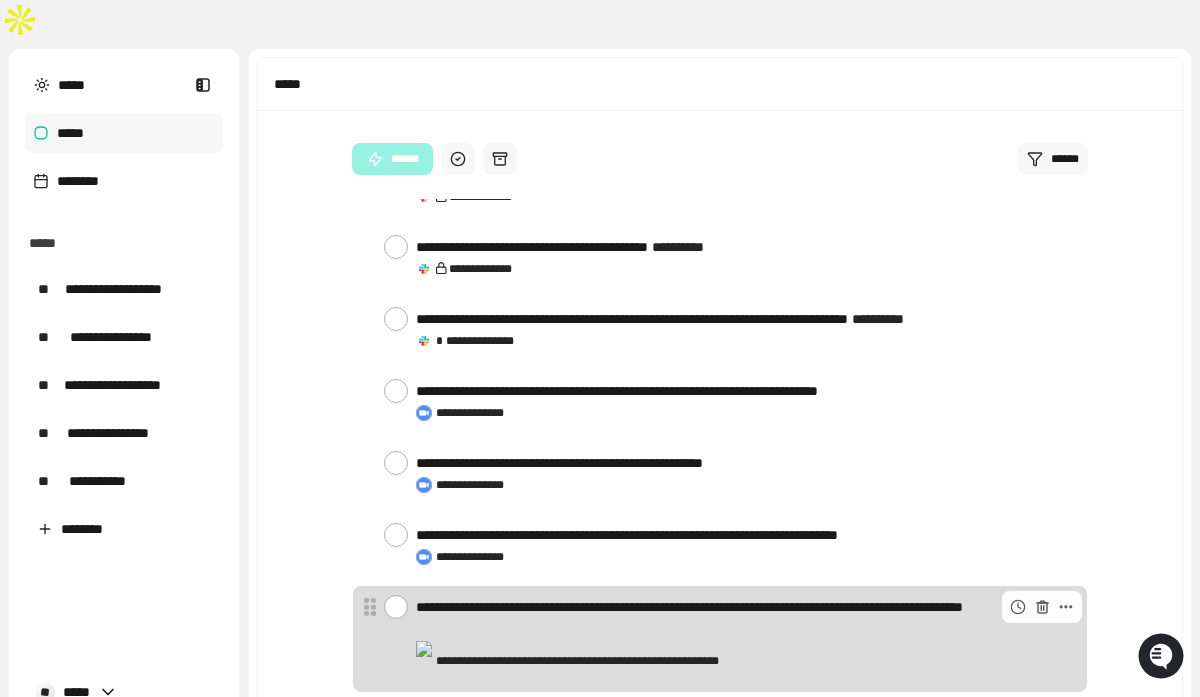 click at bounding box center (396, 607) 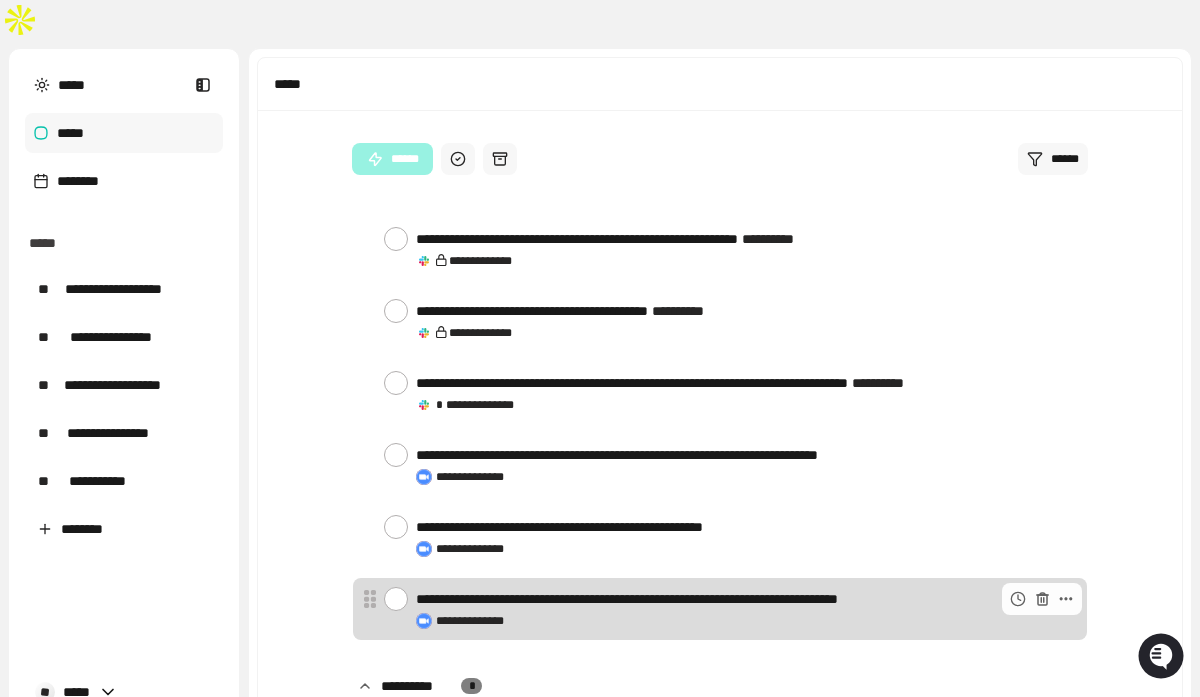 scroll, scrollTop: 1357, scrollLeft: 0, axis: vertical 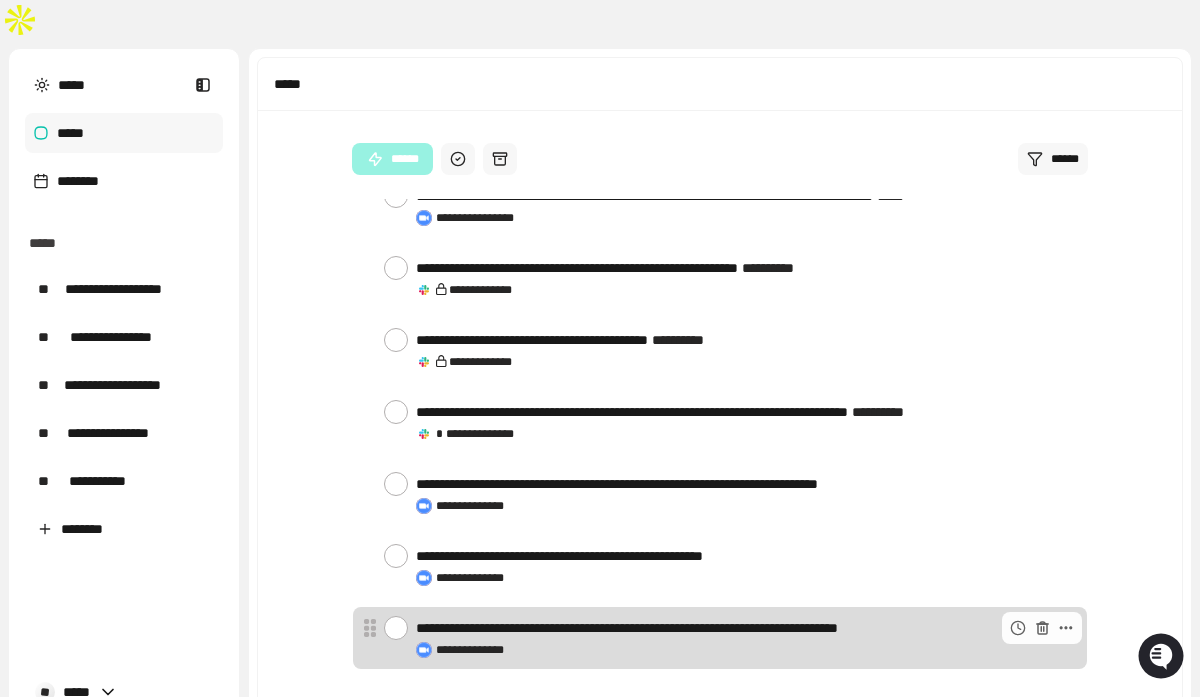 click at bounding box center (396, 628) 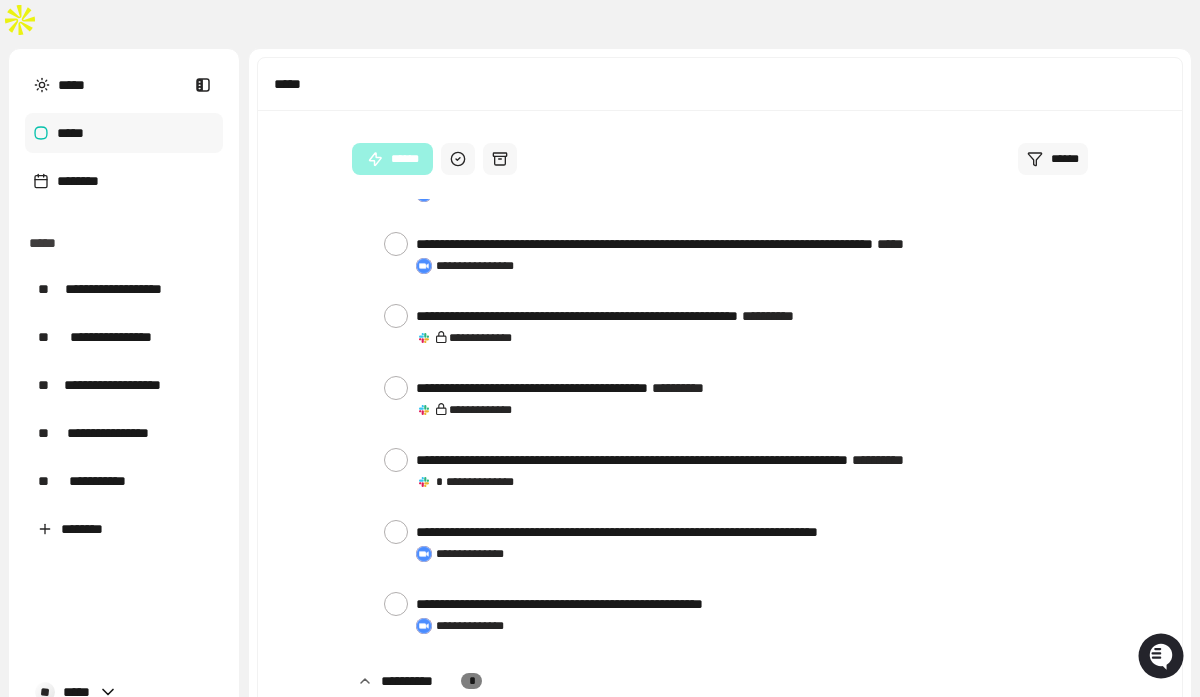 scroll, scrollTop: 1285, scrollLeft: 0, axis: vertical 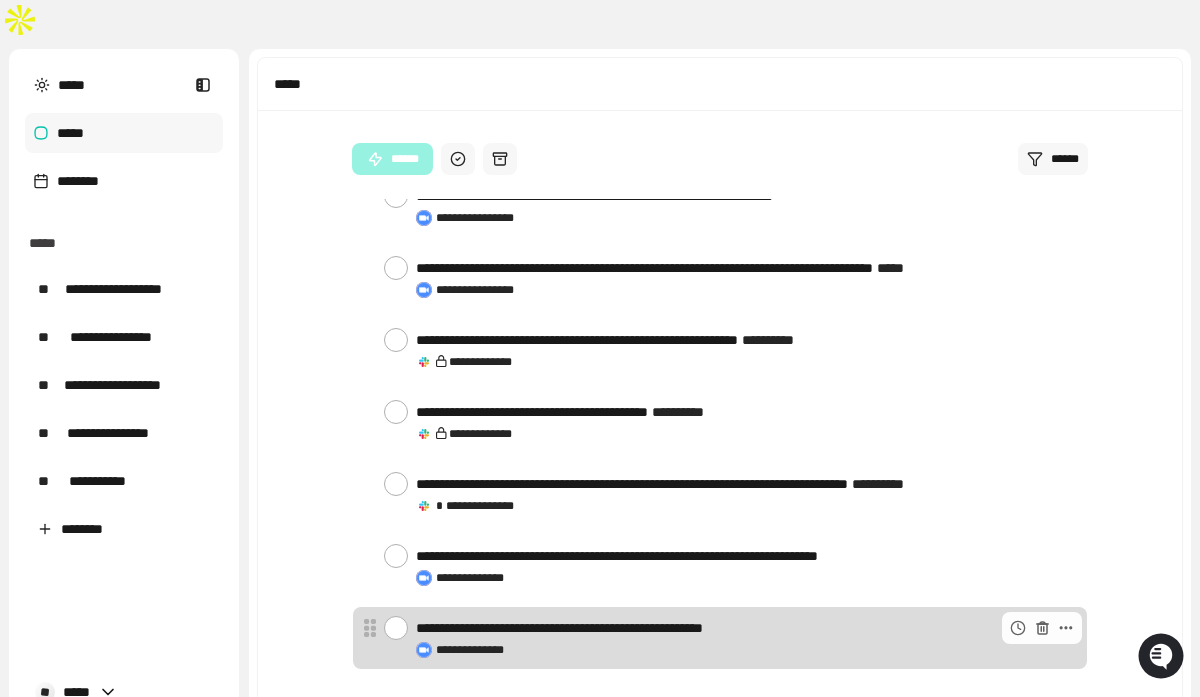 click at bounding box center (396, 628) 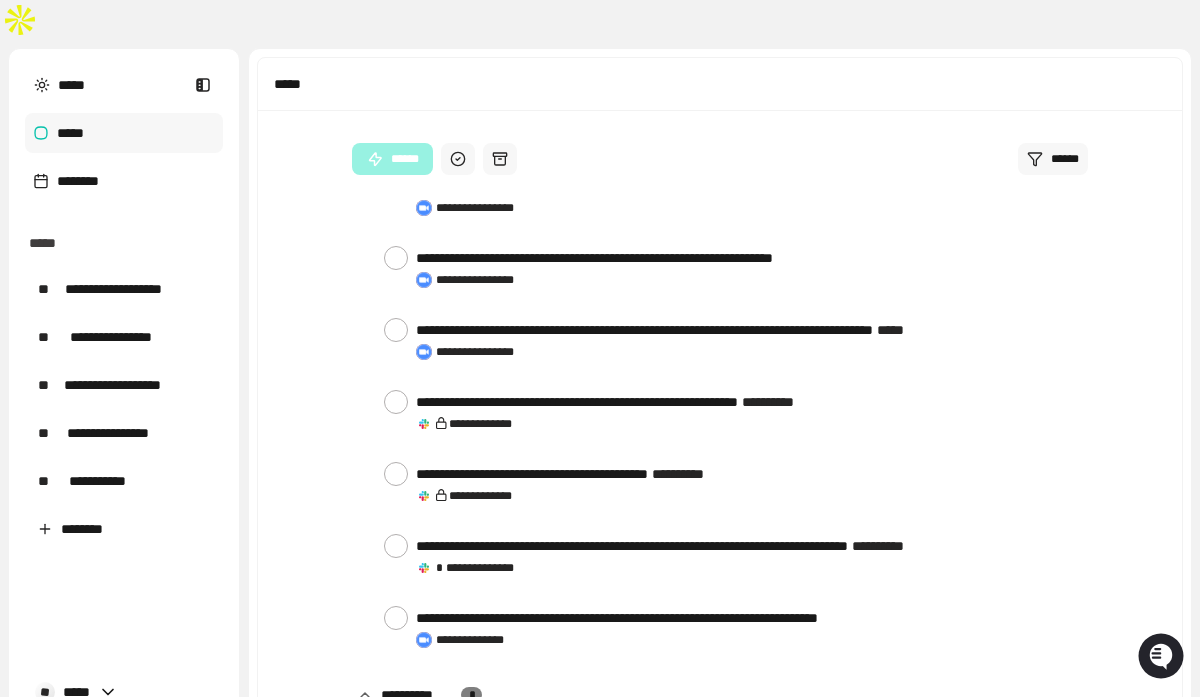 scroll, scrollTop: 1213, scrollLeft: 0, axis: vertical 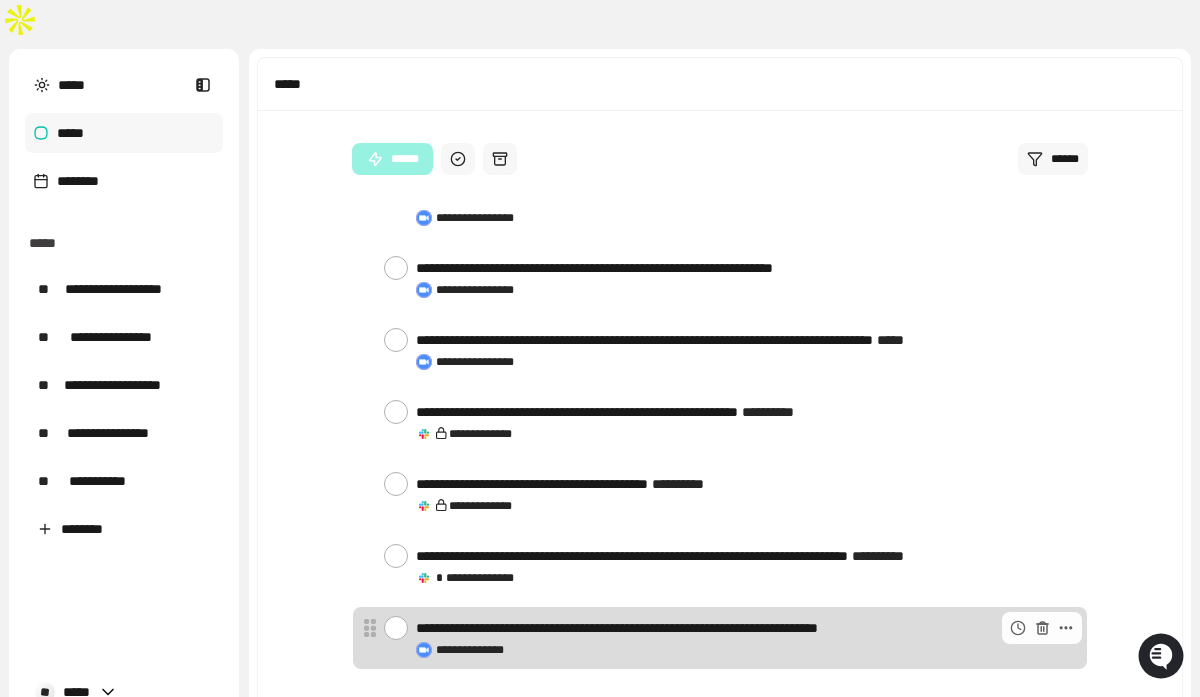 click at bounding box center (396, 628) 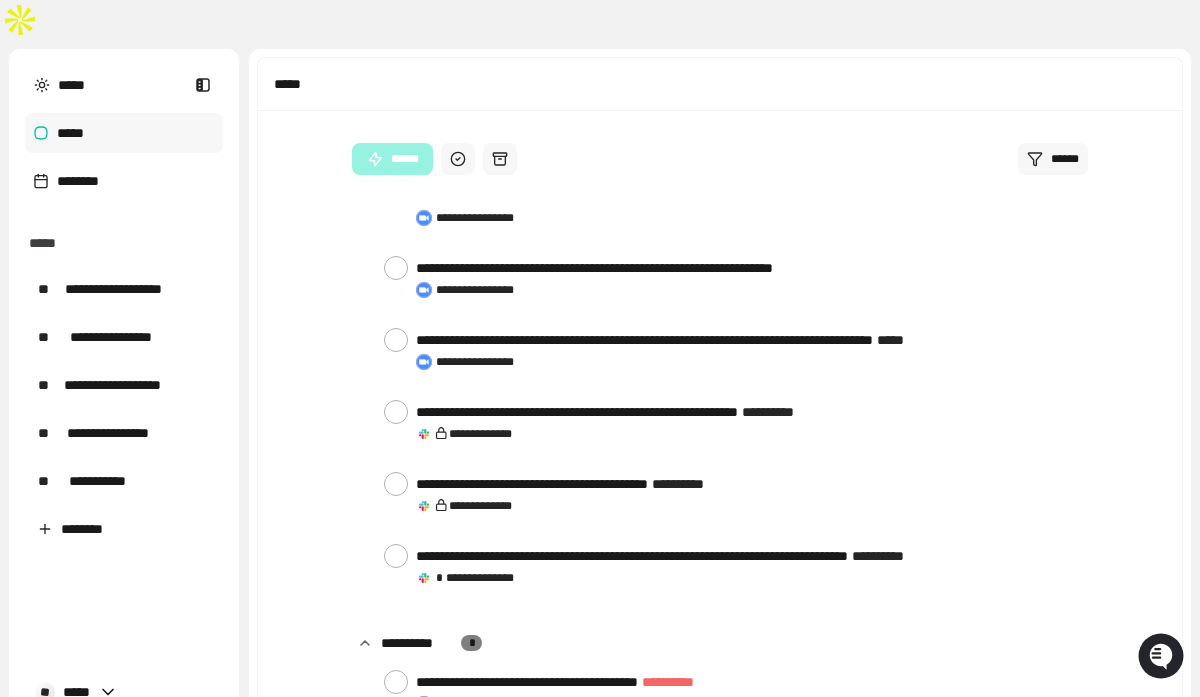 scroll, scrollTop: 1141, scrollLeft: 0, axis: vertical 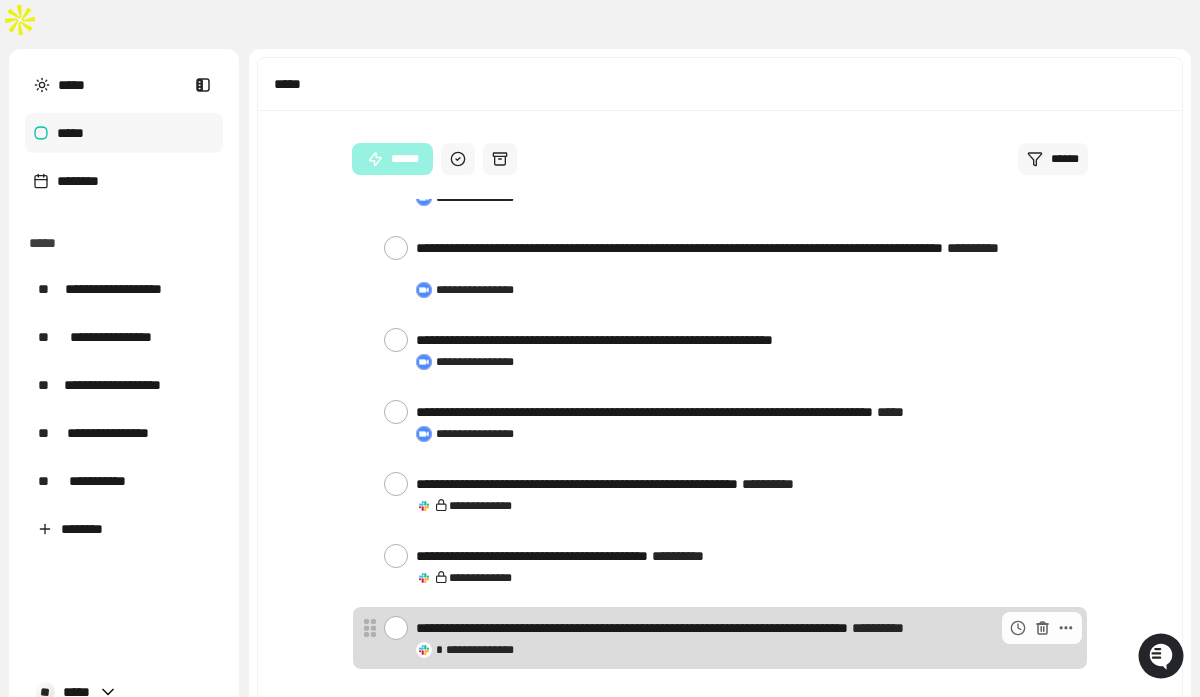 click at bounding box center [396, 628] 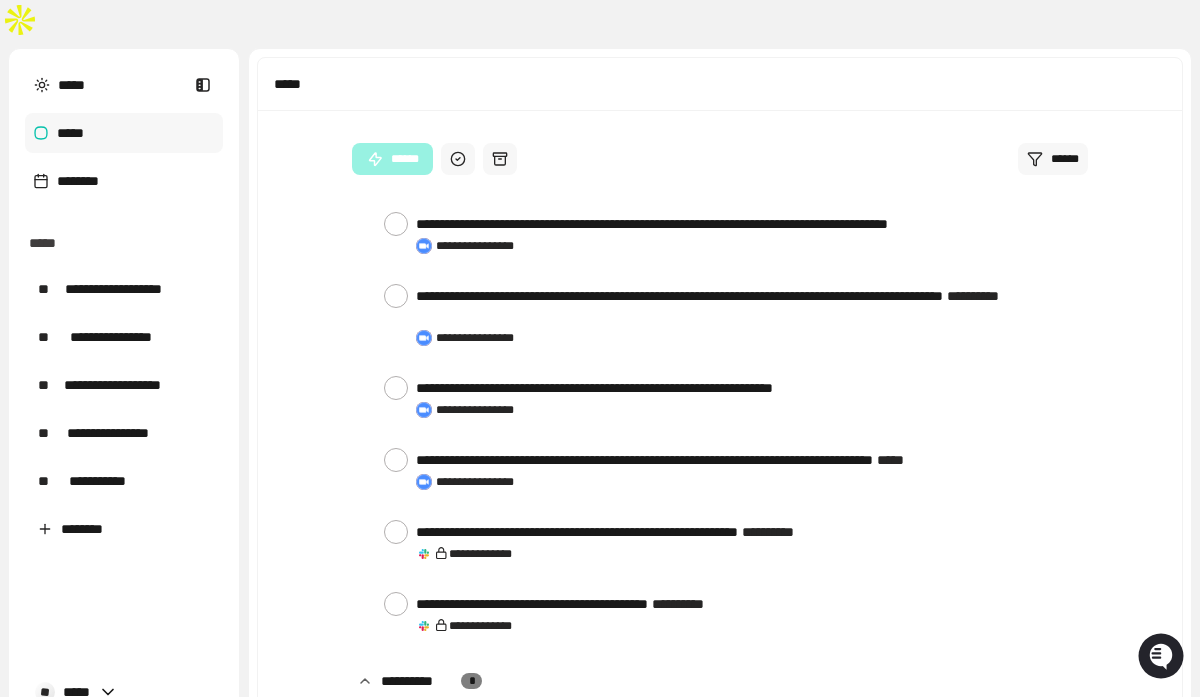 scroll, scrollTop: 1069, scrollLeft: 0, axis: vertical 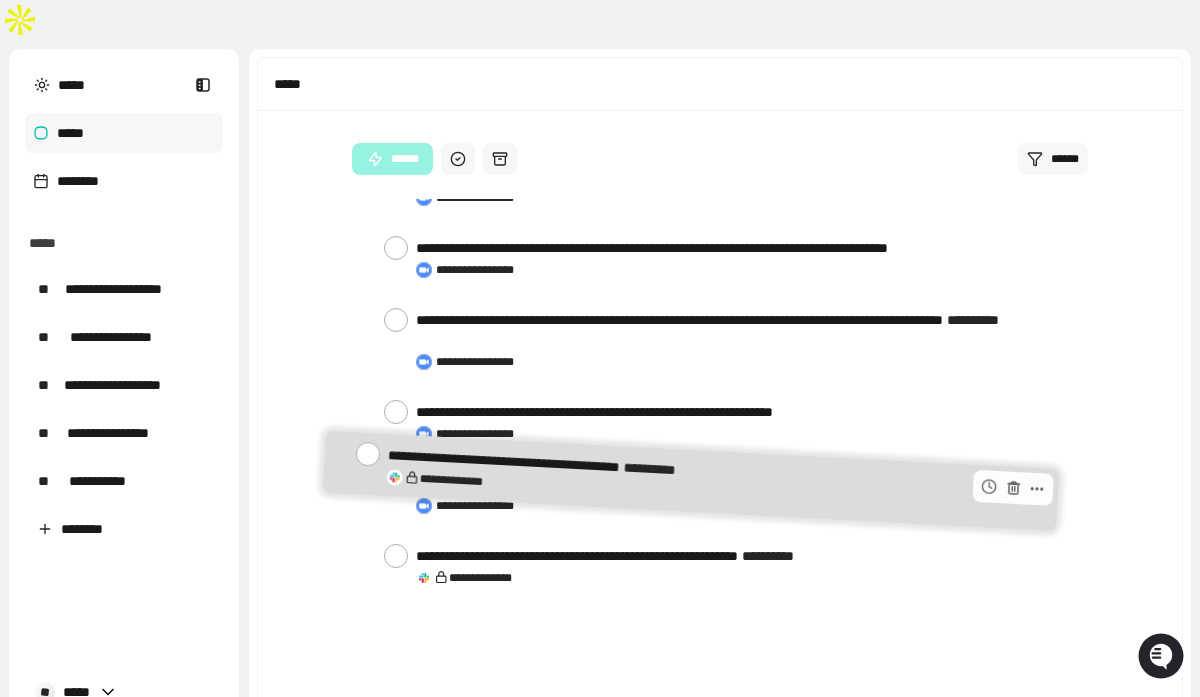drag, startPoint x: 490, startPoint y: 474, endPoint x: 465, endPoint y: 472, distance: 25.079872 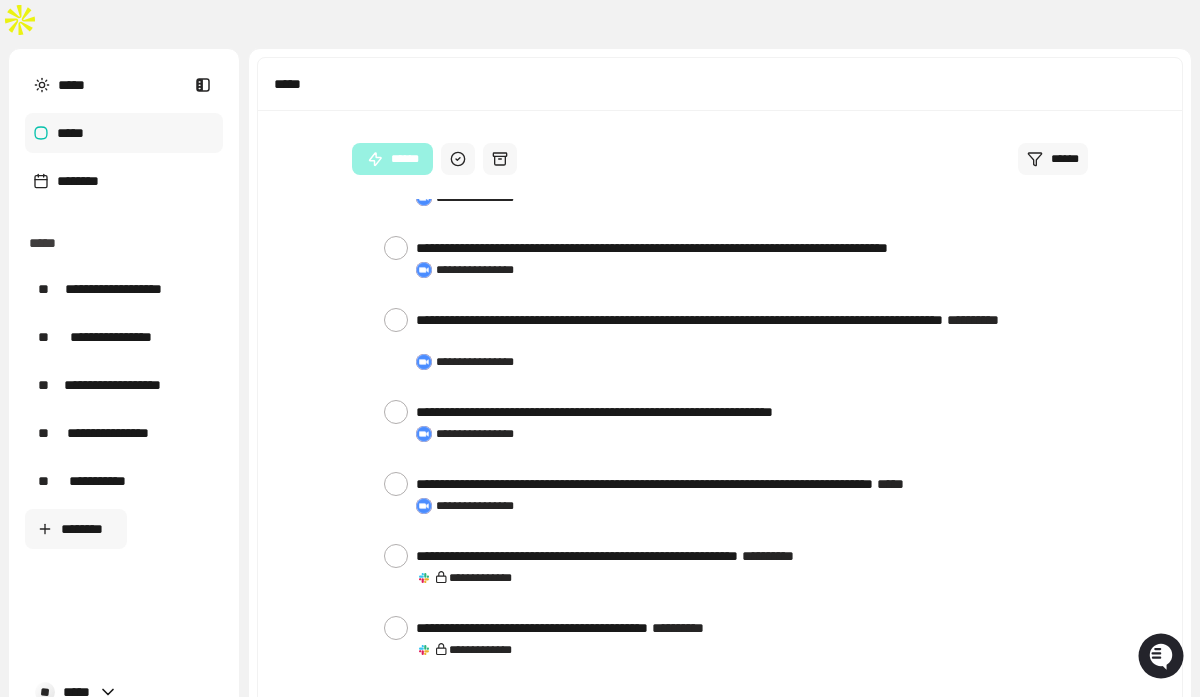 click on "********" at bounding box center (76, 529) 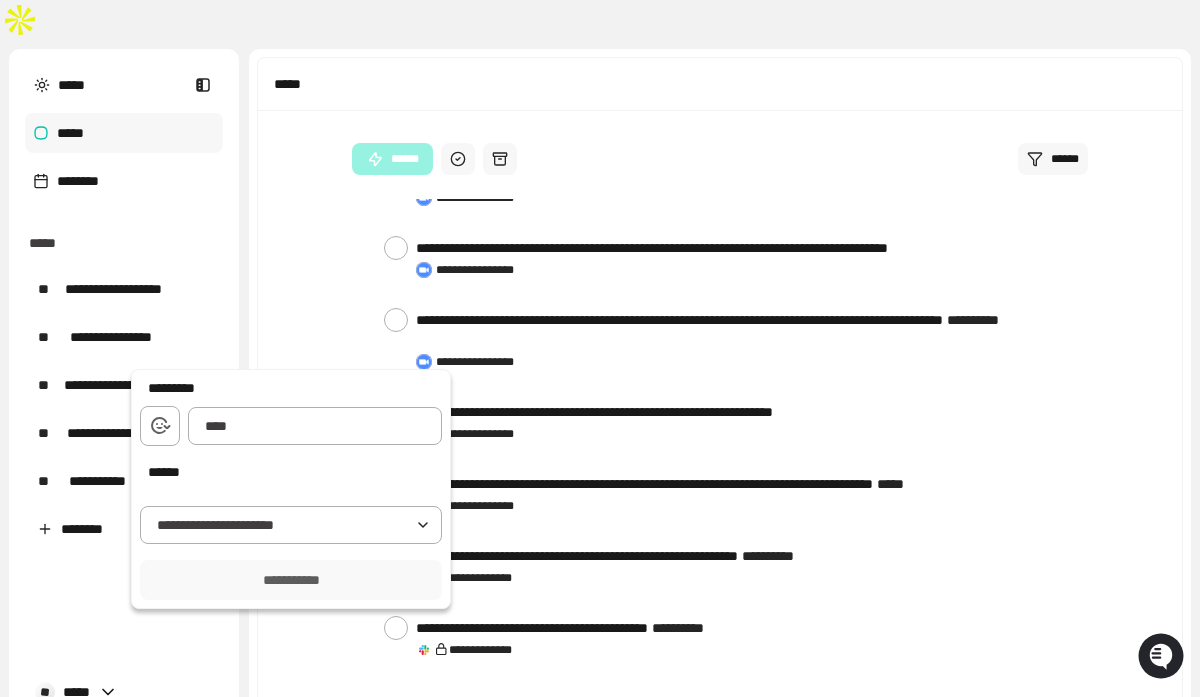 click at bounding box center (315, 426) 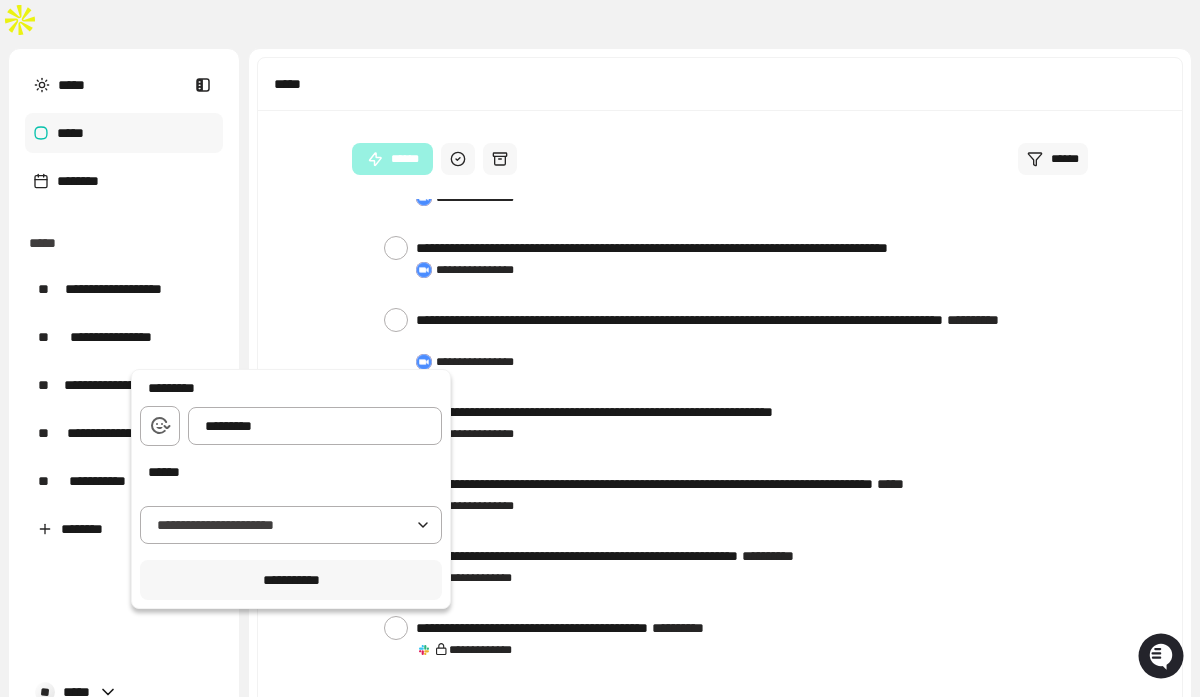 type on "********" 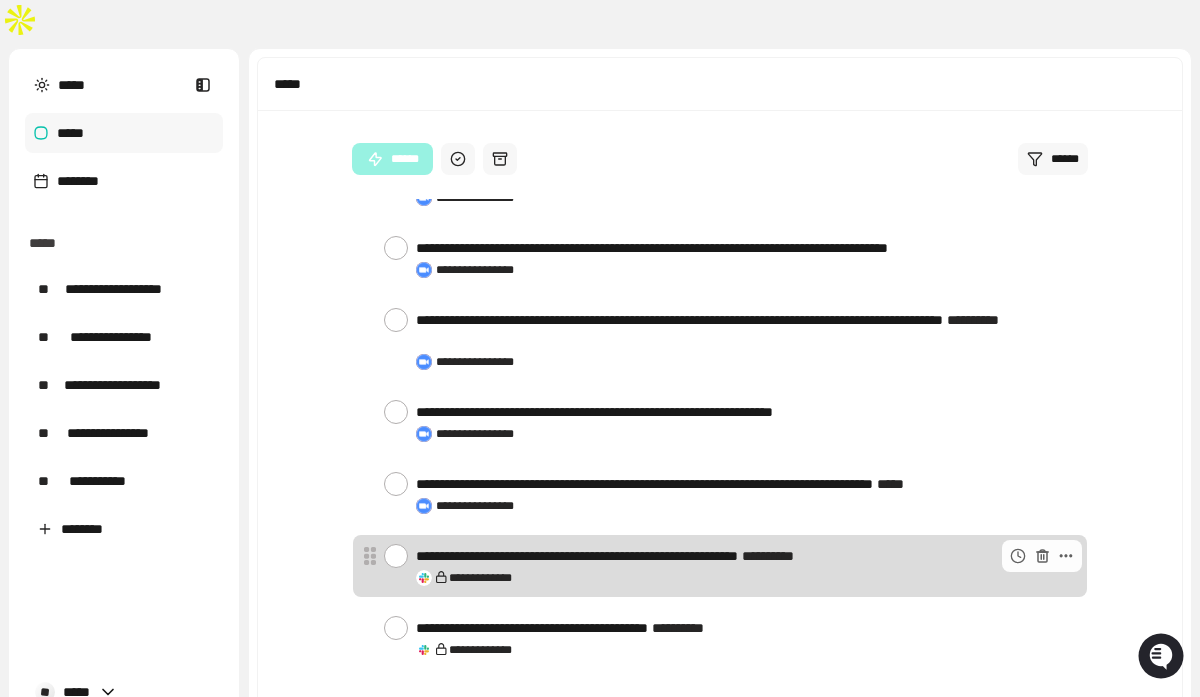 click at bounding box center (396, 556) 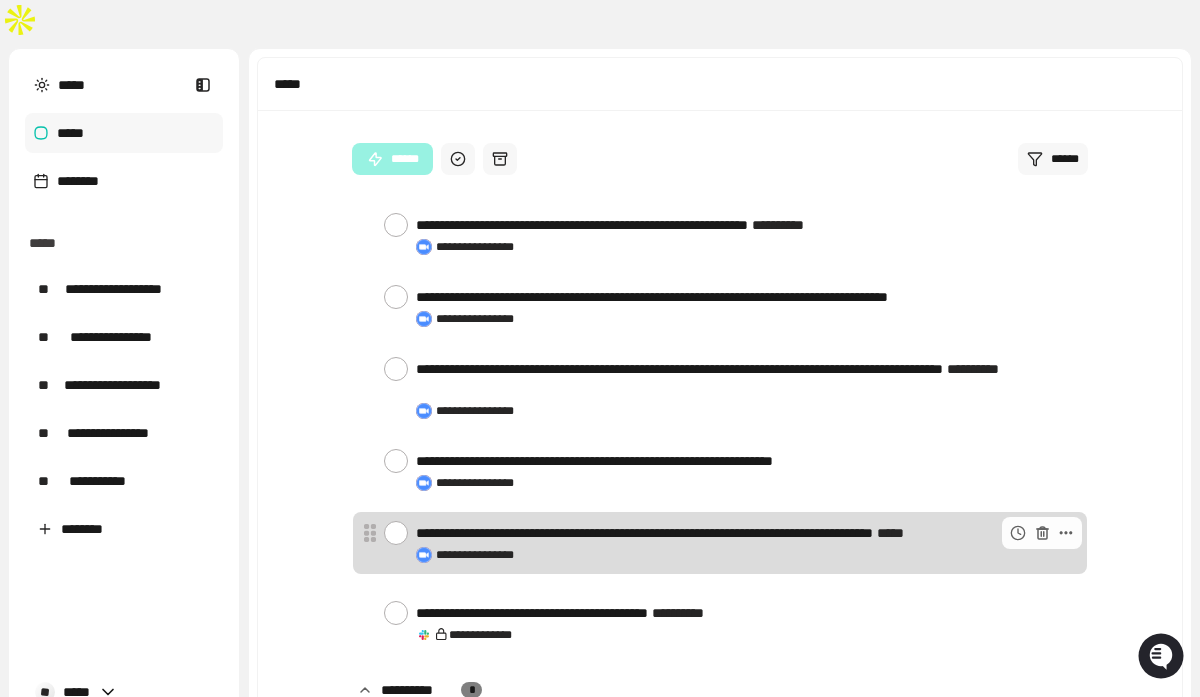 scroll, scrollTop: 997, scrollLeft: 0, axis: vertical 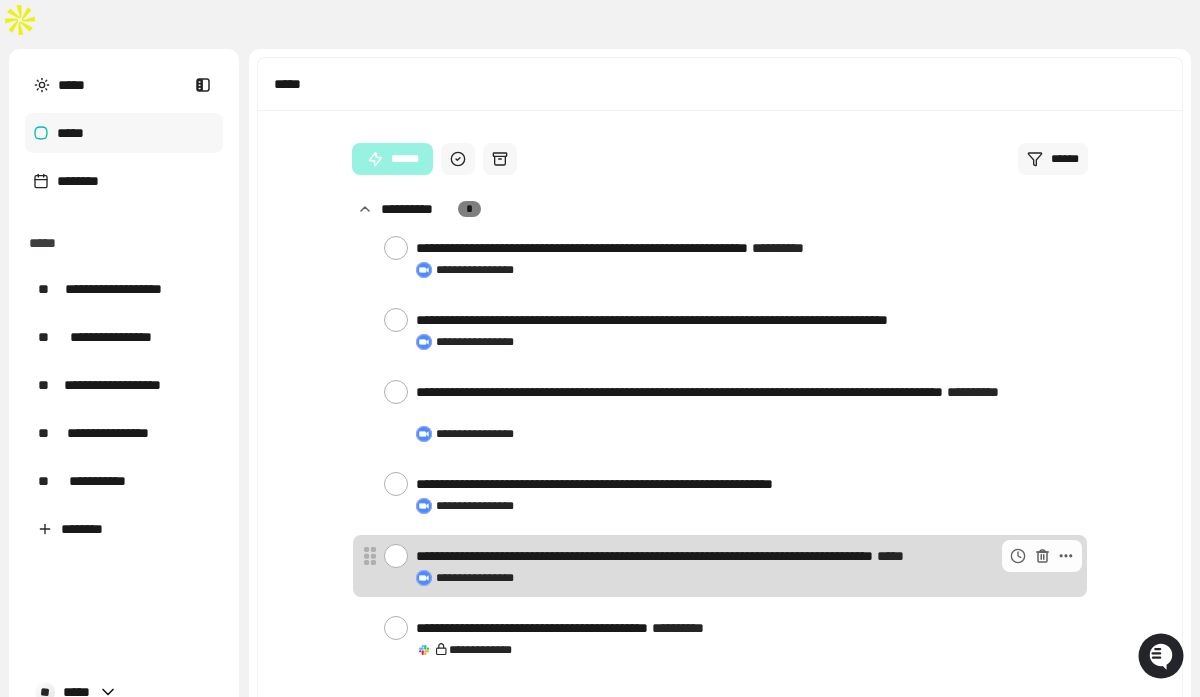 click at bounding box center [396, 556] 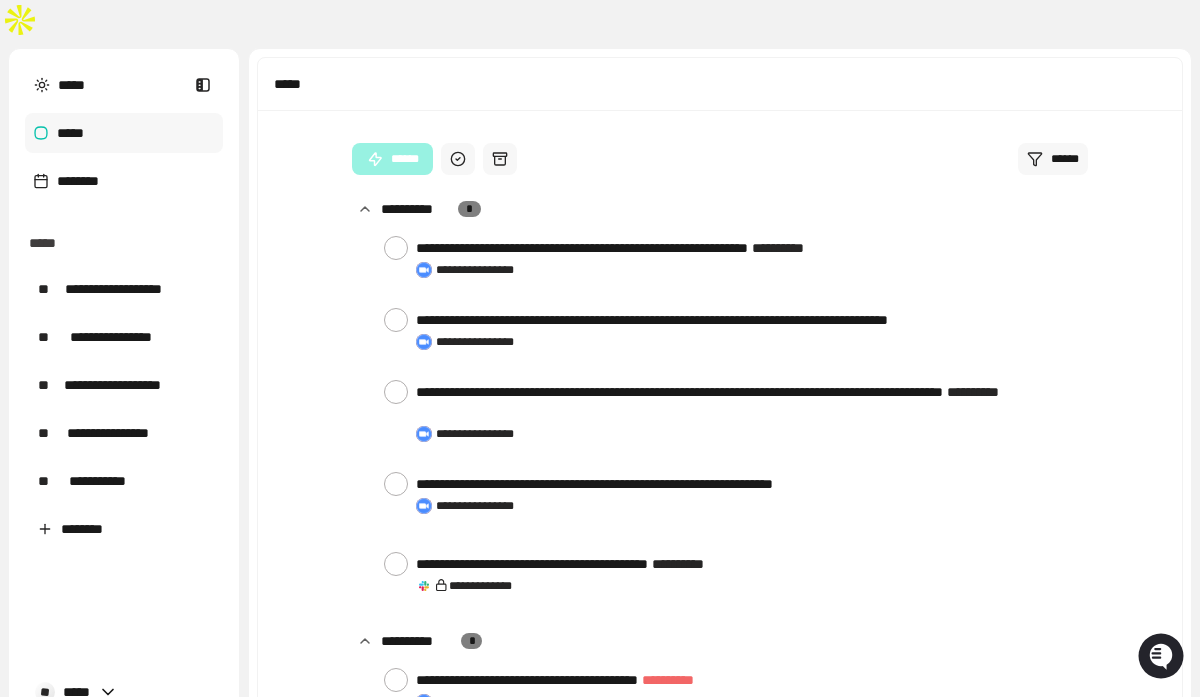scroll, scrollTop: 925, scrollLeft: 0, axis: vertical 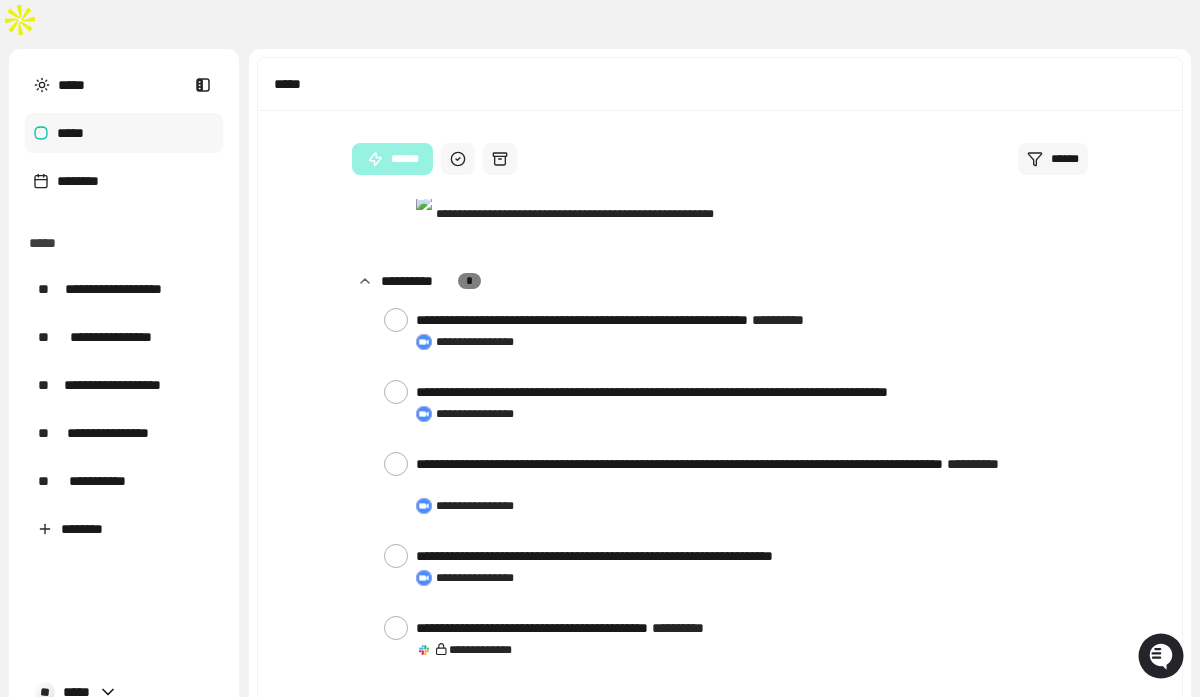 click at bounding box center [396, 556] 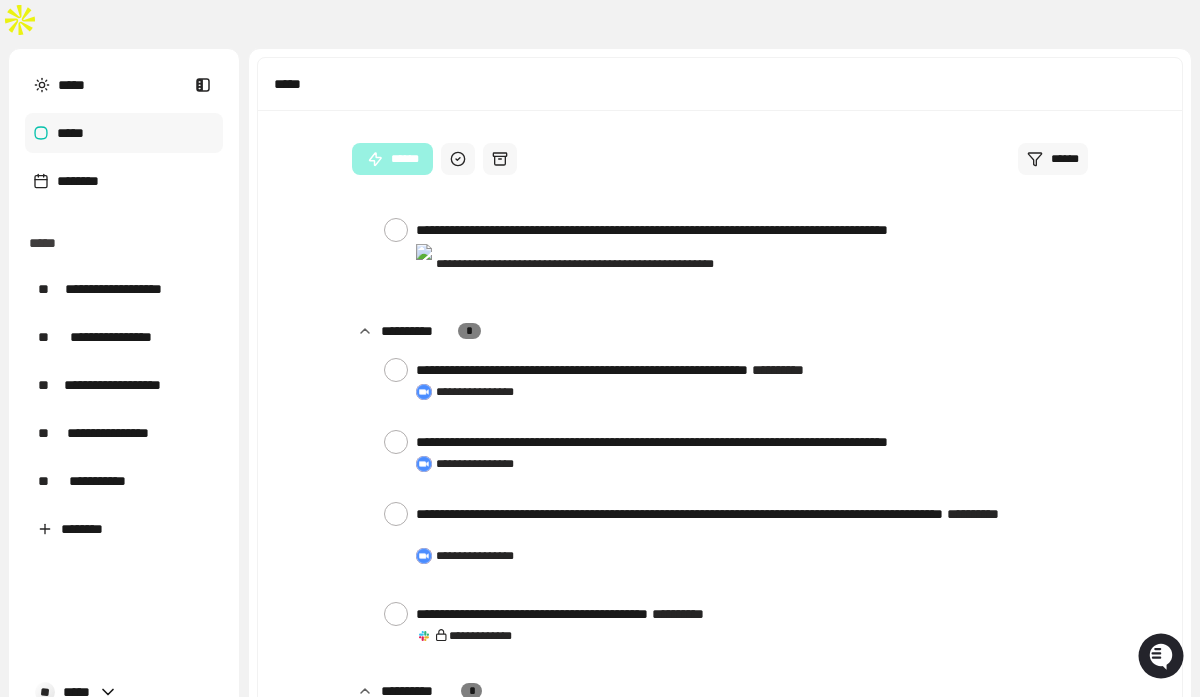 scroll, scrollTop: 853, scrollLeft: 0, axis: vertical 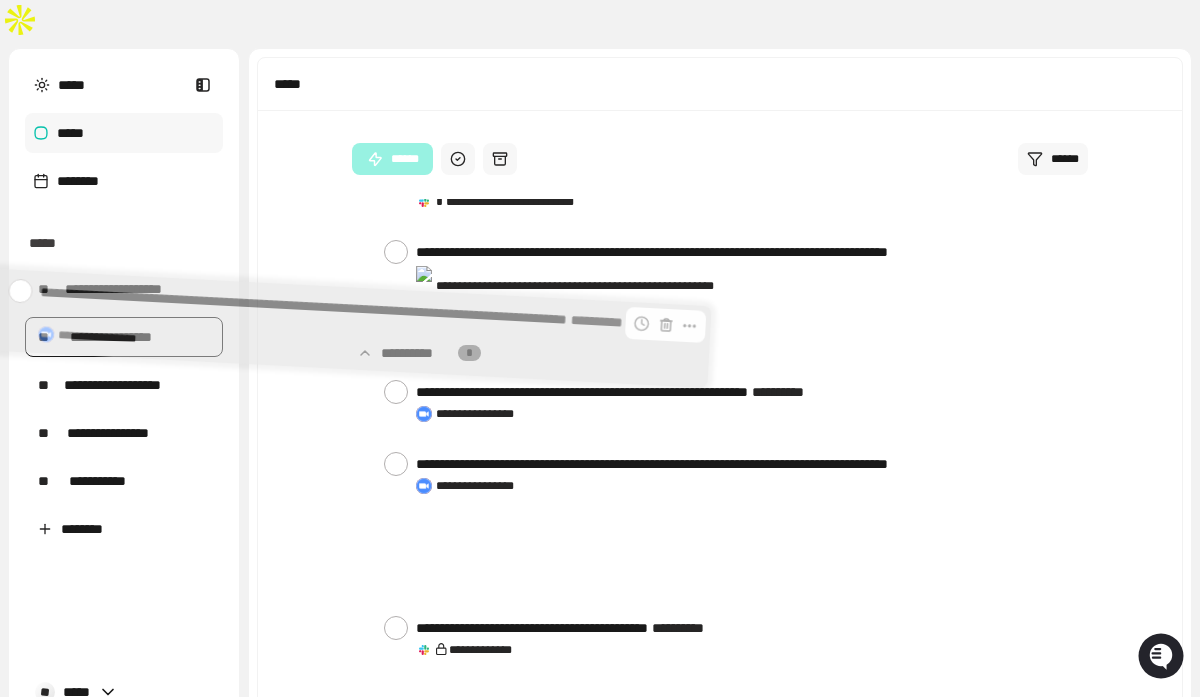 drag, startPoint x: 528, startPoint y: 373, endPoint x: 152, endPoint y: 301, distance: 382.83154 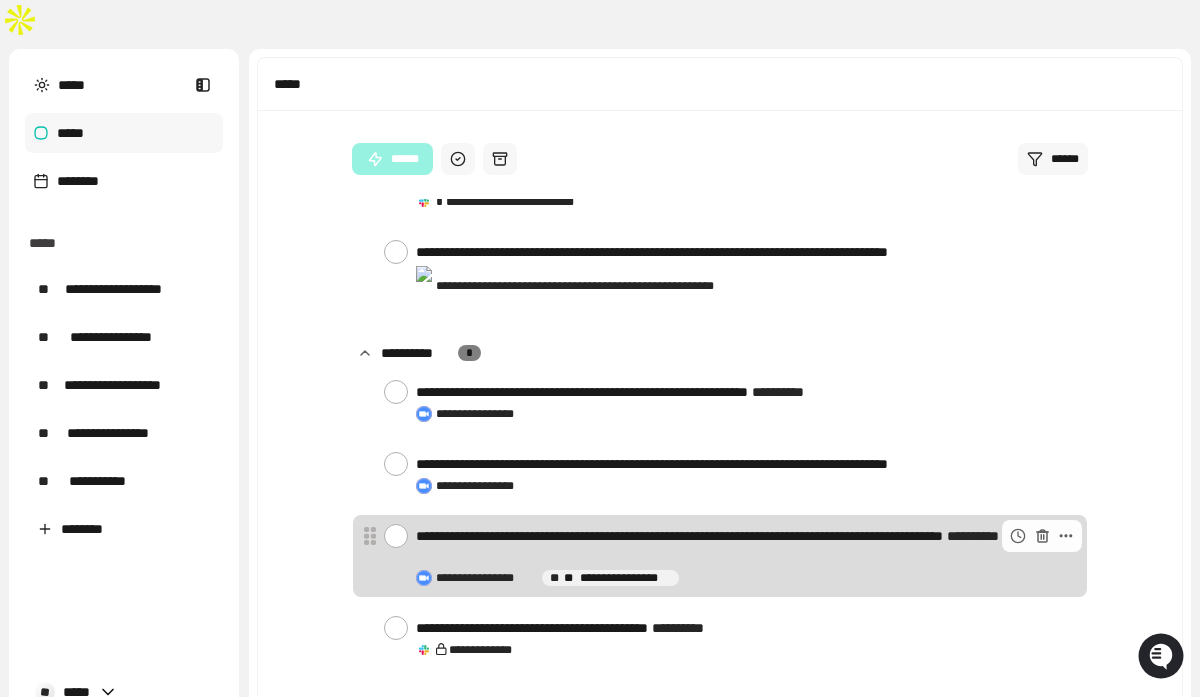 scroll, scrollTop: 761, scrollLeft: 0, axis: vertical 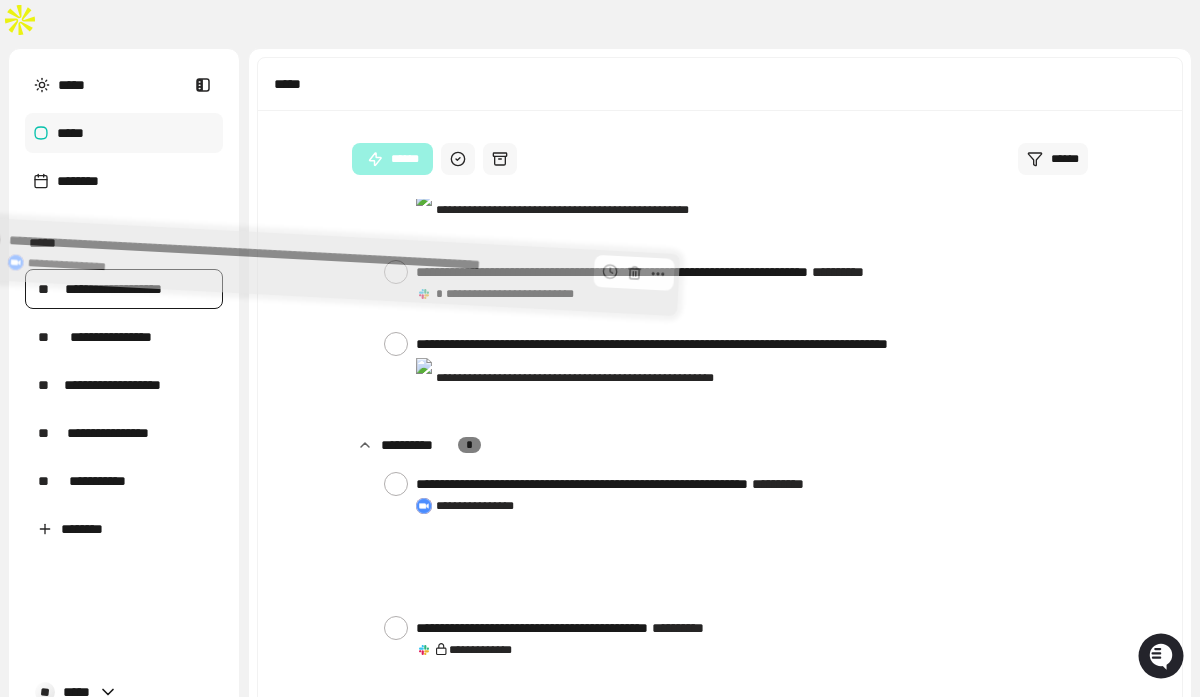 drag, startPoint x: 559, startPoint y: 403, endPoint x: 153, endPoint y: 259, distance: 430.7807 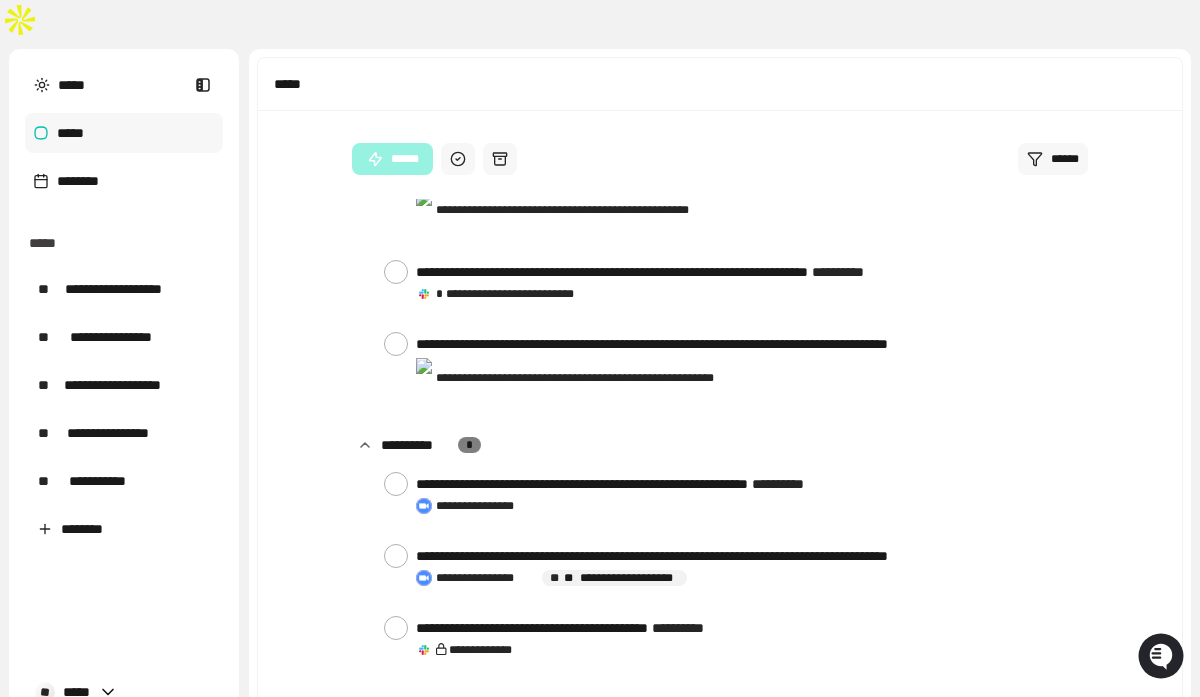 scroll, scrollTop: 689, scrollLeft: 0, axis: vertical 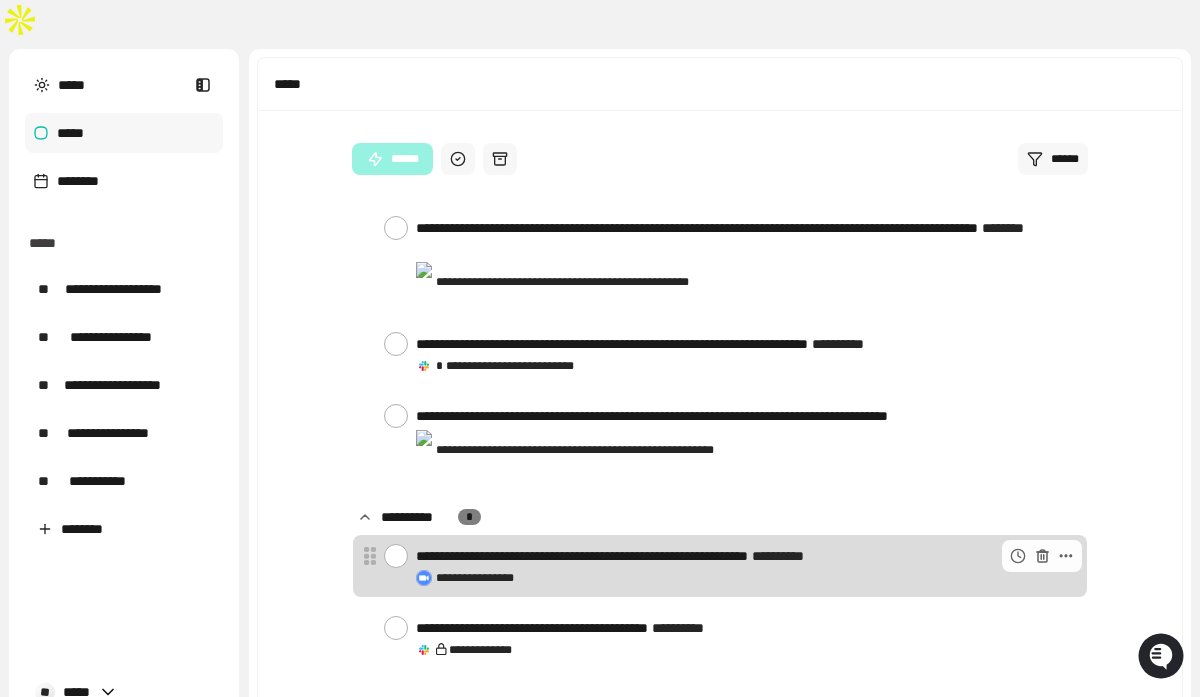 click at bounding box center [396, 556] 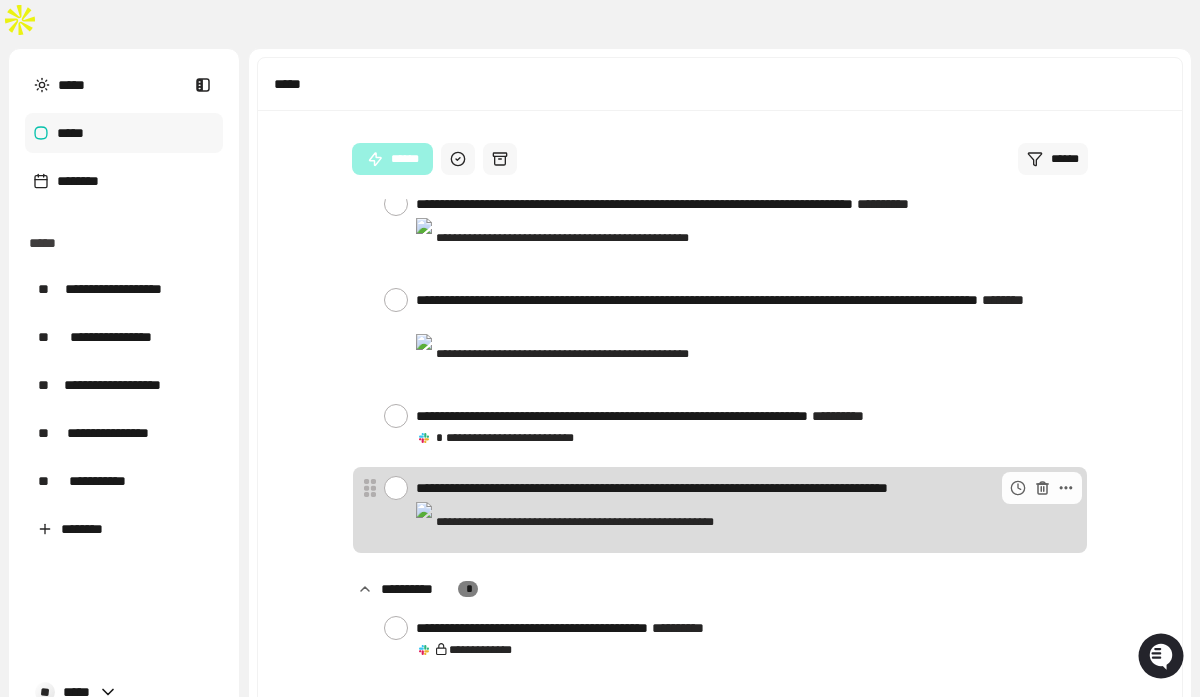 scroll, scrollTop: 607, scrollLeft: 0, axis: vertical 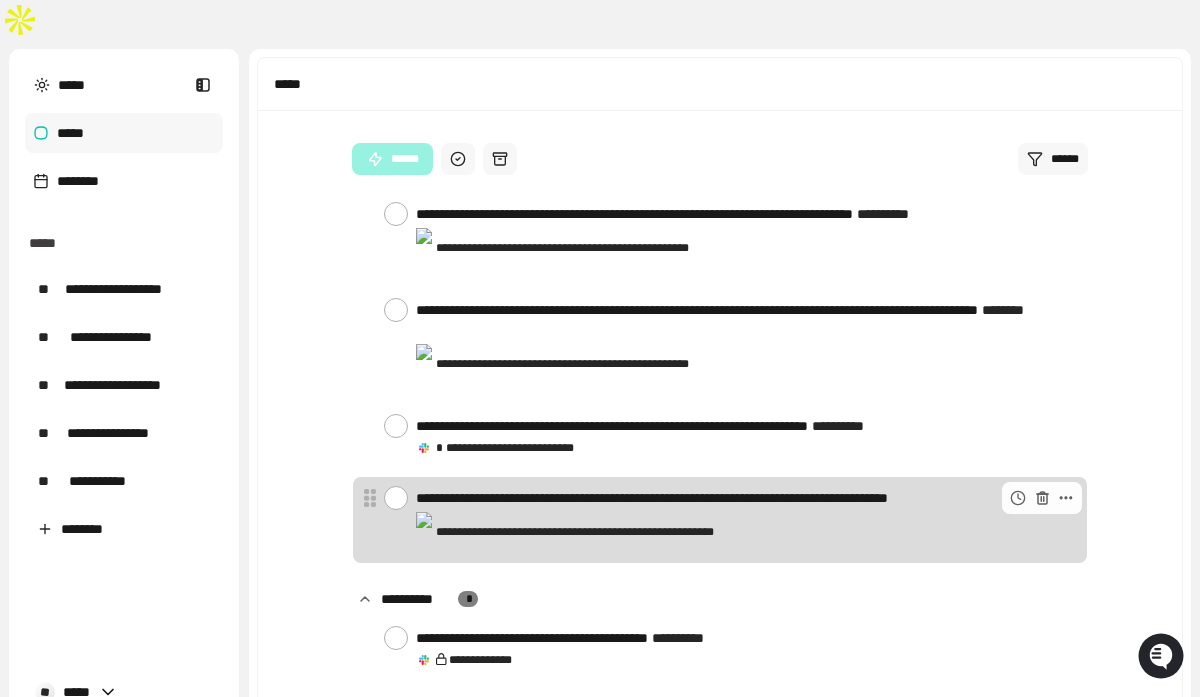 click at bounding box center [396, 498] 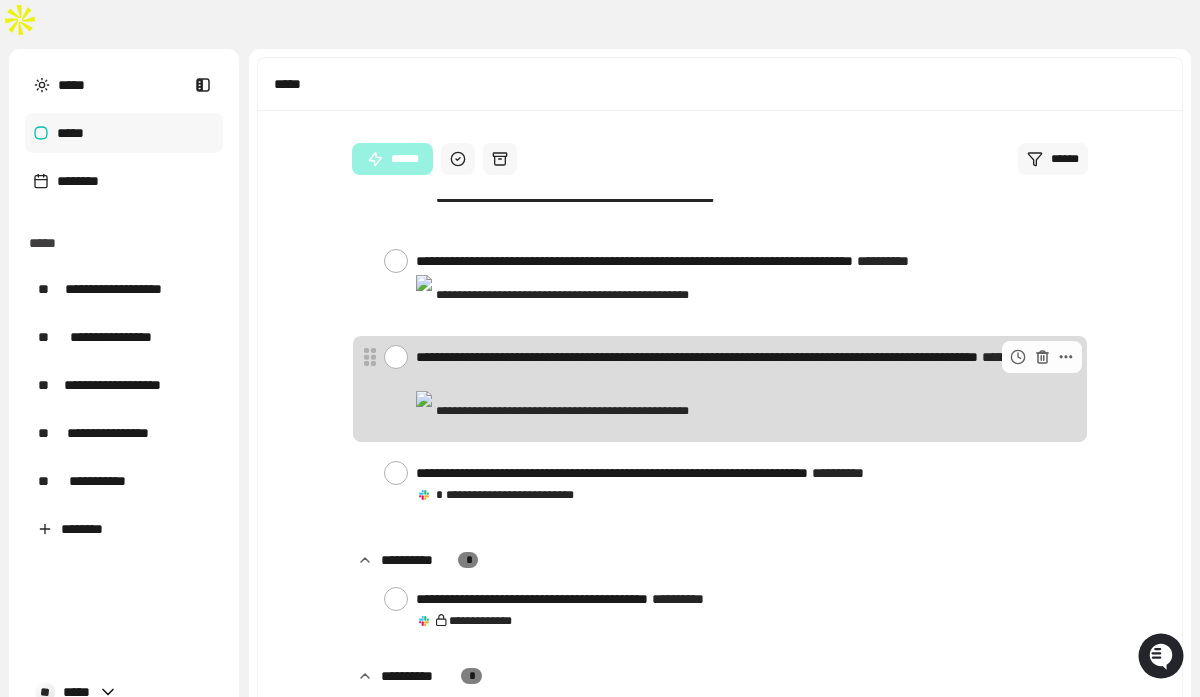 scroll, scrollTop: 544, scrollLeft: 0, axis: vertical 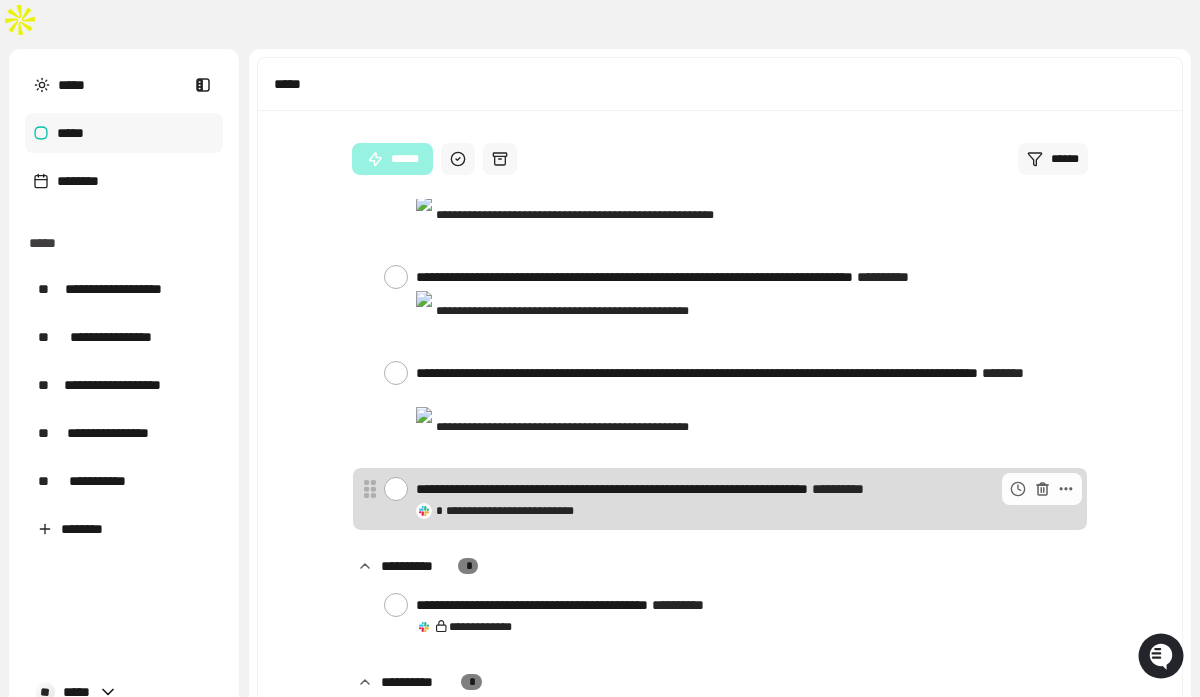 click at bounding box center [396, 489] 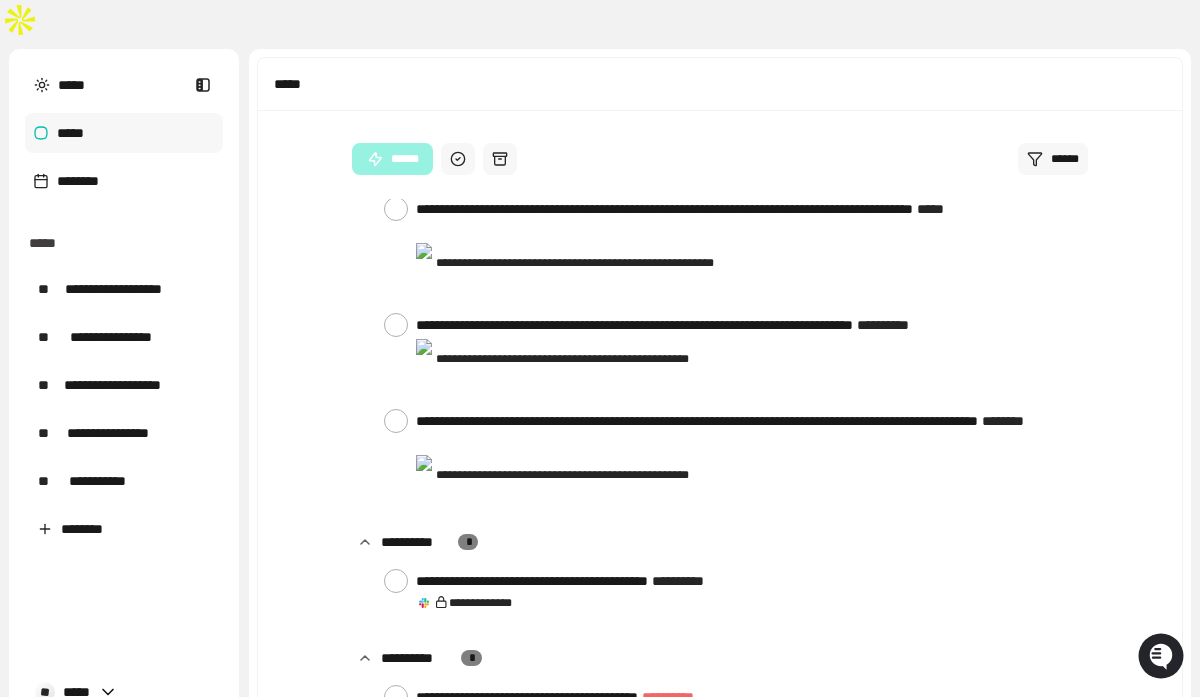 scroll, scrollTop: 472, scrollLeft: 0, axis: vertical 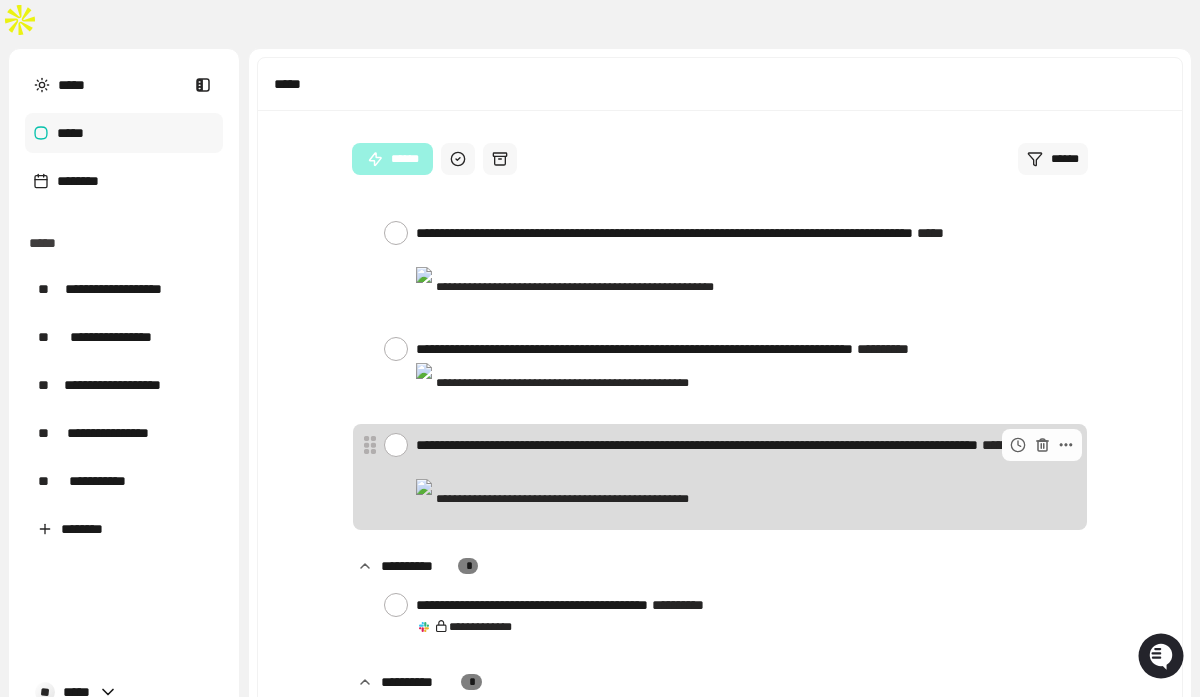 click at bounding box center (396, 445) 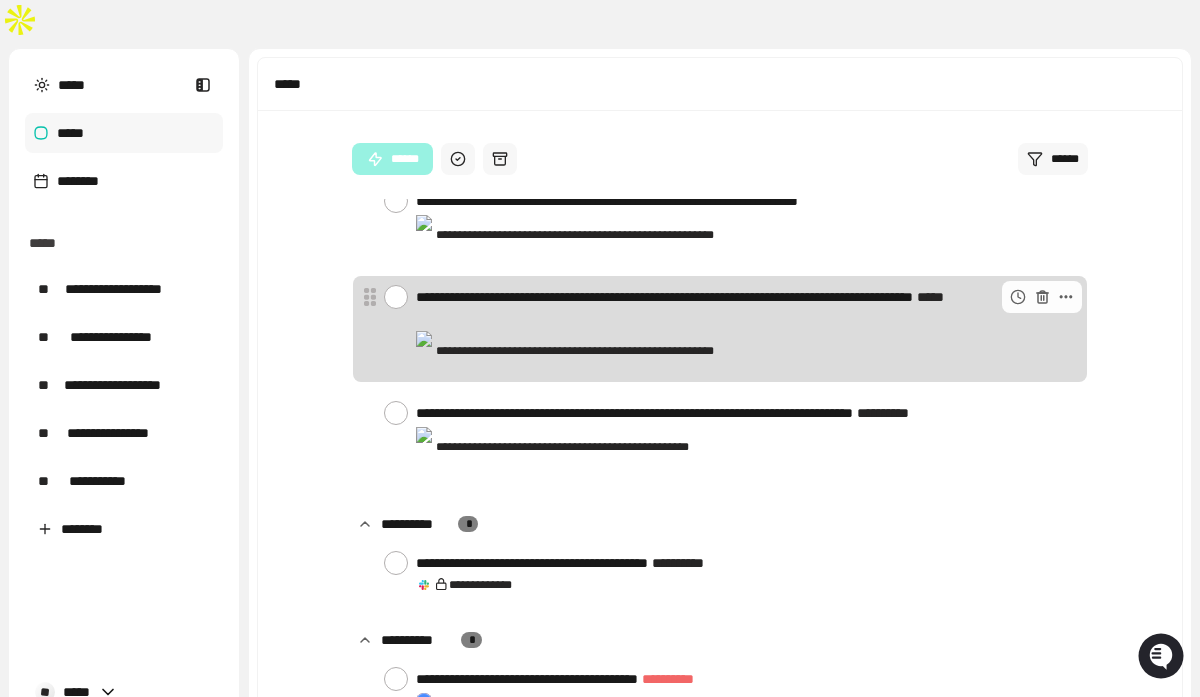 scroll, scrollTop: 379, scrollLeft: 0, axis: vertical 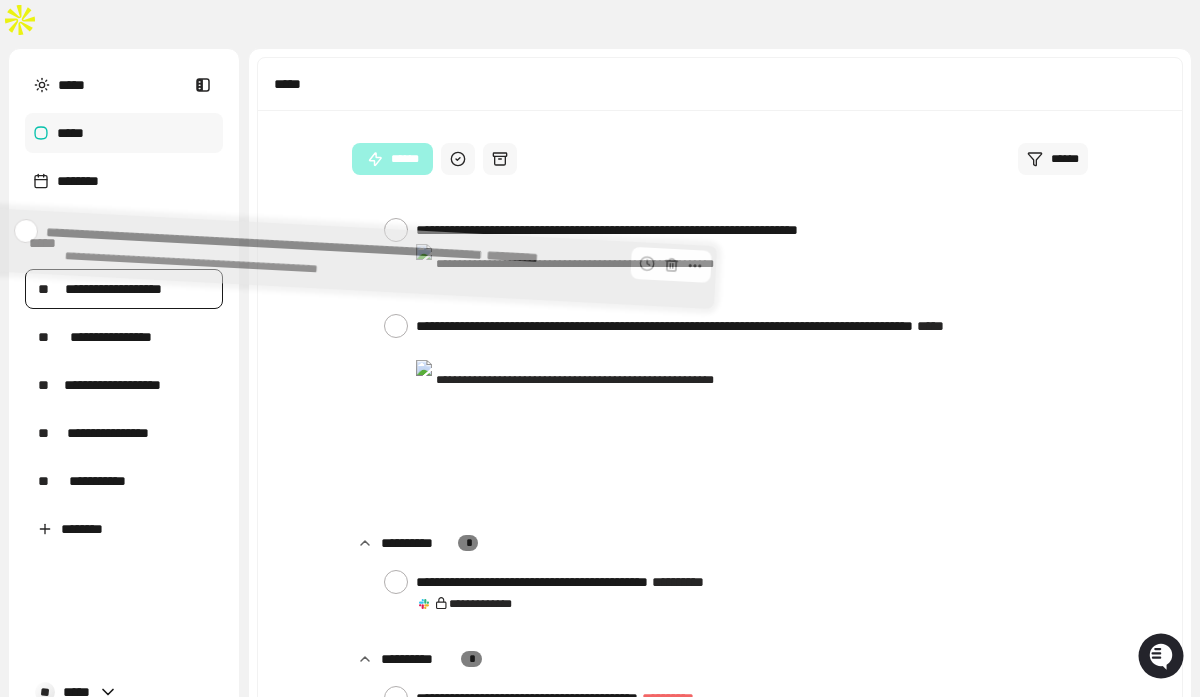 drag, startPoint x: 518, startPoint y: 356, endPoint x: 151, endPoint y: 248, distance: 382.5611 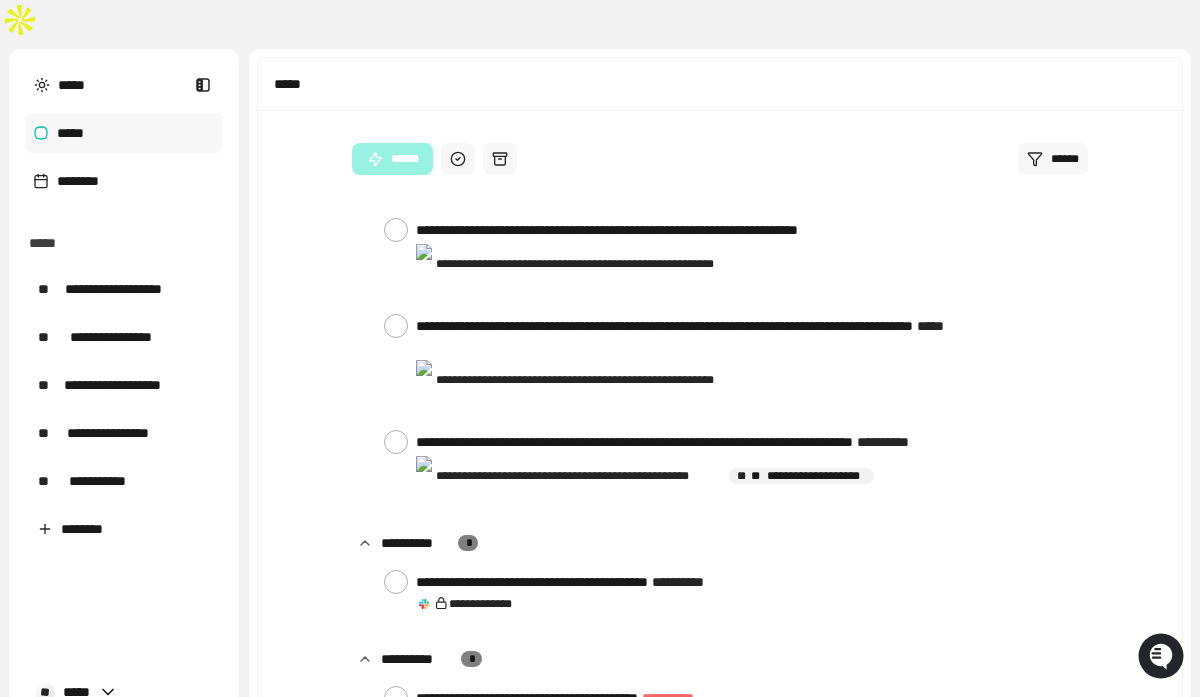 scroll, scrollTop: 306, scrollLeft: 0, axis: vertical 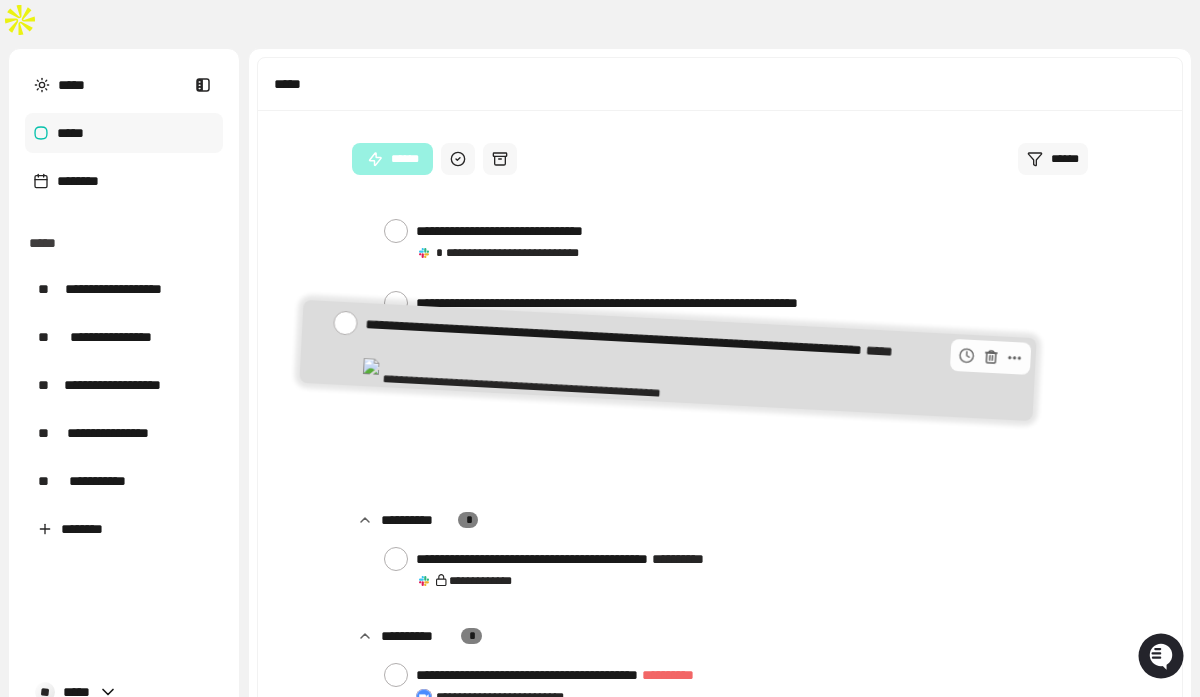 drag, startPoint x: 529, startPoint y: 338, endPoint x: 490, endPoint y: 343, distance: 39.319206 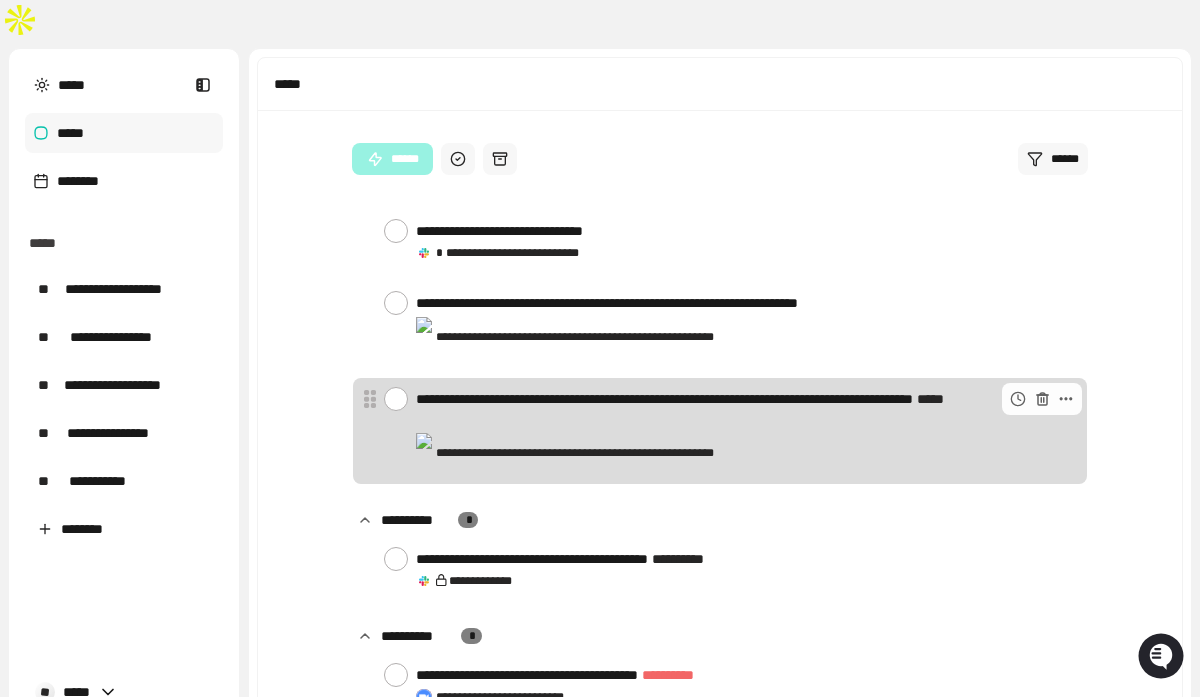 click at bounding box center [396, 399] 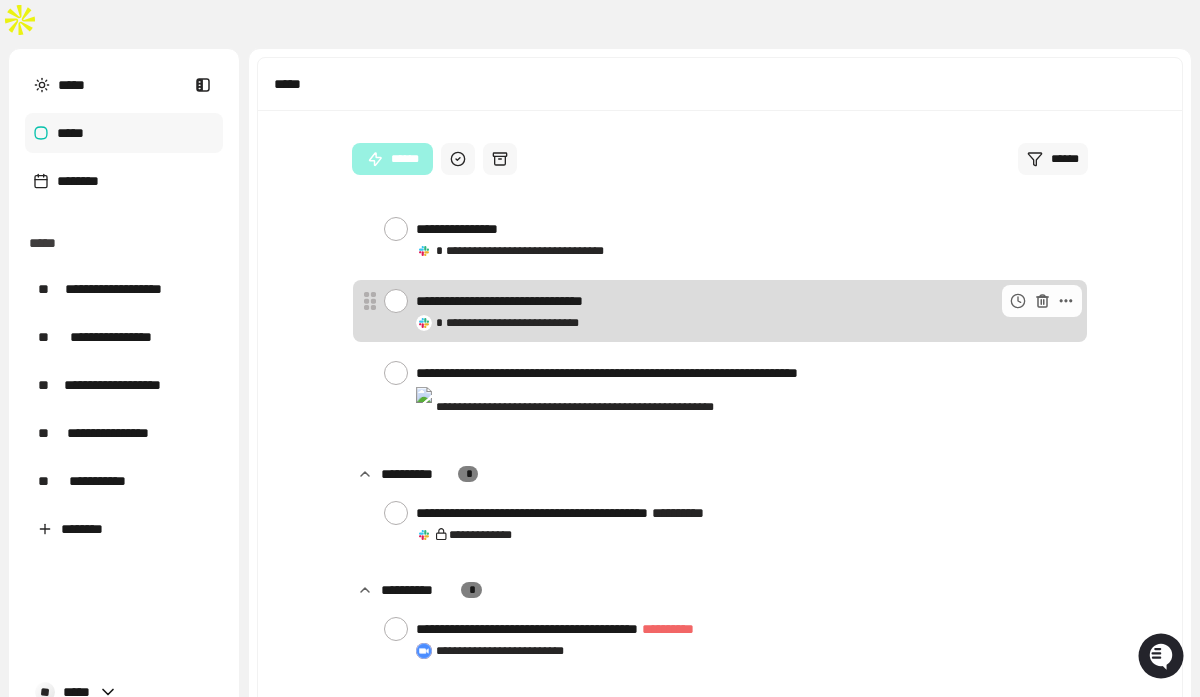 scroll, scrollTop: 213, scrollLeft: 0, axis: vertical 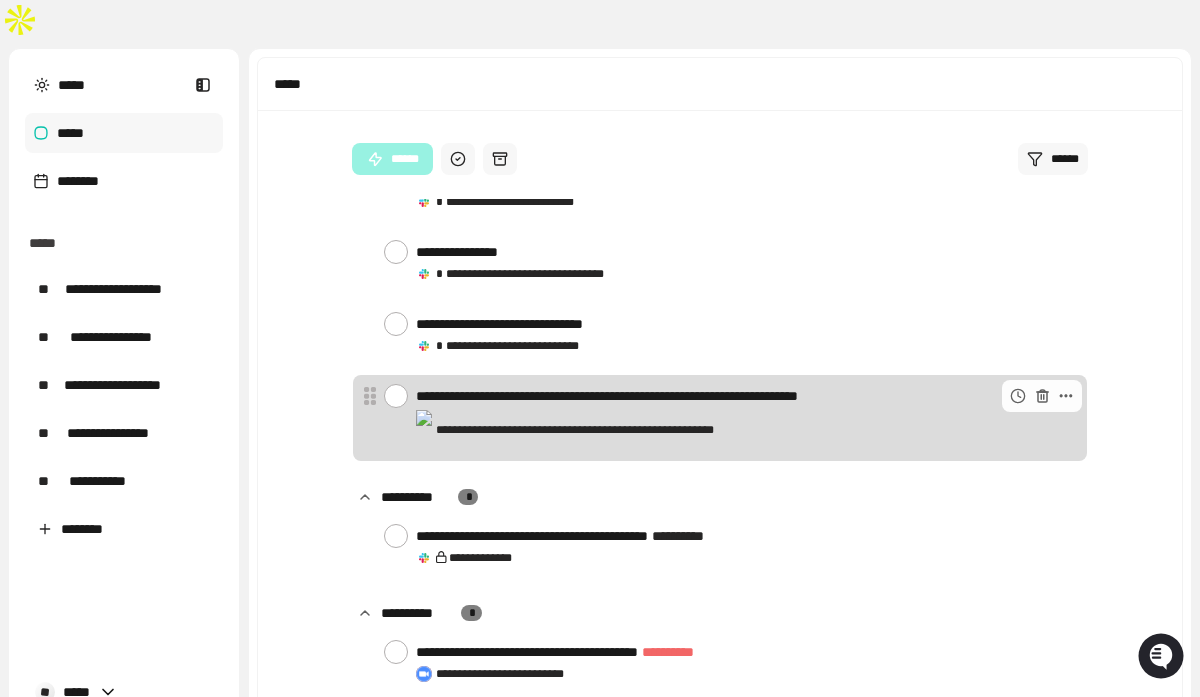 click at bounding box center [396, 396] 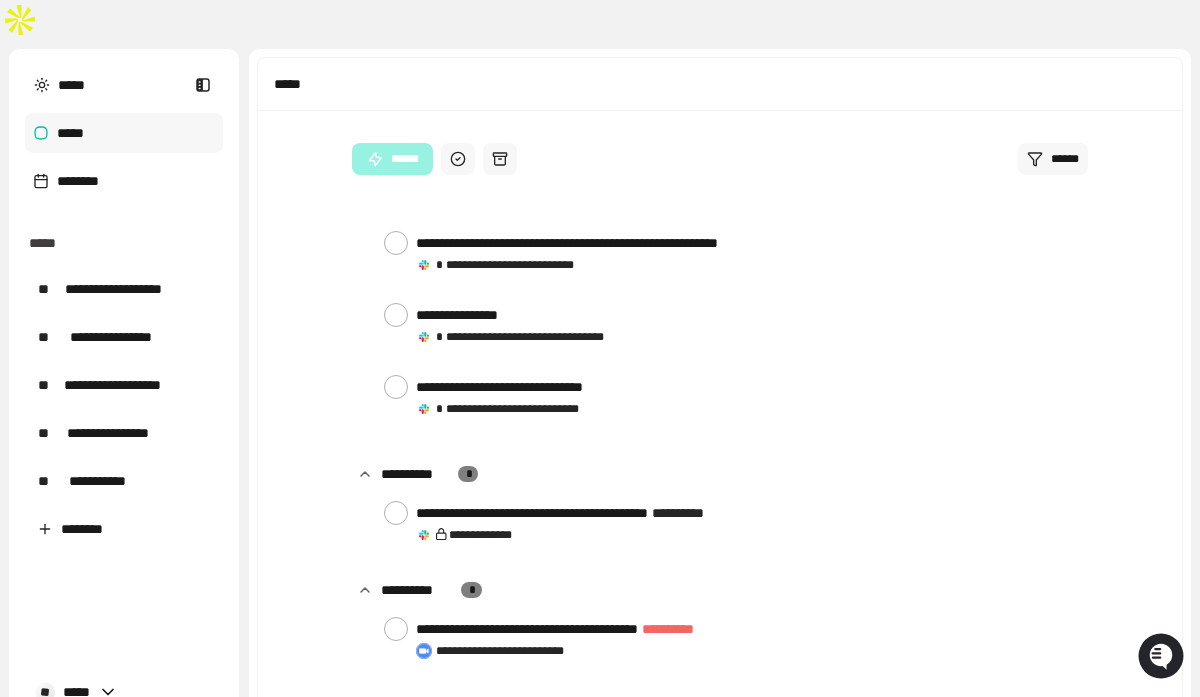 scroll, scrollTop: 140, scrollLeft: 0, axis: vertical 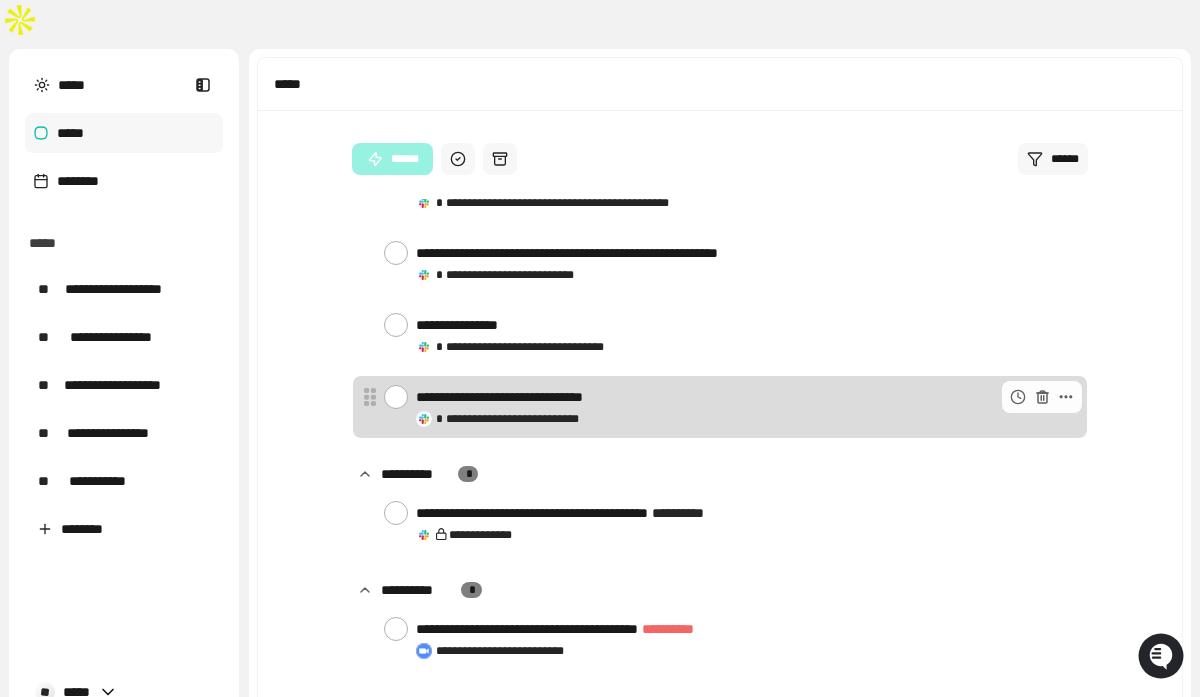 click at bounding box center [396, 397] 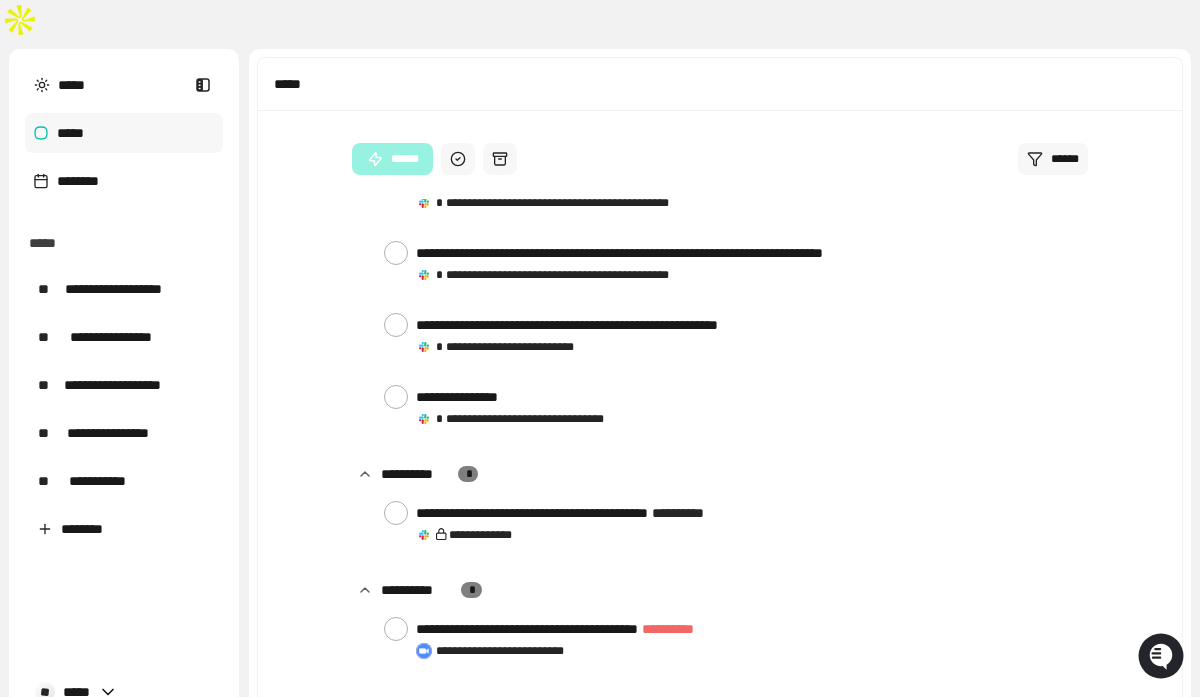 scroll, scrollTop: 68, scrollLeft: 0, axis: vertical 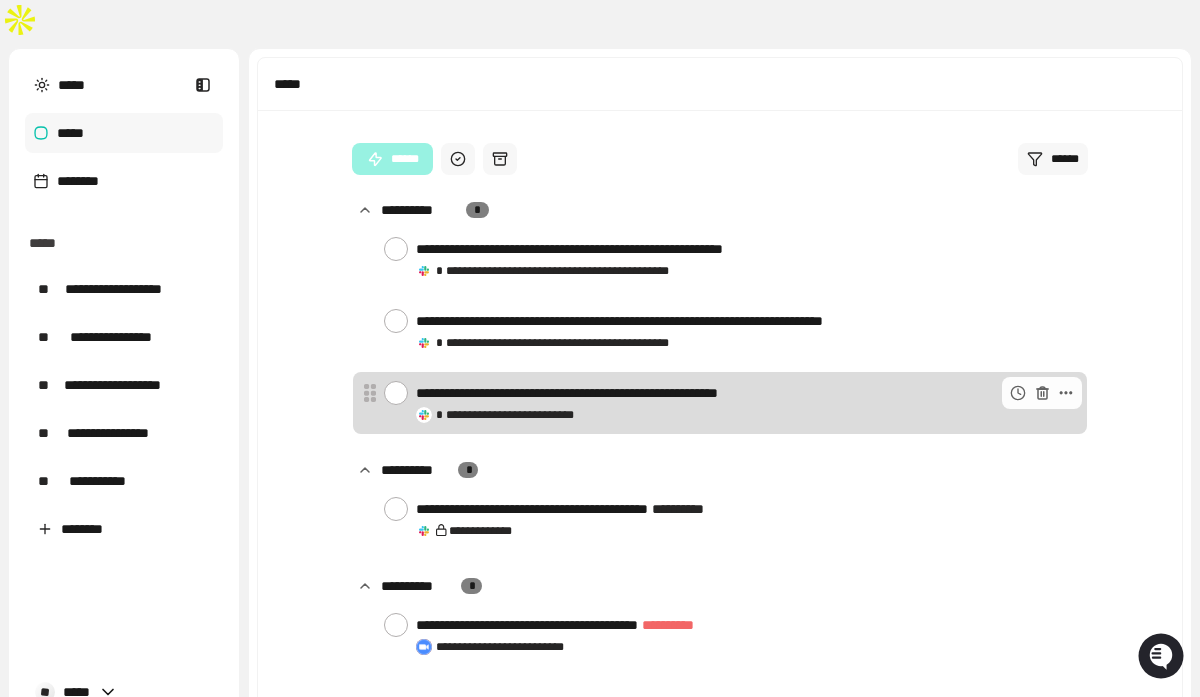 click at bounding box center (396, 393) 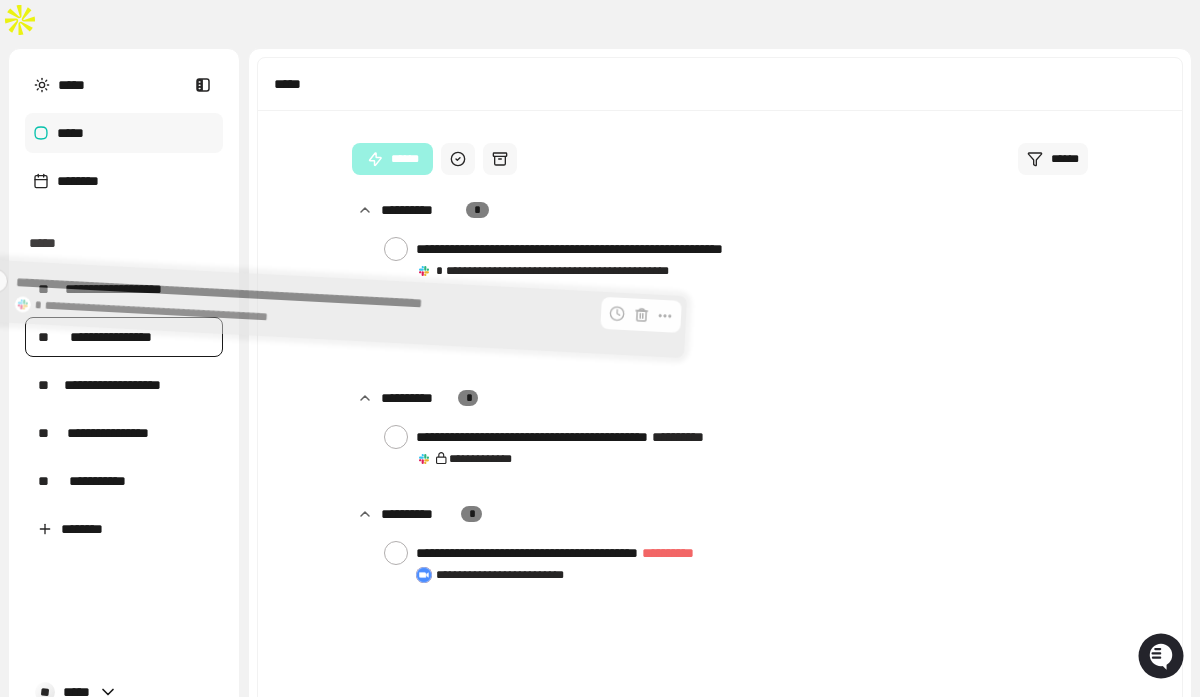drag, startPoint x: 560, startPoint y: 284, endPoint x: 162, endPoint y: 302, distance: 398.40683 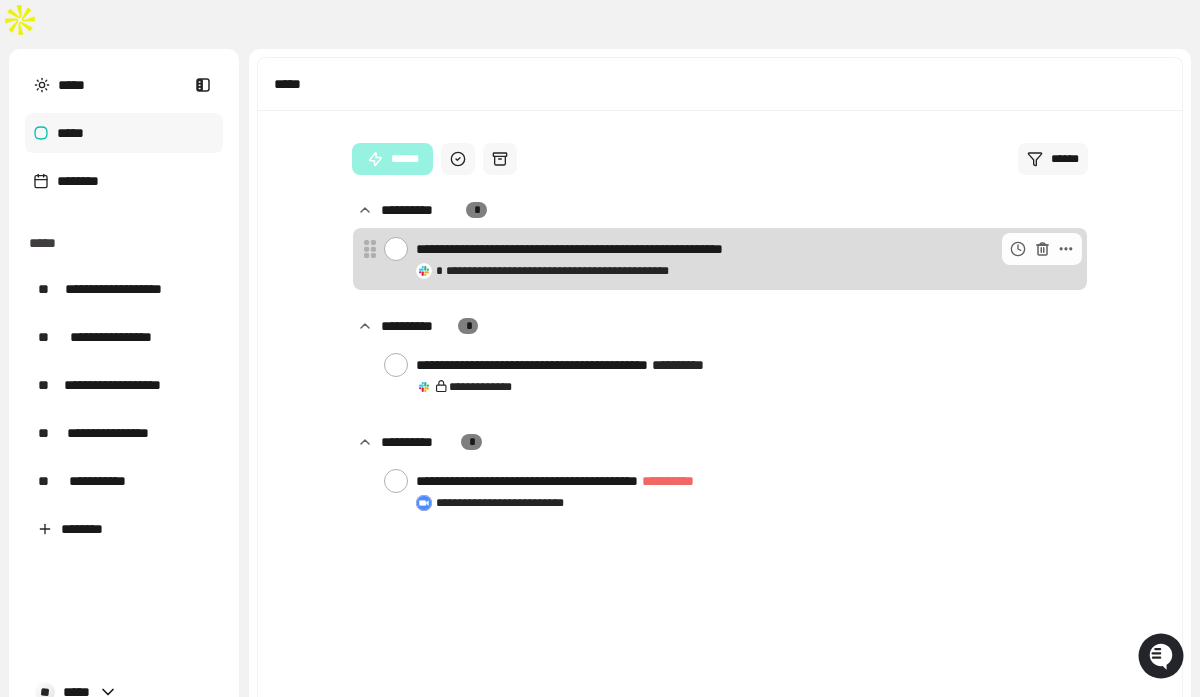 click on "**********" at bounding box center [588, 271] 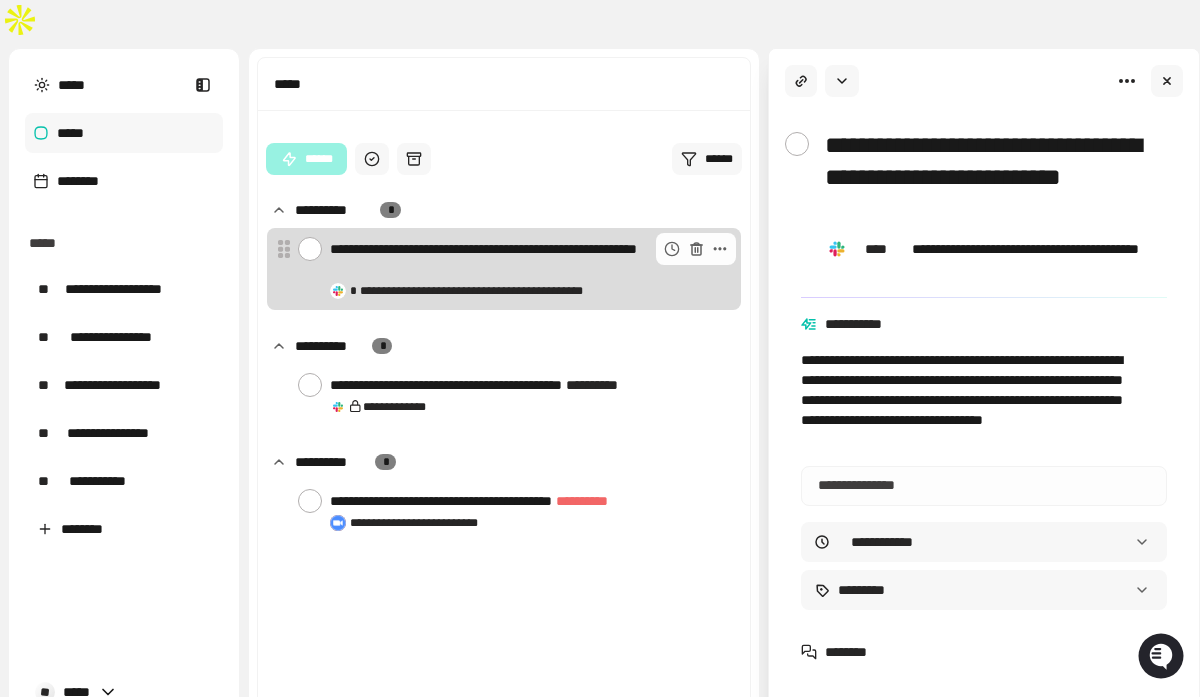 click at bounding box center (310, 249) 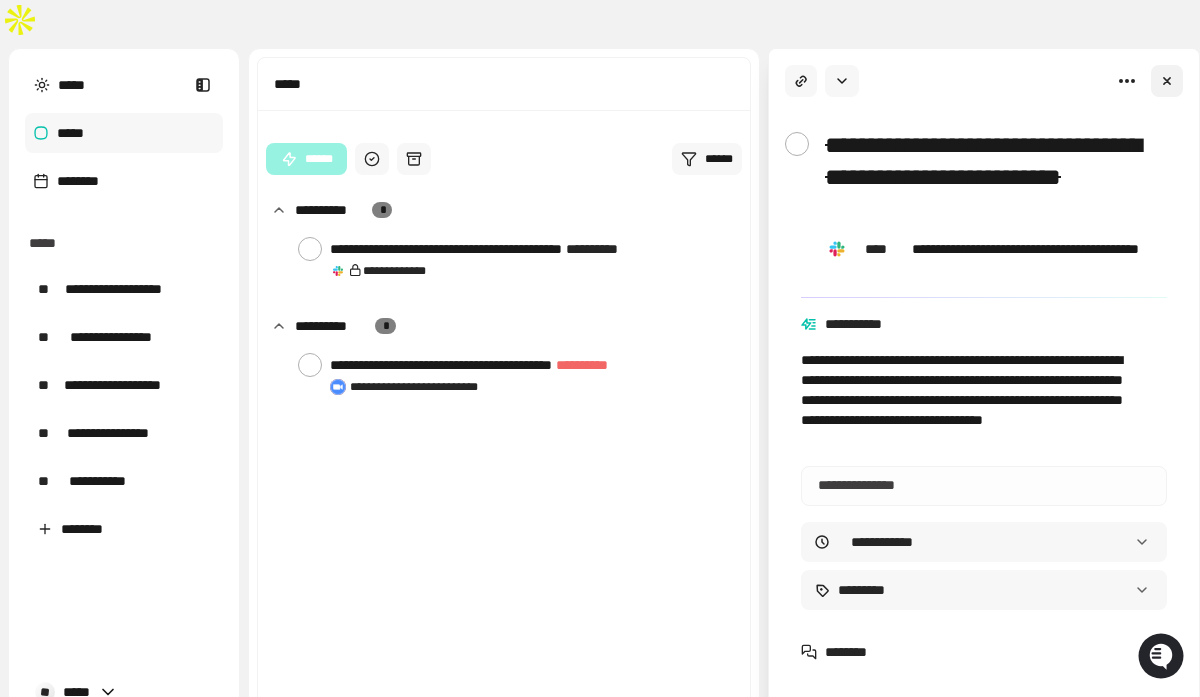 click at bounding box center [1167, 81] 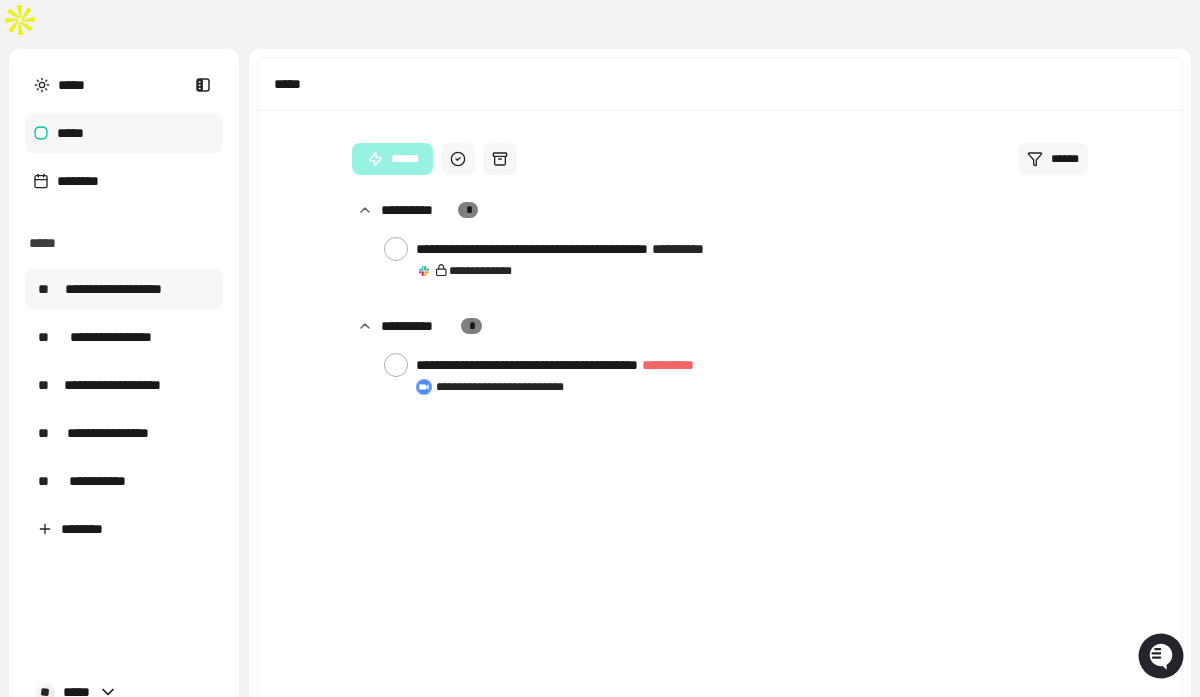 click on "**********" at bounding box center [113, 289] 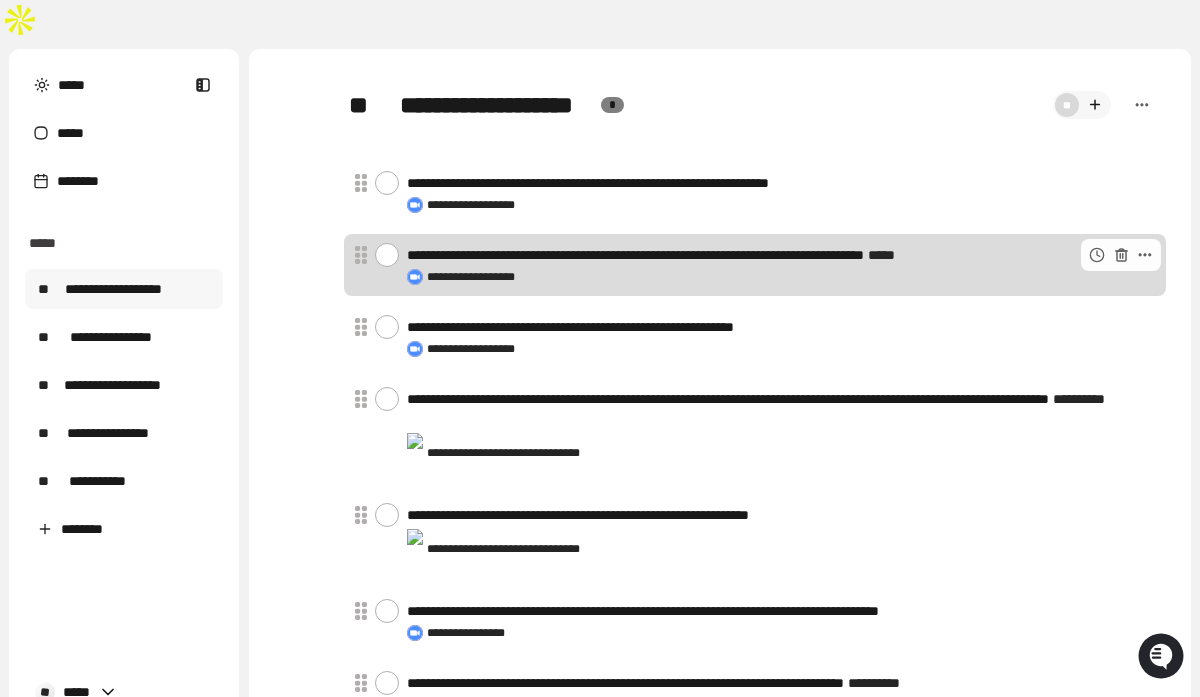 scroll, scrollTop: 105, scrollLeft: 0, axis: vertical 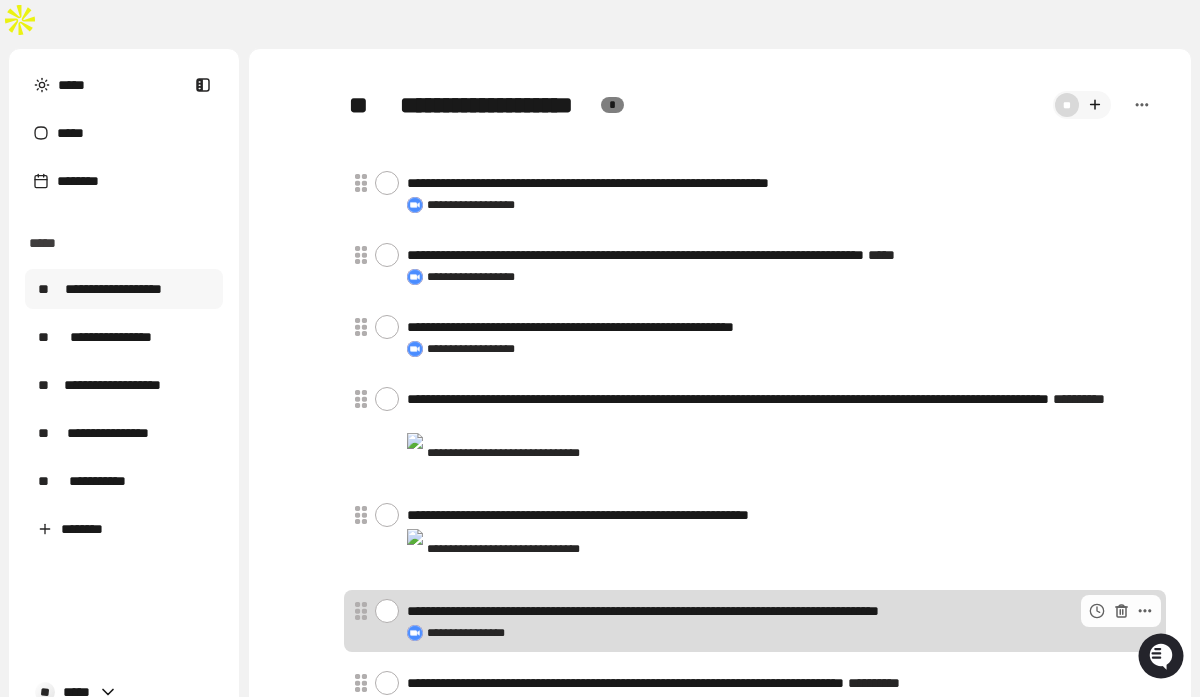 click at bounding box center (387, 611) 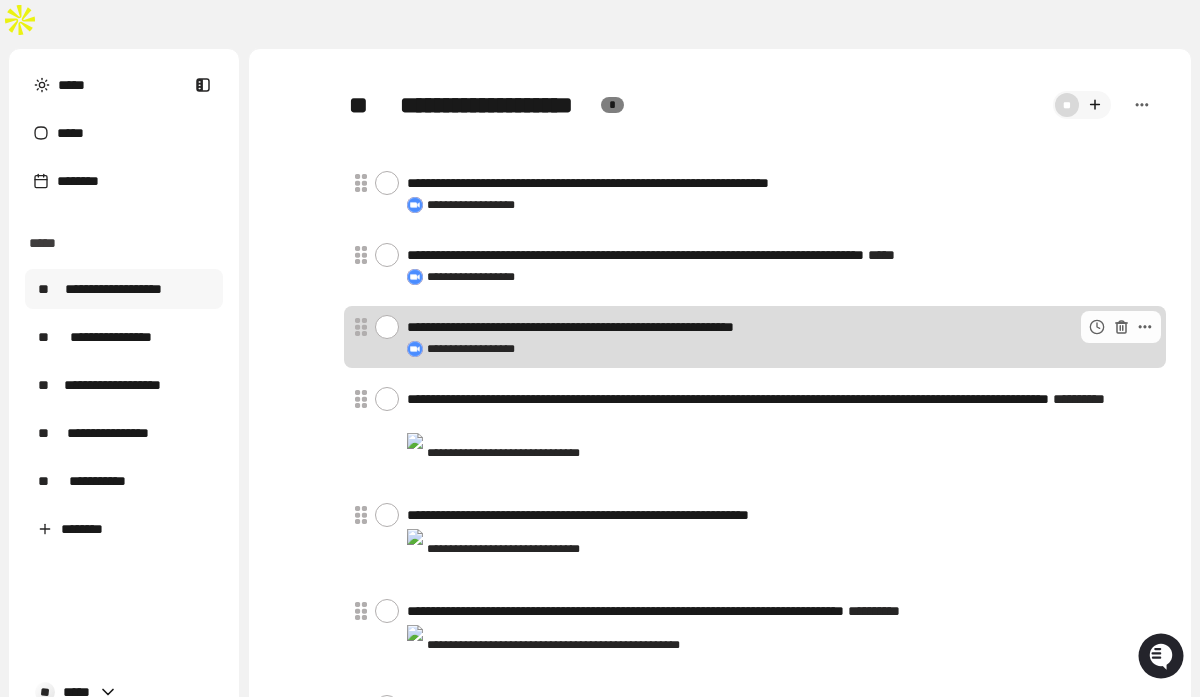type on "*" 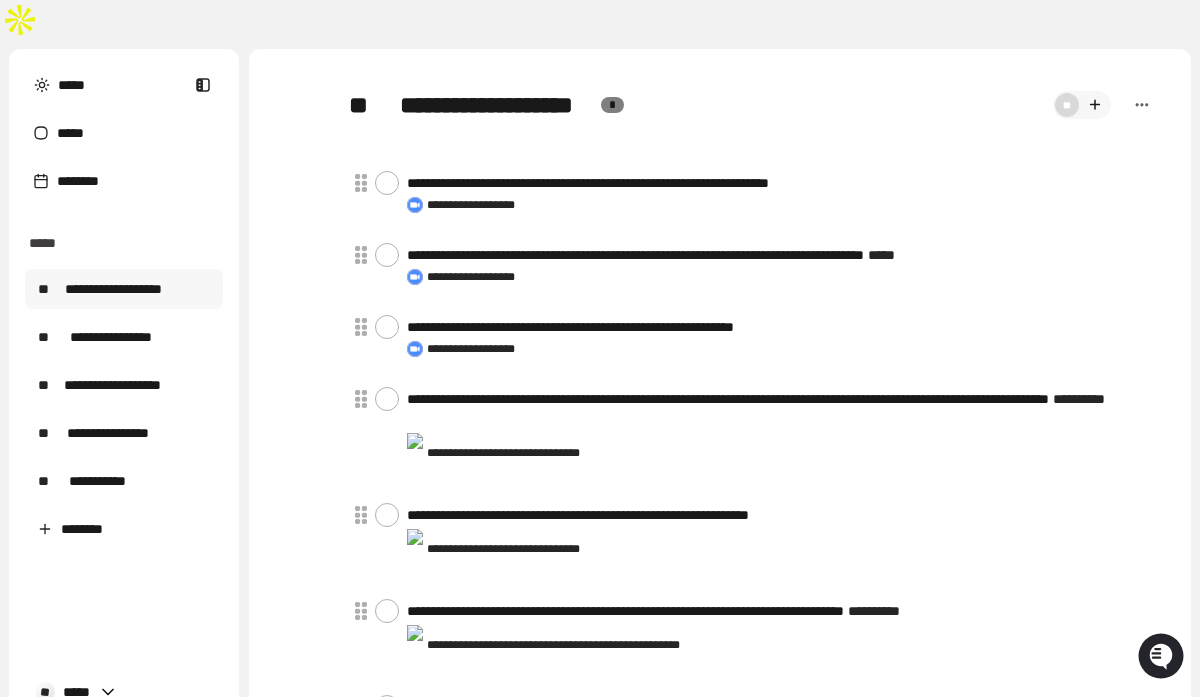click on "*" at bounding box center (612, 105) 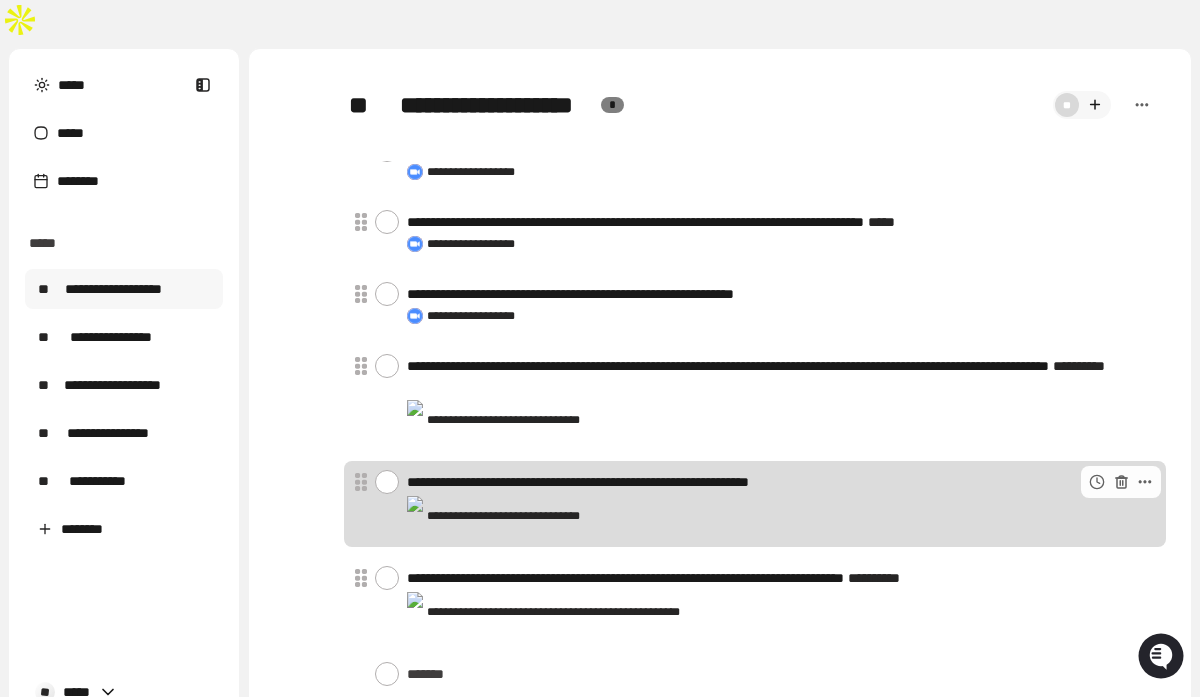 scroll, scrollTop: 0, scrollLeft: 0, axis: both 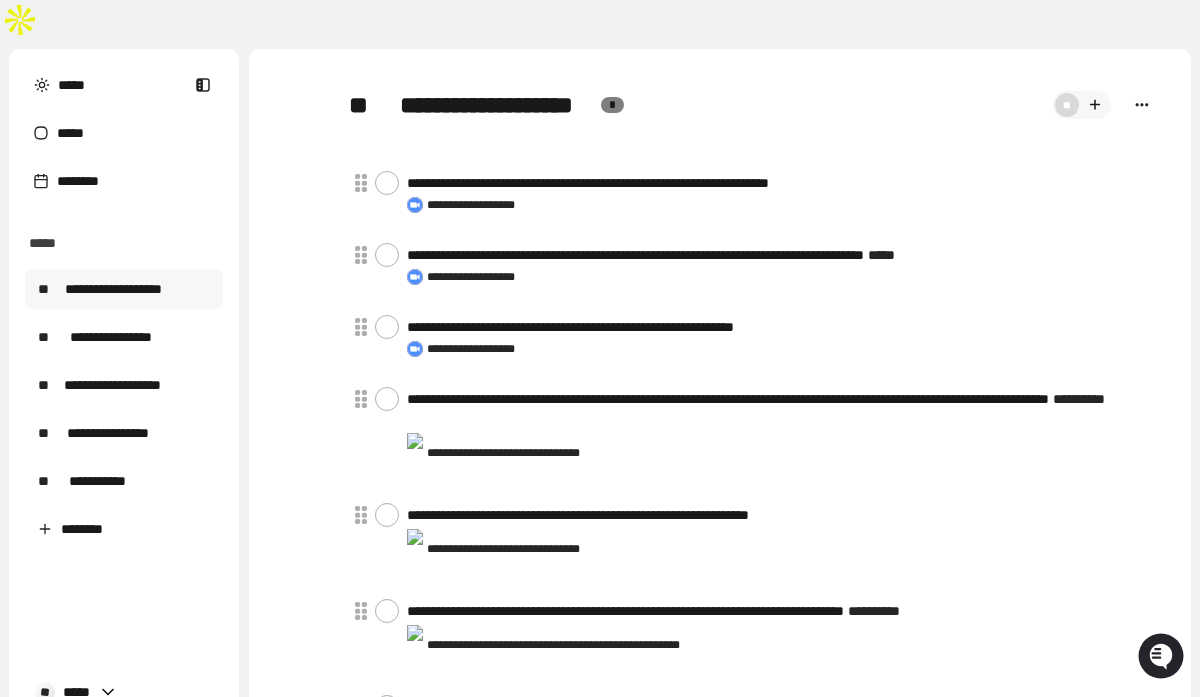 click at bounding box center [1143, 105] 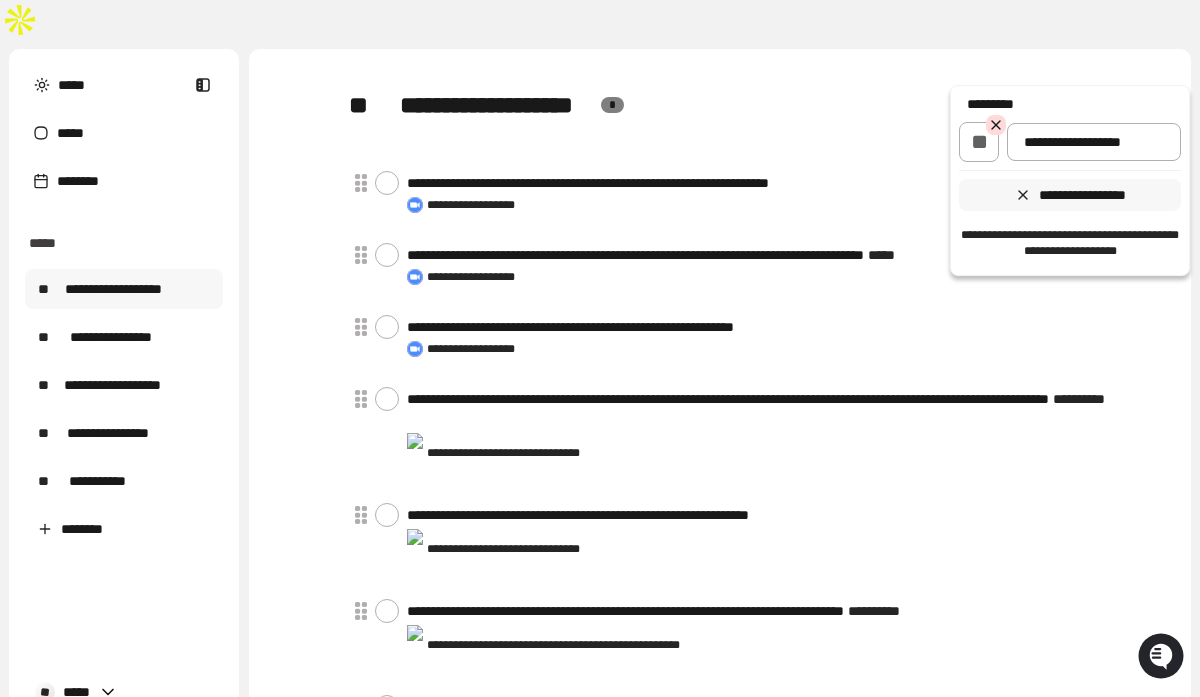 click at bounding box center (600, 348) 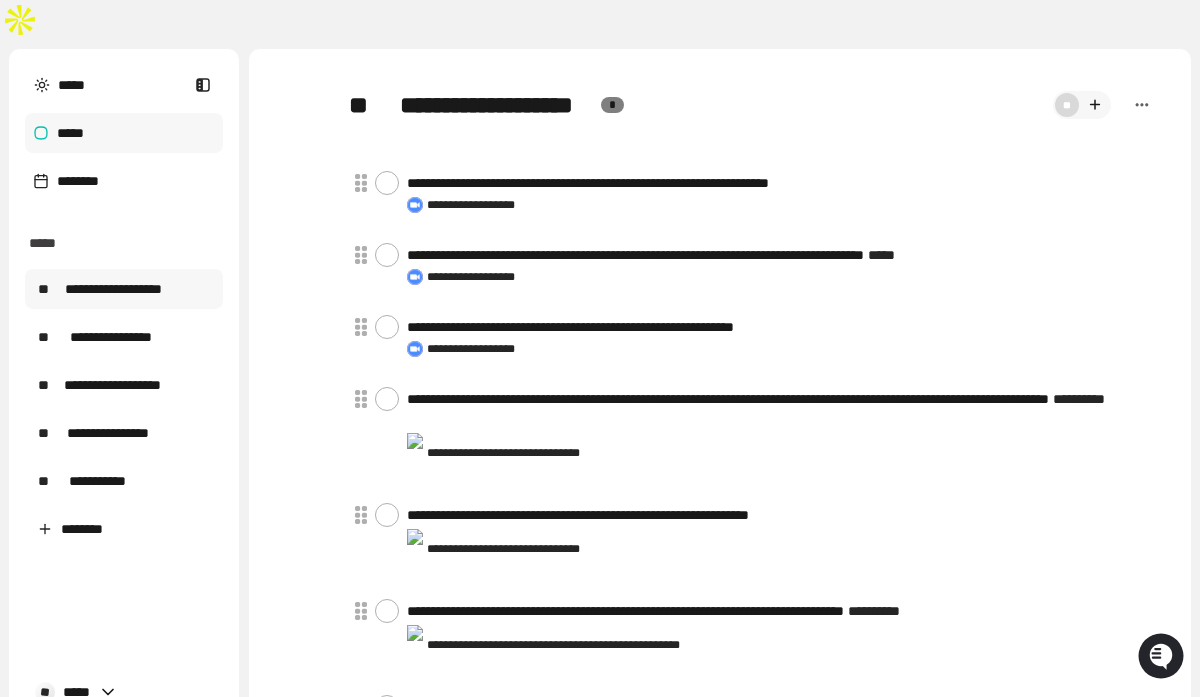 click on "*****" at bounding box center [124, 133] 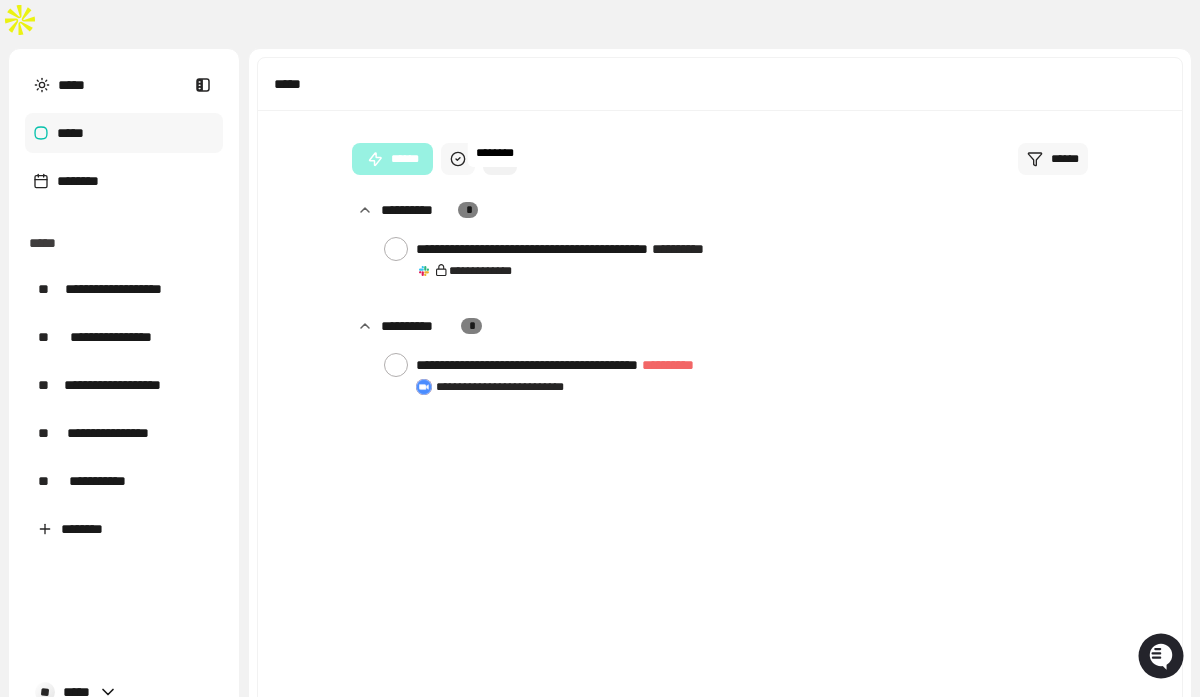 click on "********" at bounding box center [500, 159] 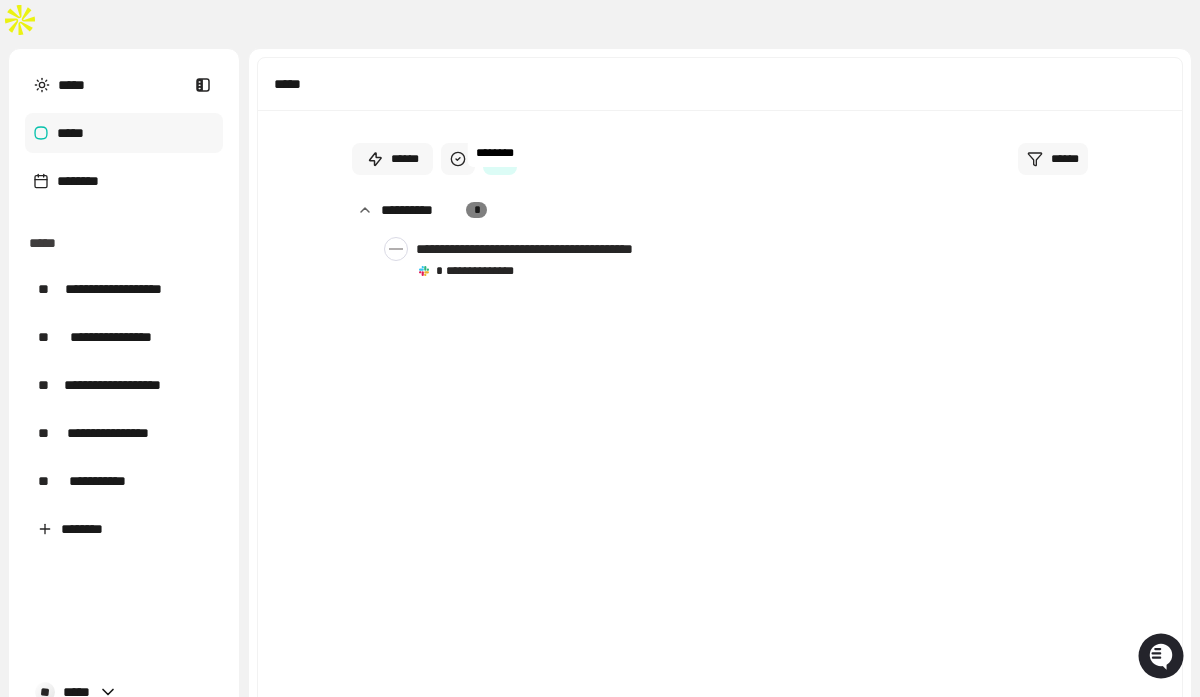 click at bounding box center (500, 159) 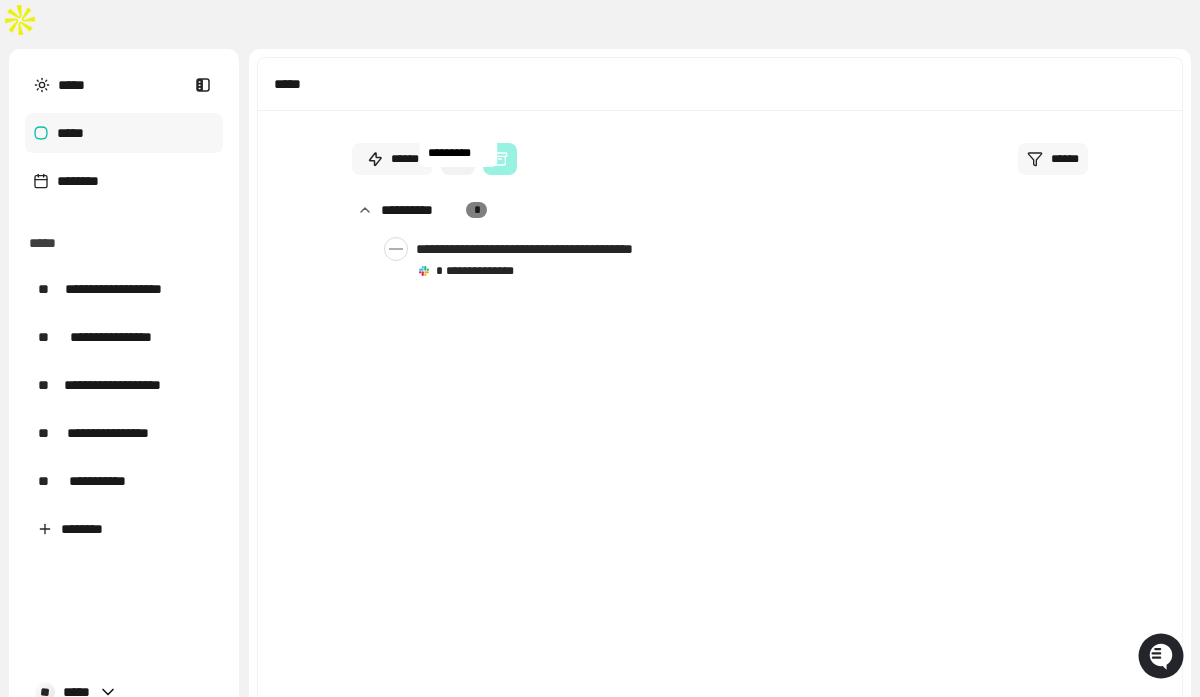 click at bounding box center [458, 159] 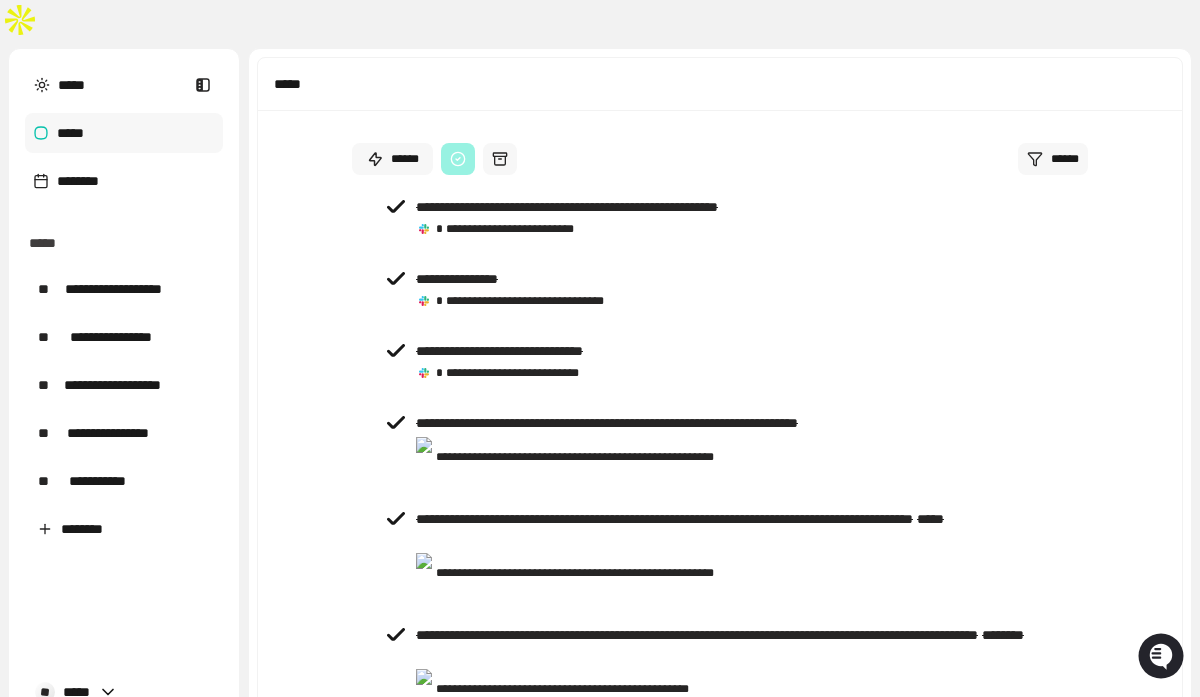 scroll, scrollTop: 0, scrollLeft: 0, axis: both 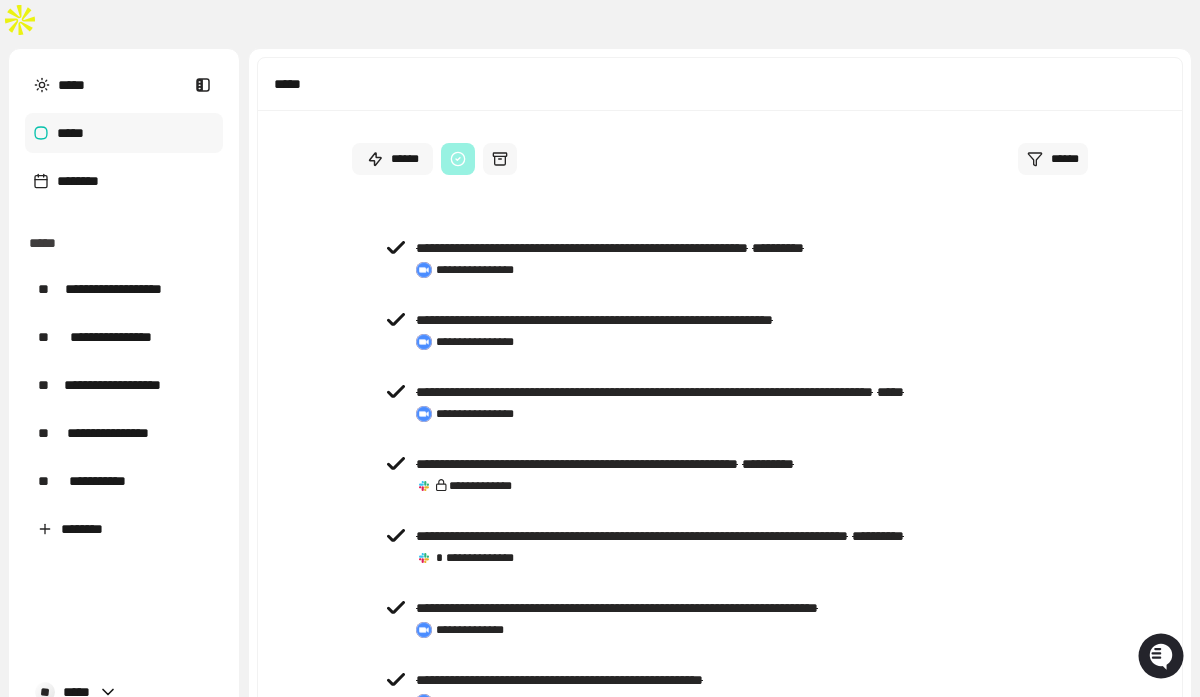 type 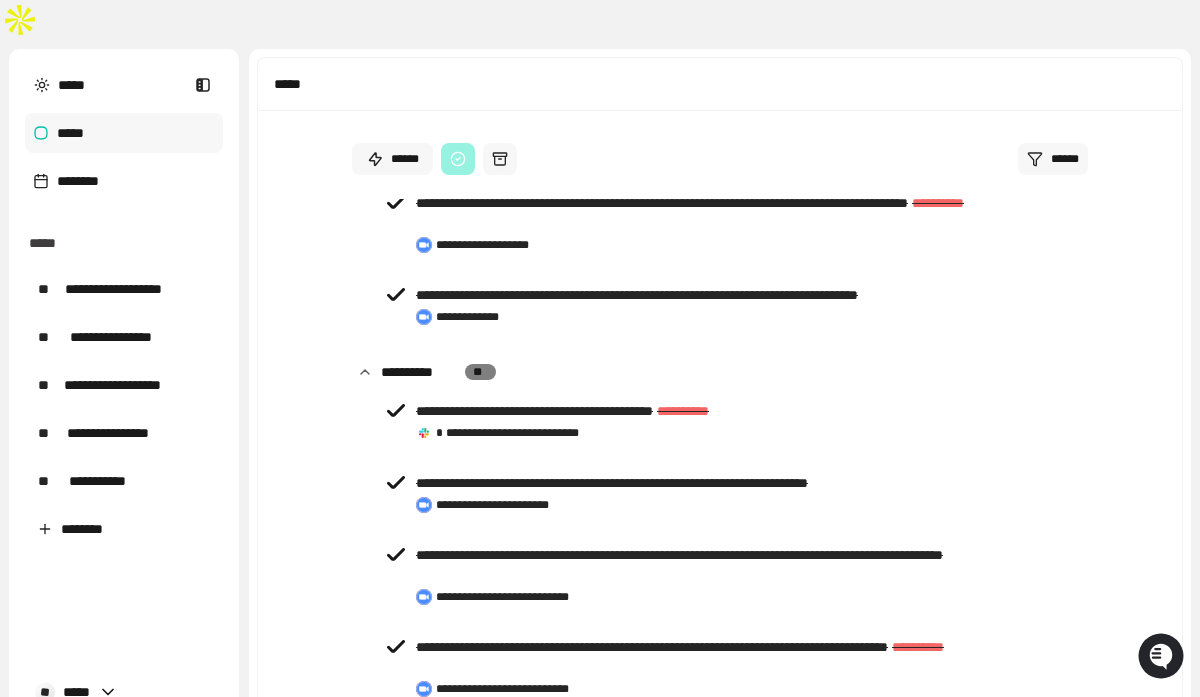 scroll, scrollTop: 2724, scrollLeft: 0, axis: vertical 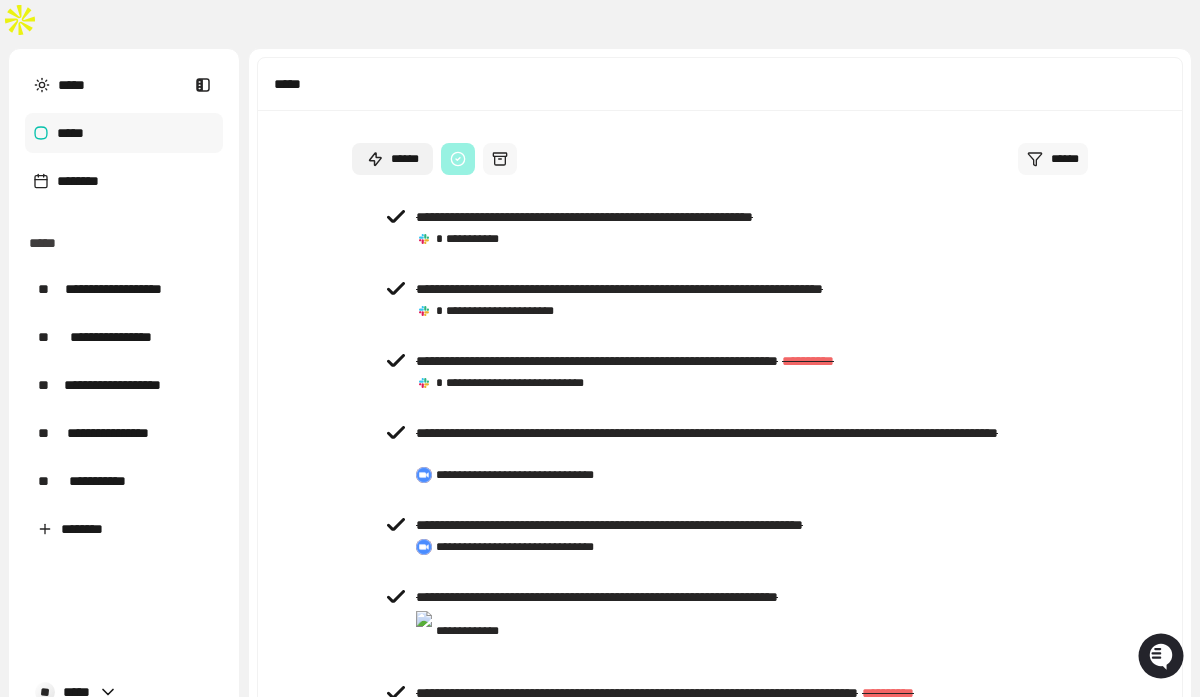 click on "******" at bounding box center [392, 159] 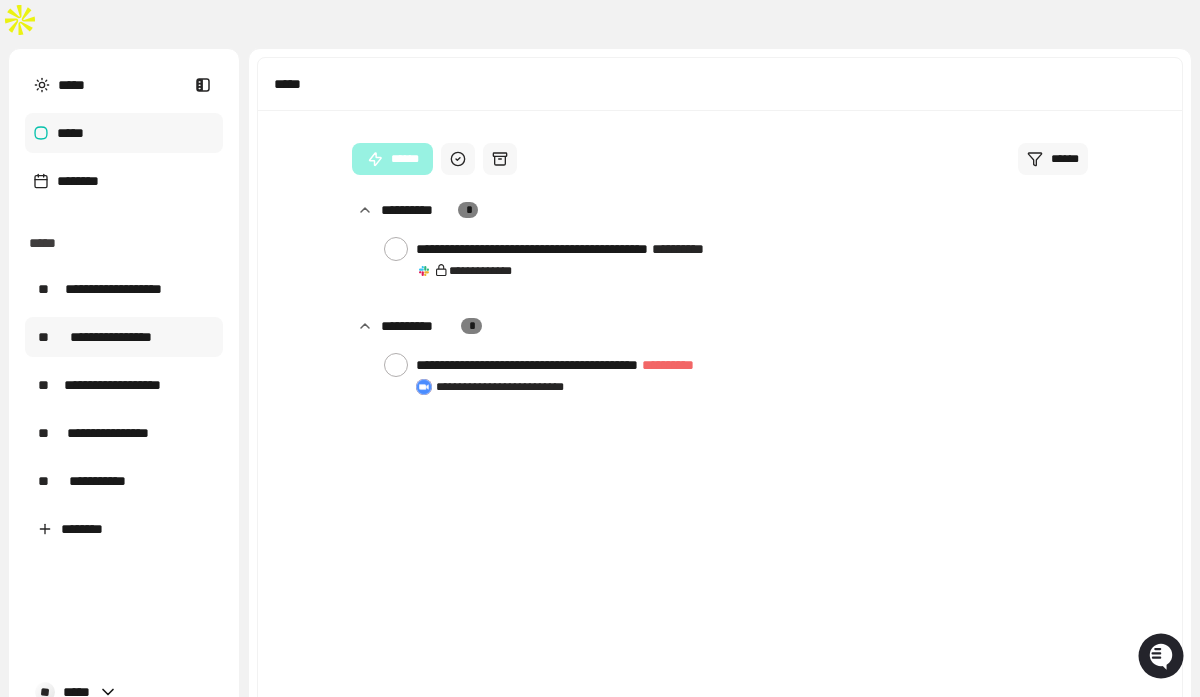 click on "**********" at bounding box center [110, 337] 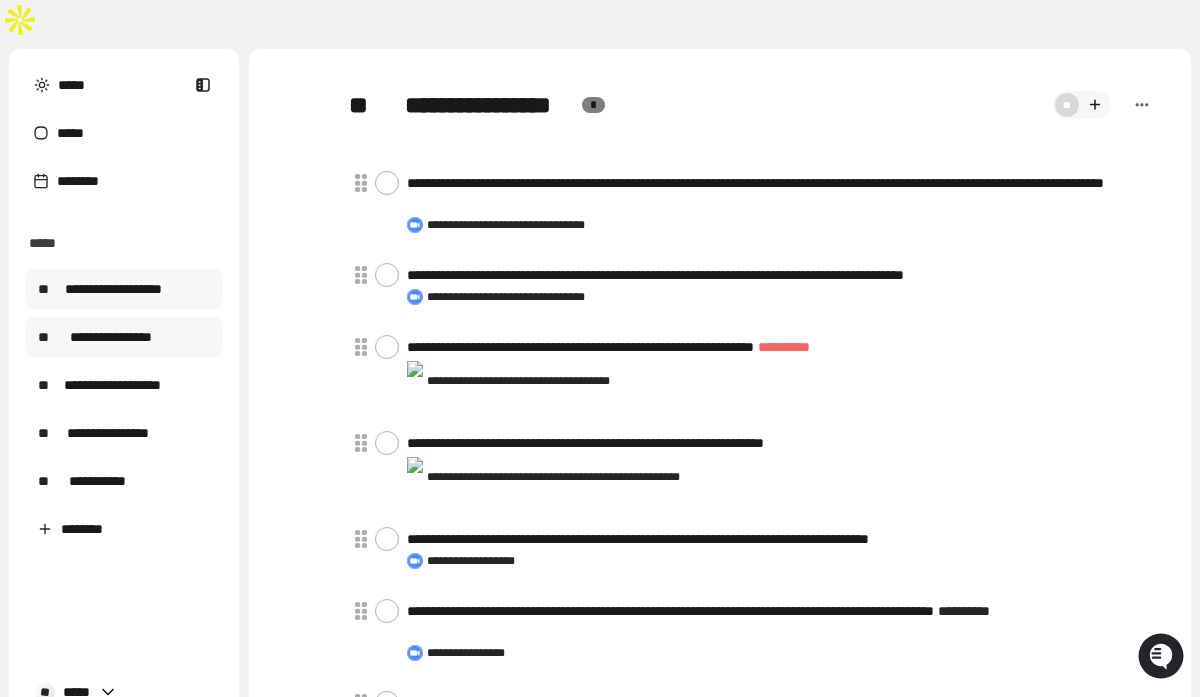 click on "**********" at bounding box center [113, 289] 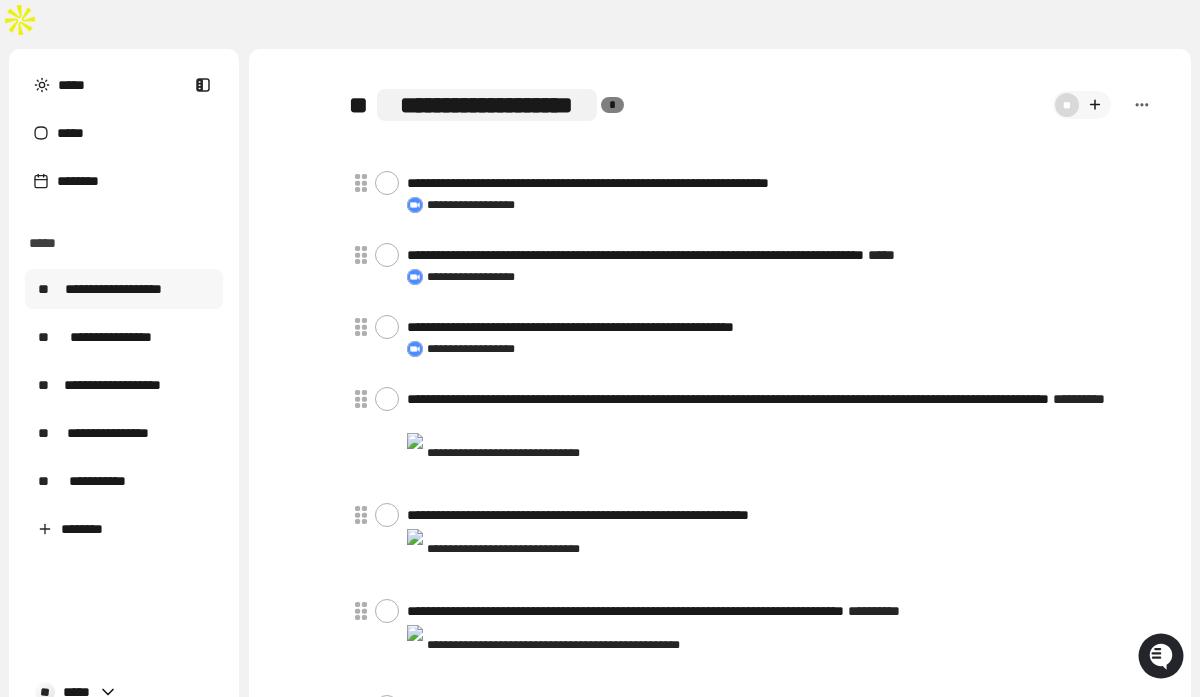 click on "**********" at bounding box center [487, 105] 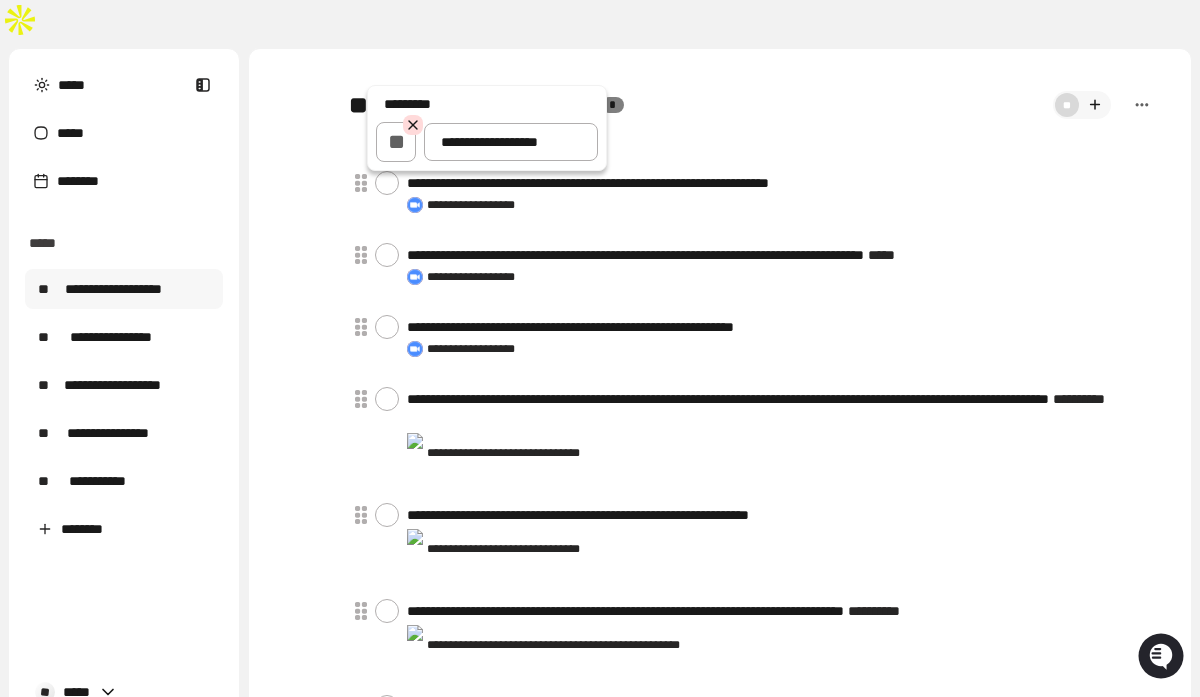 click at bounding box center [600, 348] 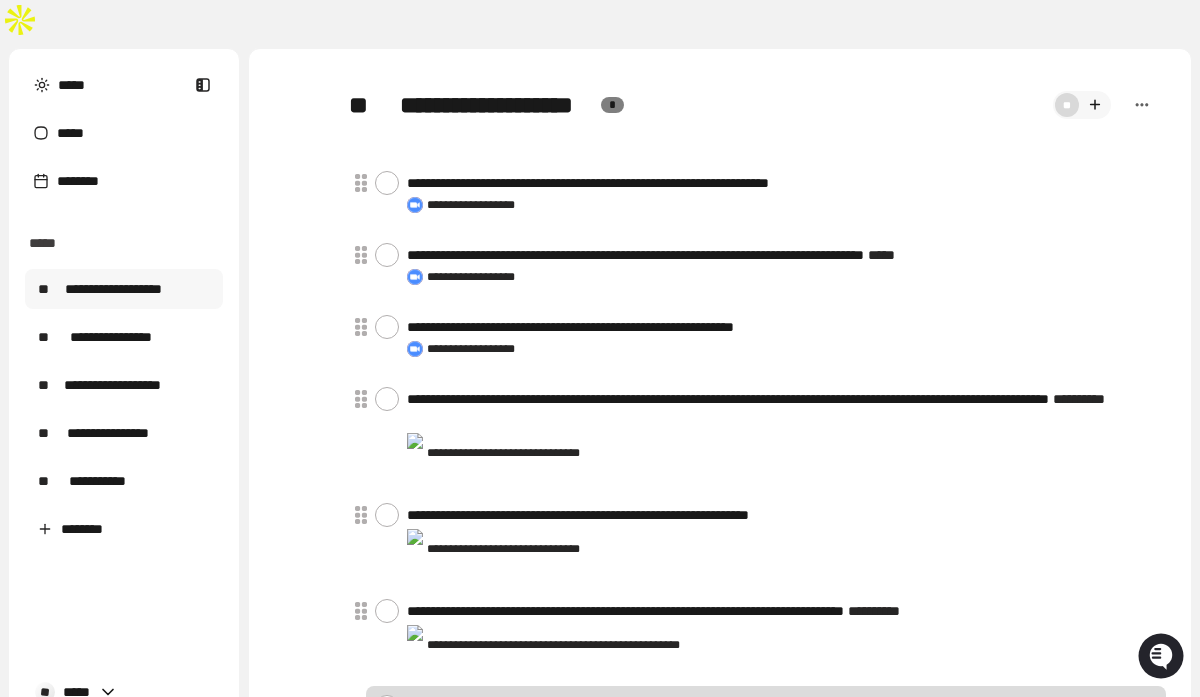 scroll, scrollTop: 33, scrollLeft: 0, axis: vertical 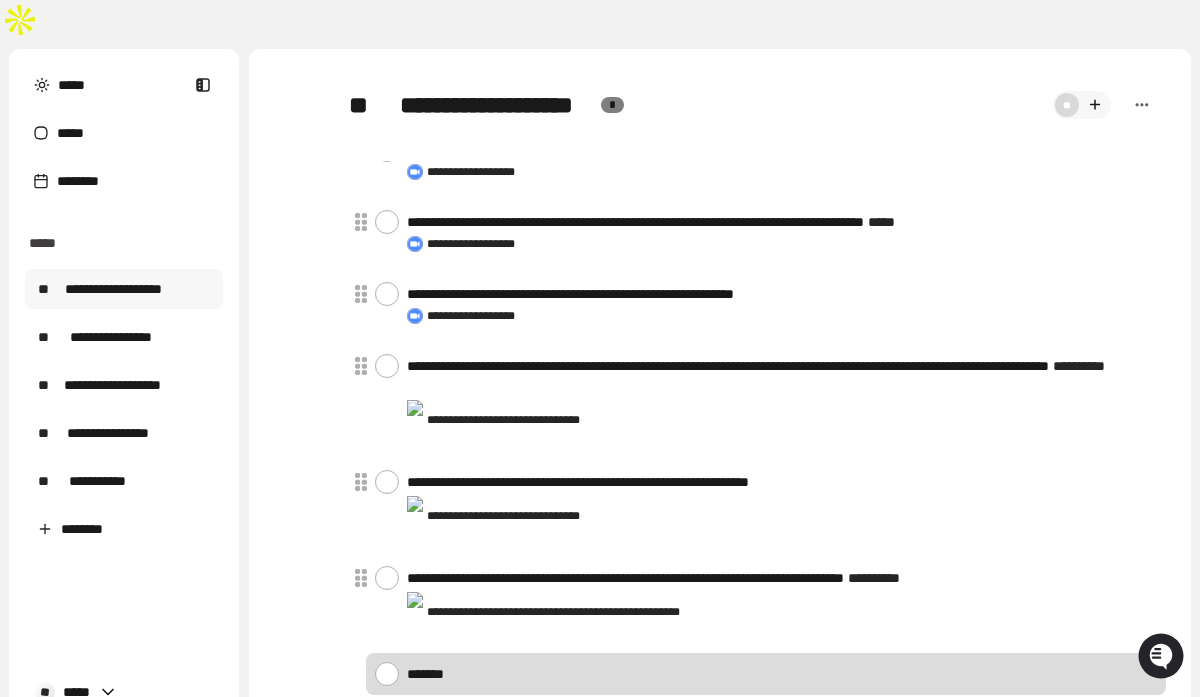 click at bounding box center (782, 673) 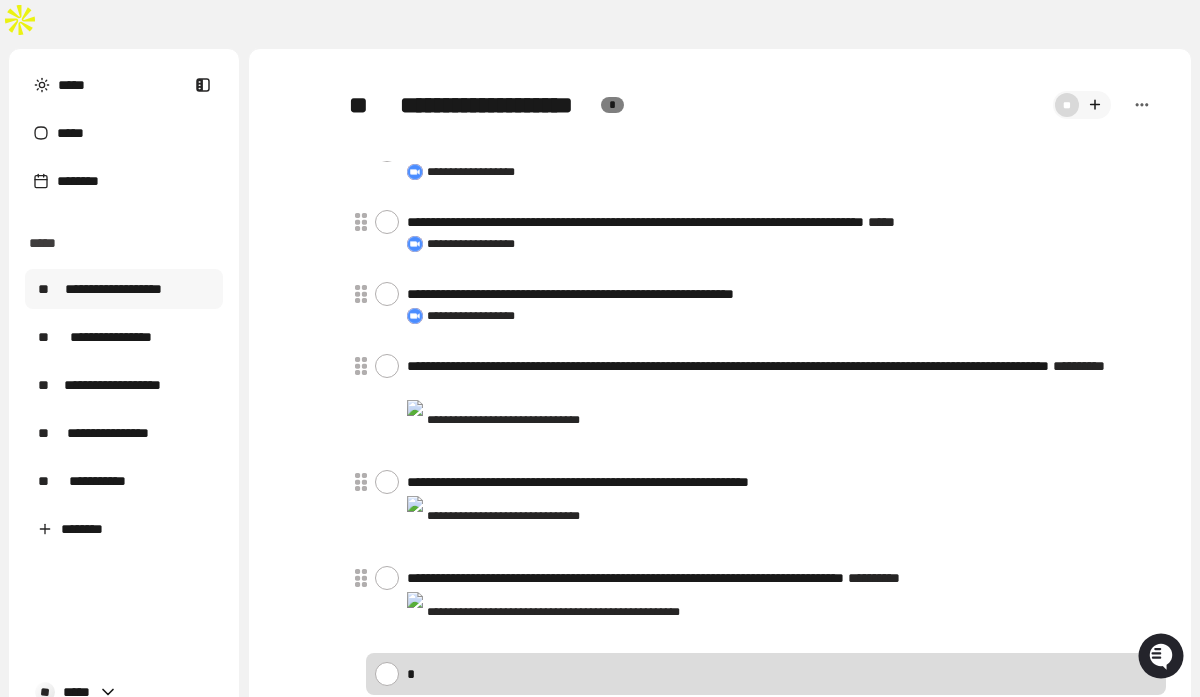 type on "*" 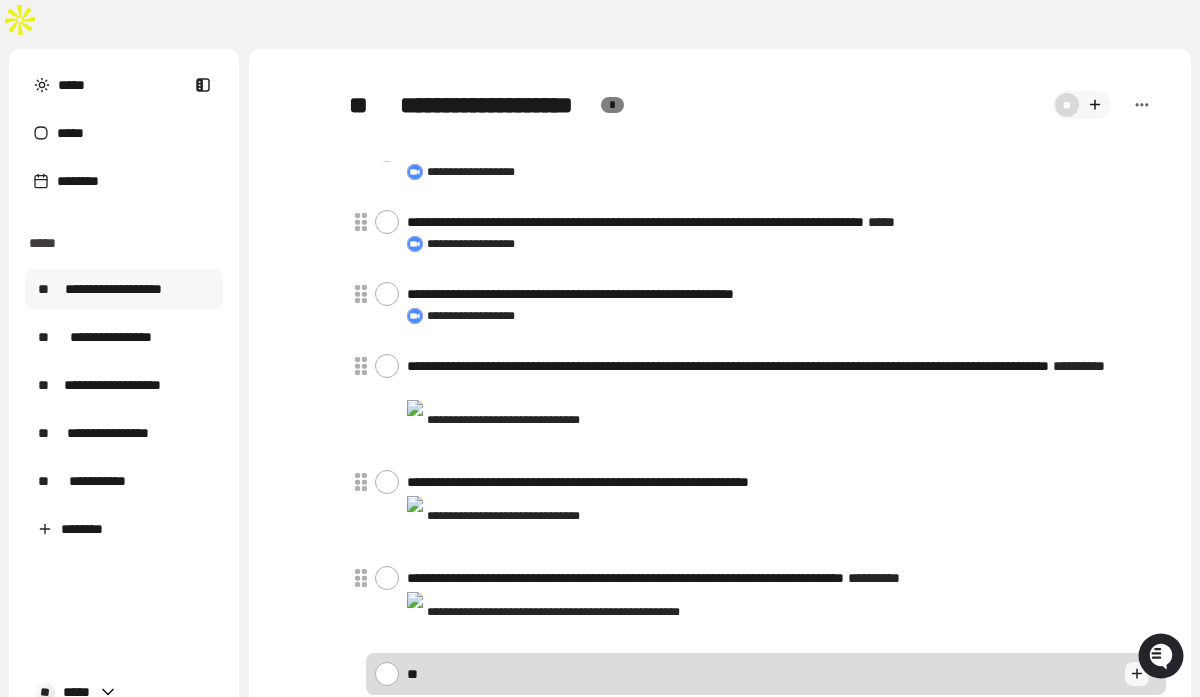 type on "*" 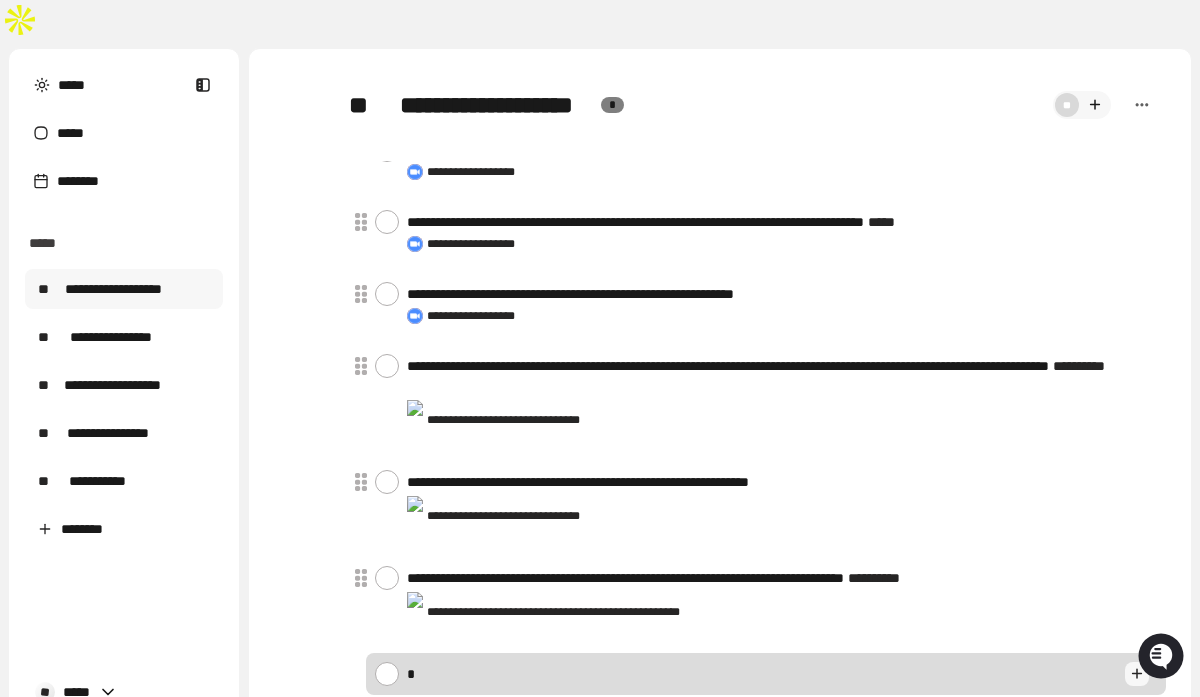 type on "*" 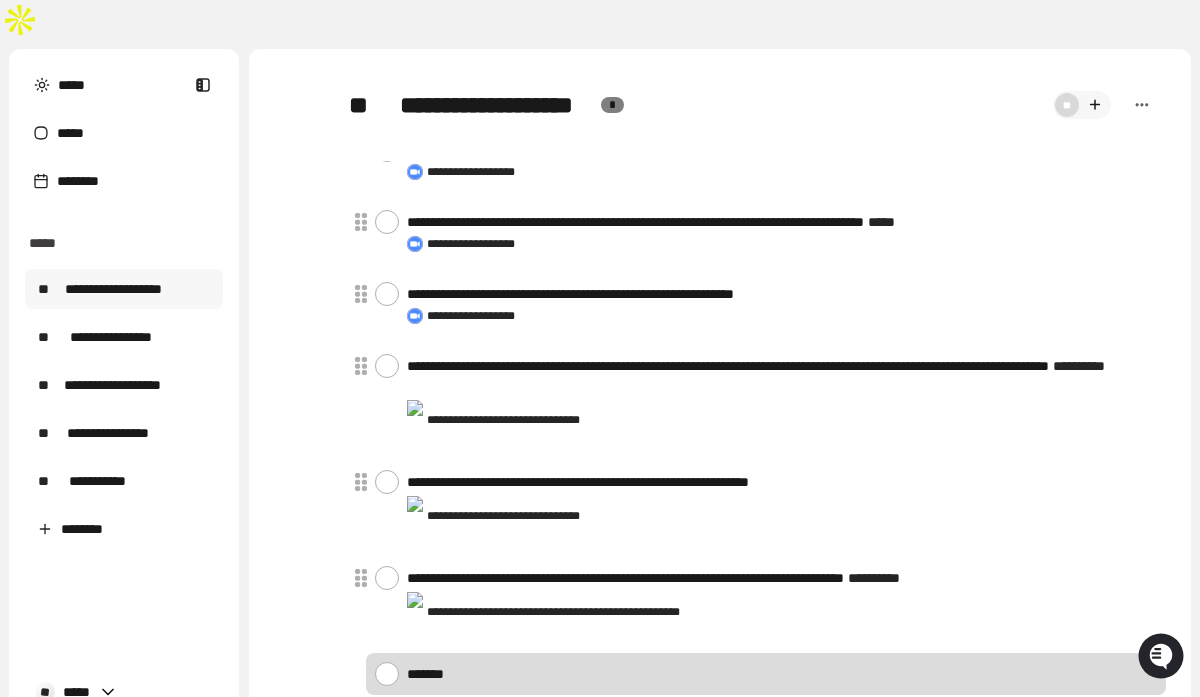 type on "*" 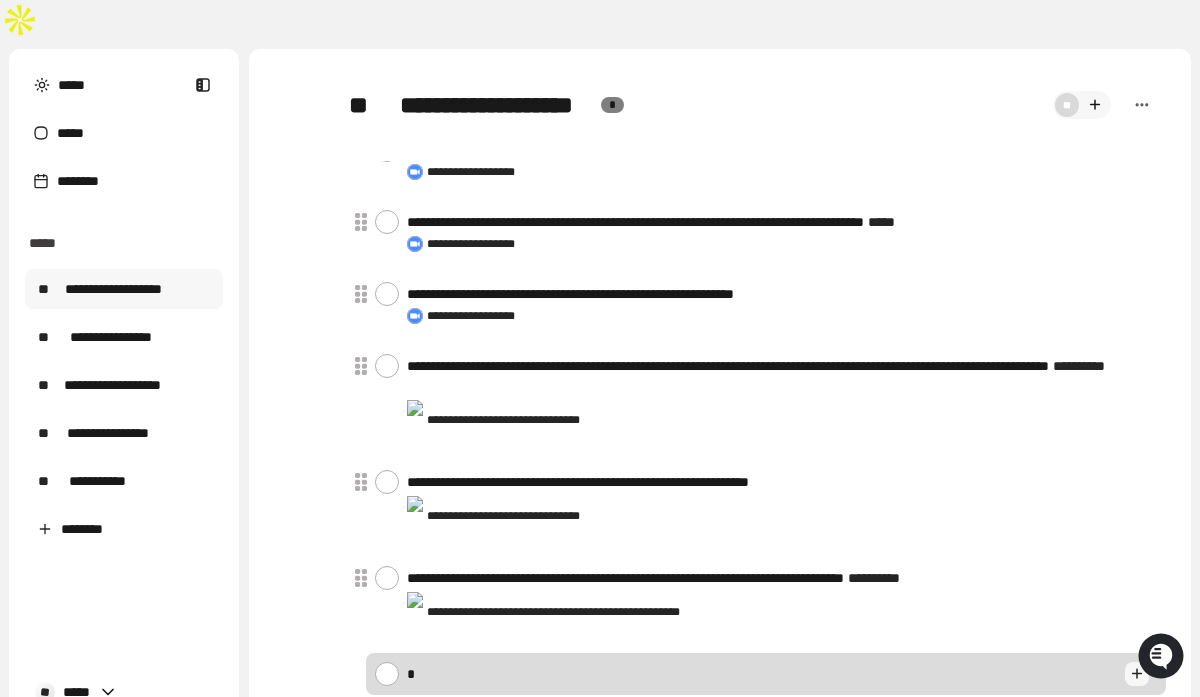 type on "*" 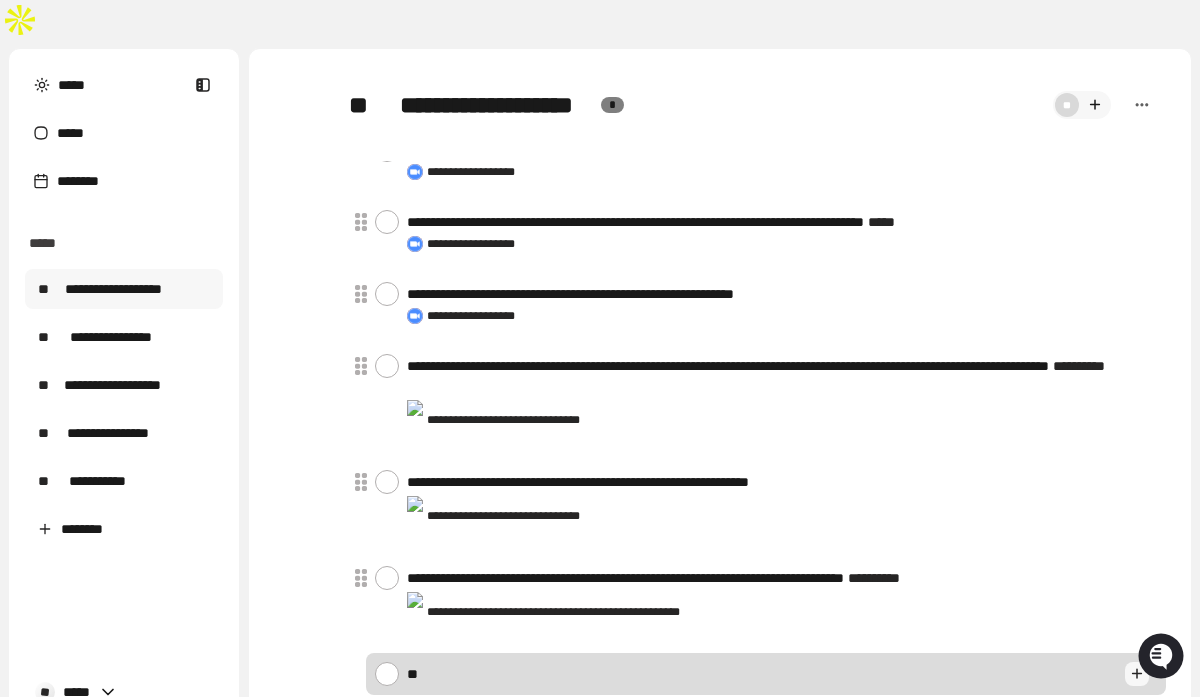 type on "***" 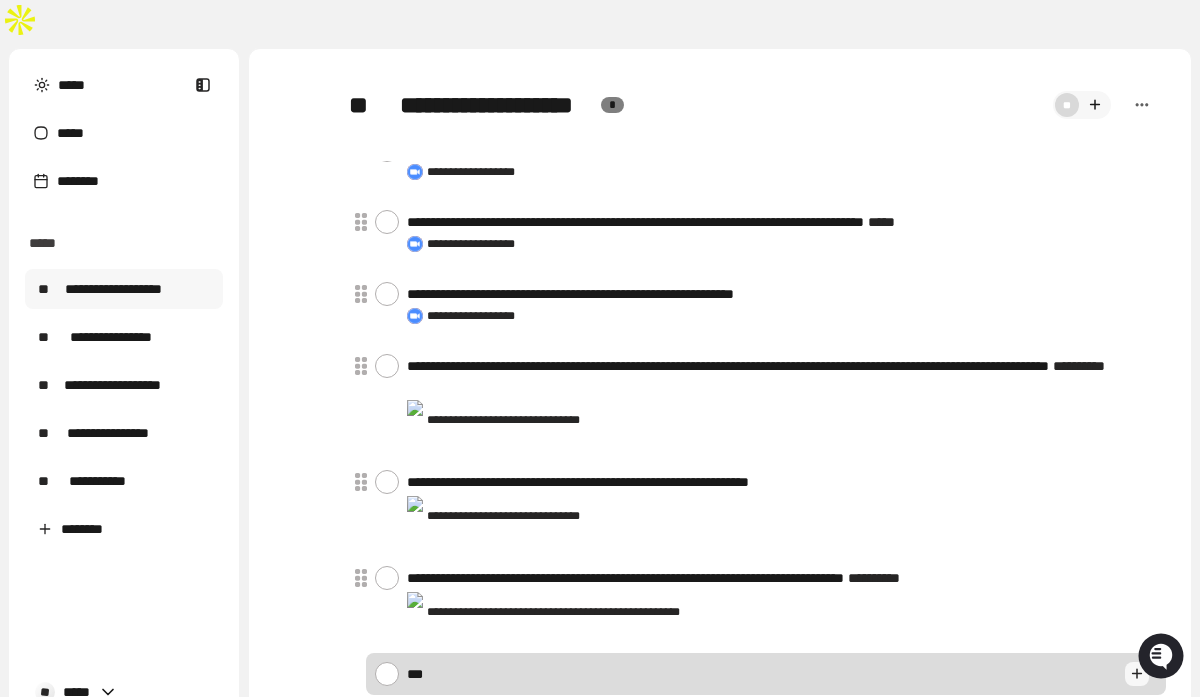 type on "*" 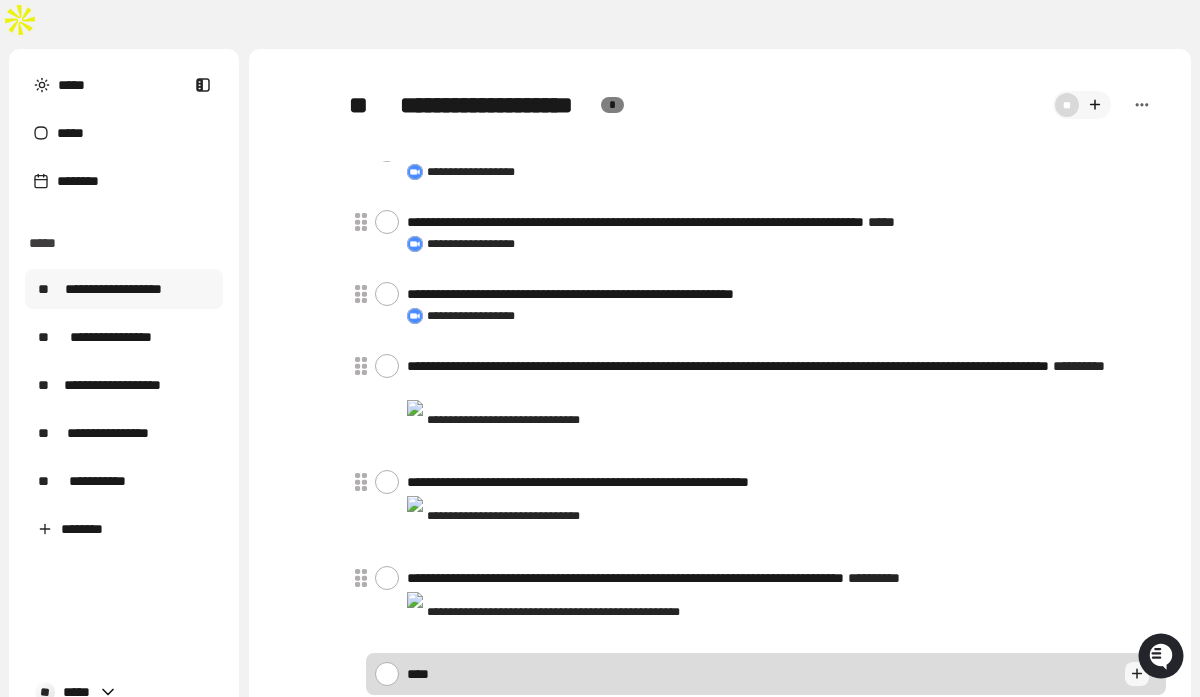 type on "*" 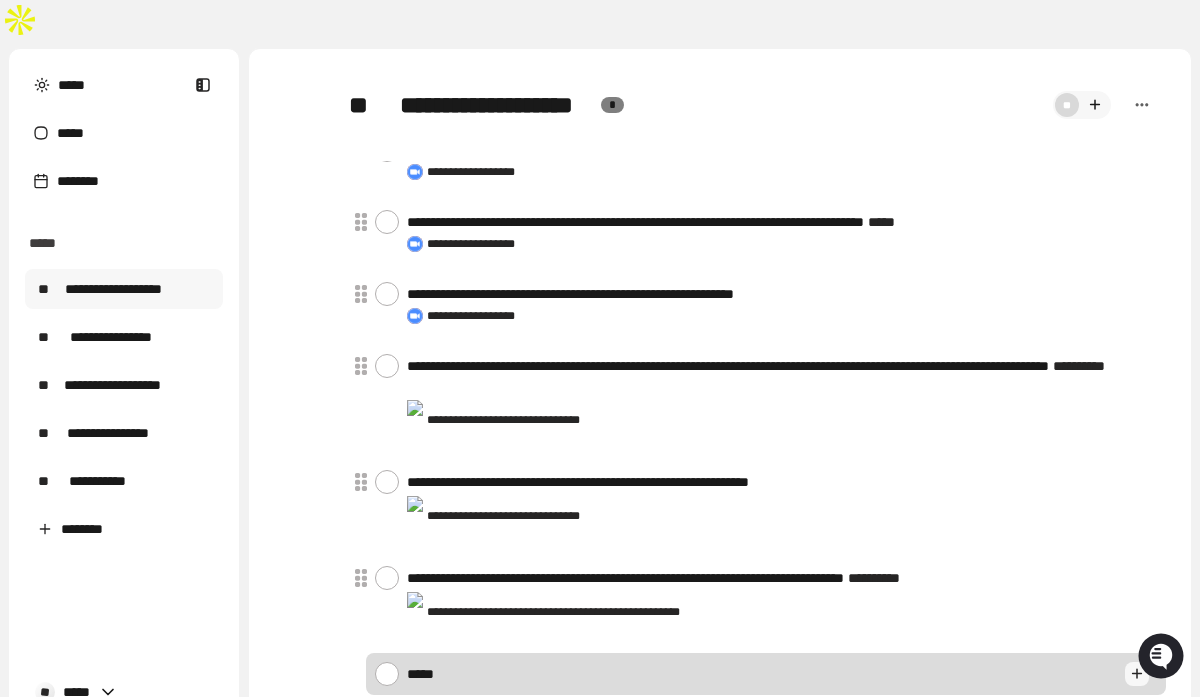 type on "*" 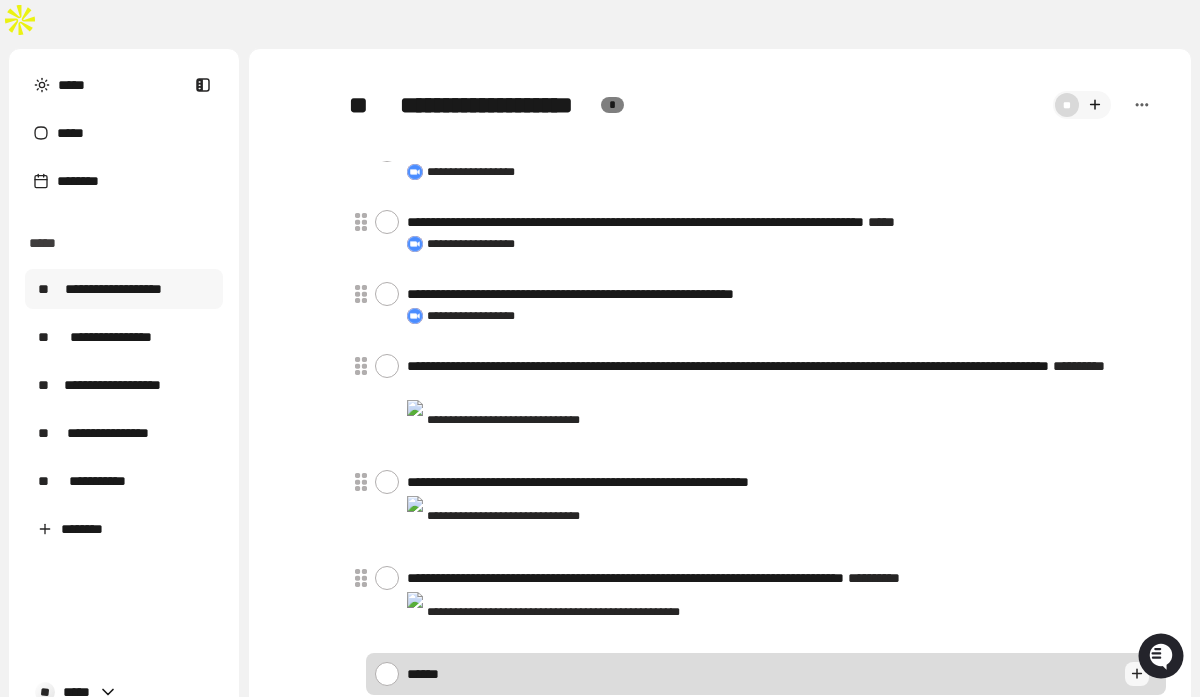 type on "*" 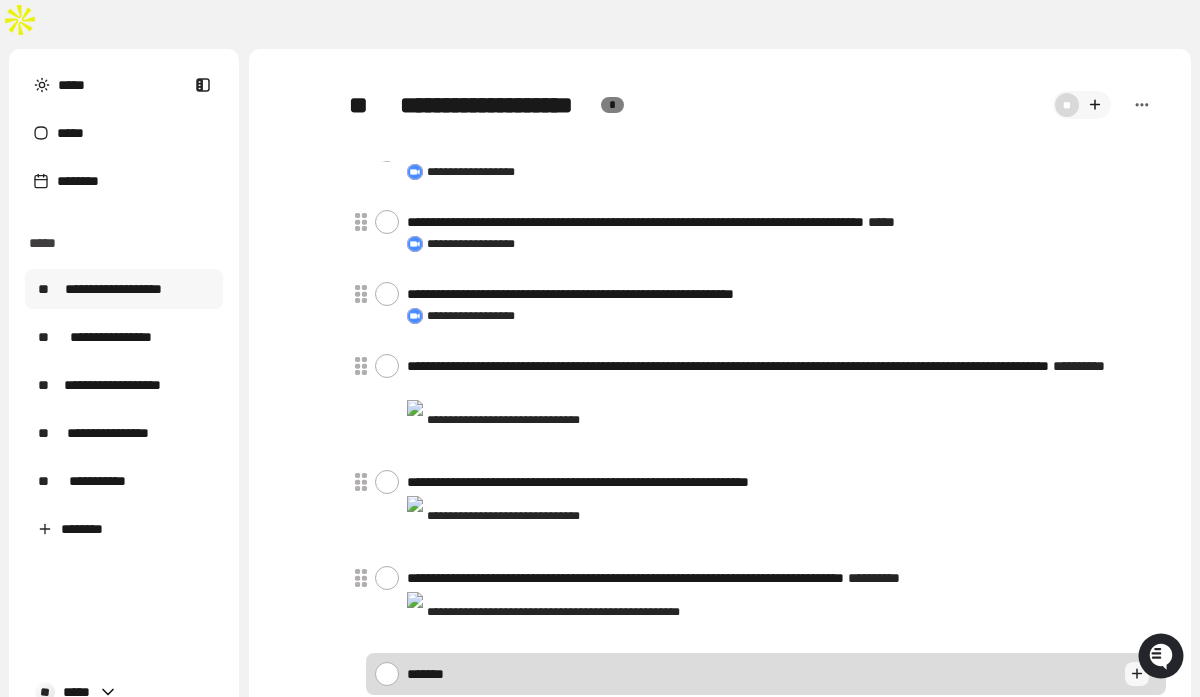 type on "*" 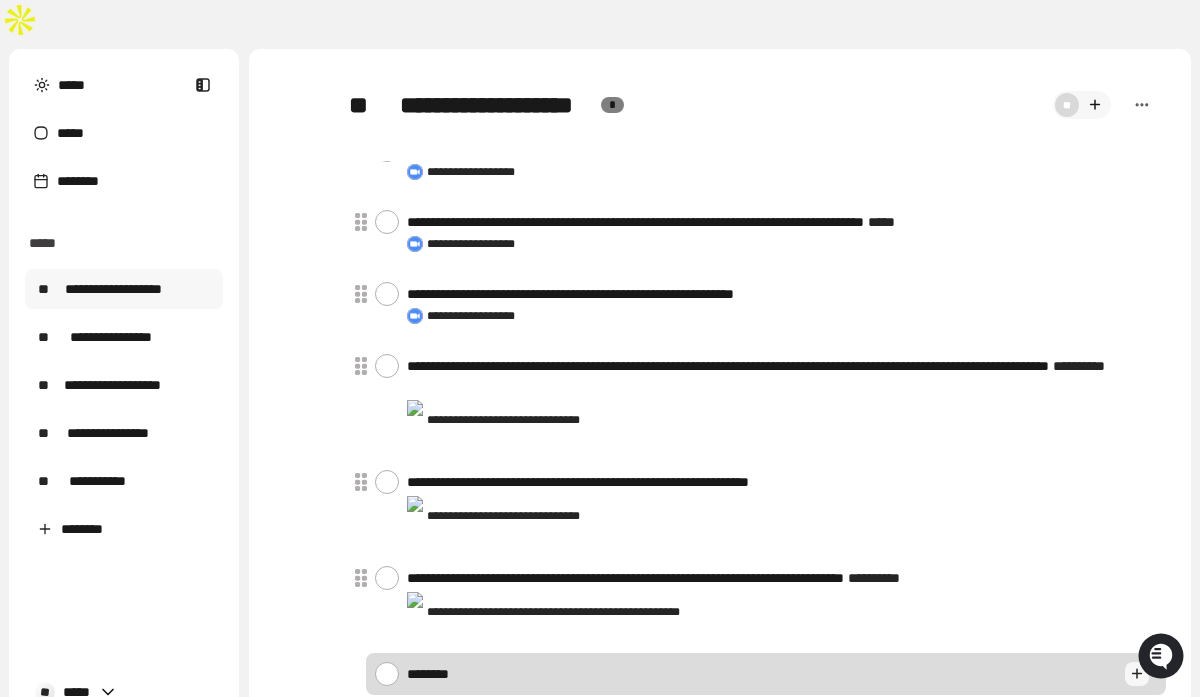 type on "*" 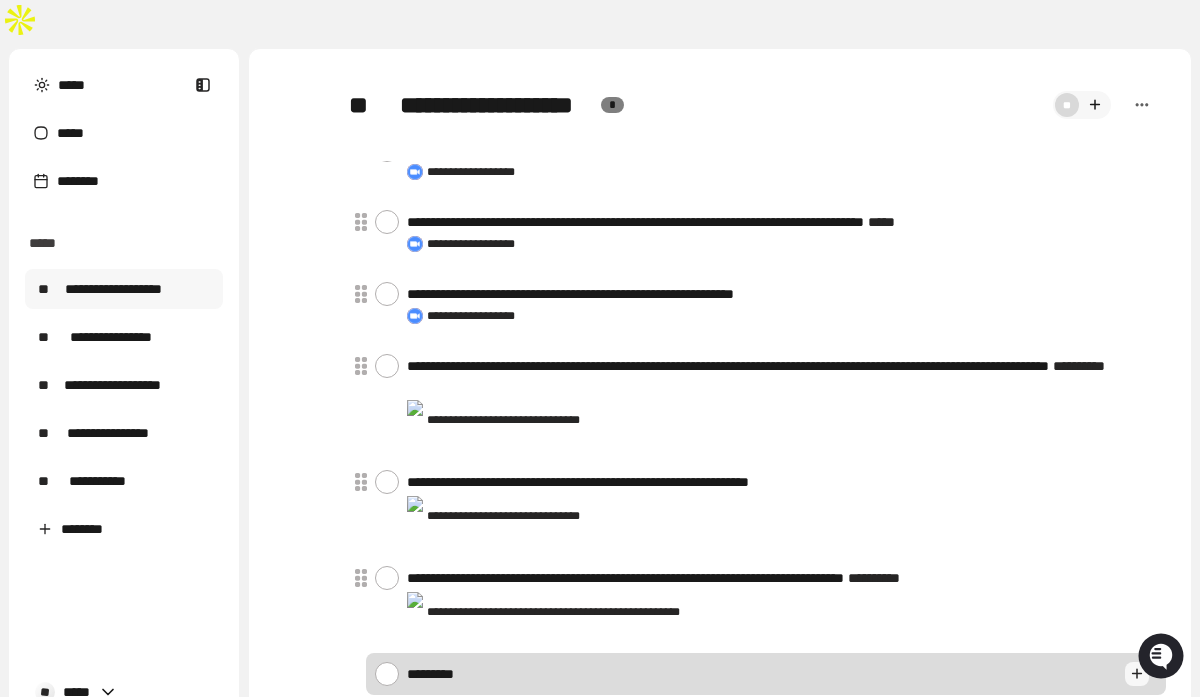 type on "*" 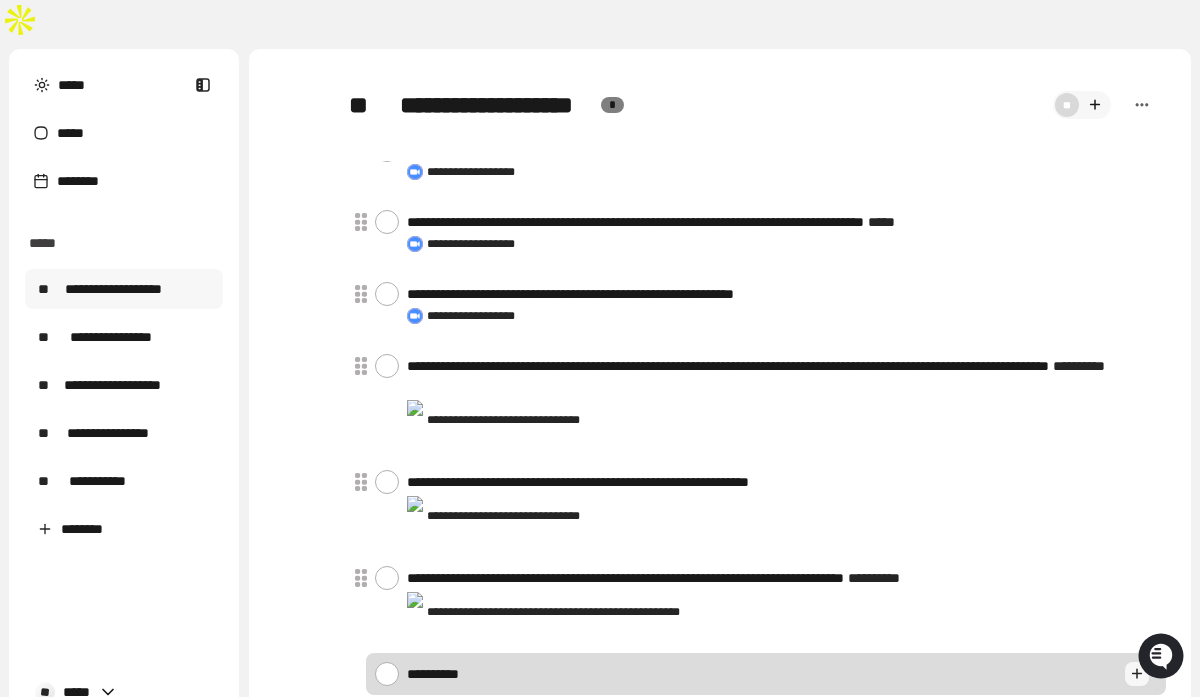 type on "*" 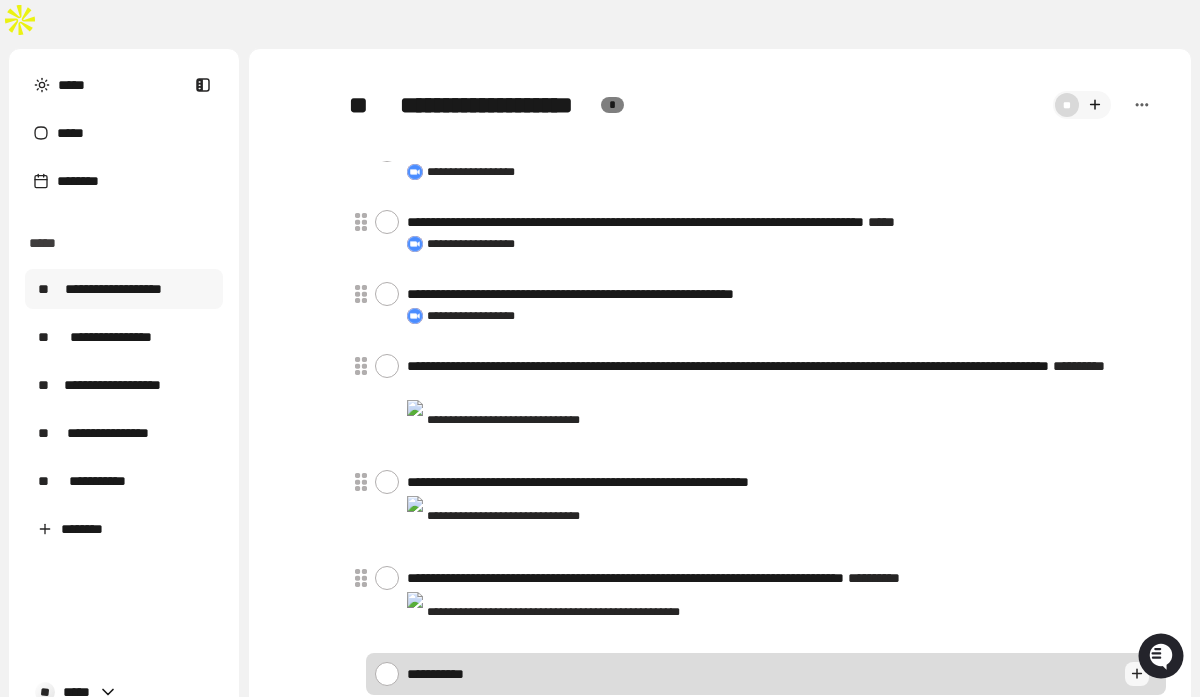 type on "*" 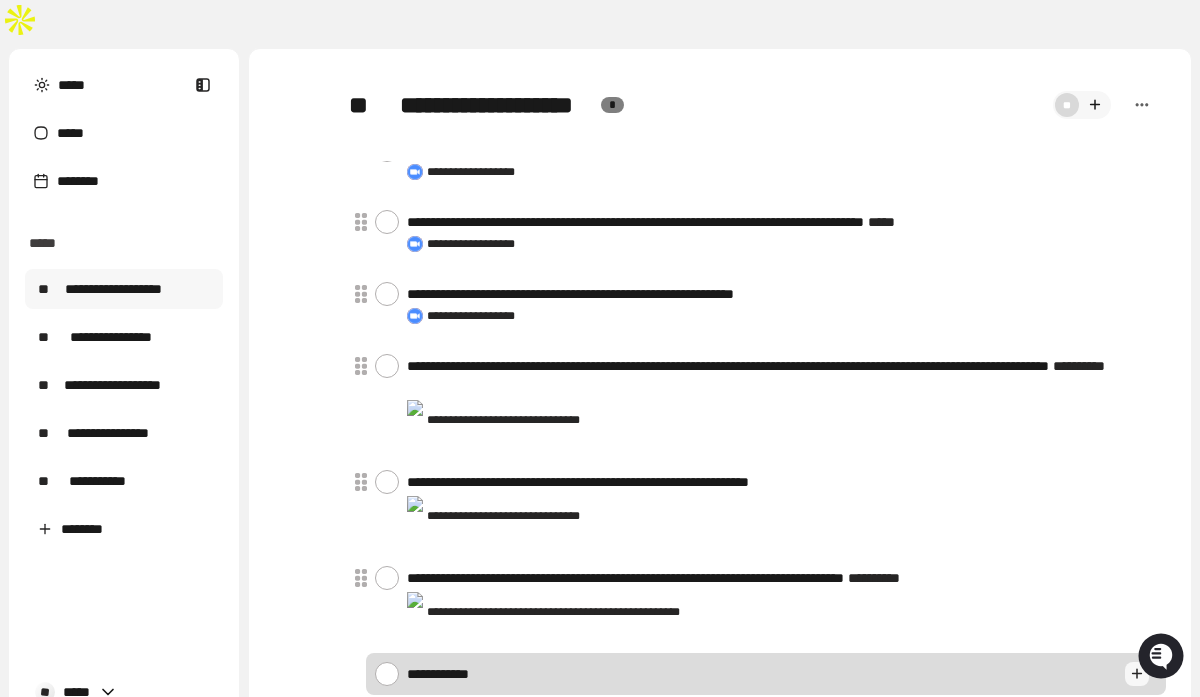 type on "*" 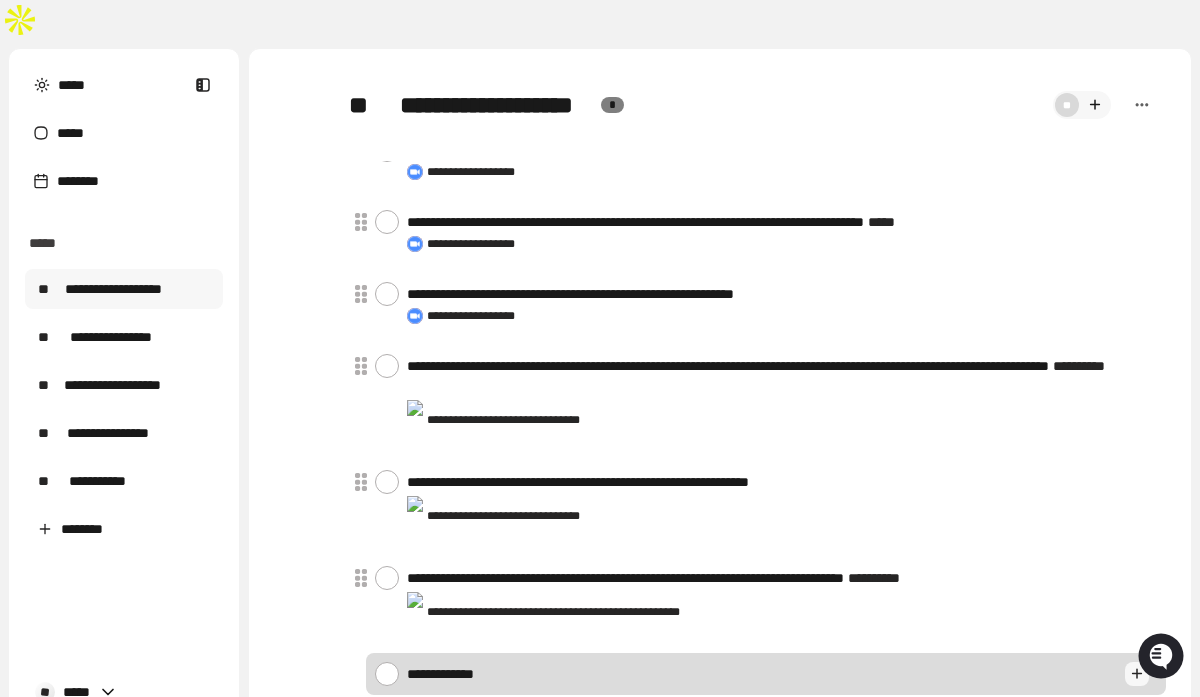 type on "*" 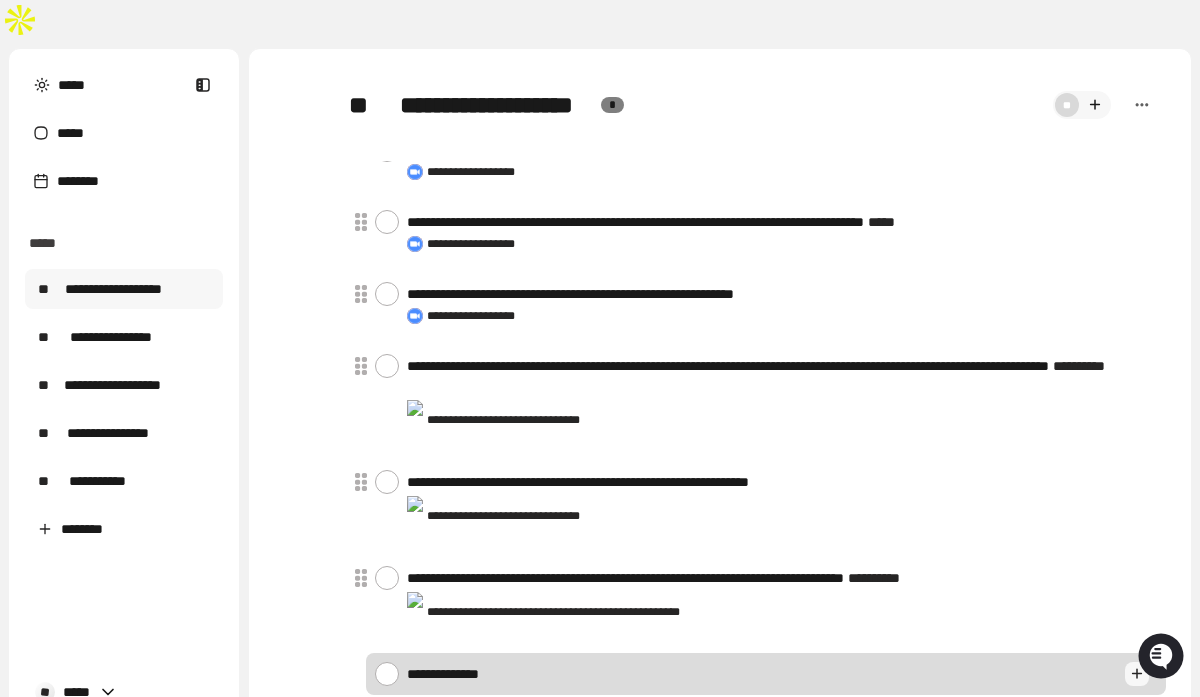 type on "*" 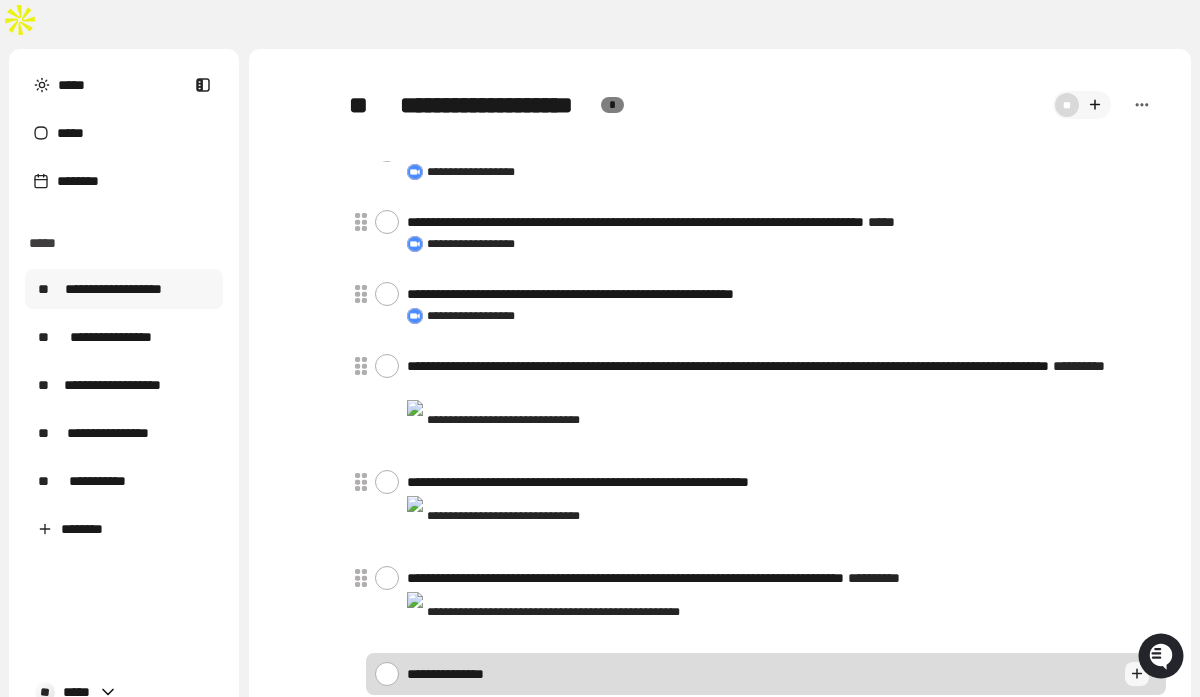 type on "*" 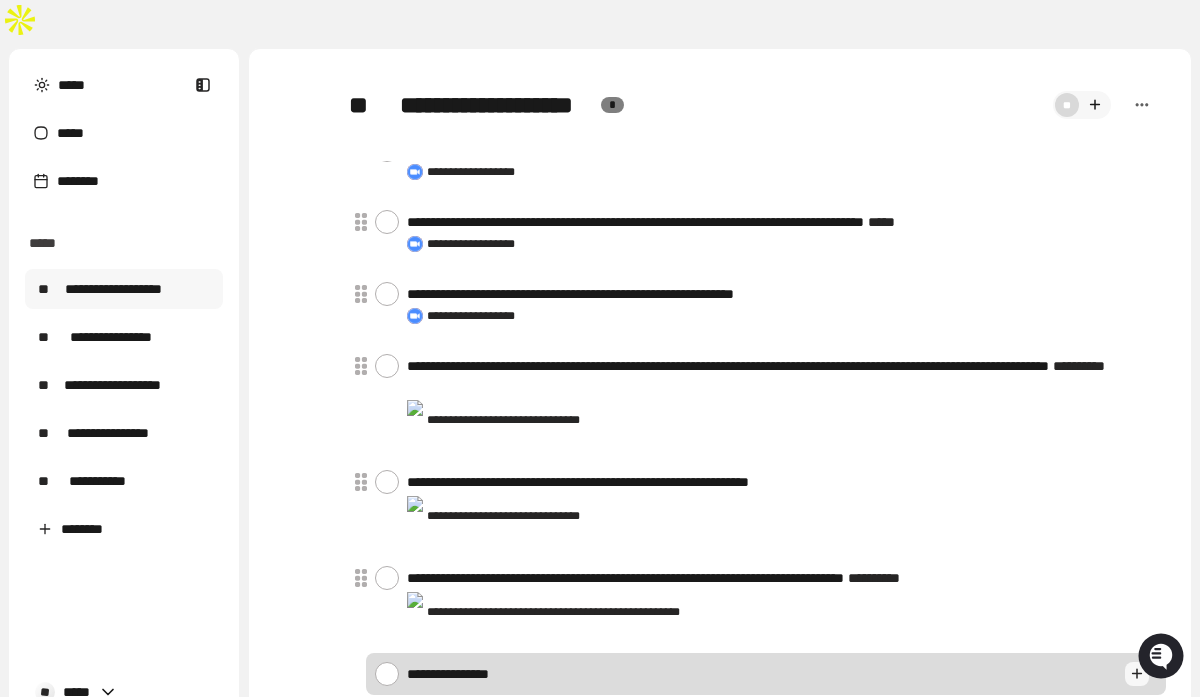 type on "*" 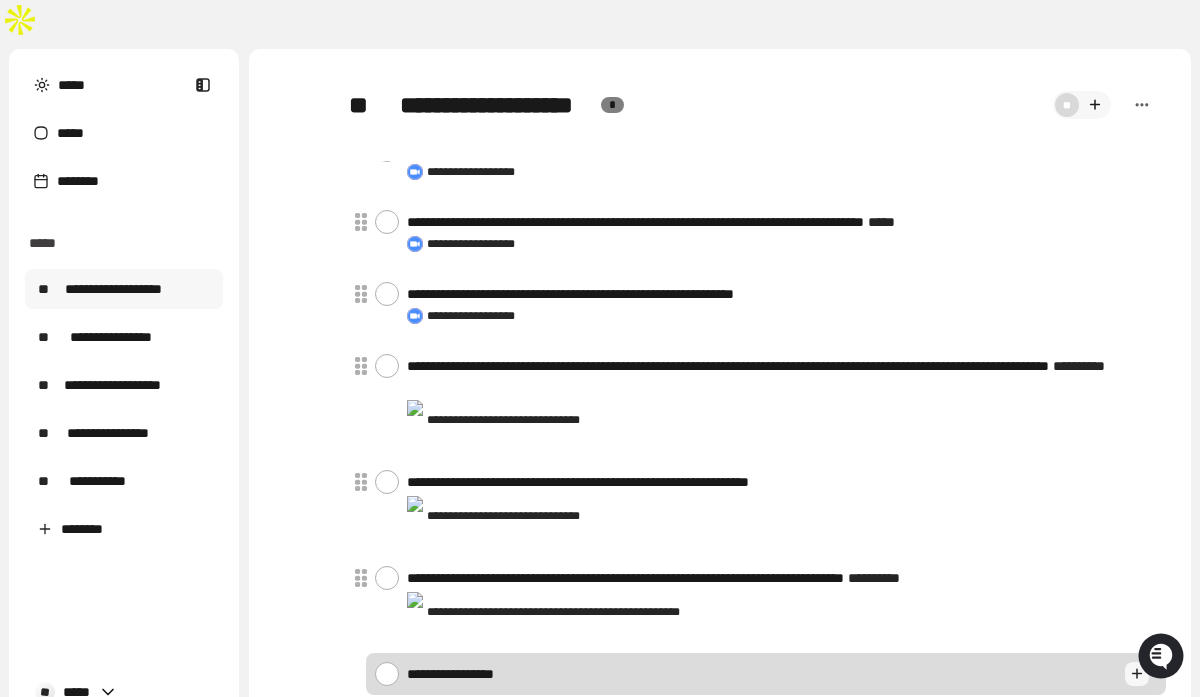 type on "*" 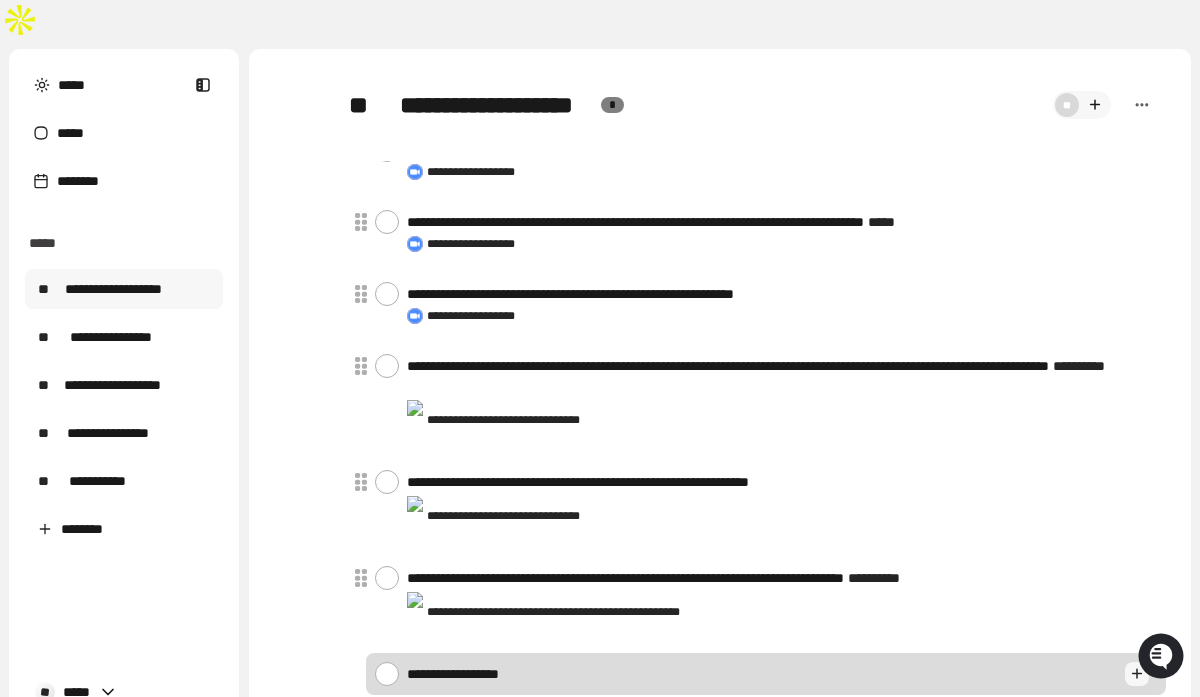type on "*" 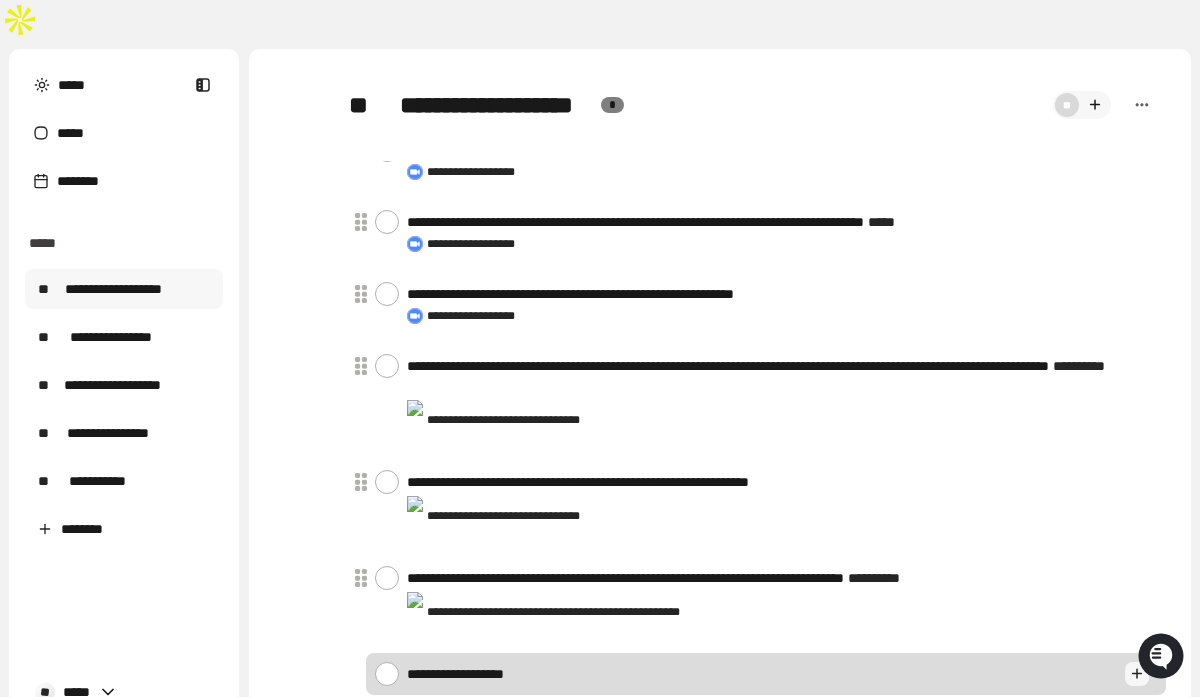 type on "*" 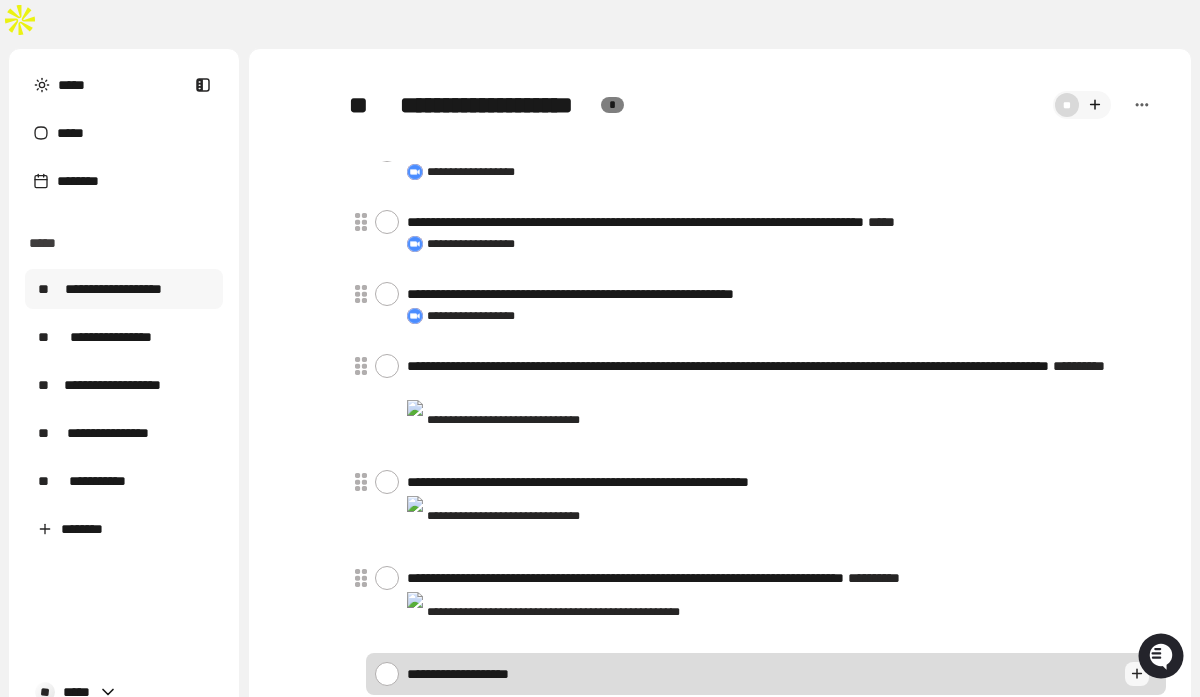 type on "*" 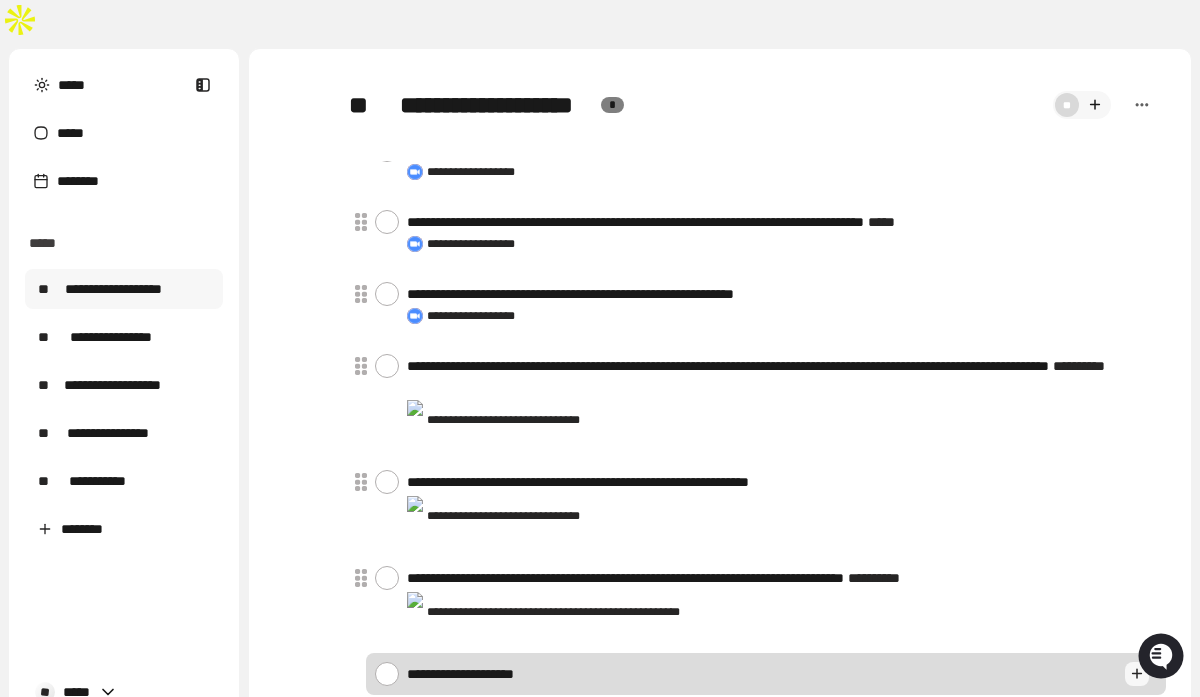type on "*" 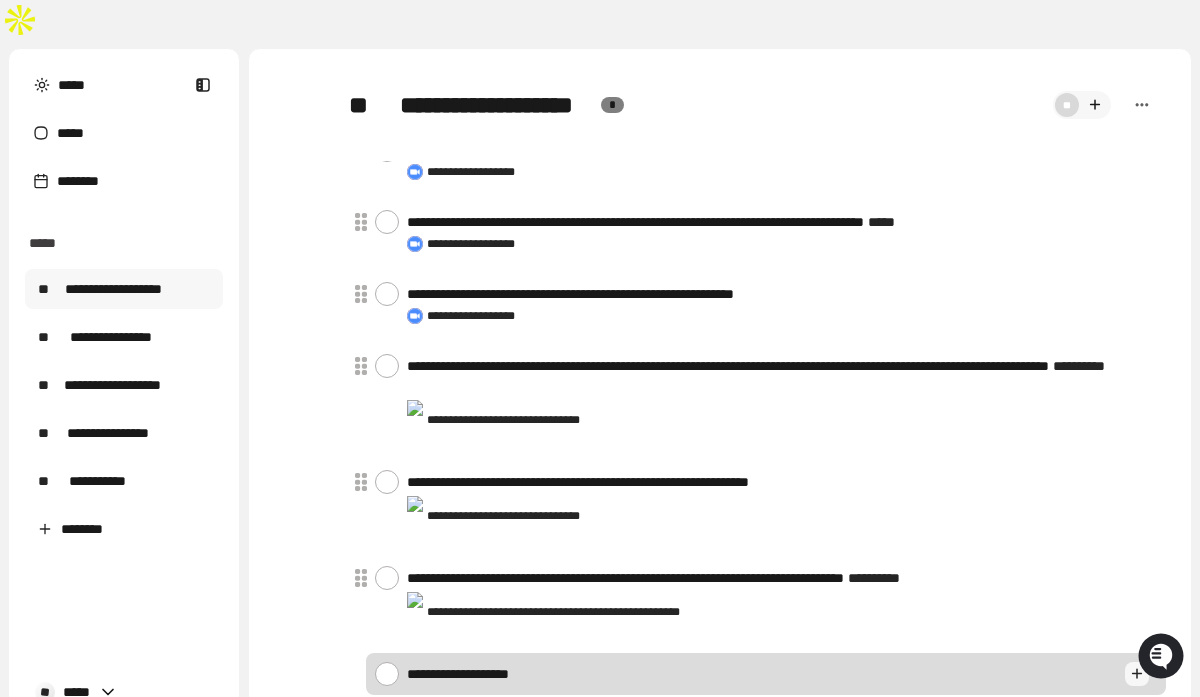 type on "*" 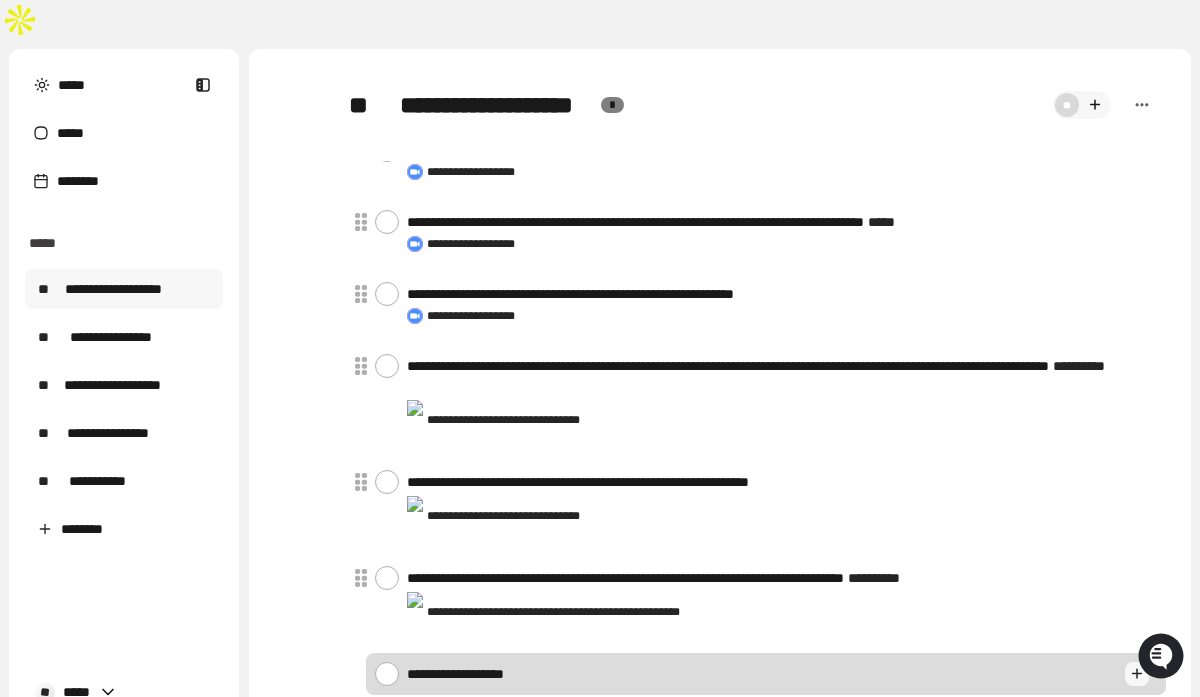 type on "*" 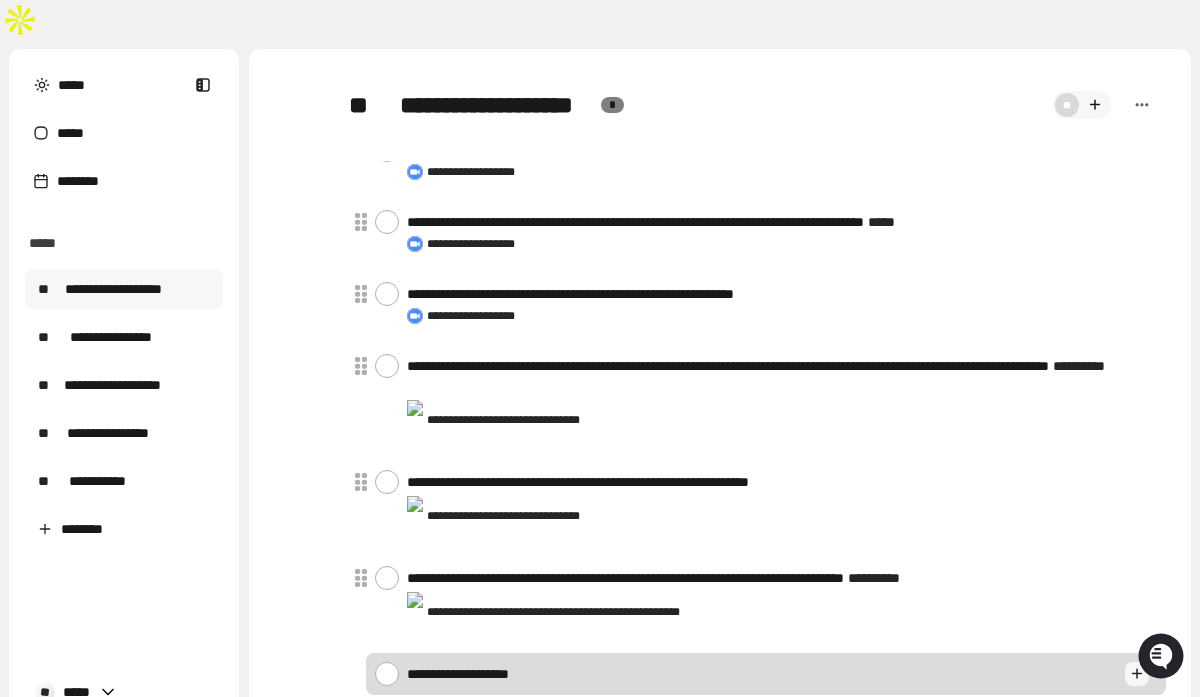 type on "*" 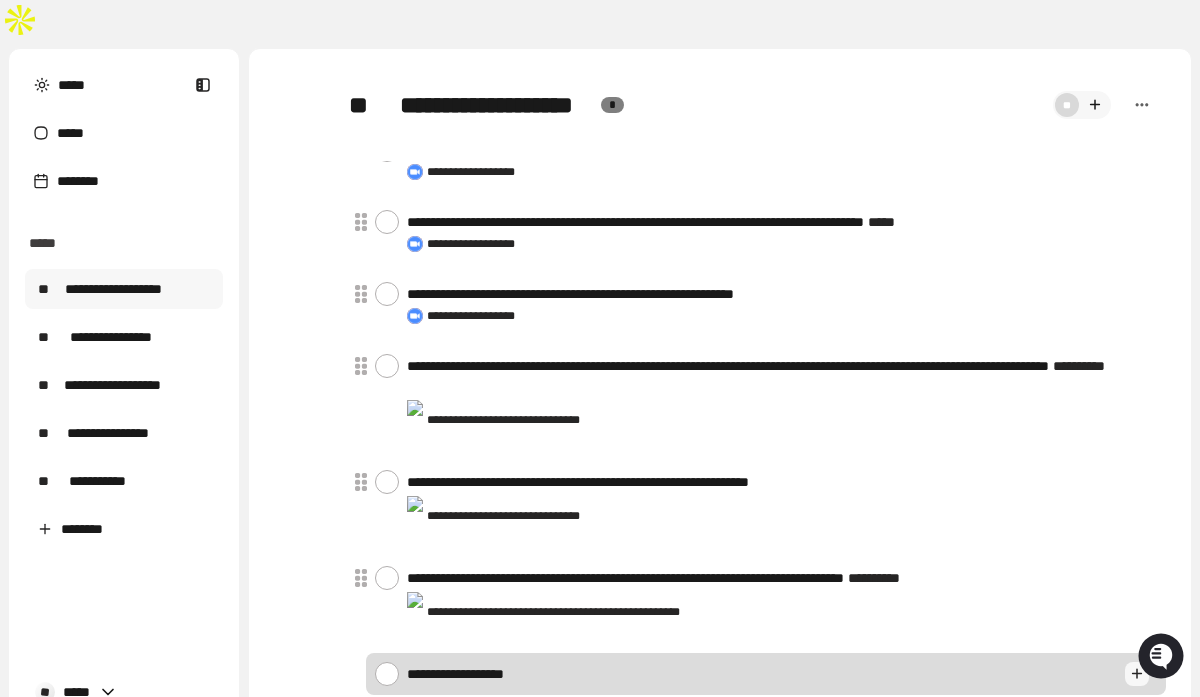 type on "*" 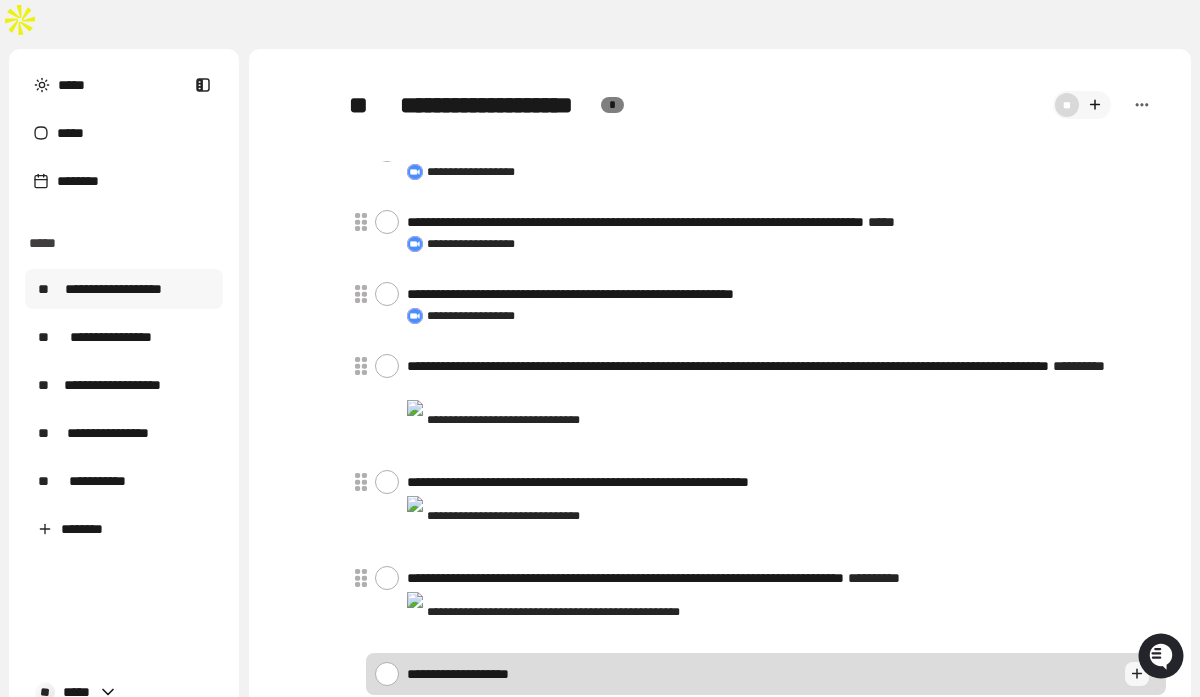 type on "*" 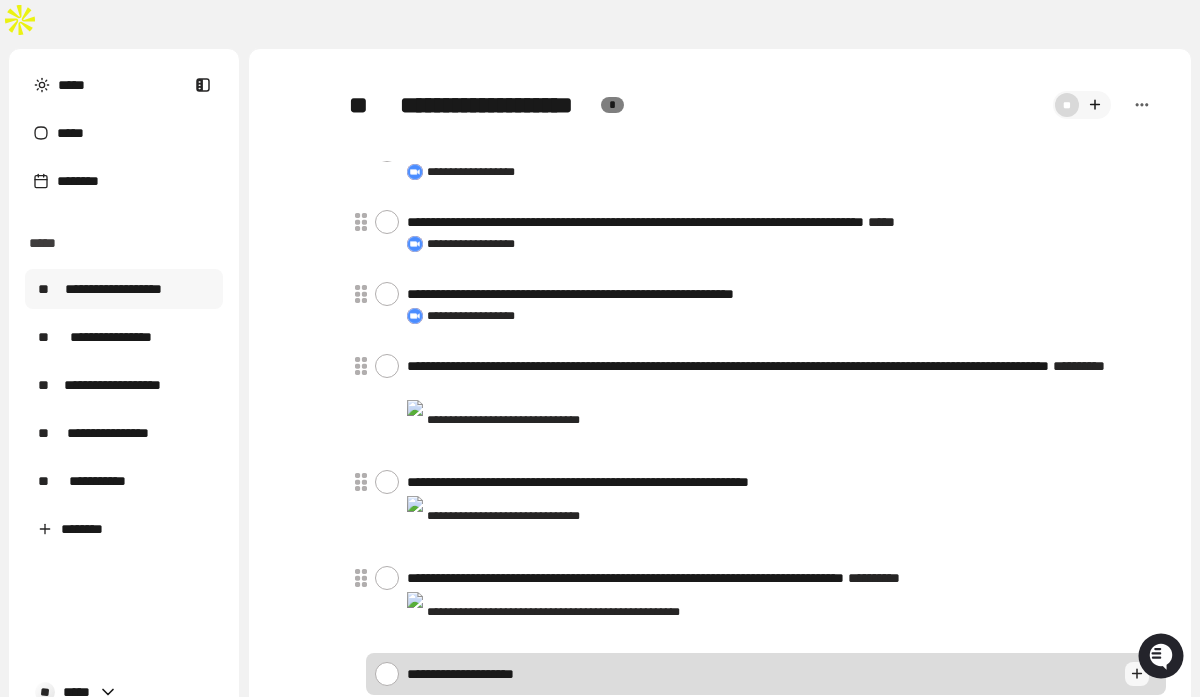 type on "*" 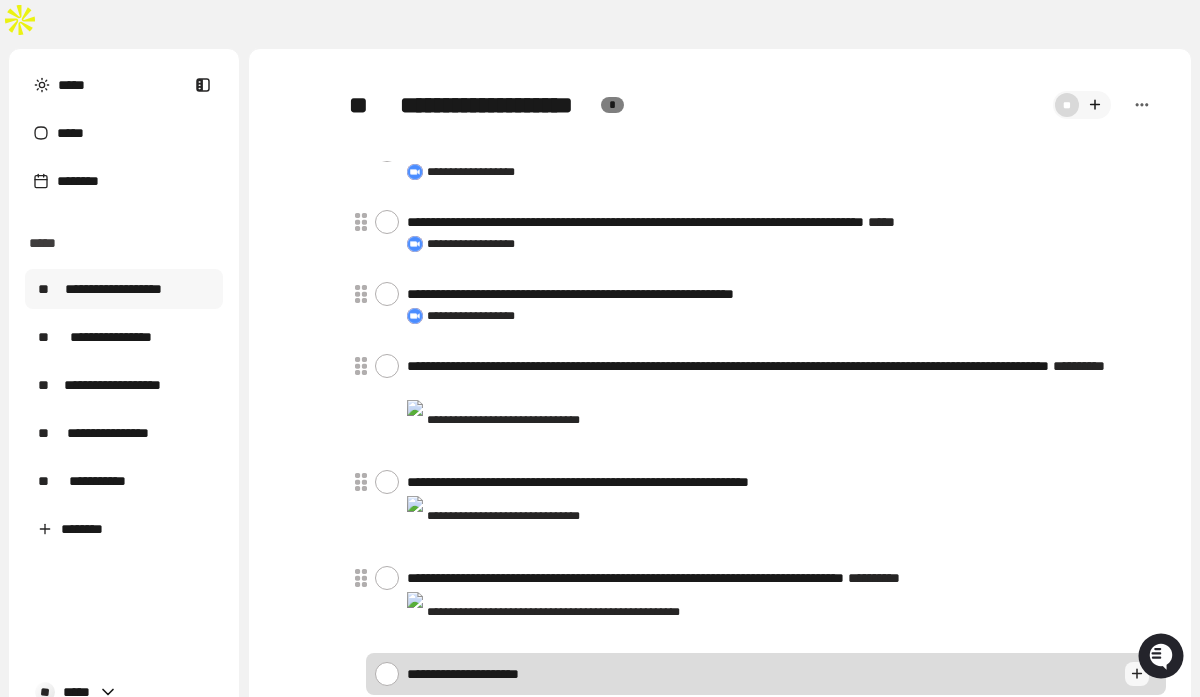 type on "*" 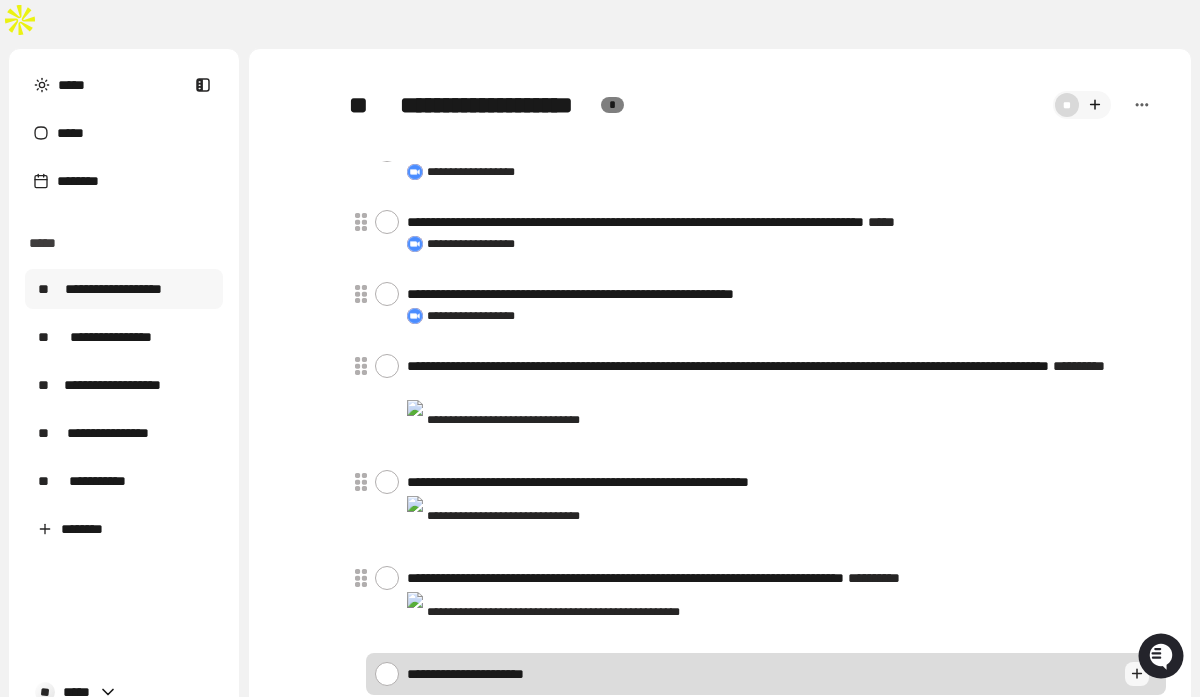 type on "*" 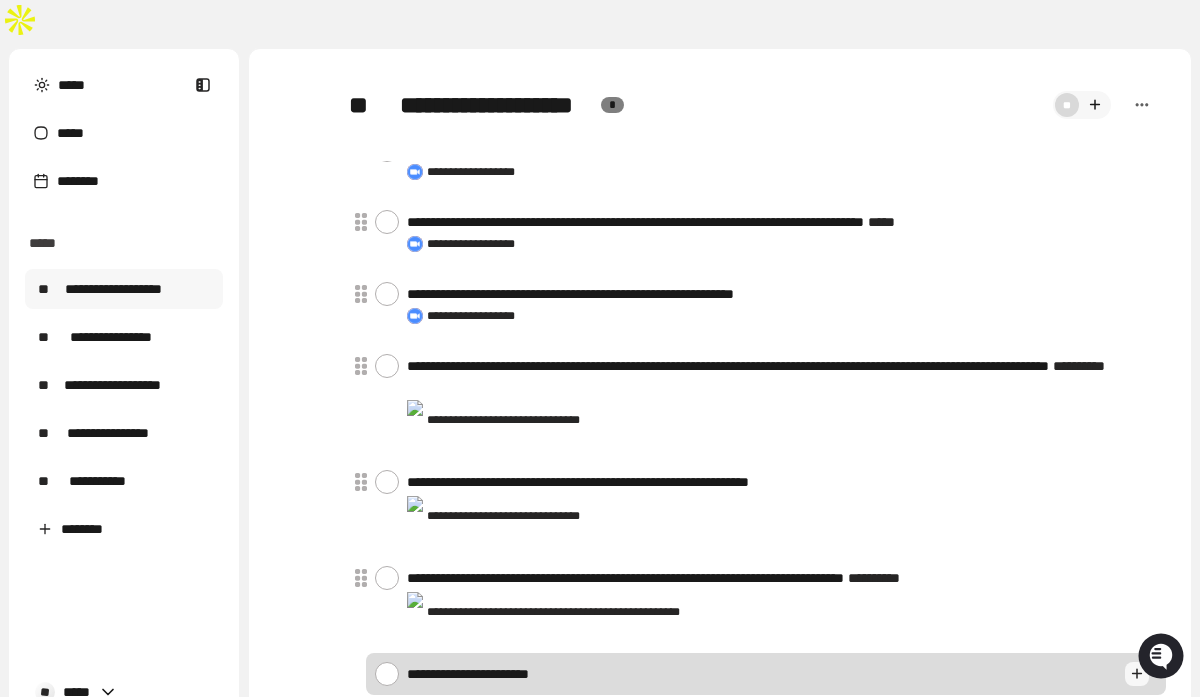 type on "*" 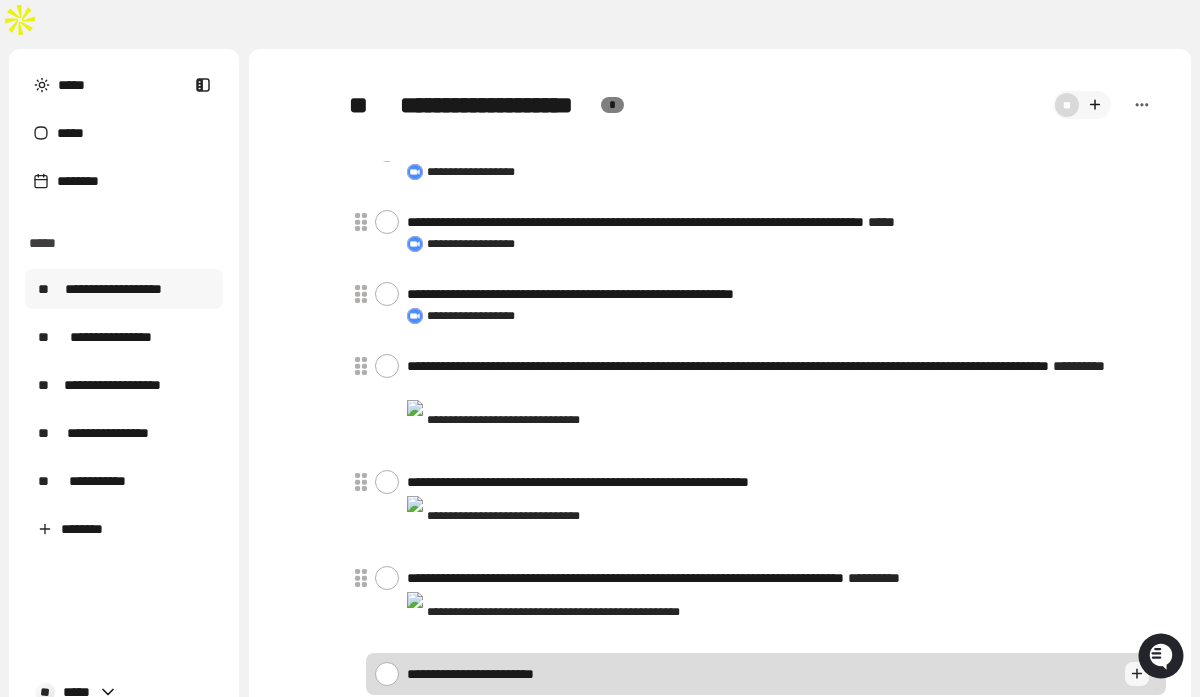 type on "*" 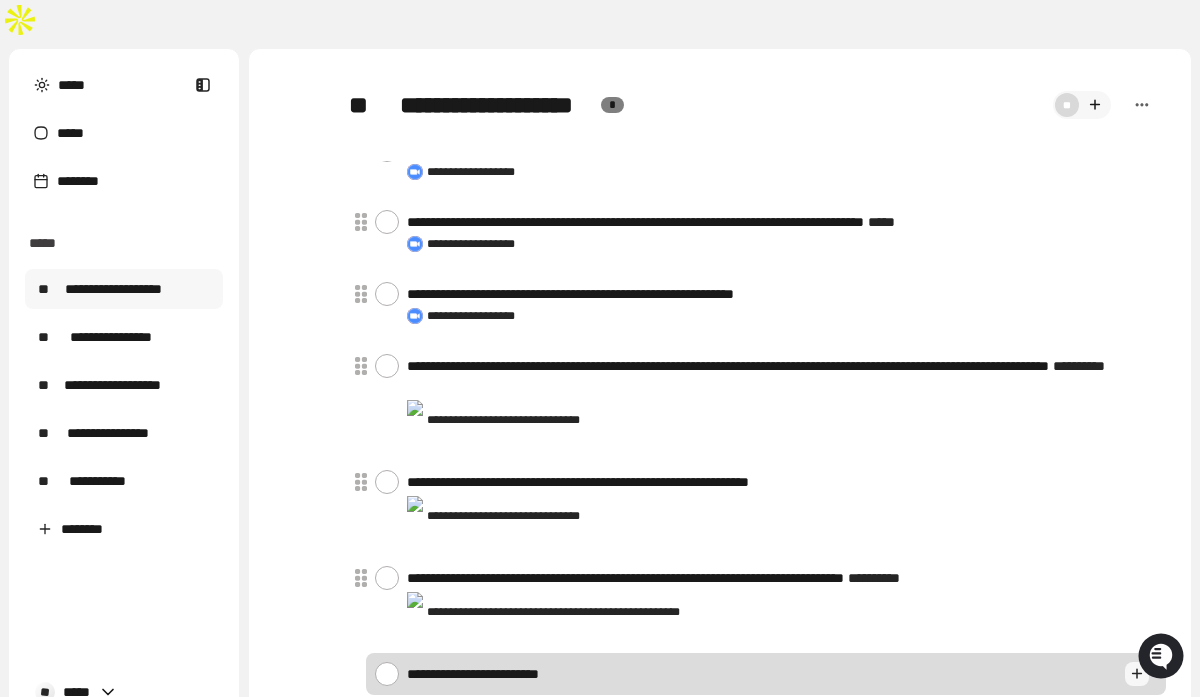 type on "*" 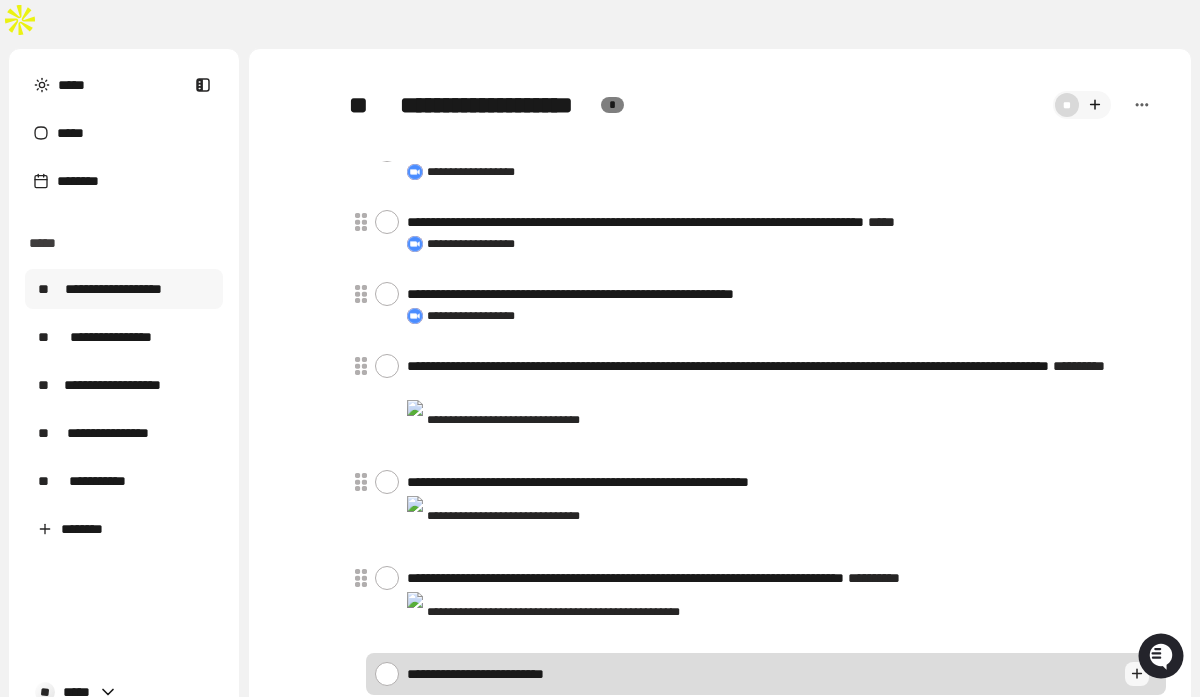type on "*" 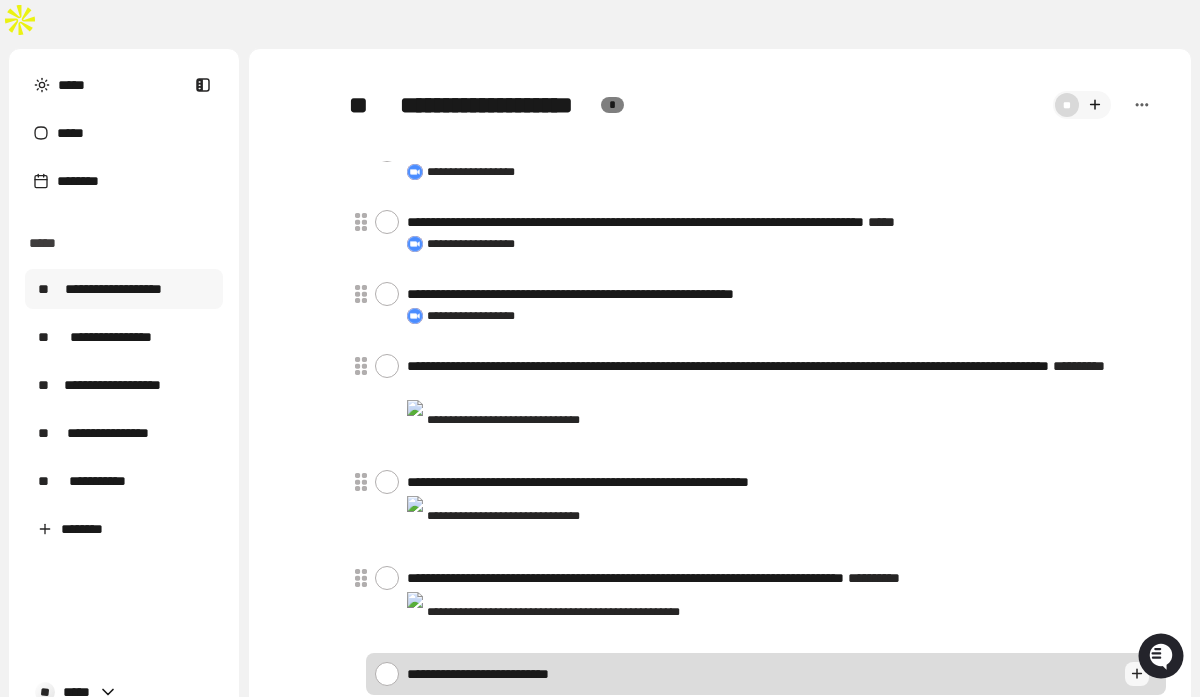 type on "*" 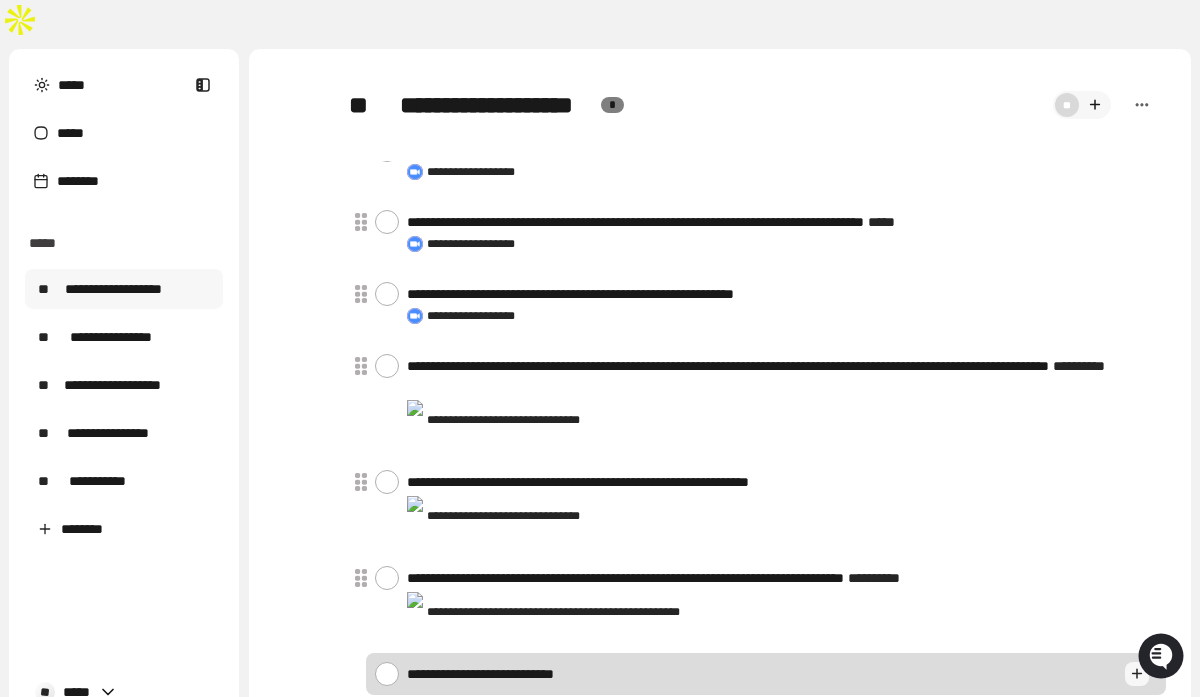 type on "*" 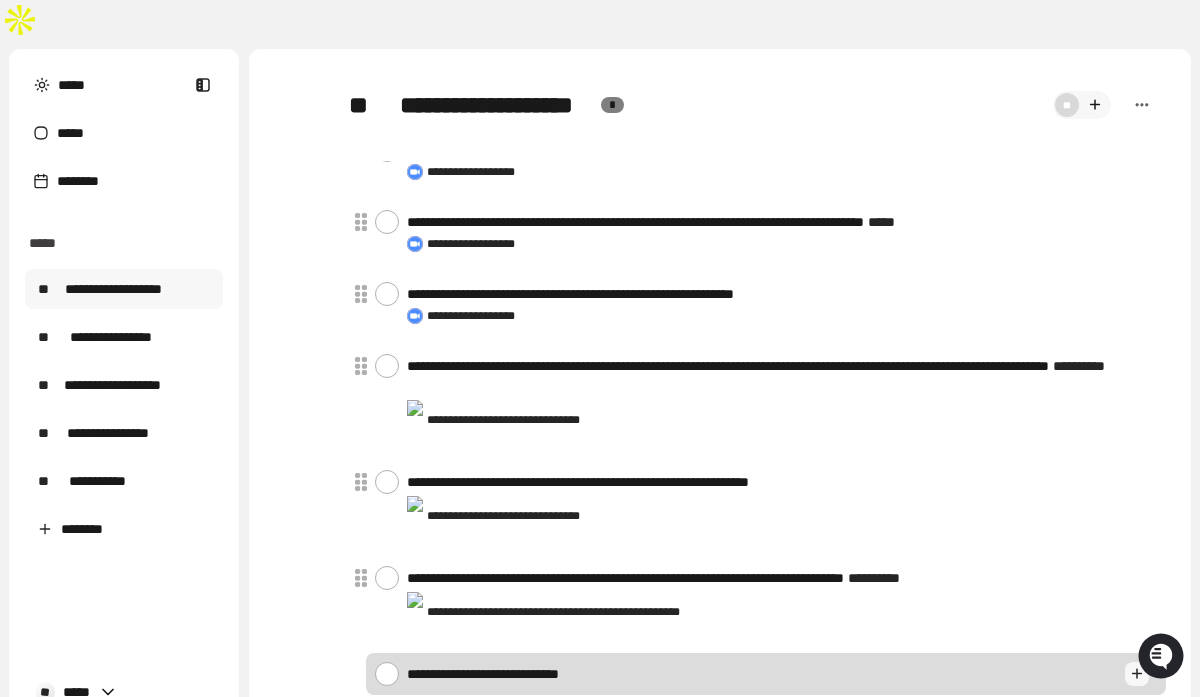 type on "*" 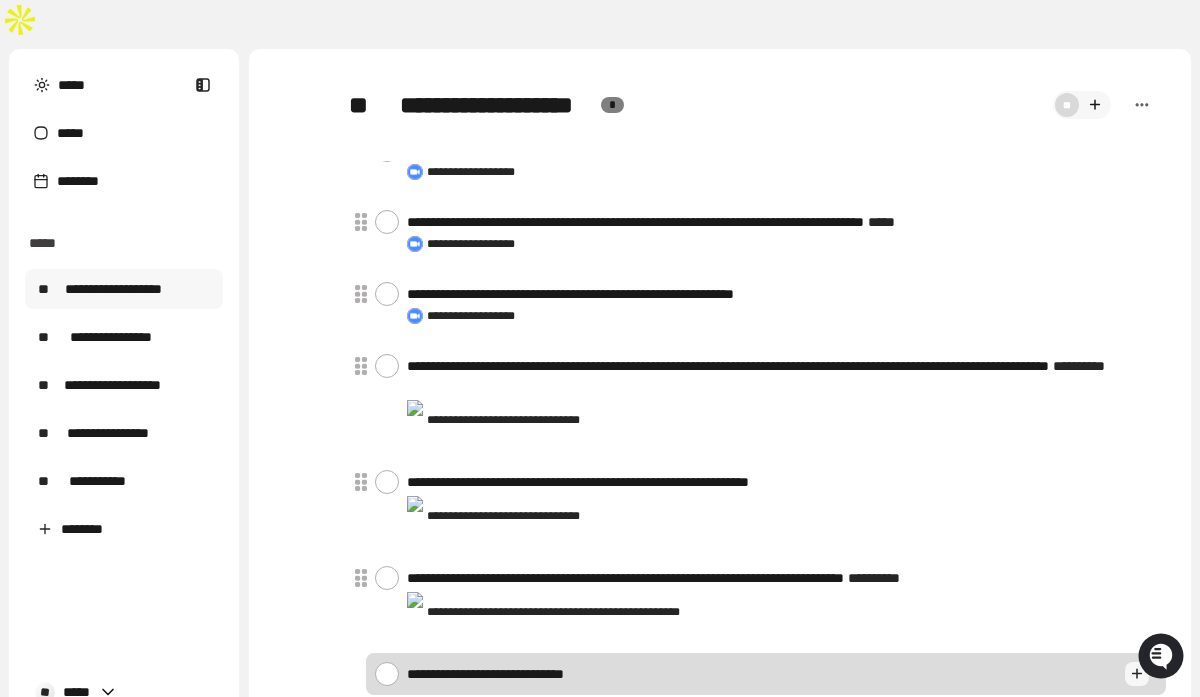 type on "*" 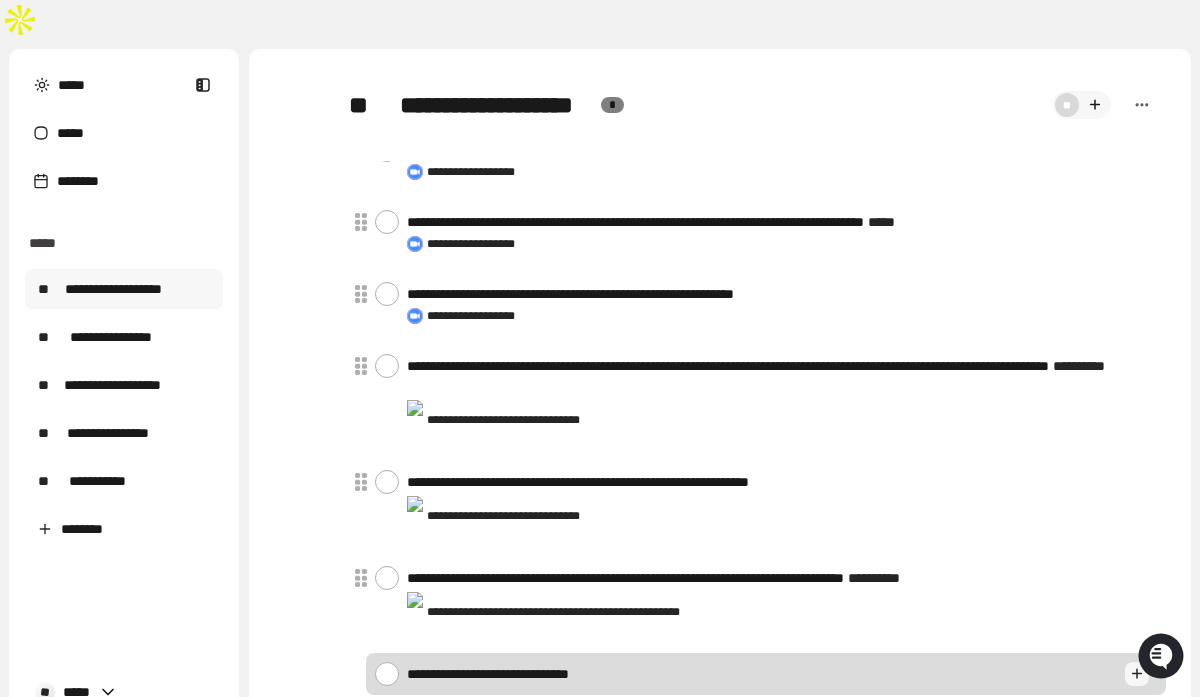type on "*" 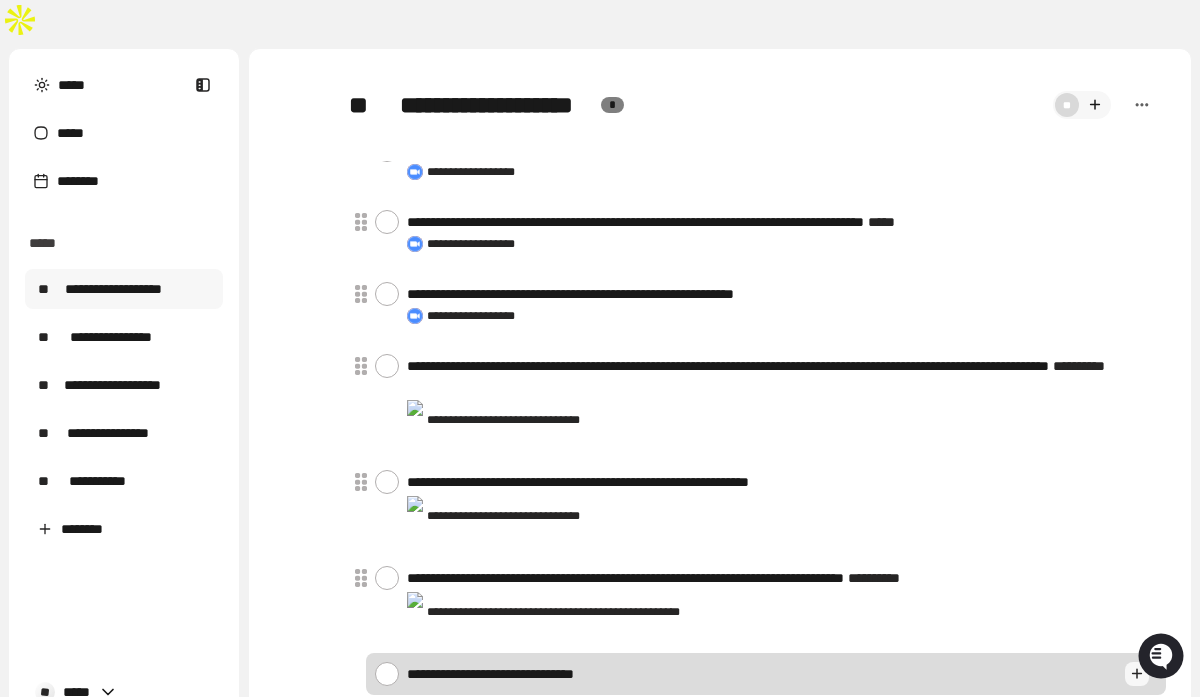 type on "**********" 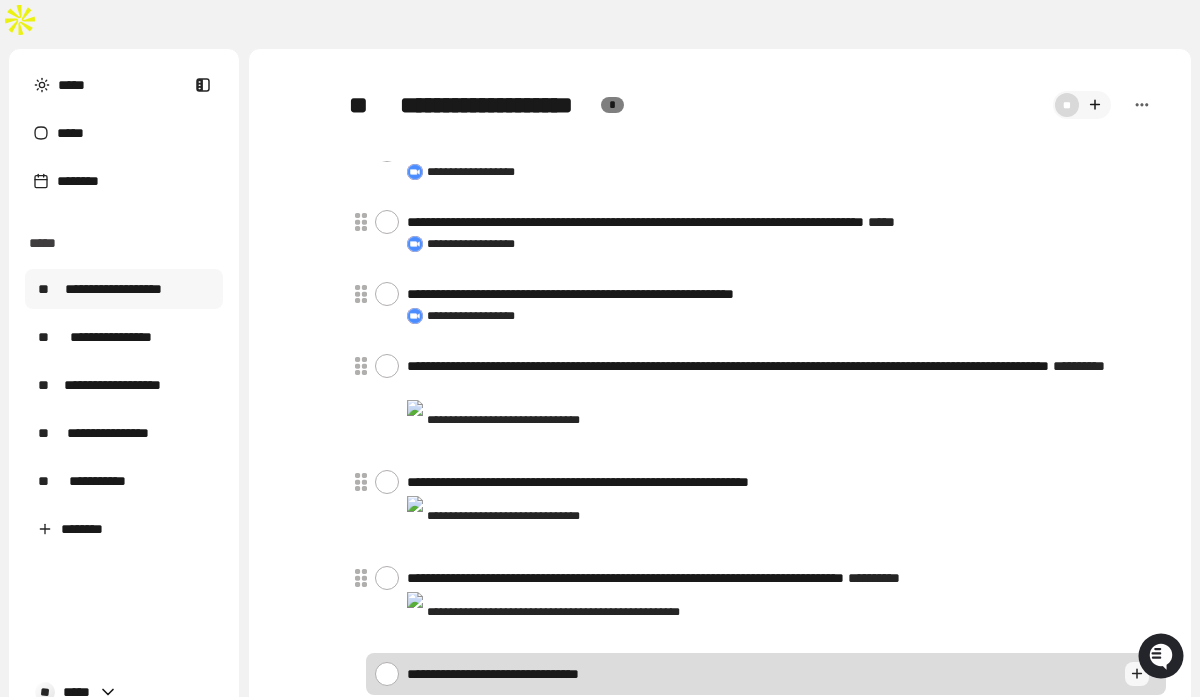 type on "*" 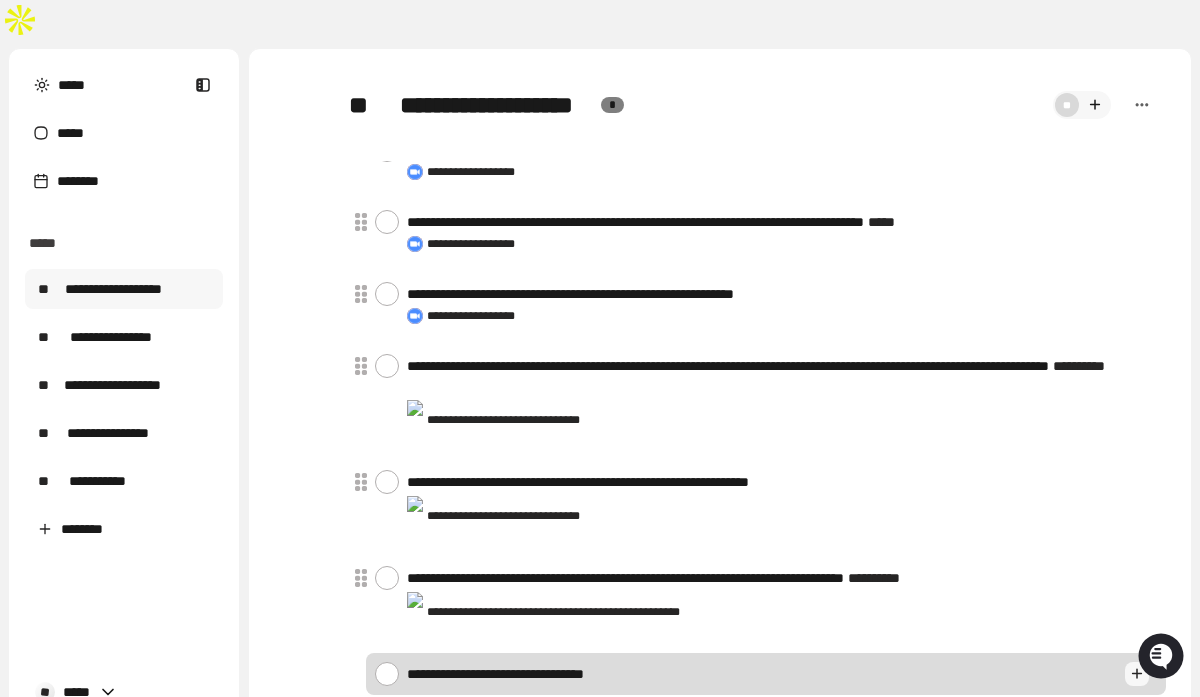 type on "*" 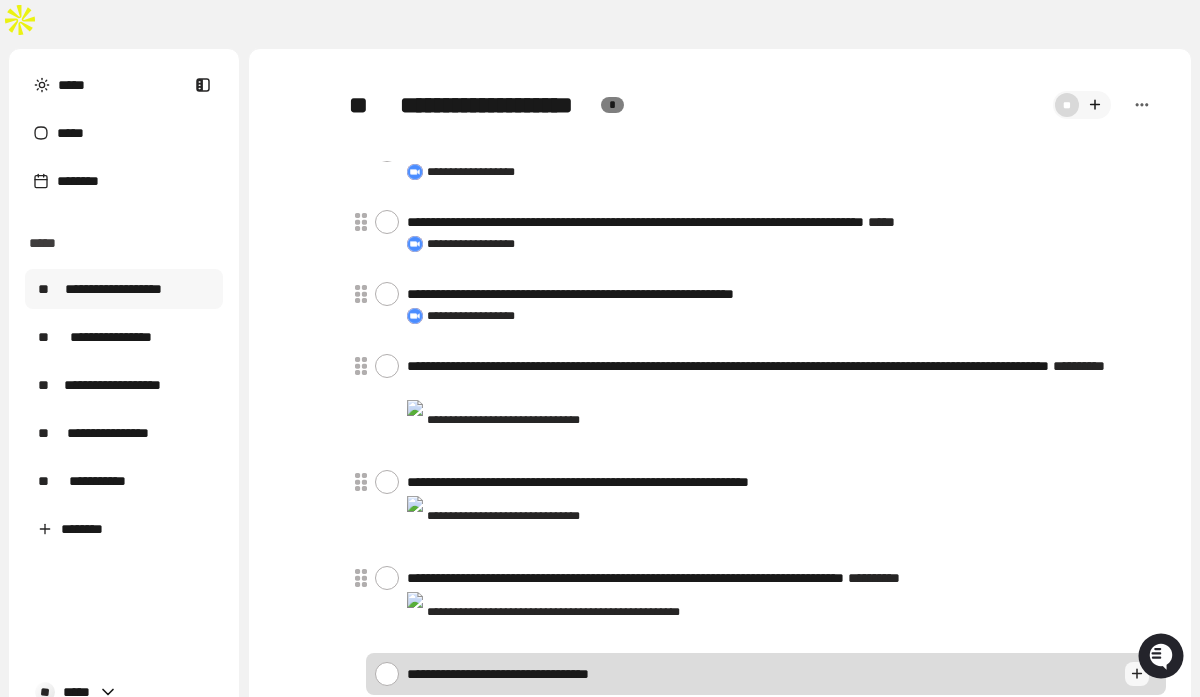 type on "**********" 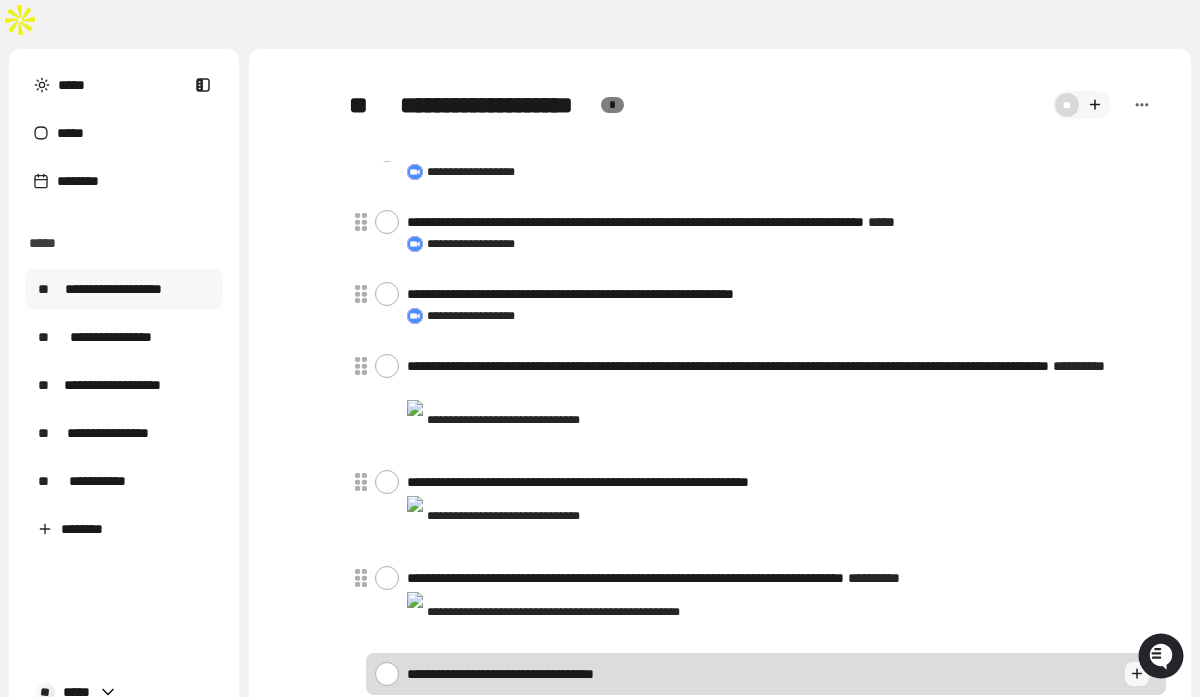 type on "*" 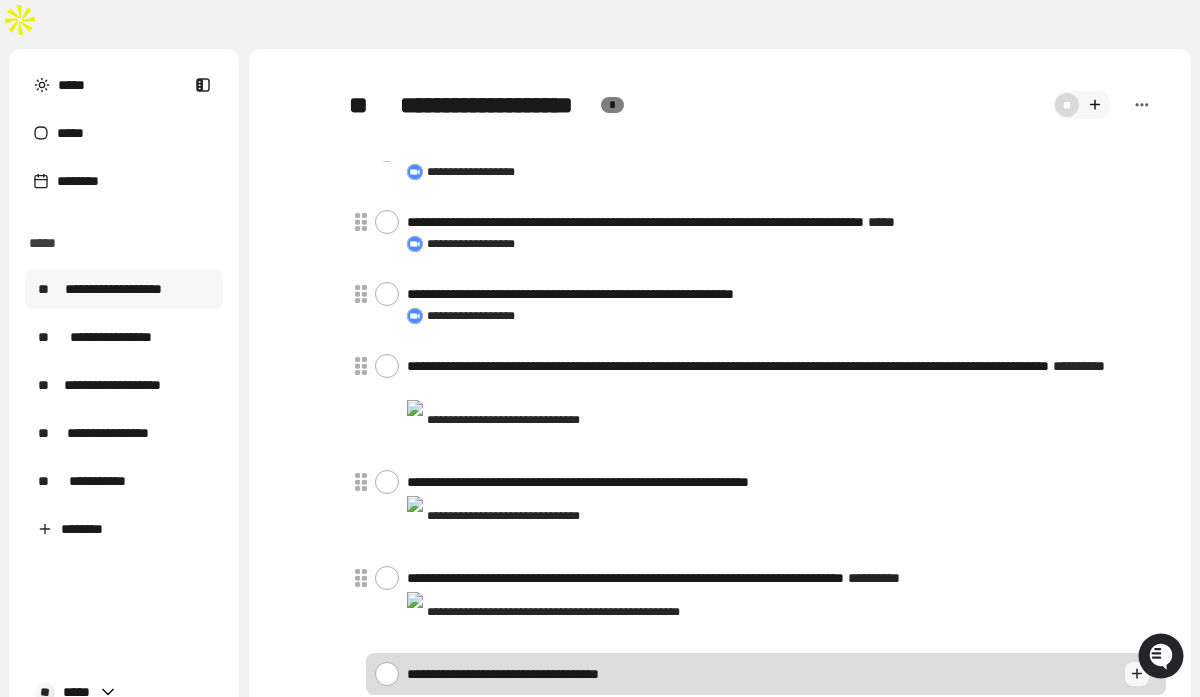 type on "*" 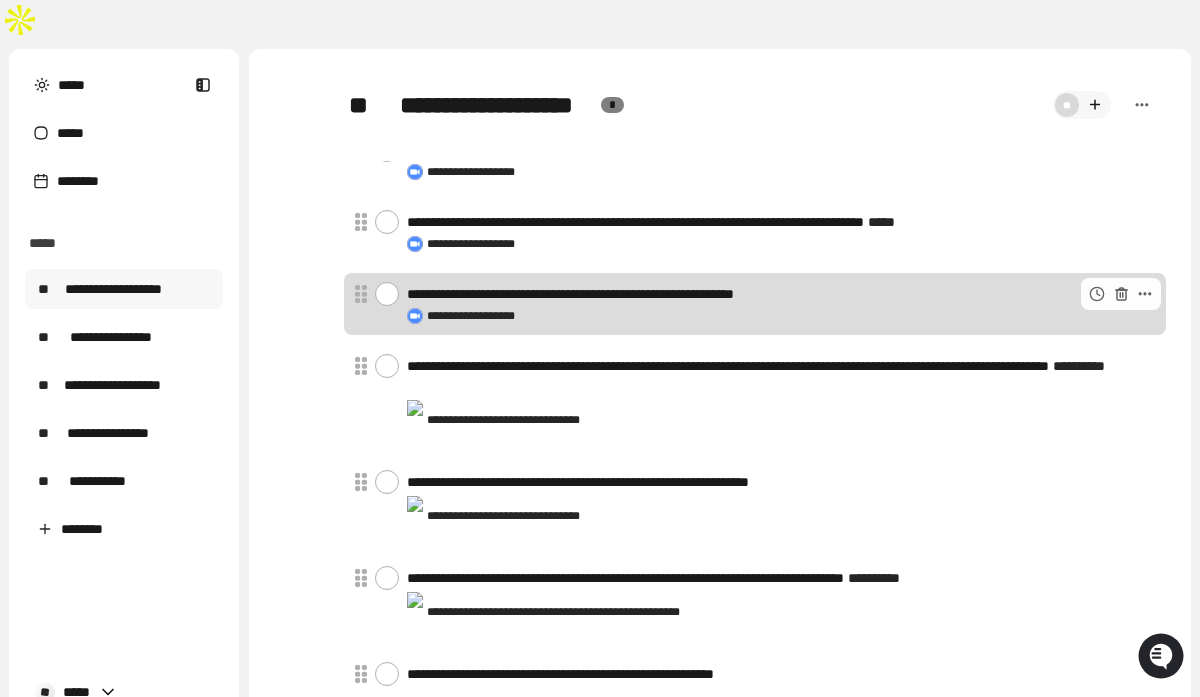 scroll, scrollTop: 89, scrollLeft: 0, axis: vertical 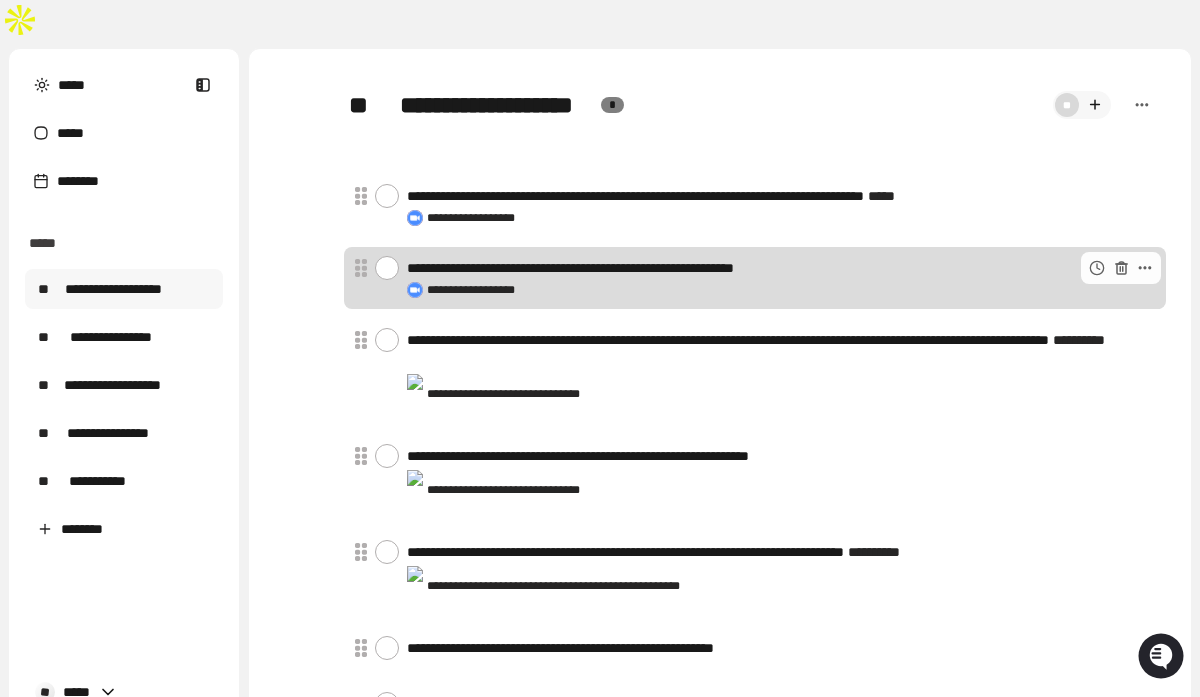 click on "**********" at bounding box center [782, 278] 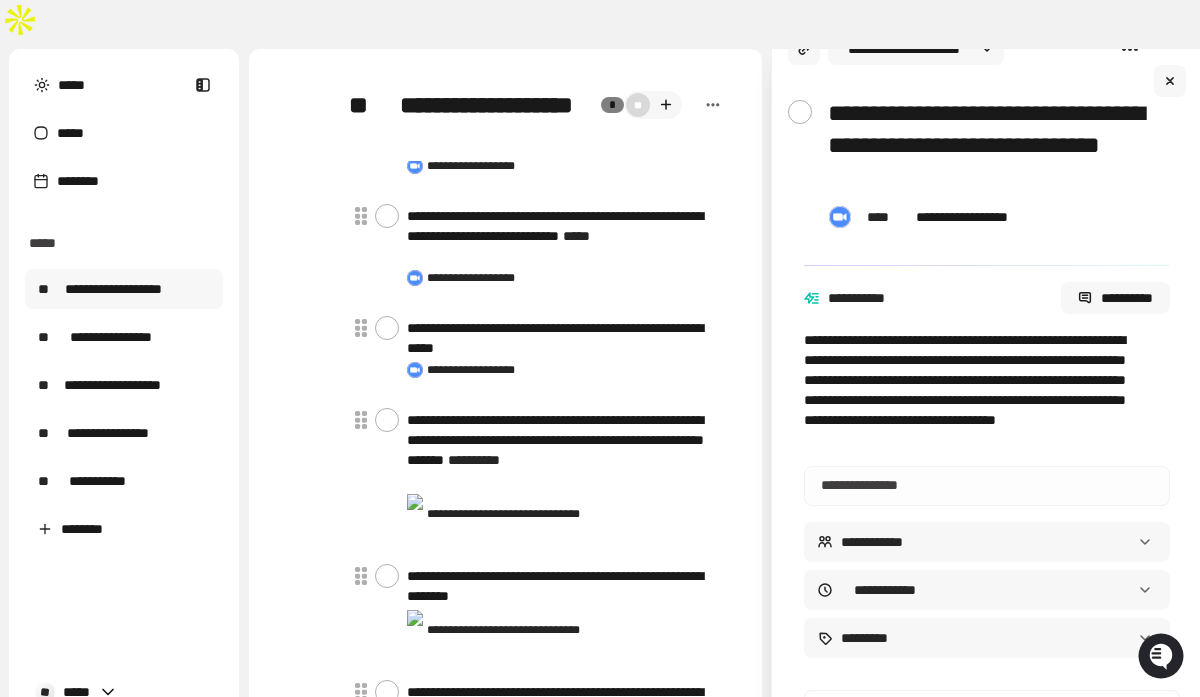 scroll, scrollTop: 42, scrollLeft: 0, axis: vertical 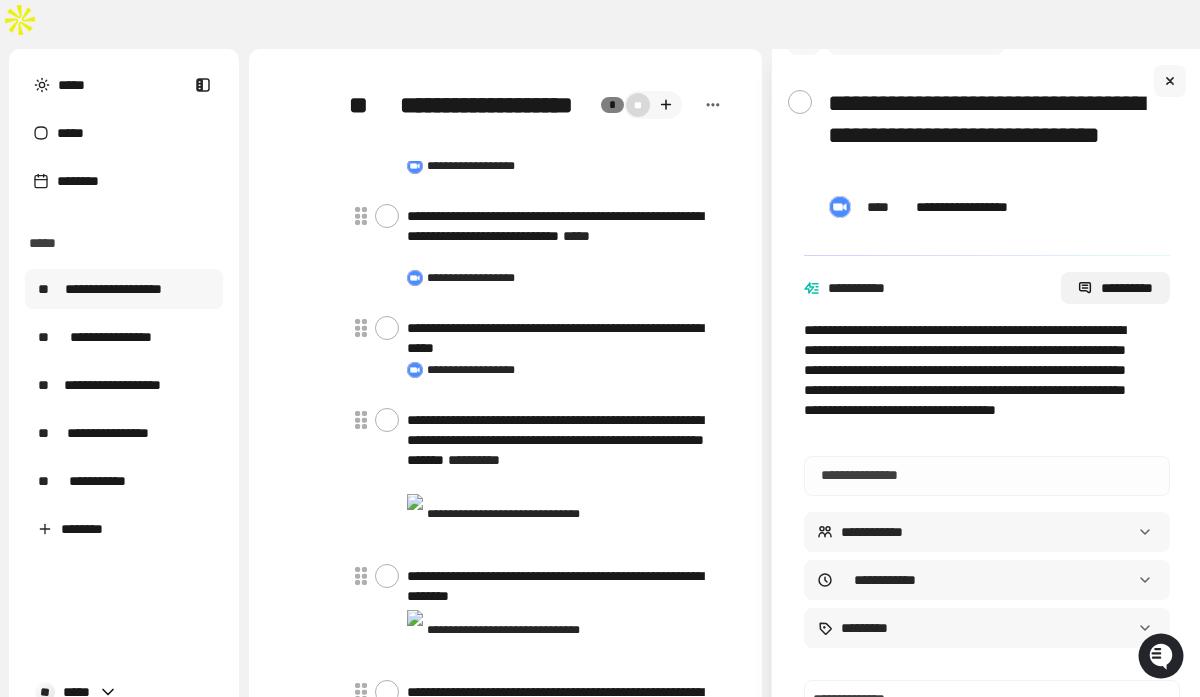 click on "**********" at bounding box center (1115, 288) 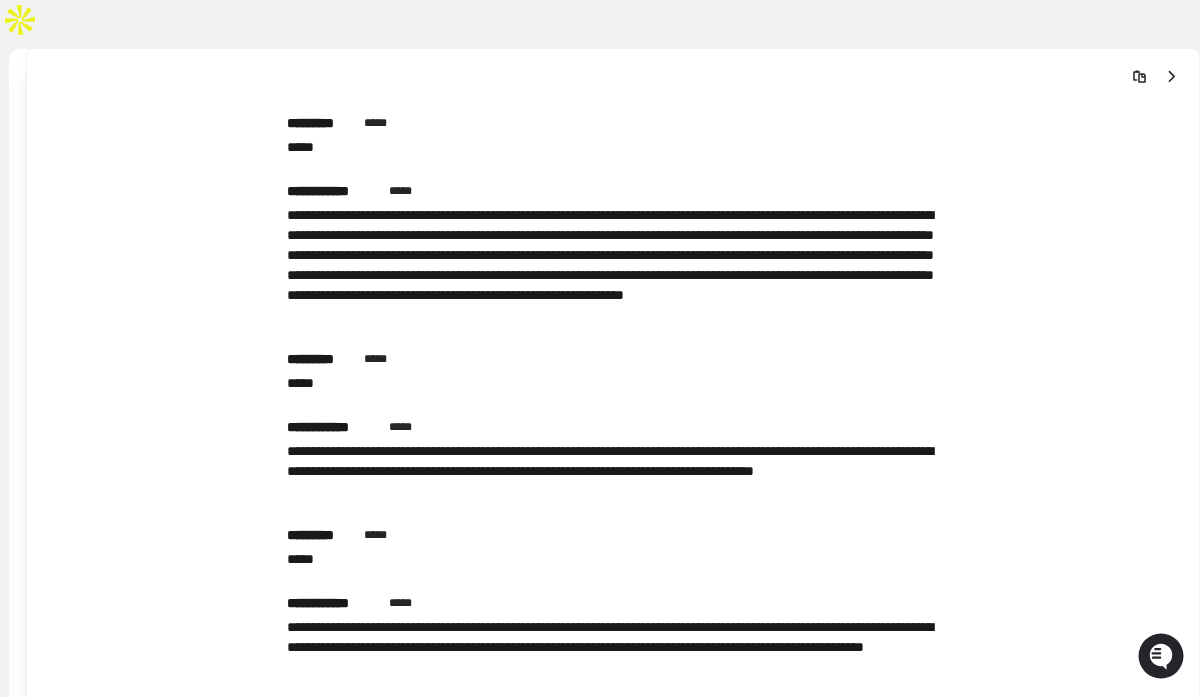 scroll, scrollTop: 18956, scrollLeft: 0, axis: vertical 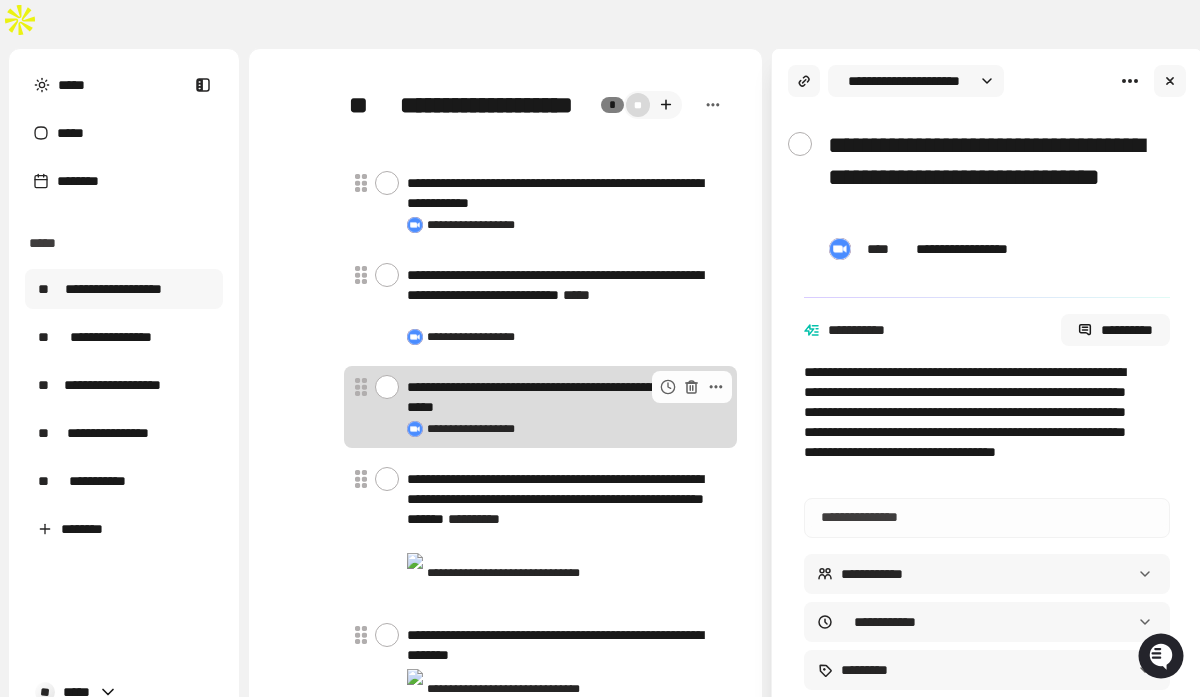 click on "**********" at bounding box center (563, 397) 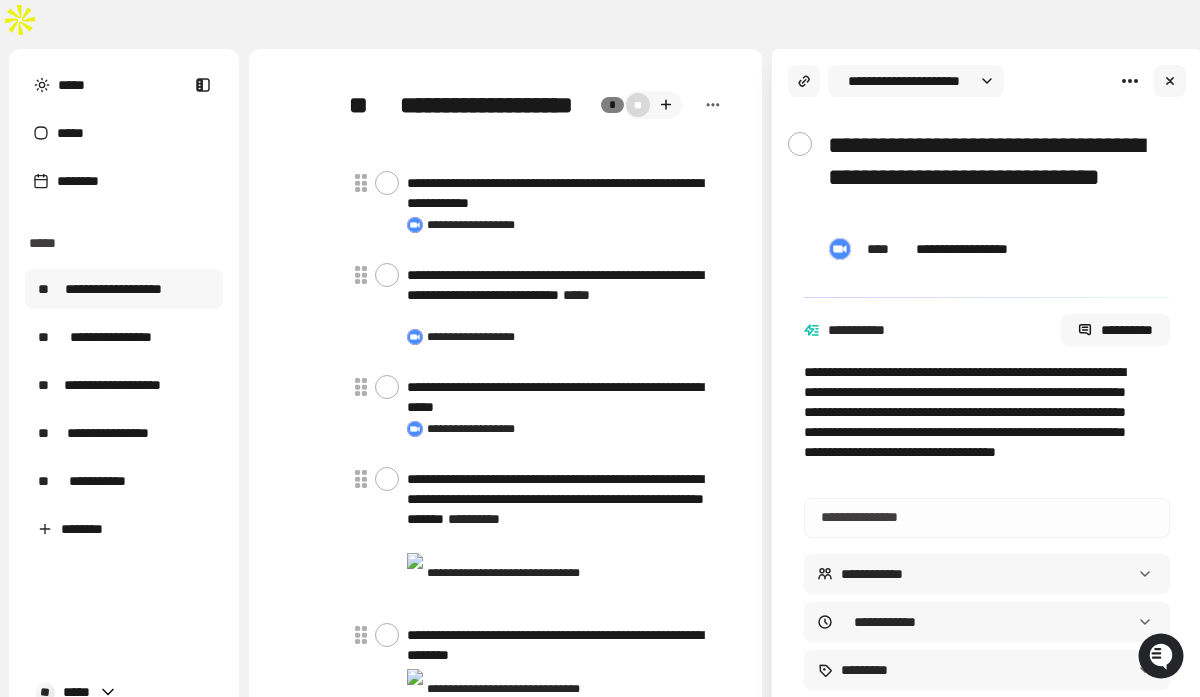 click on "**********" at bounding box center (995, 177) 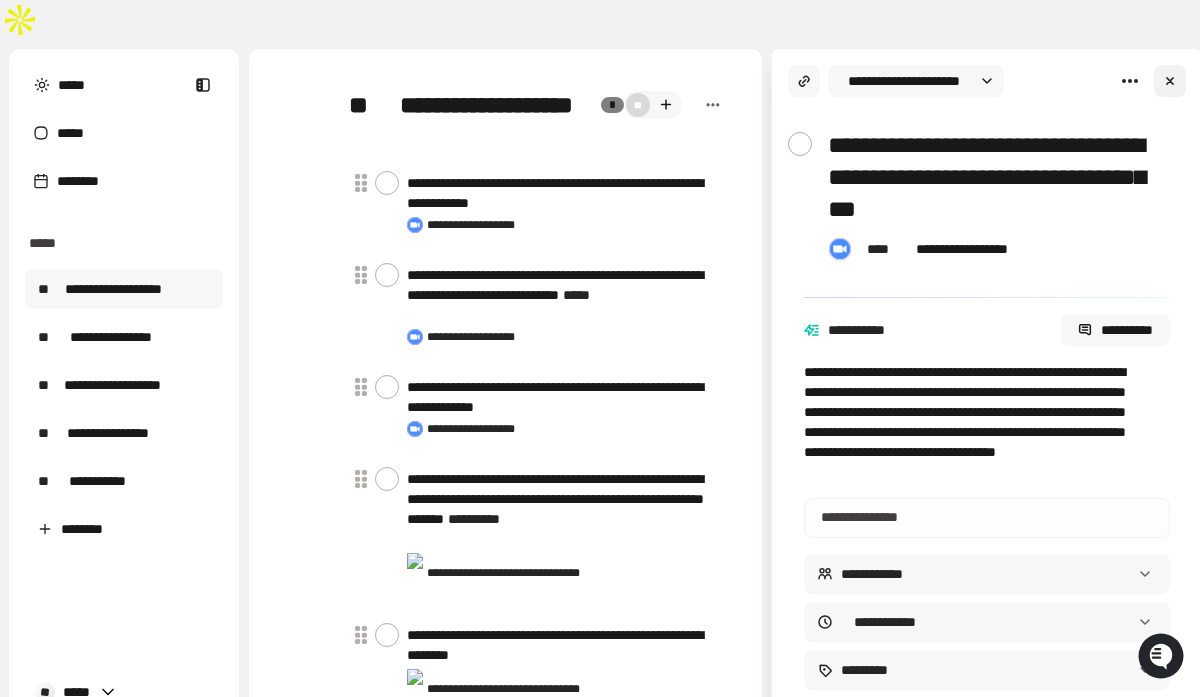 click at bounding box center [1170, 81] 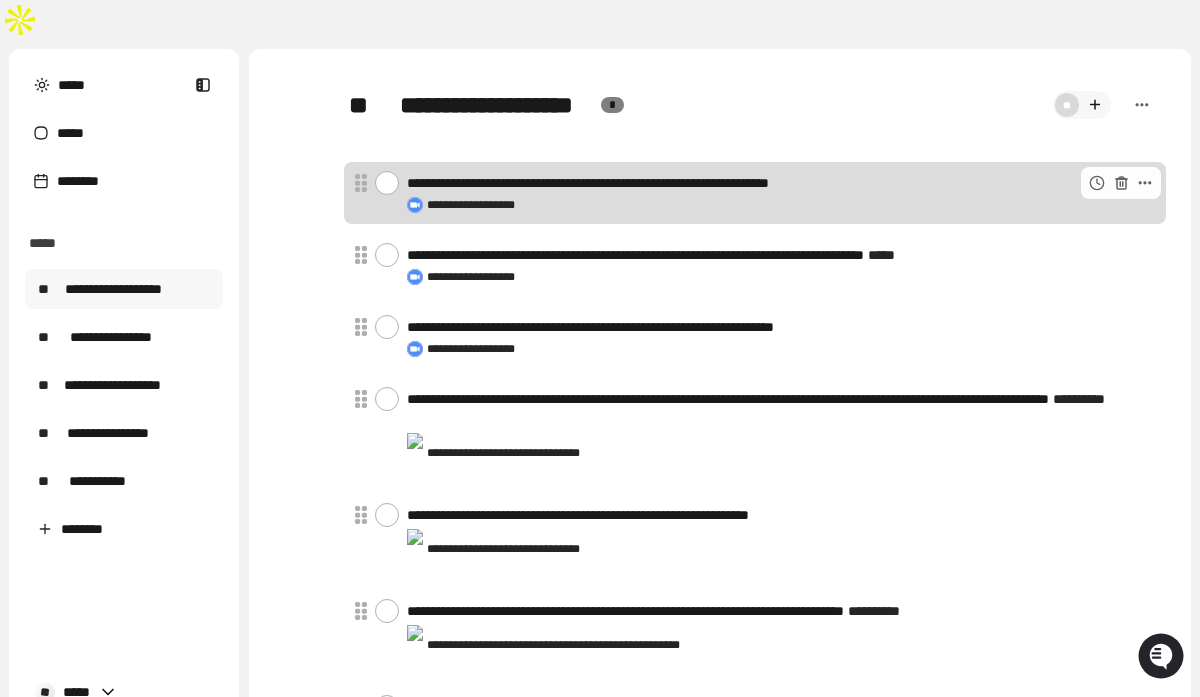 click on "**********" at bounding box center (782, 205) 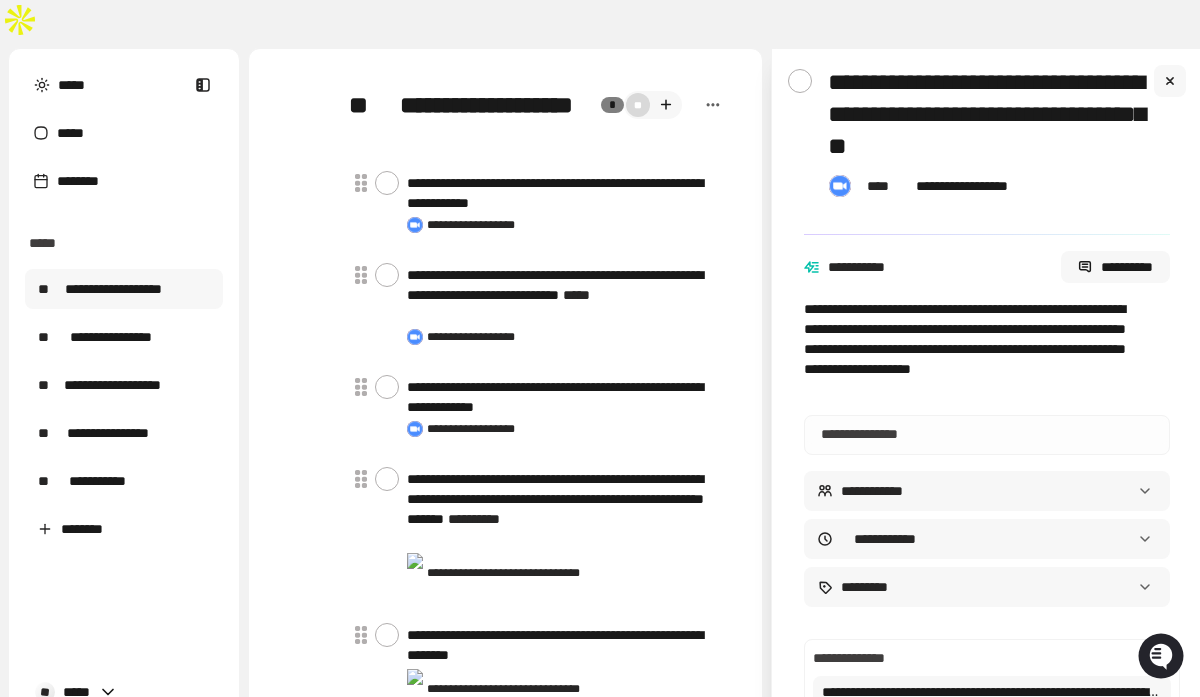 scroll, scrollTop: 68, scrollLeft: 0, axis: vertical 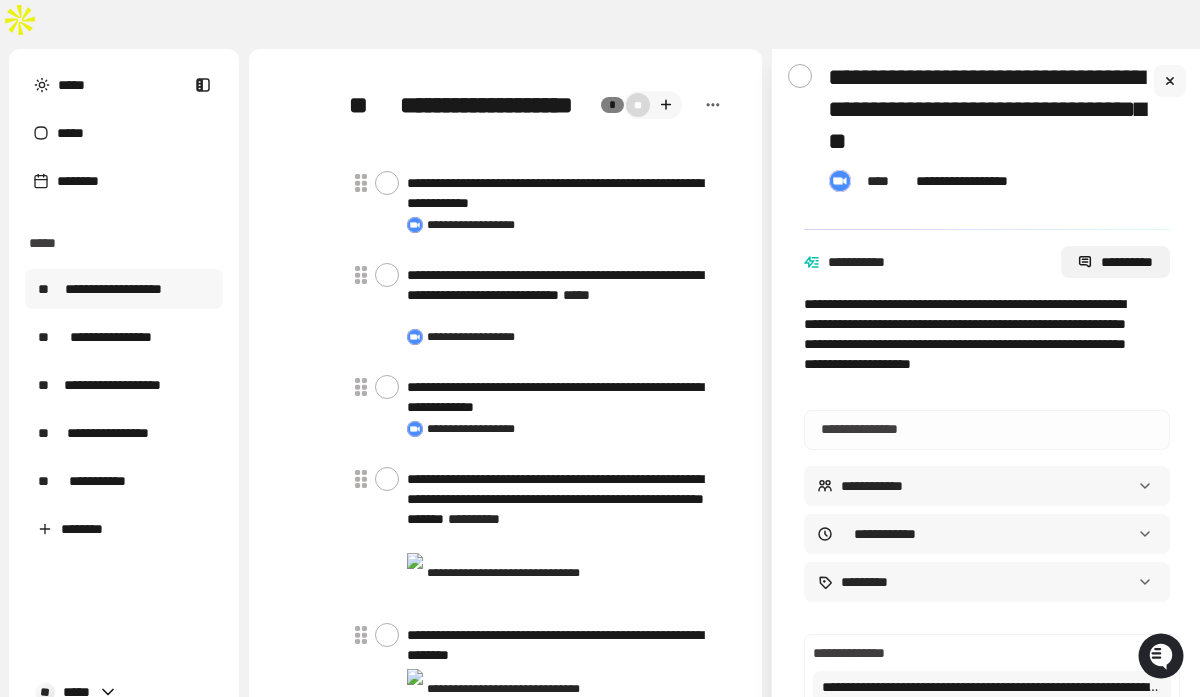 click on "**********" at bounding box center [1115, 262] 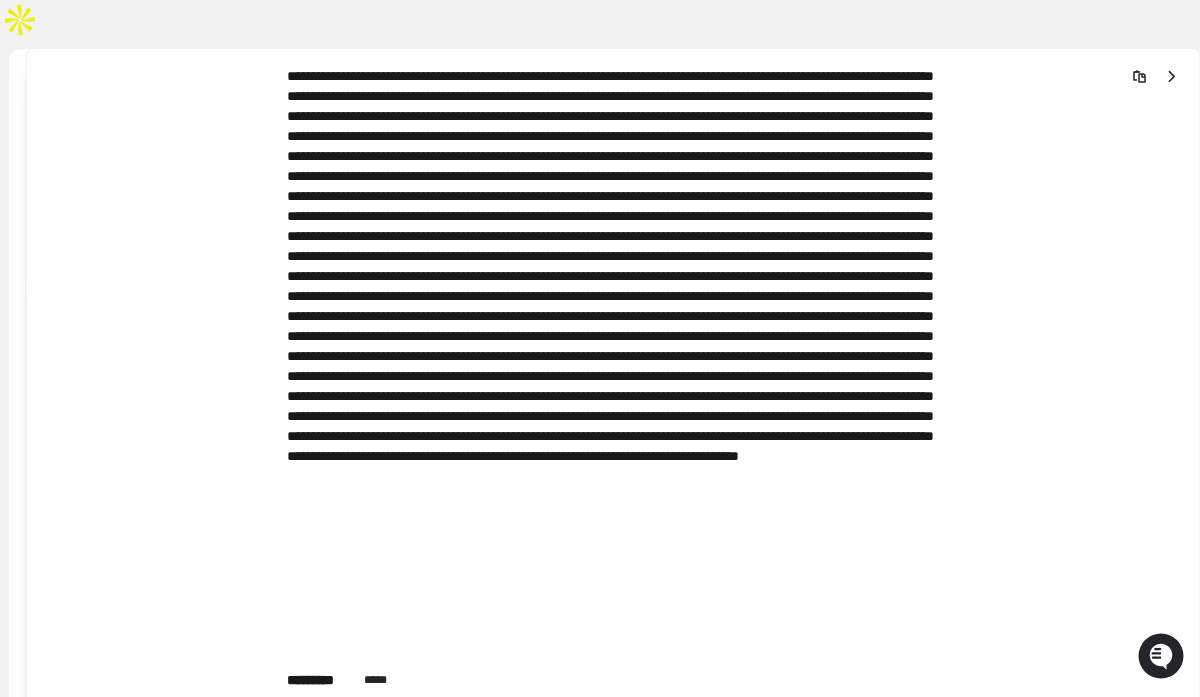 scroll, scrollTop: 3536, scrollLeft: 0, axis: vertical 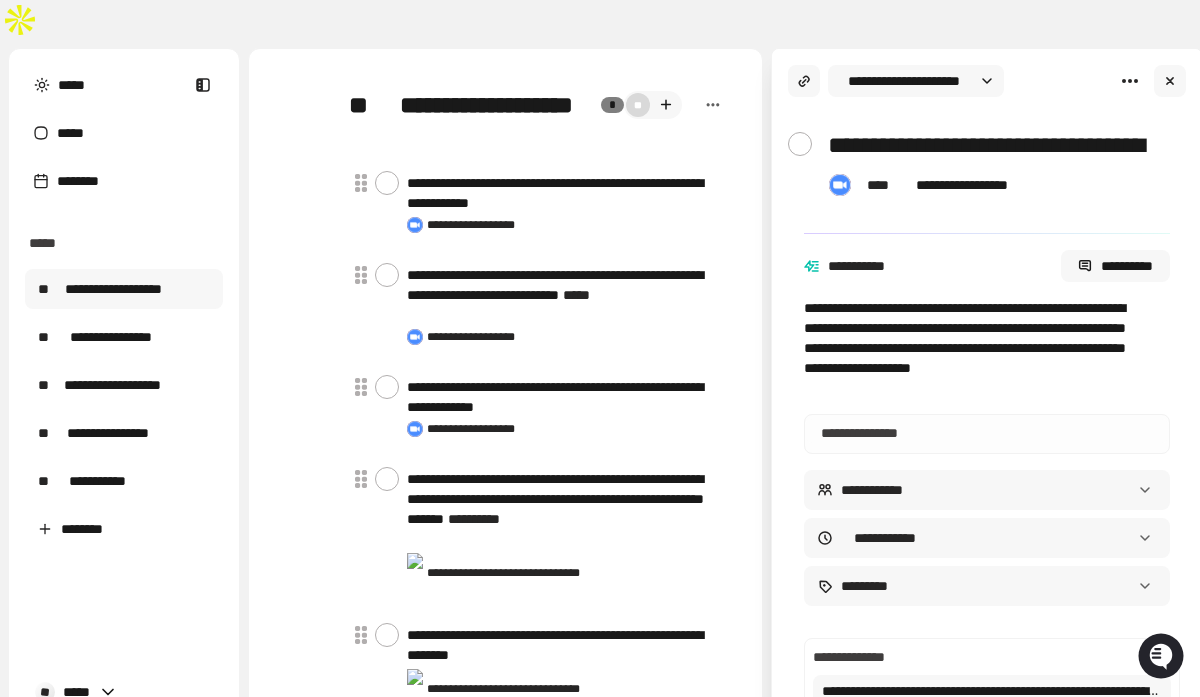click on "**********" at bounding box center (995, 145) 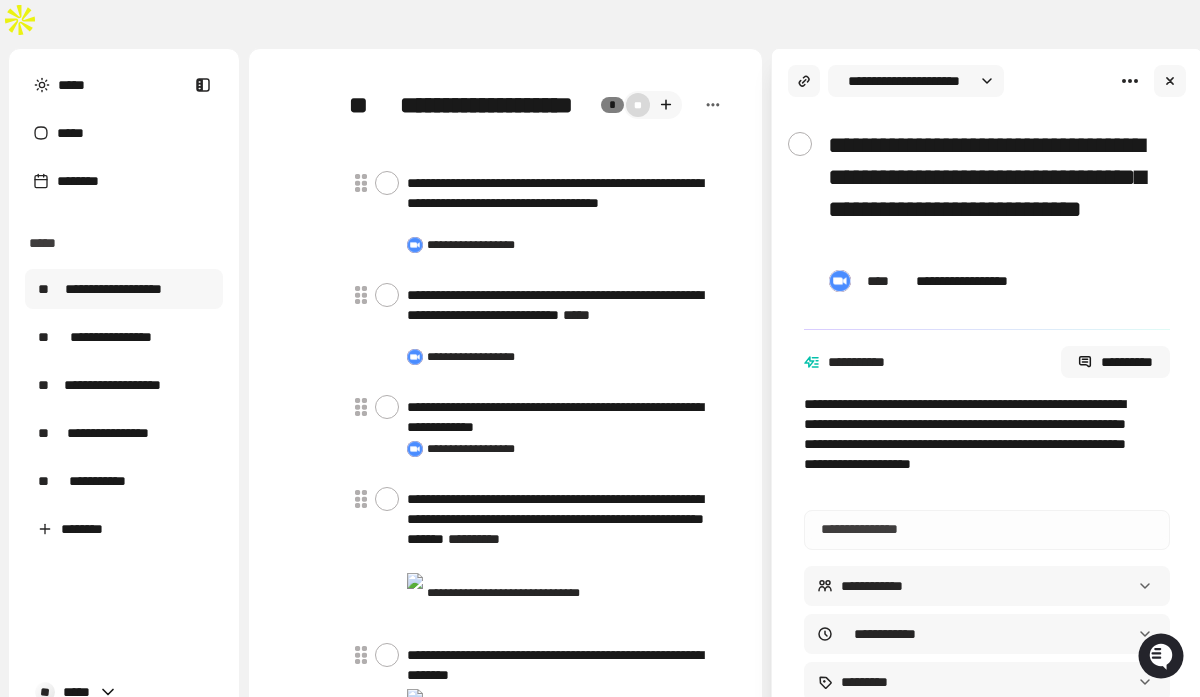 click on "**********" at bounding box center (995, 193) 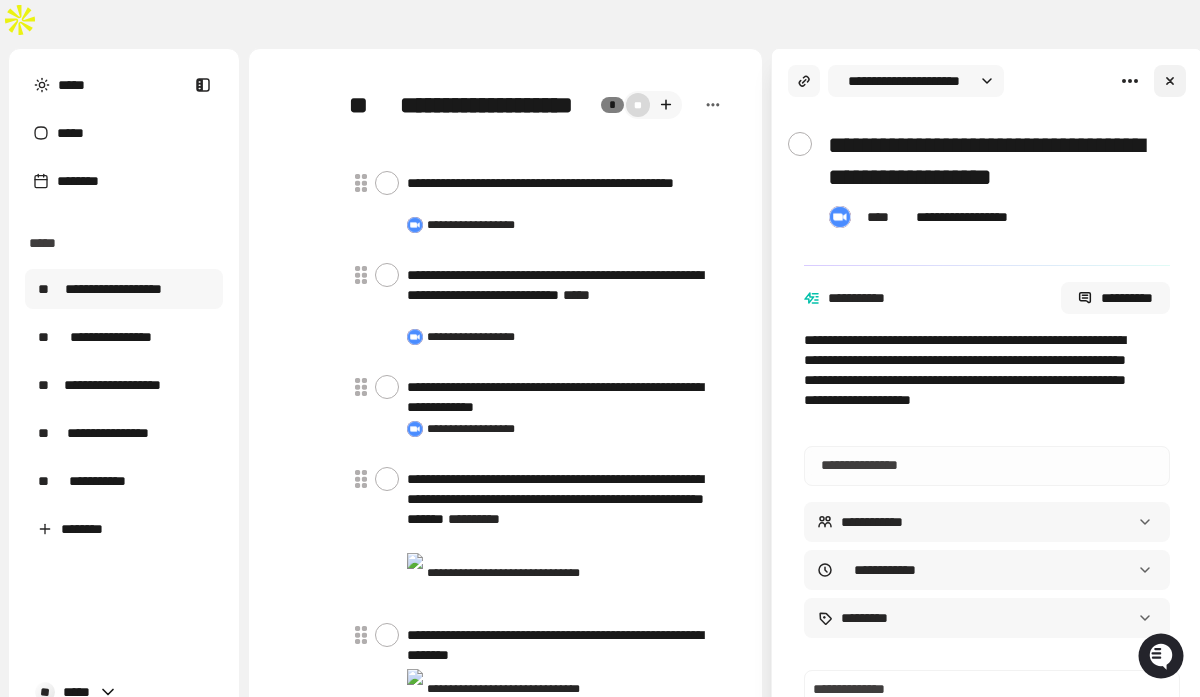 click at bounding box center (1170, 81) 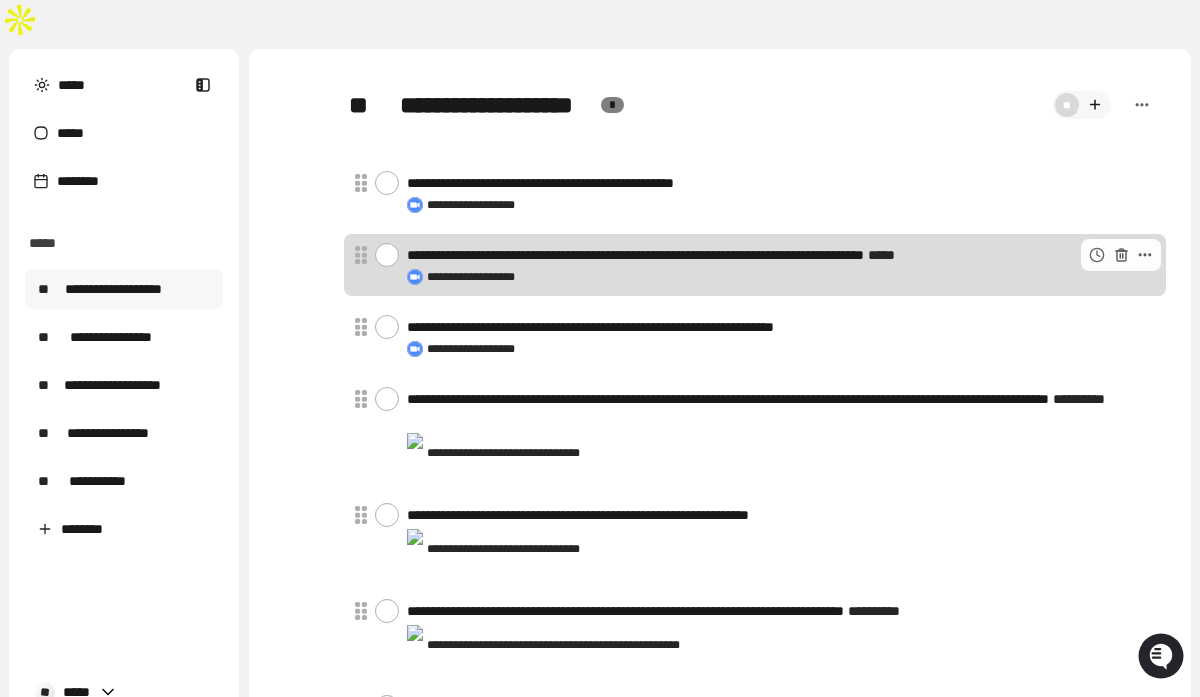 click on "**********" at bounding box center (778, 255) 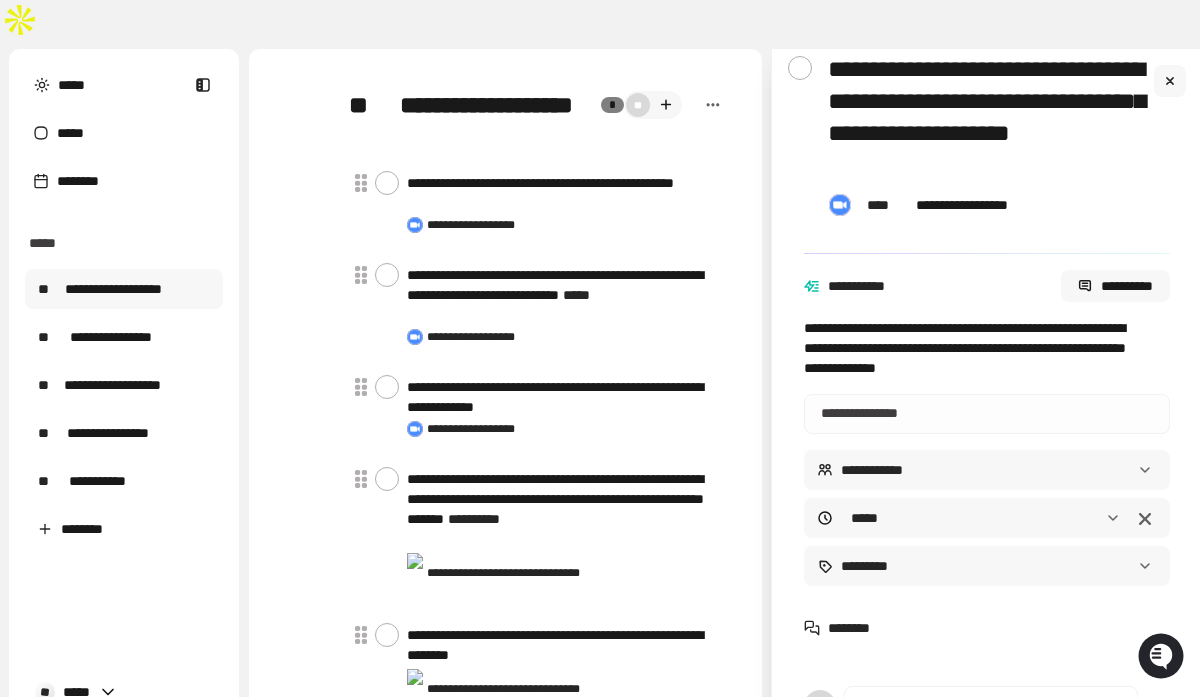 scroll, scrollTop: 94, scrollLeft: 0, axis: vertical 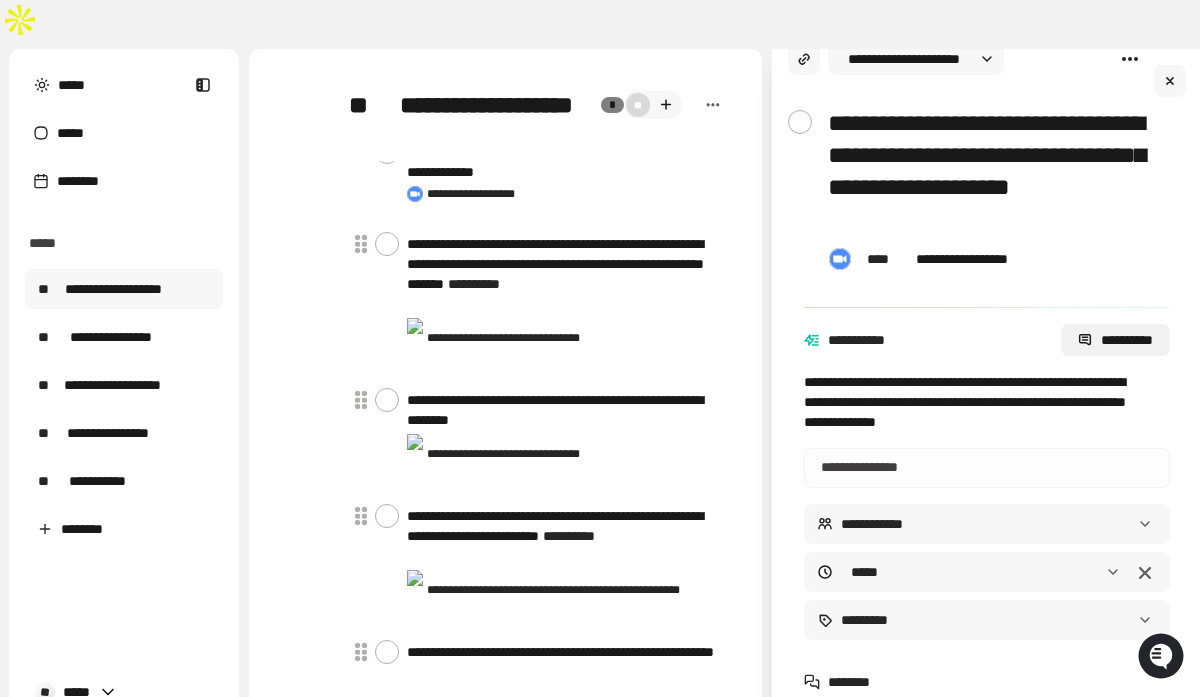 click on "**********" at bounding box center [1115, 340] 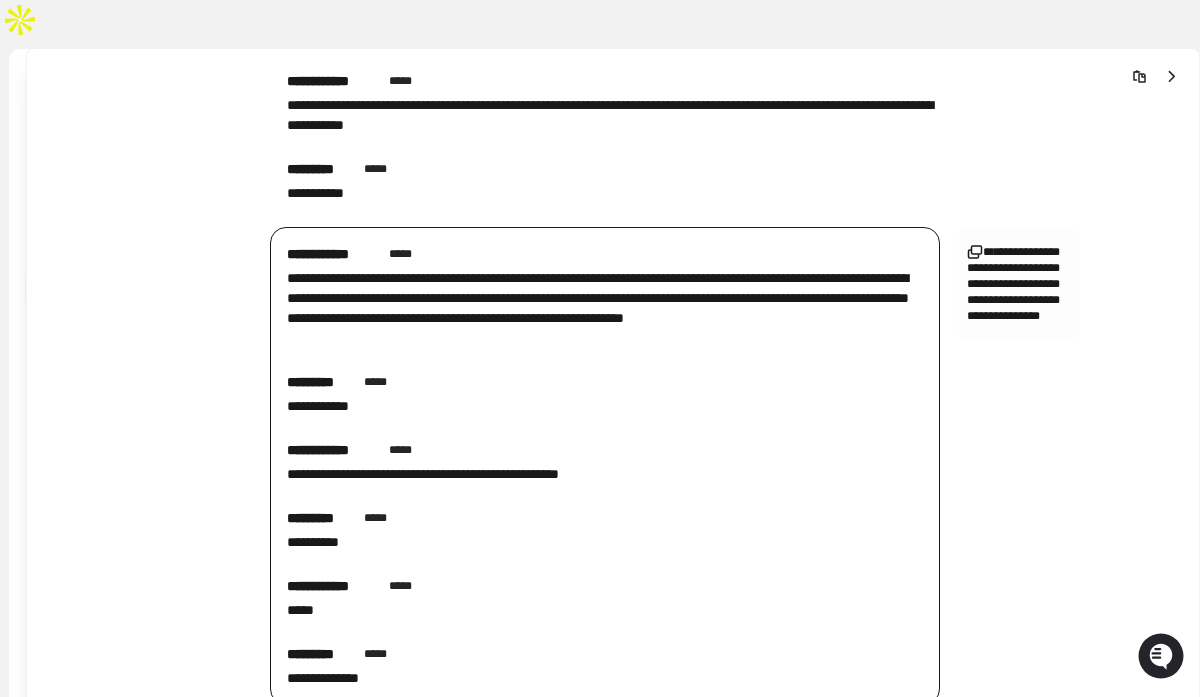 scroll, scrollTop: 7786, scrollLeft: 0, axis: vertical 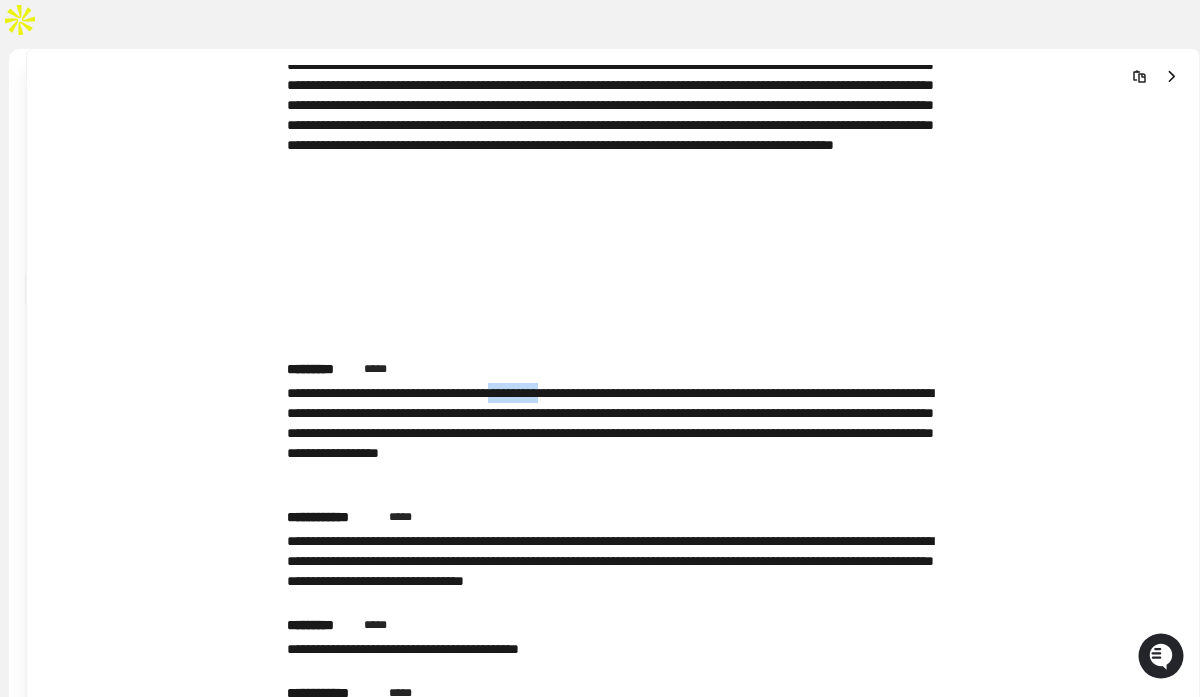 click at bounding box center (1171, 77) 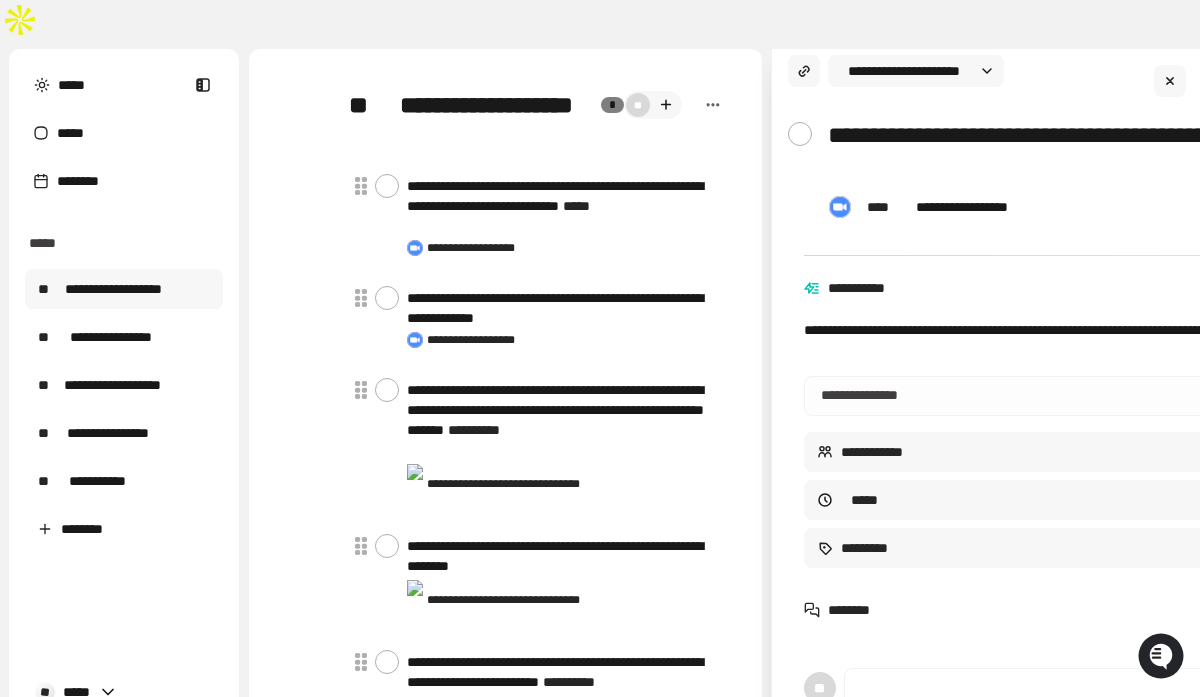 scroll, scrollTop: 0, scrollLeft: 0, axis: both 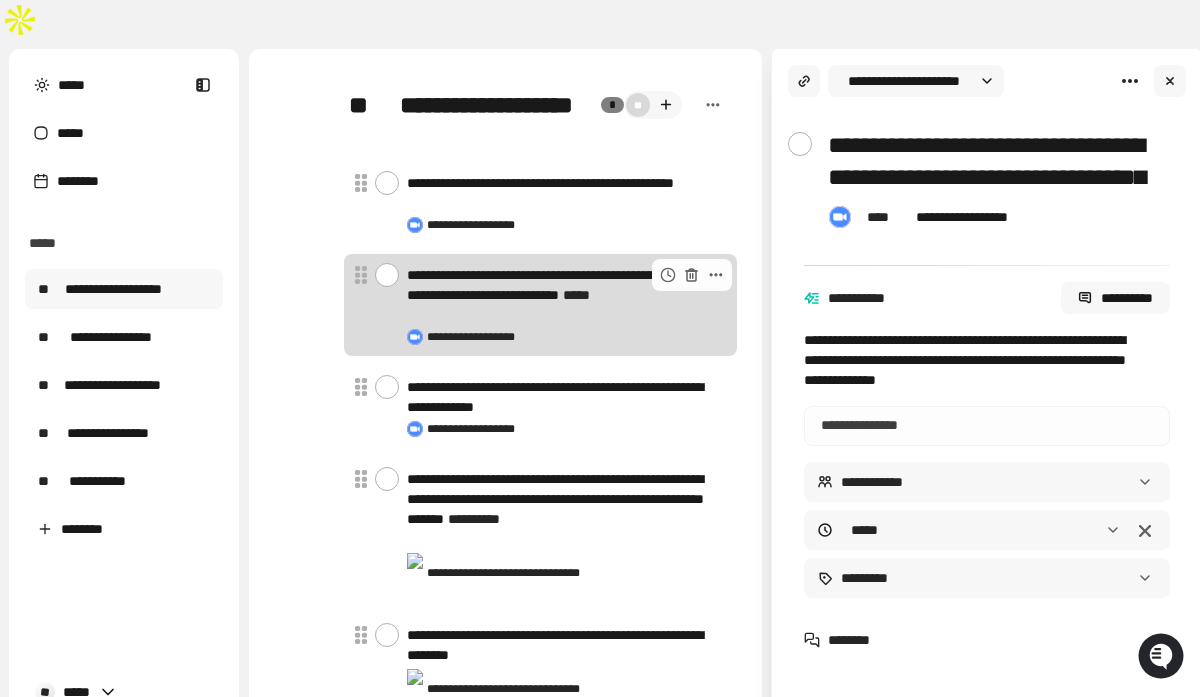 click at bounding box center (387, 275) 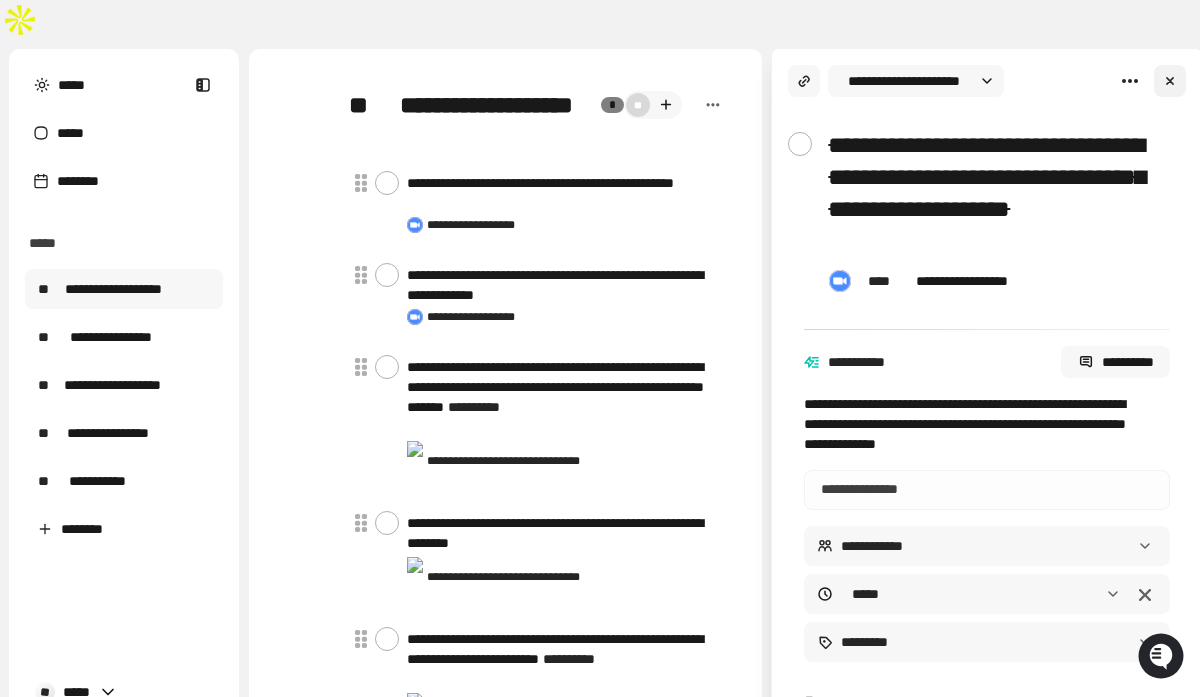 click at bounding box center (1170, 81) 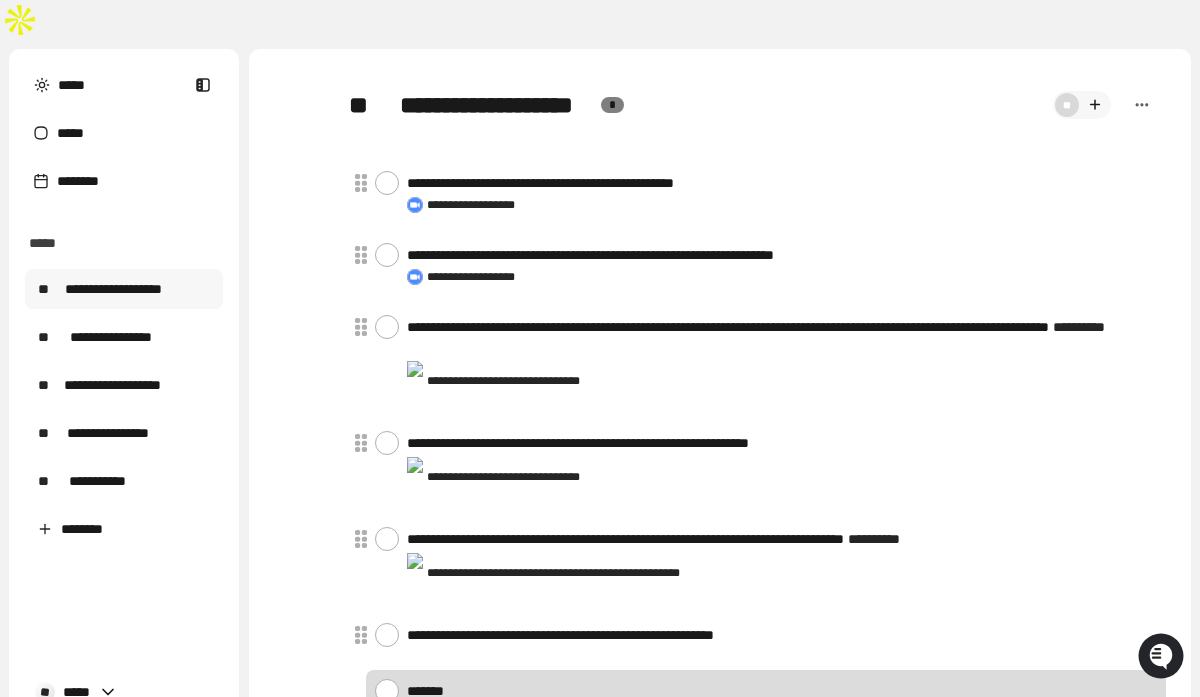 scroll, scrollTop: 17, scrollLeft: 0, axis: vertical 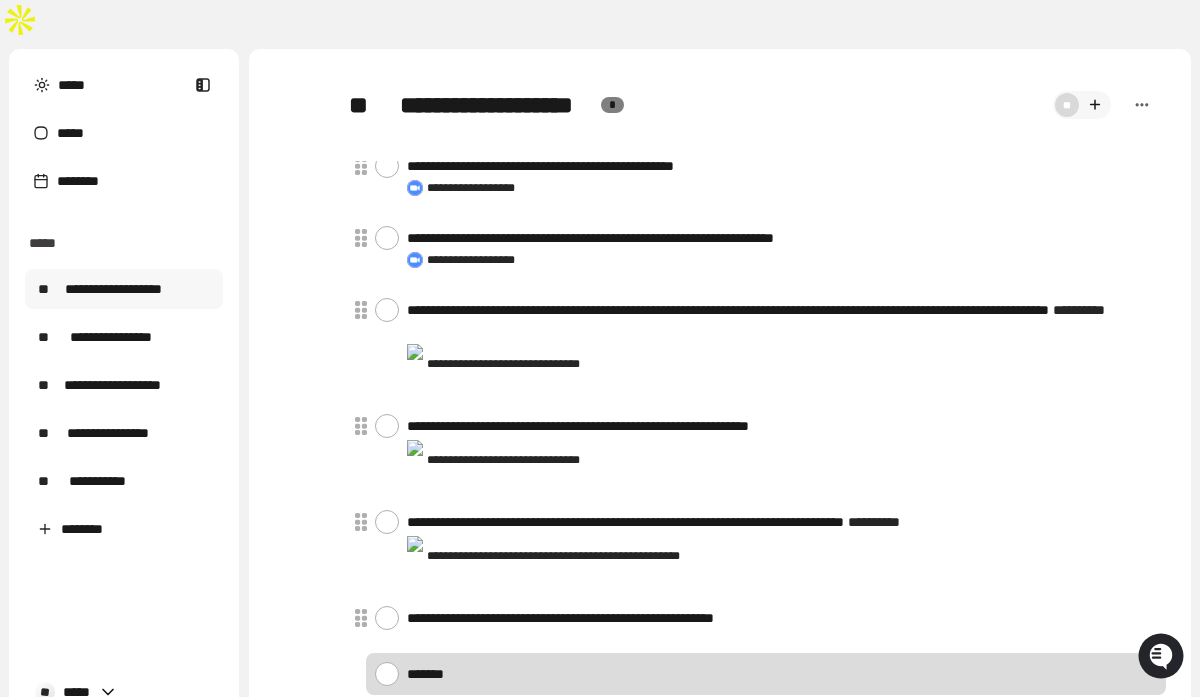 click at bounding box center (778, 673) 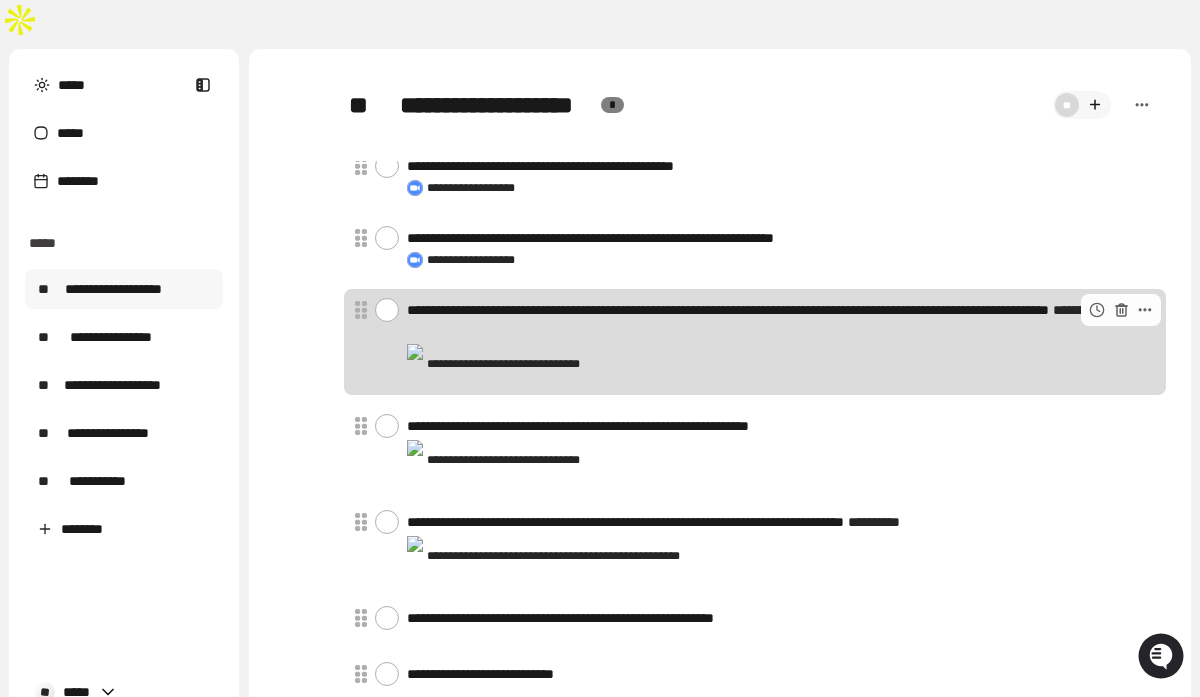 scroll, scrollTop: 0, scrollLeft: 0, axis: both 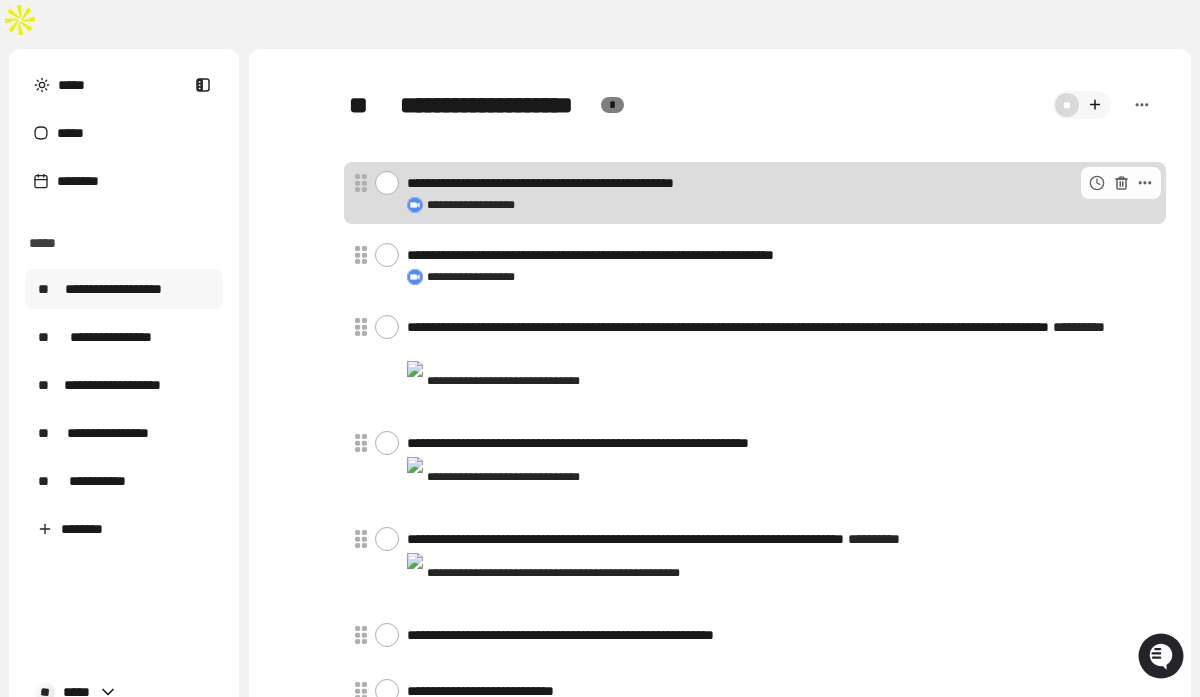 click on "**********" at bounding box center (778, 183) 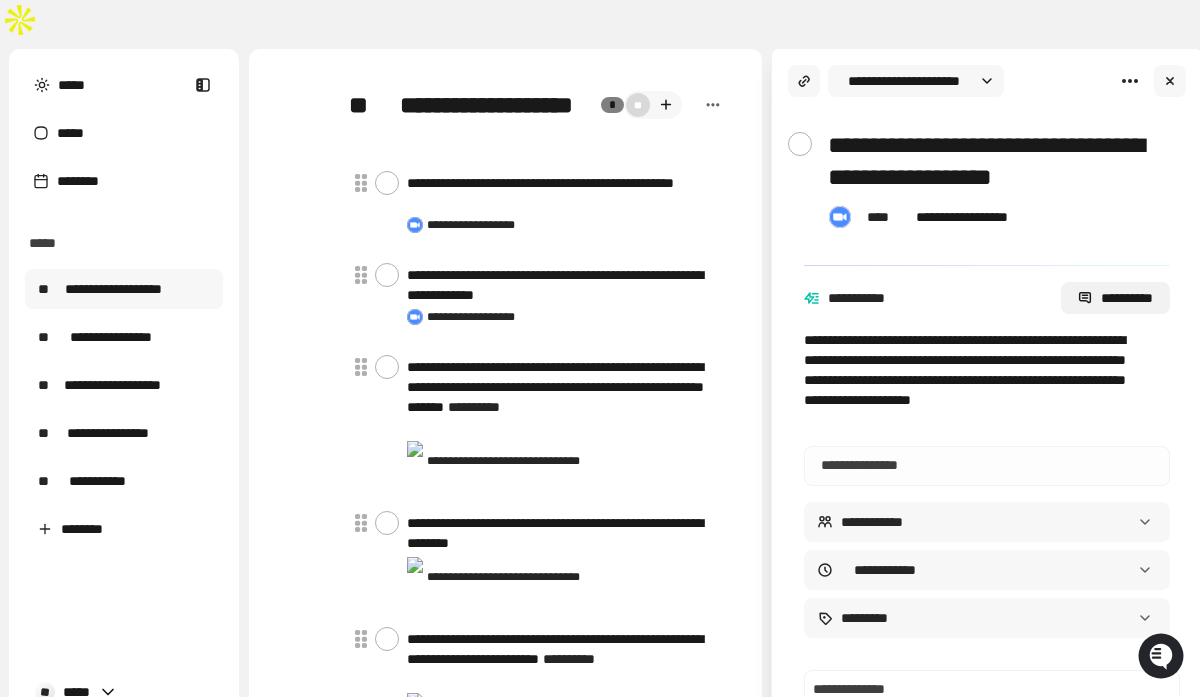 click on "**********" at bounding box center (1115, 298) 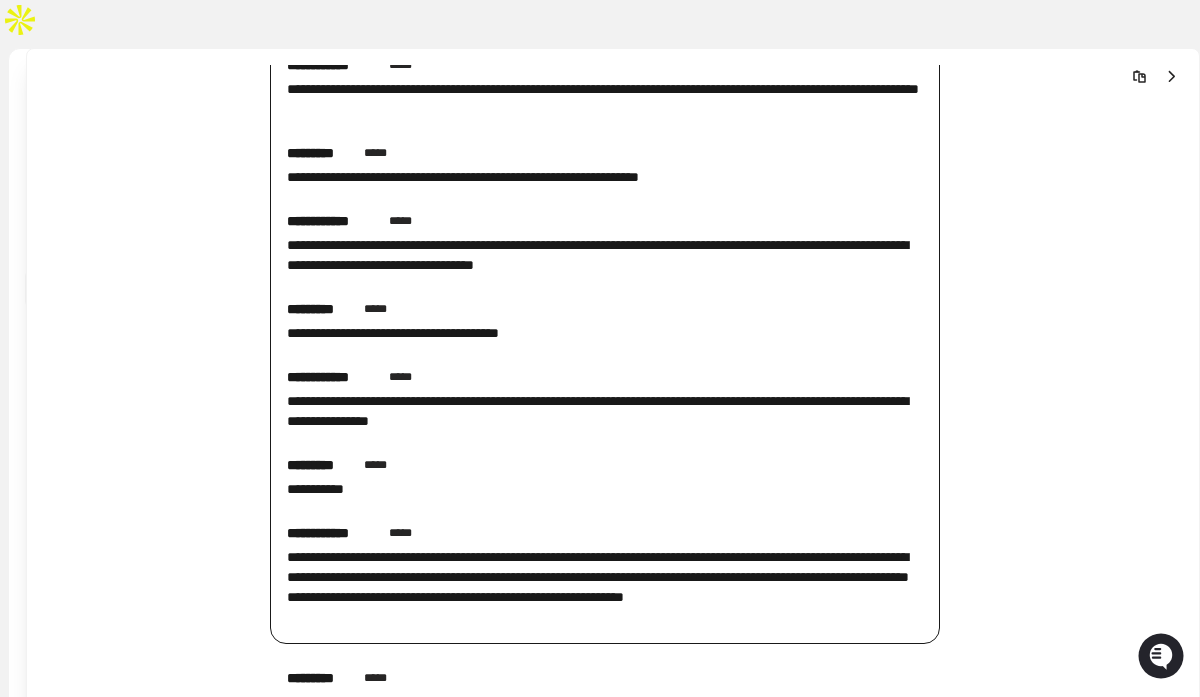 scroll, scrollTop: 10807, scrollLeft: 0, axis: vertical 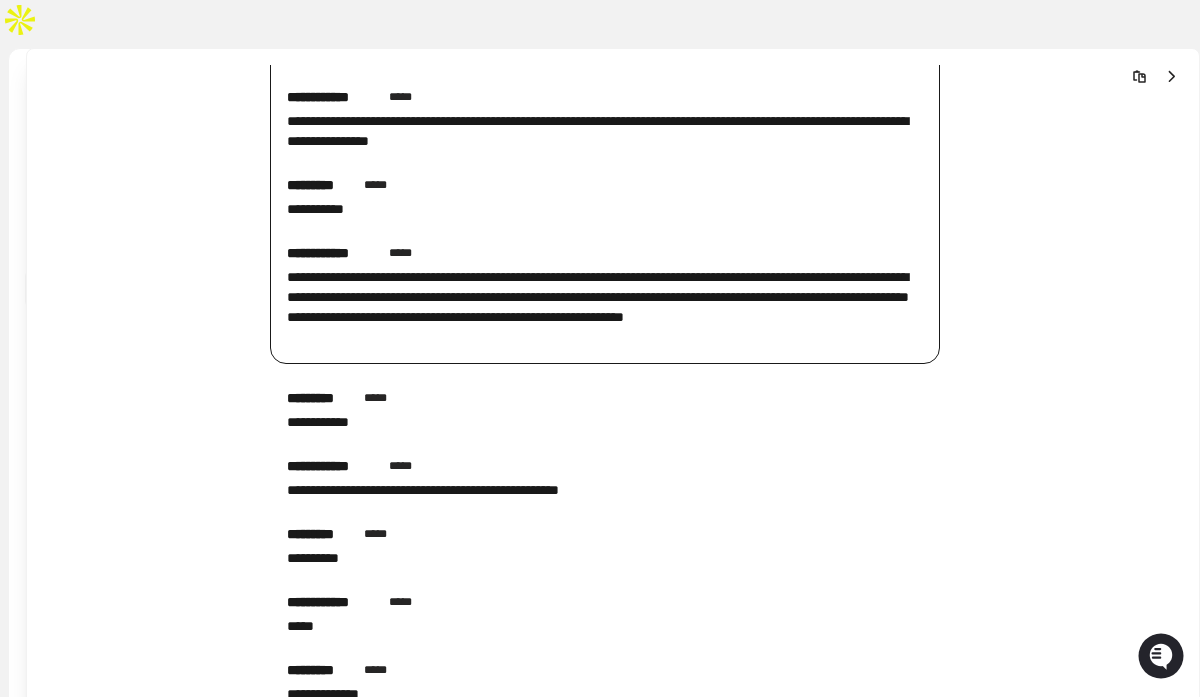 click on "**********" at bounding box center [605, -5011] 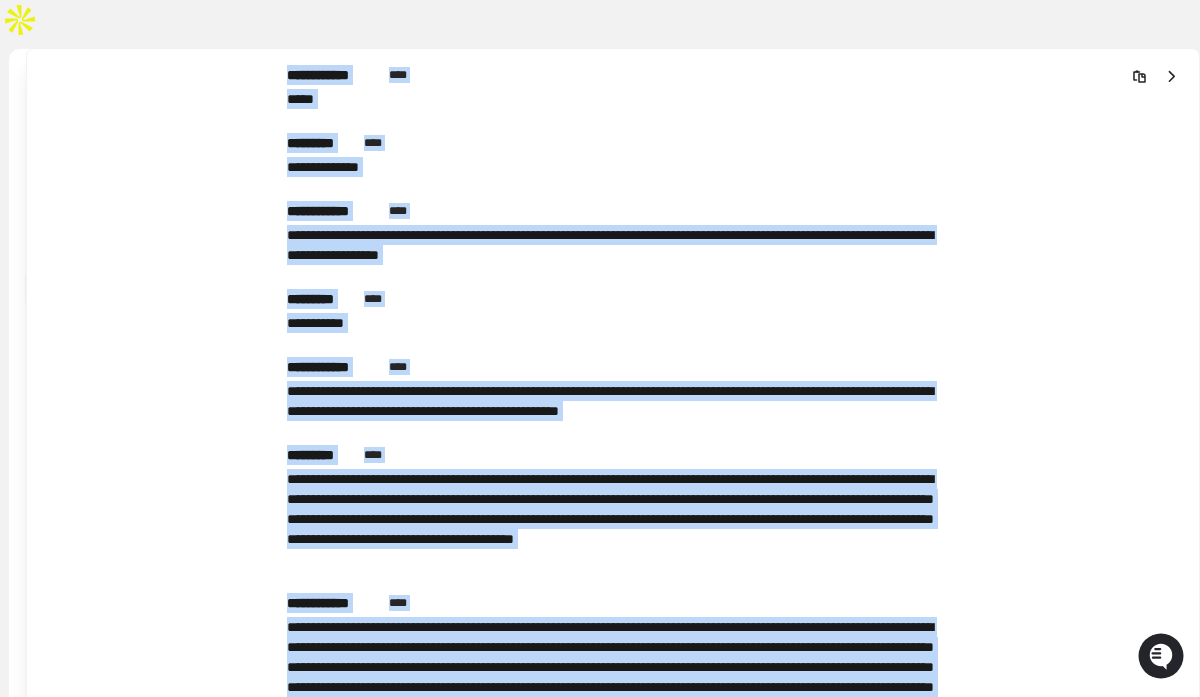 scroll, scrollTop: 0, scrollLeft: 0, axis: both 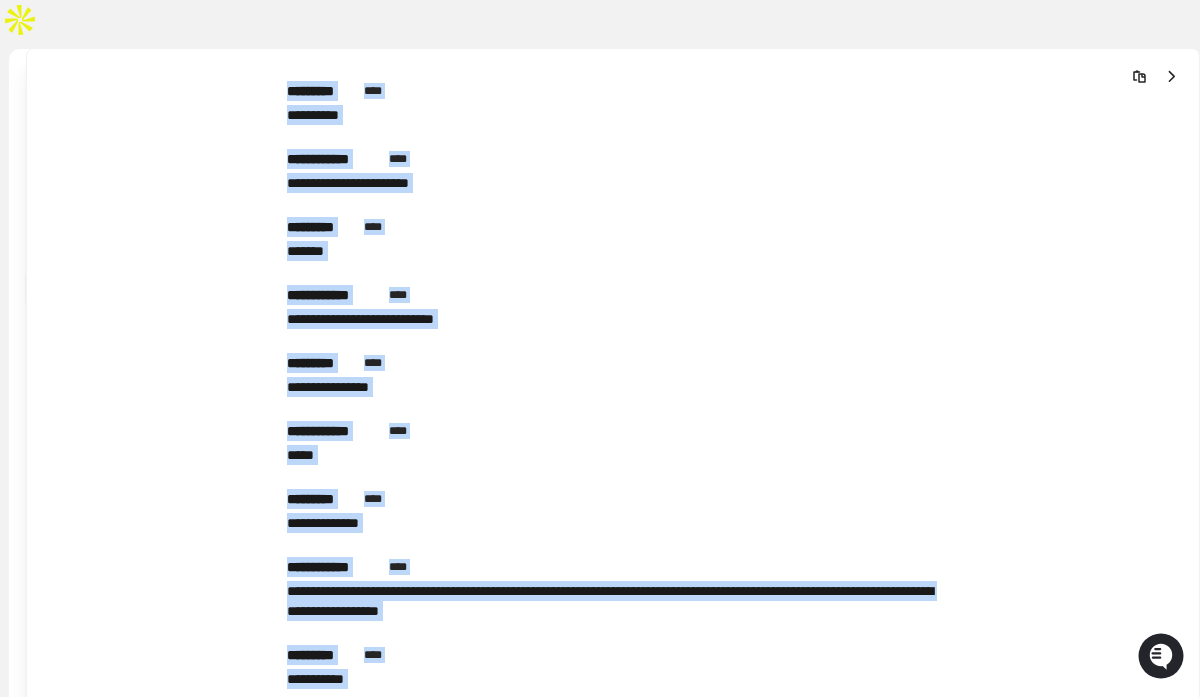 drag, startPoint x: 386, startPoint y: 652, endPoint x: 290, endPoint y: 55, distance: 604.6693 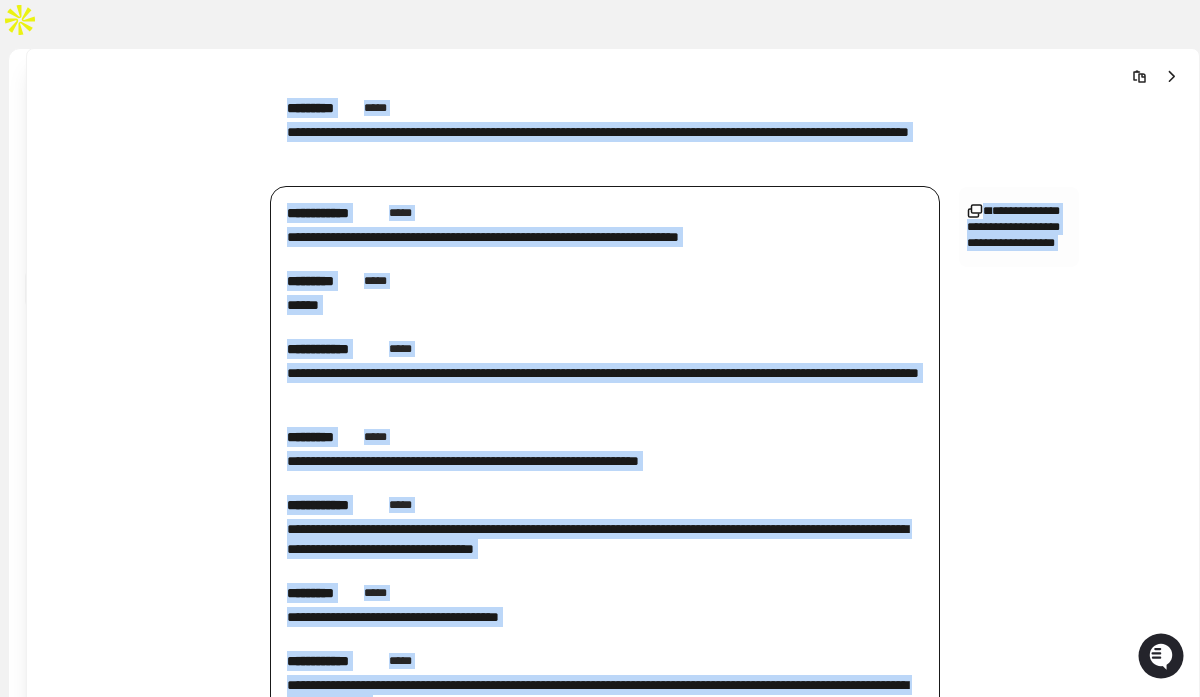 scroll, scrollTop: 10153, scrollLeft: 0, axis: vertical 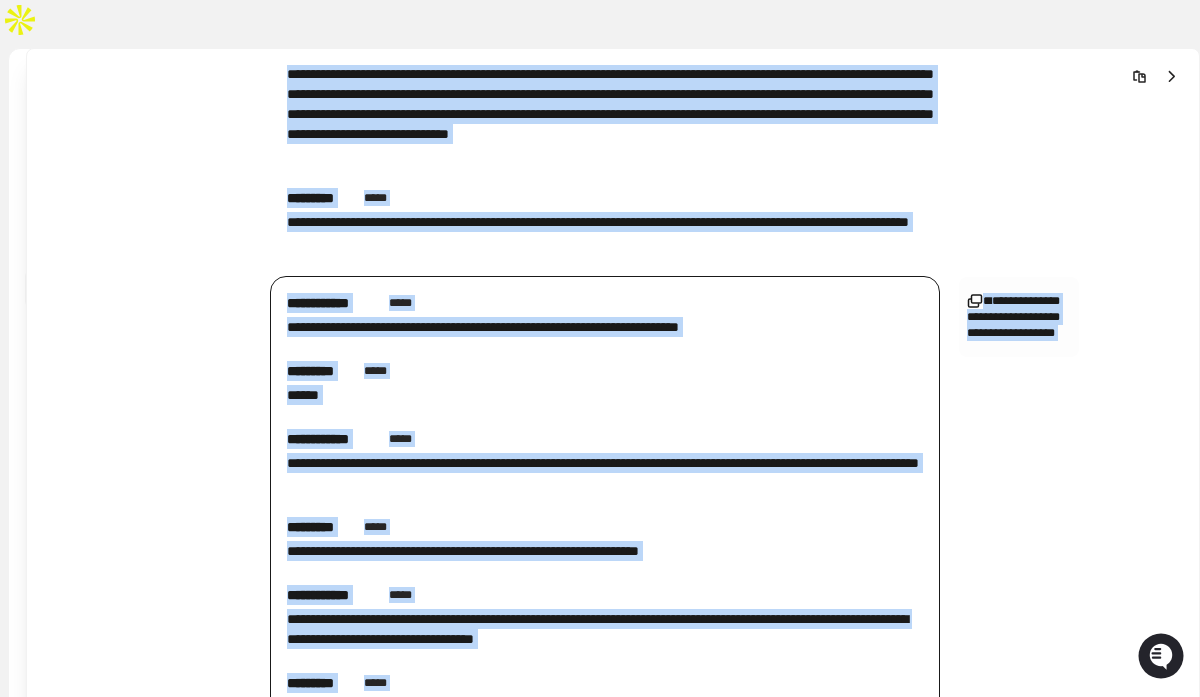 click on "**********" at bounding box center [605, -4357] 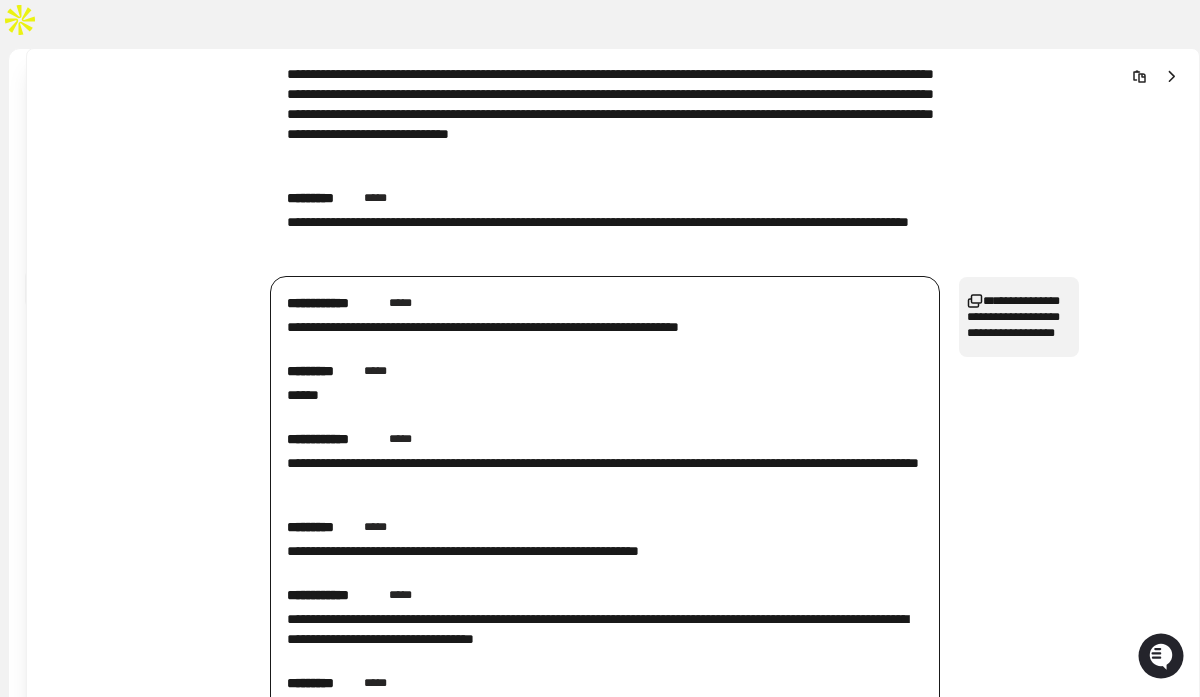 click on "**********" at bounding box center (1019, 317) 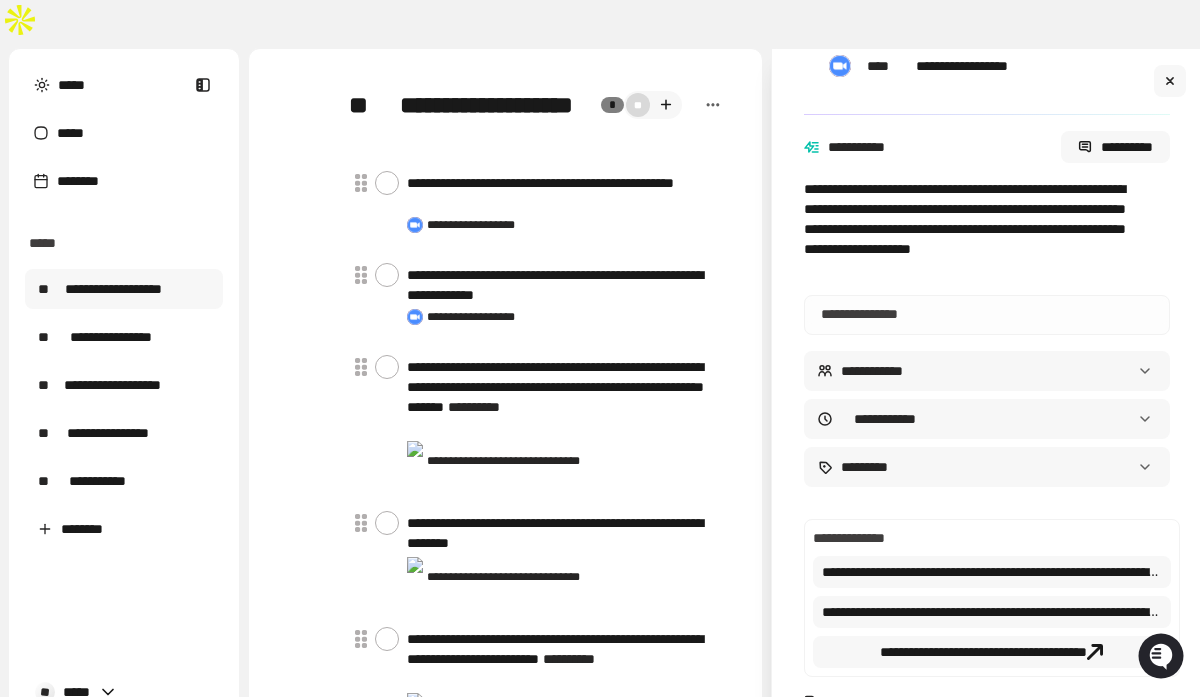 scroll, scrollTop: 0, scrollLeft: 0, axis: both 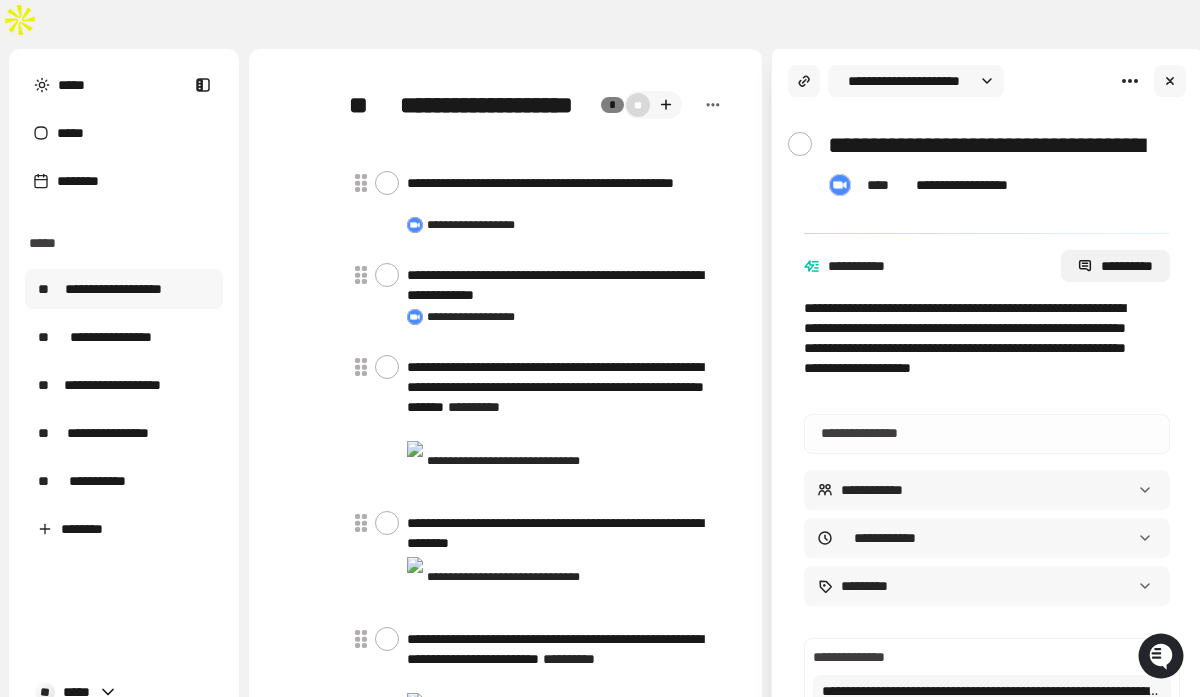 click on "**********" at bounding box center (1115, 266) 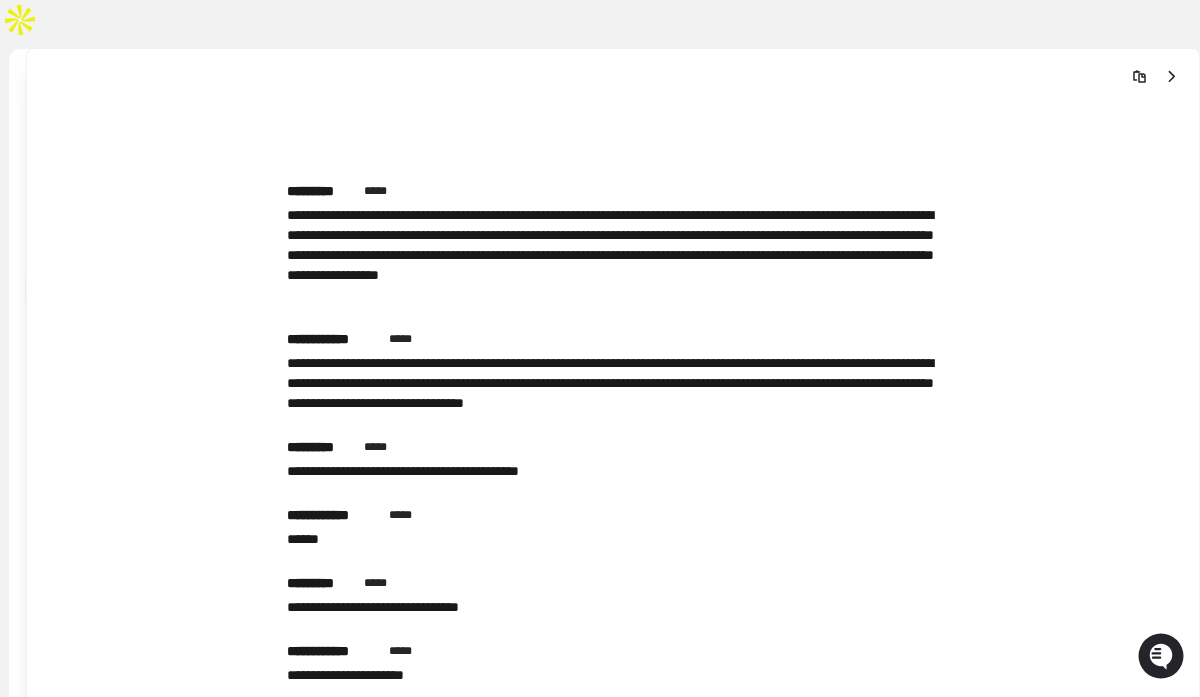 scroll, scrollTop: 10364, scrollLeft: 0, axis: vertical 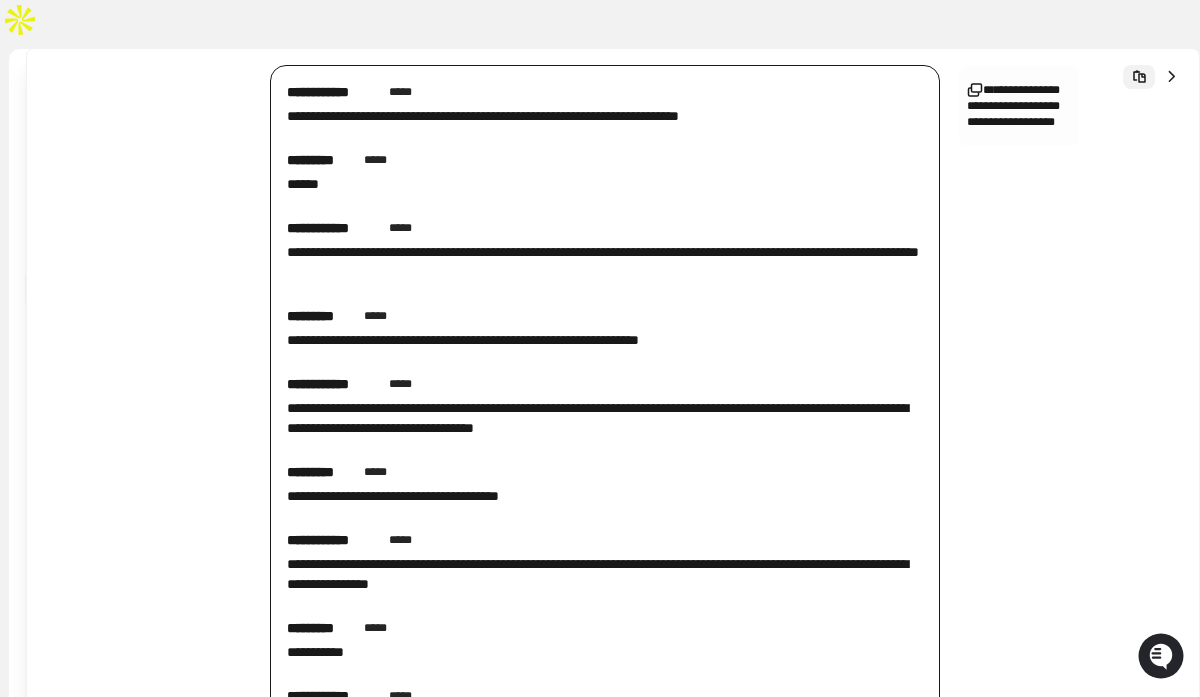 click 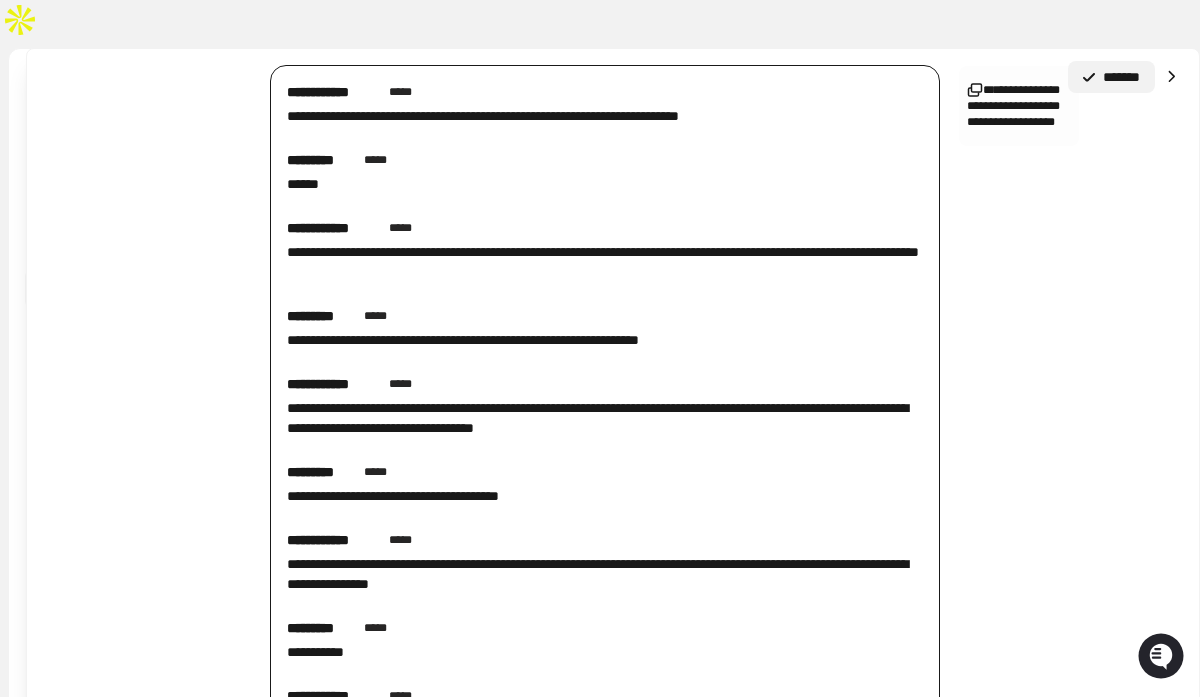 click at bounding box center [1171, 77] 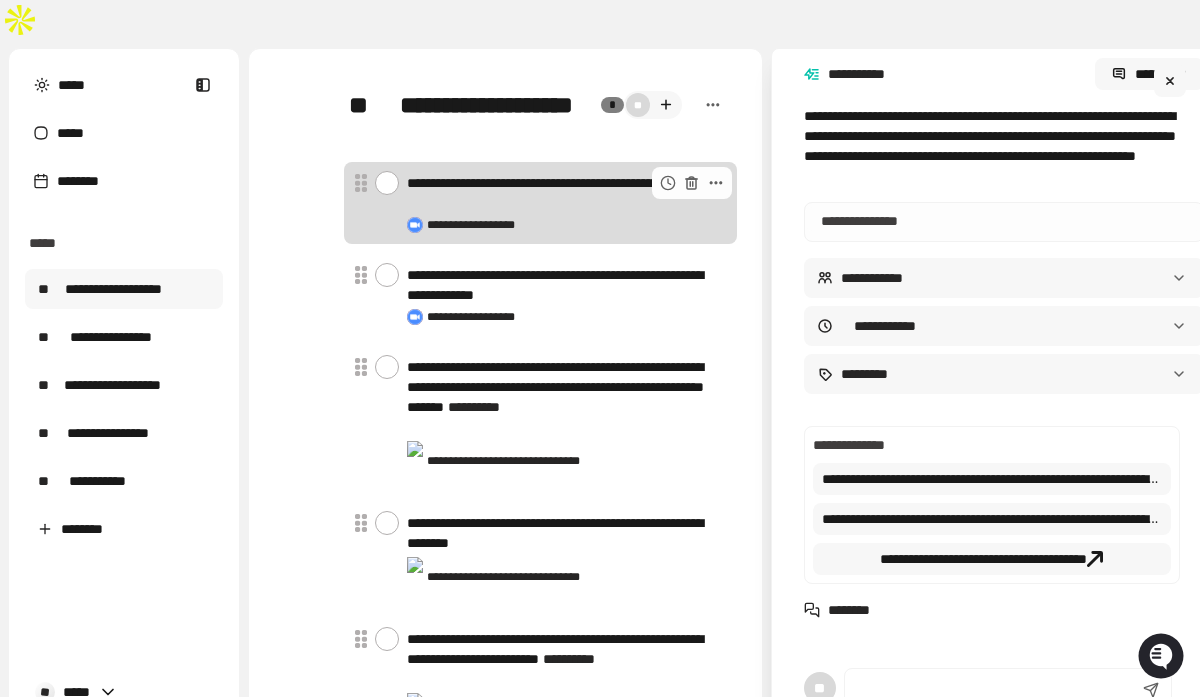 scroll, scrollTop: 199, scrollLeft: 0, axis: vertical 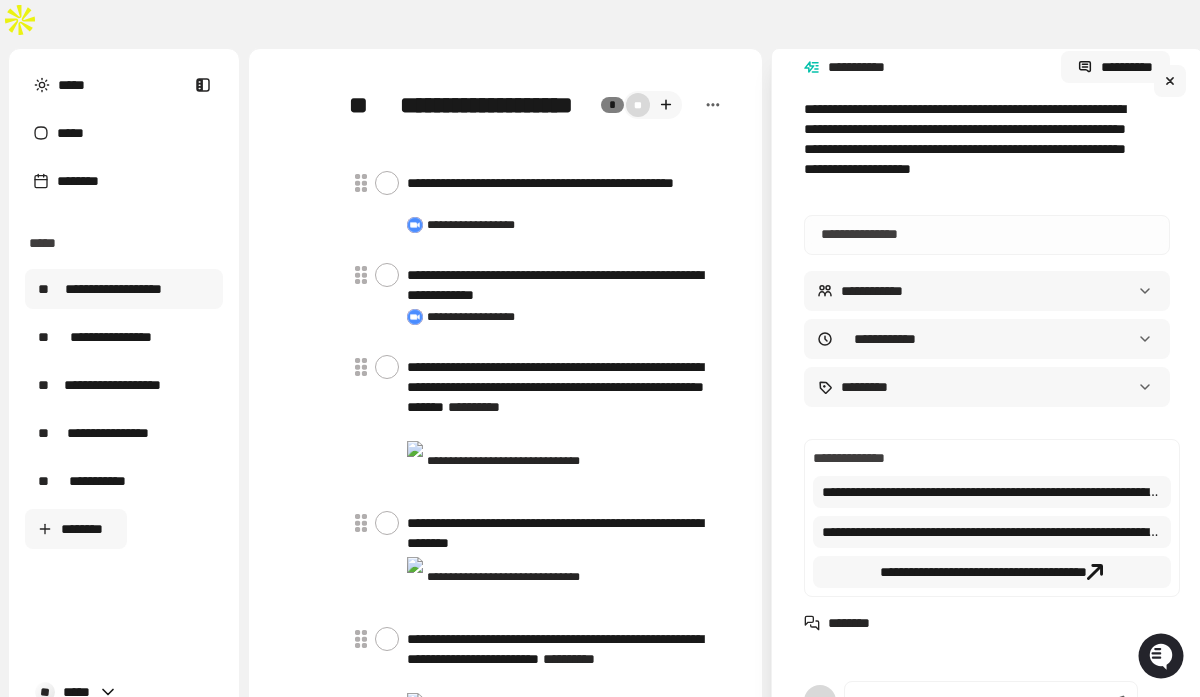 click on "********" at bounding box center (76, 529) 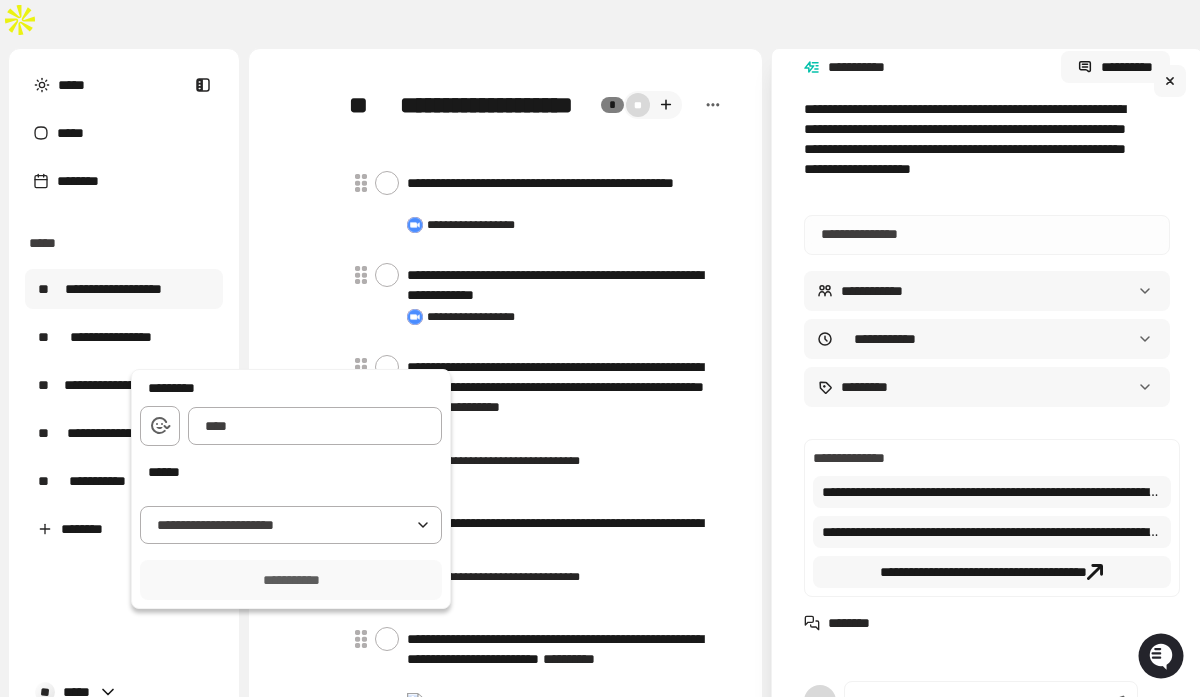 click at bounding box center [315, 426] 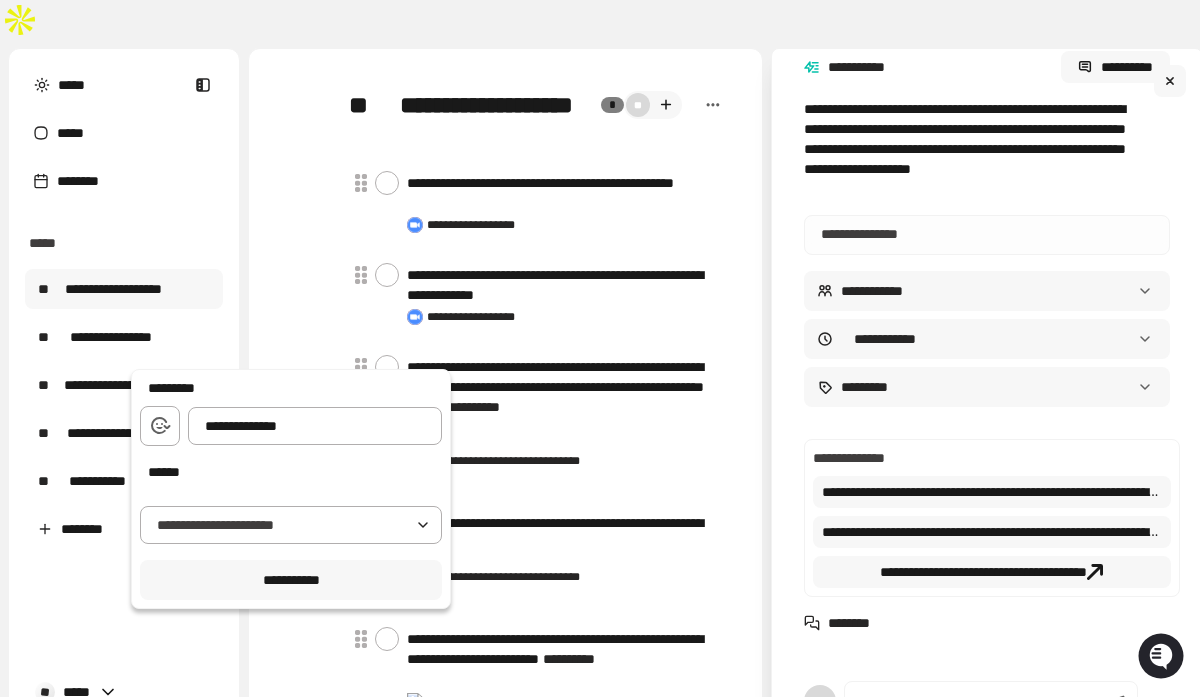 click on "**********" at bounding box center (315, 426) 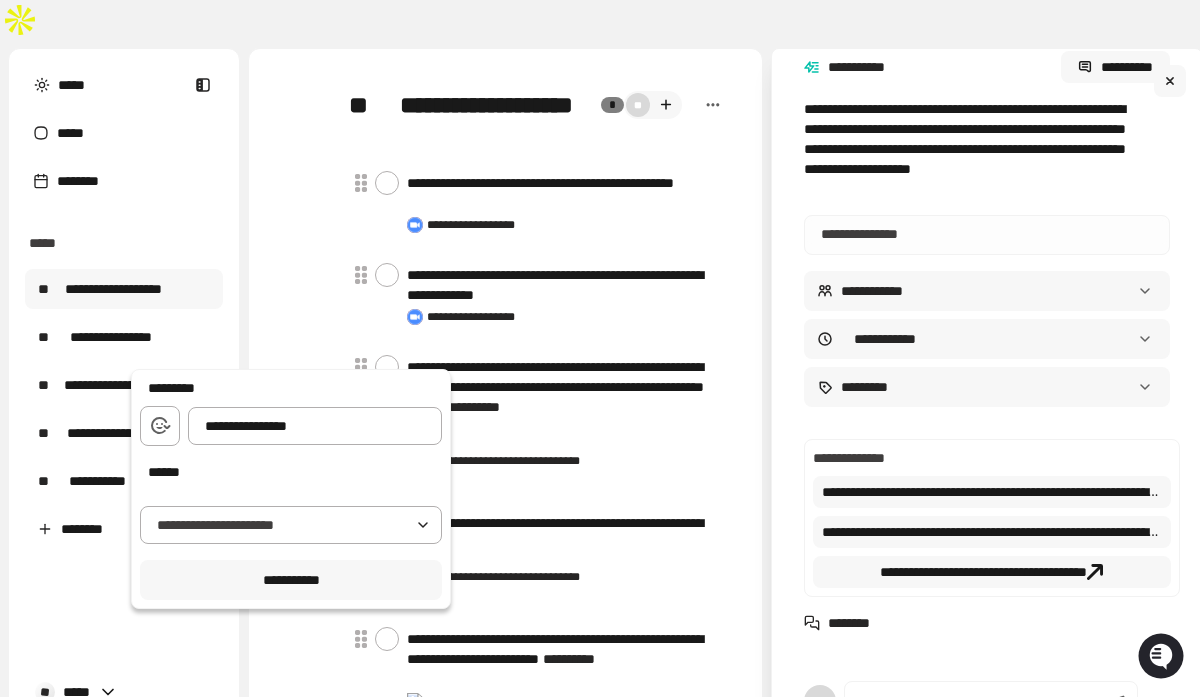 click 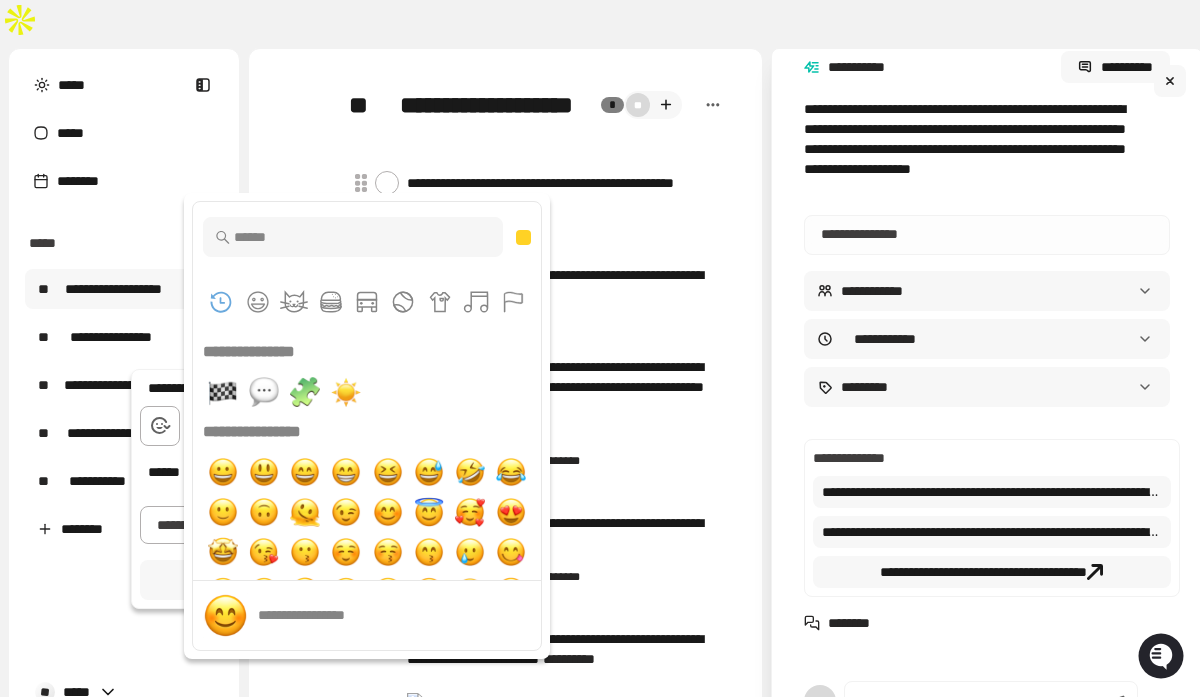 scroll, scrollTop: 1, scrollLeft: 0, axis: vertical 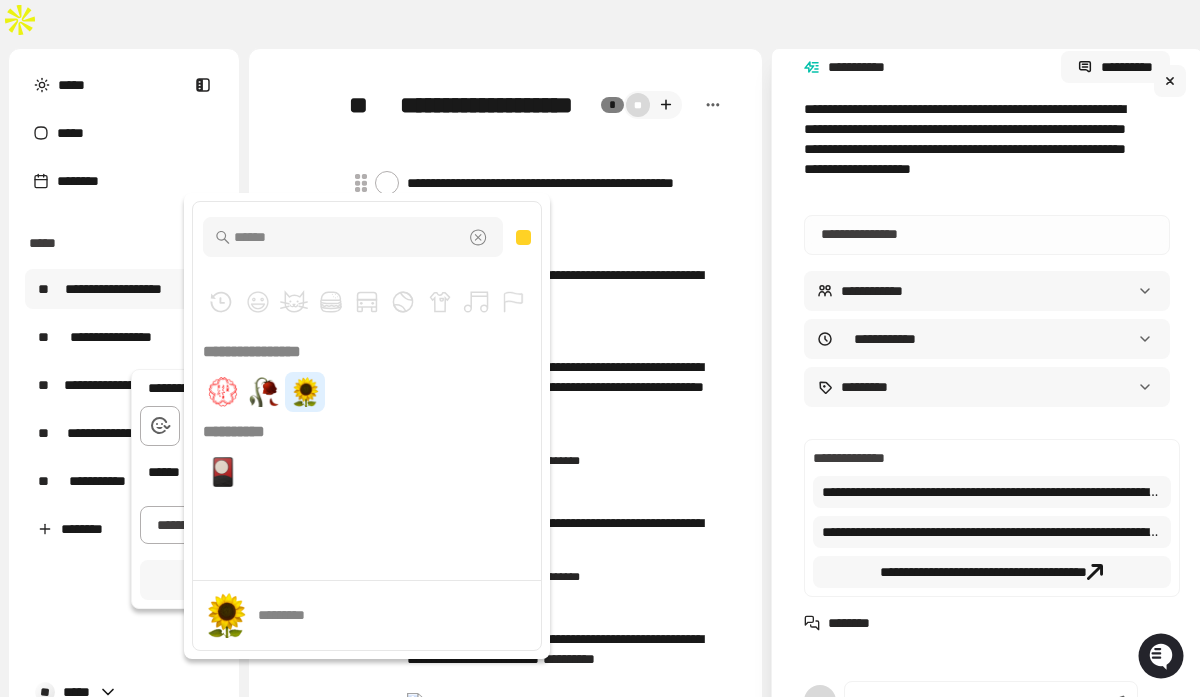 click at bounding box center [305, 392] 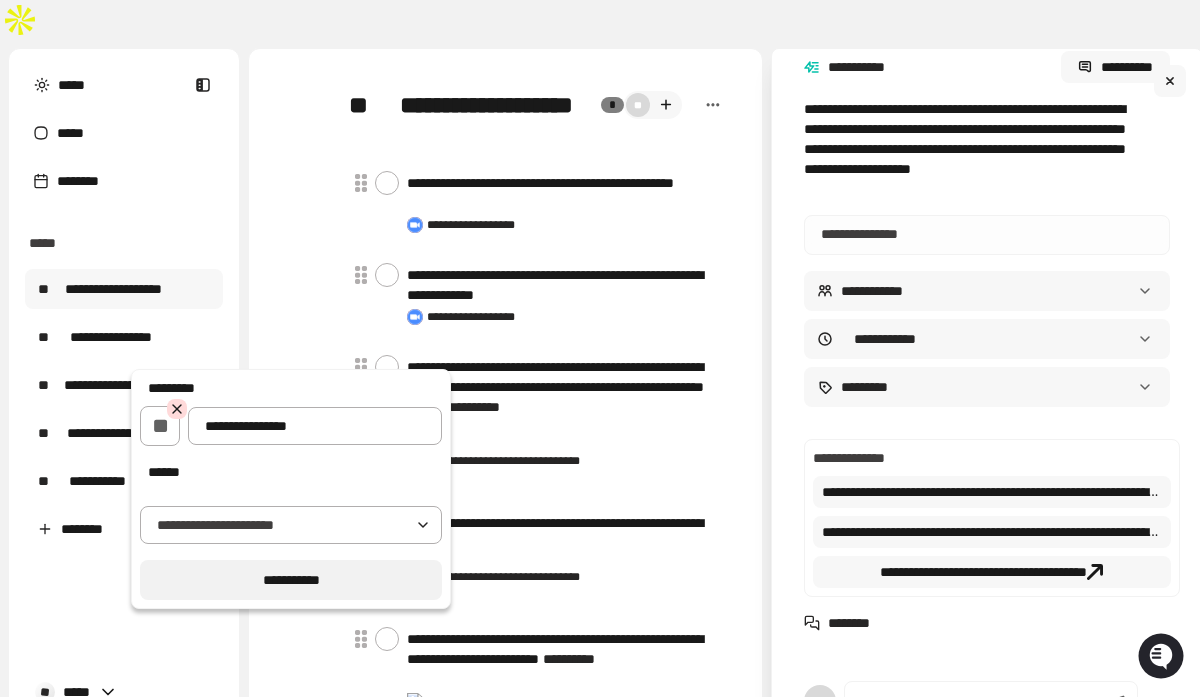click on "**********" at bounding box center (291, 580) 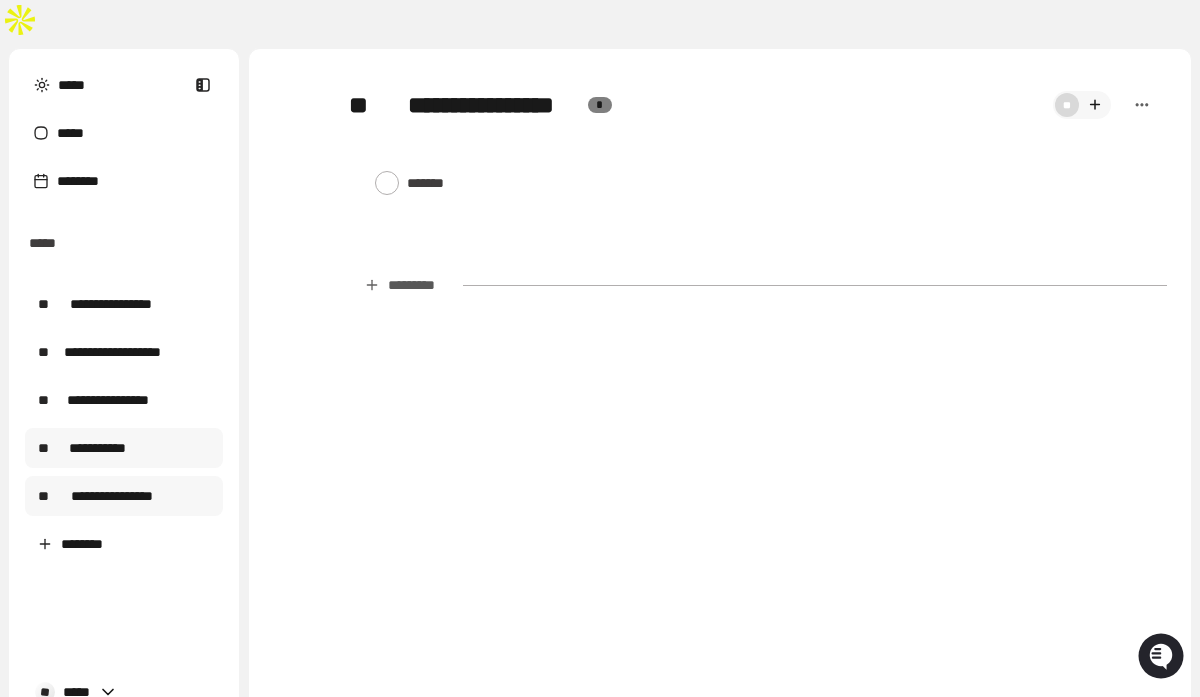 scroll, scrollTop: 33, scrollLeft: 0, axis: vertical 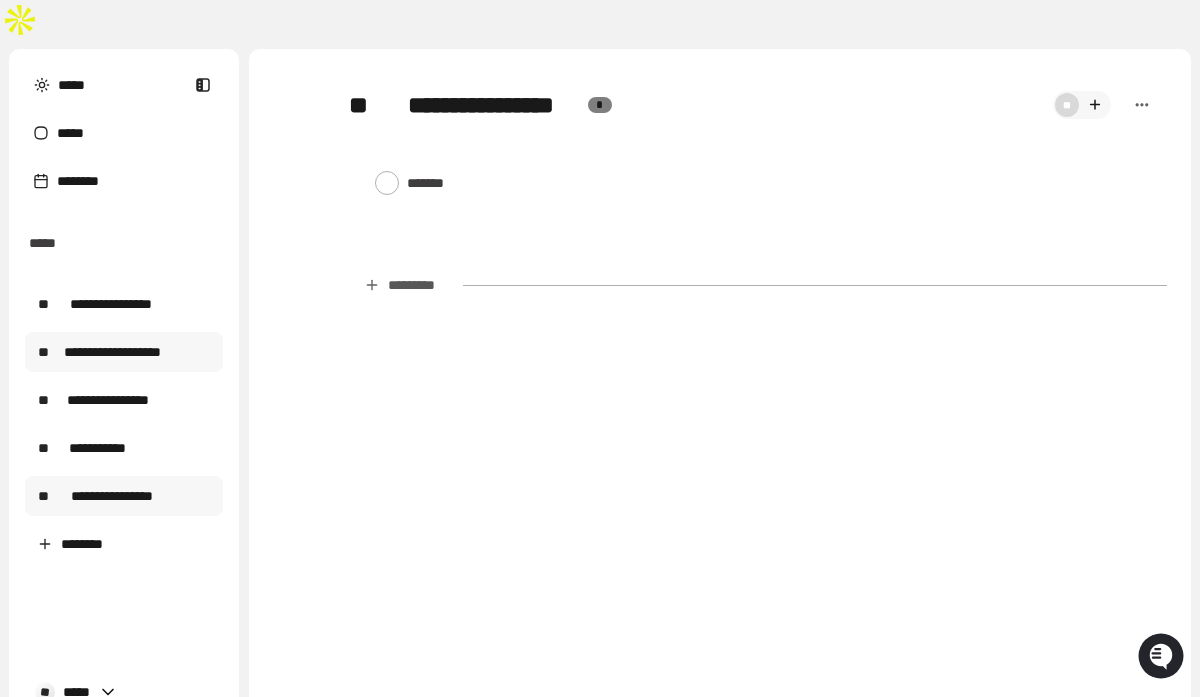 click on "**********" at bounding box center (113, 352) 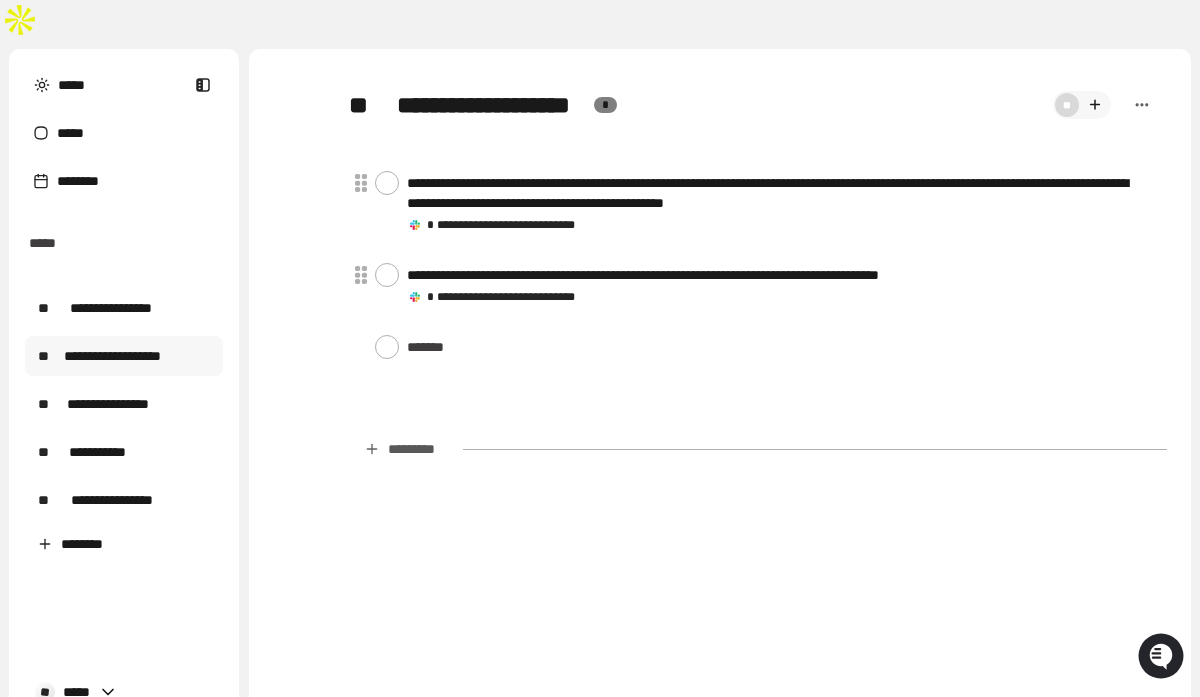 scroll, scrollTop: 33, scrollLeft: 0, axis: vertical 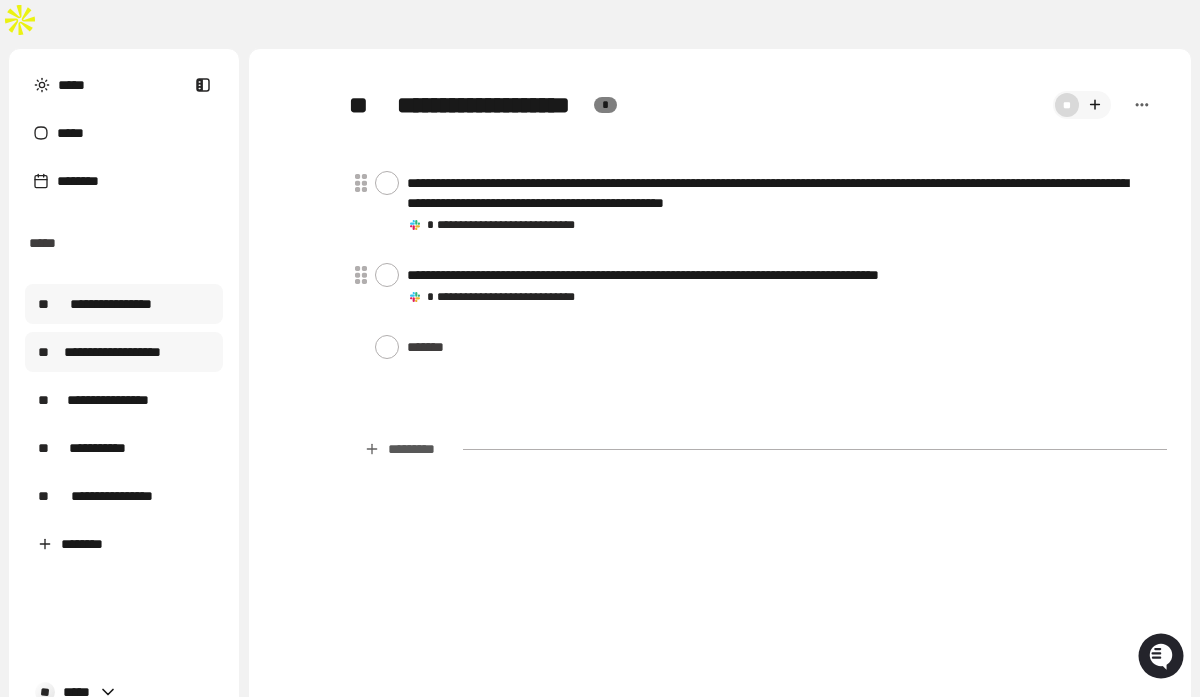 click on "**********" at bounding box center (124, 304) 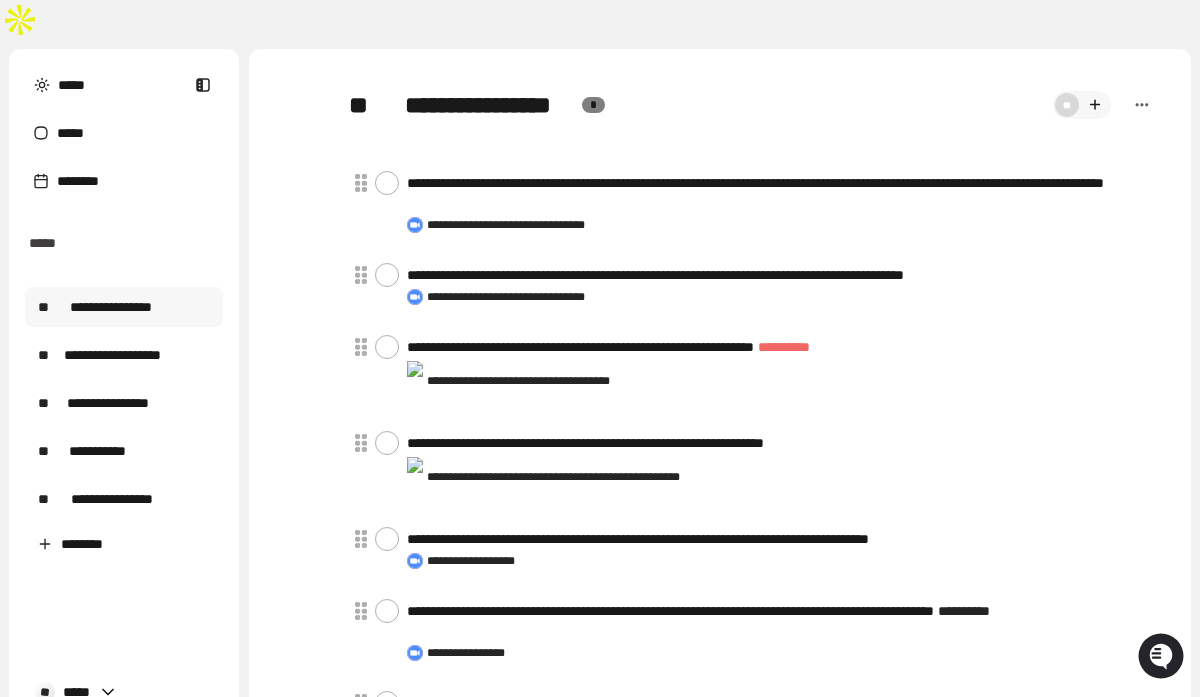 scroll, scrollTop: 33, scrollLeft: 0, axis: vertical 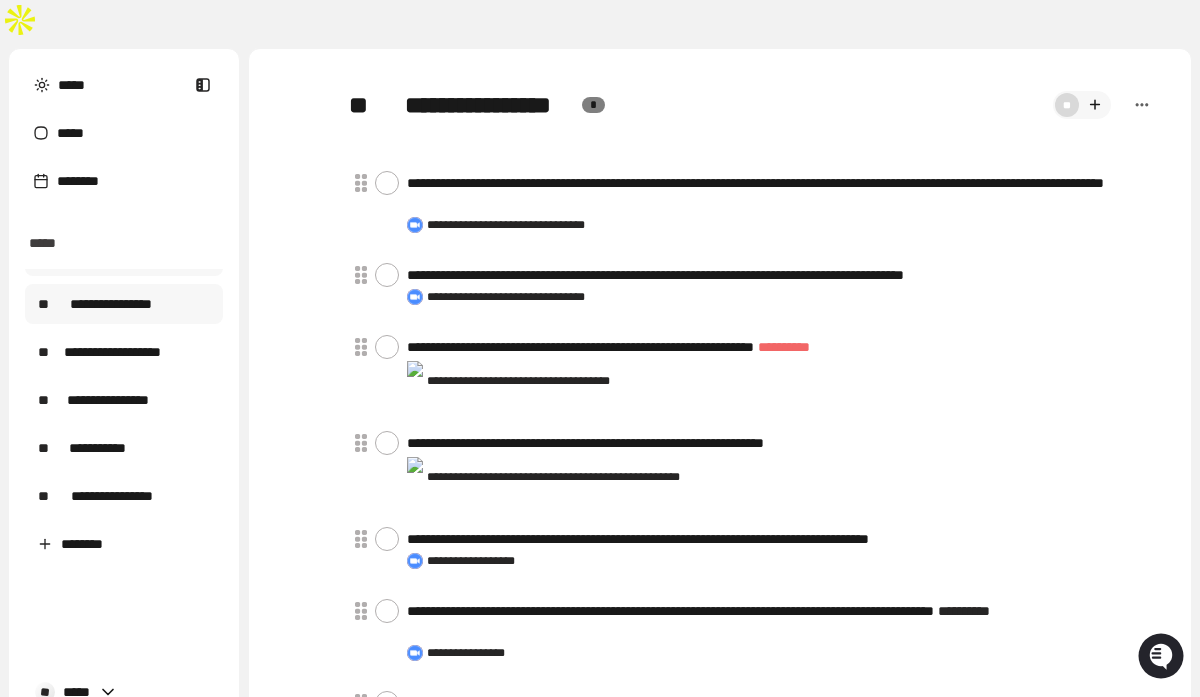 click on "**********" at bounding box center (124, 256) 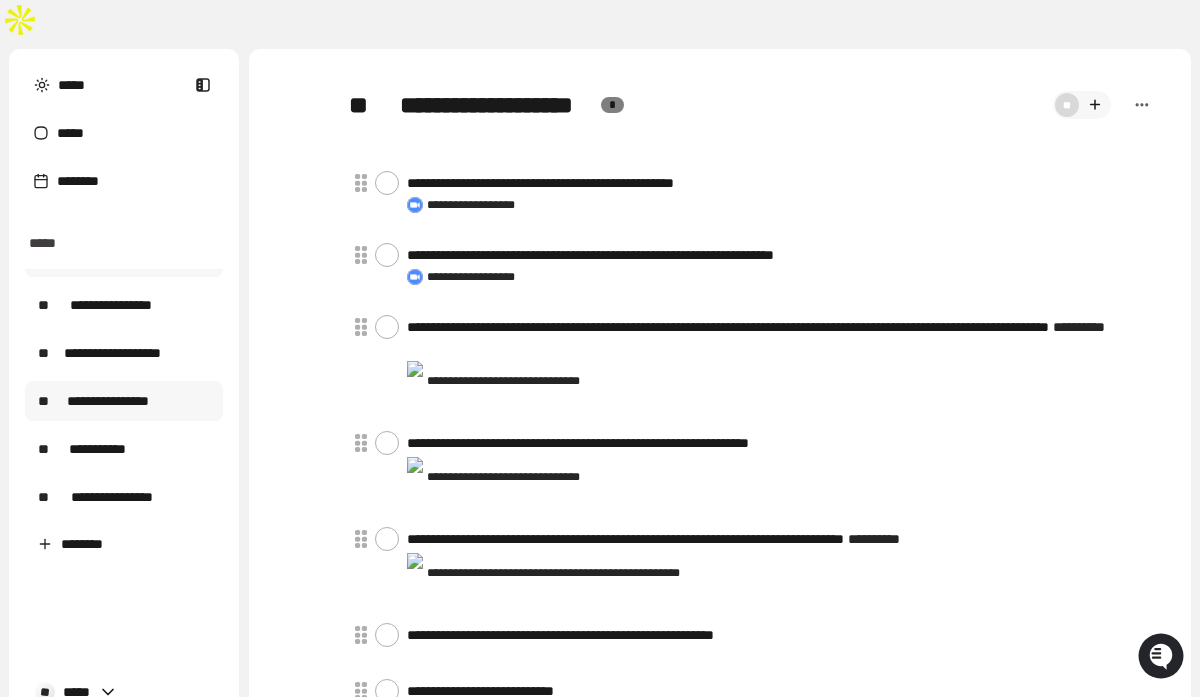 scroll, scrollTop: 33, scrollLeft: 0, axis: vertical 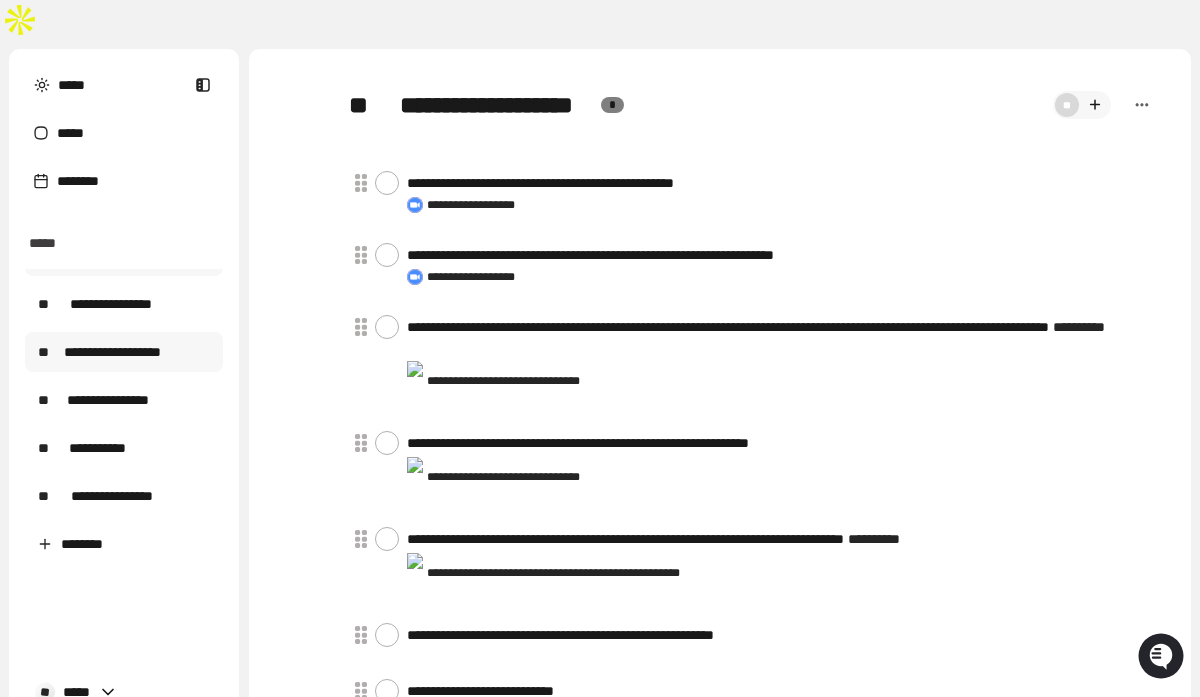 click on "**********" at bounding box center (113, 352) 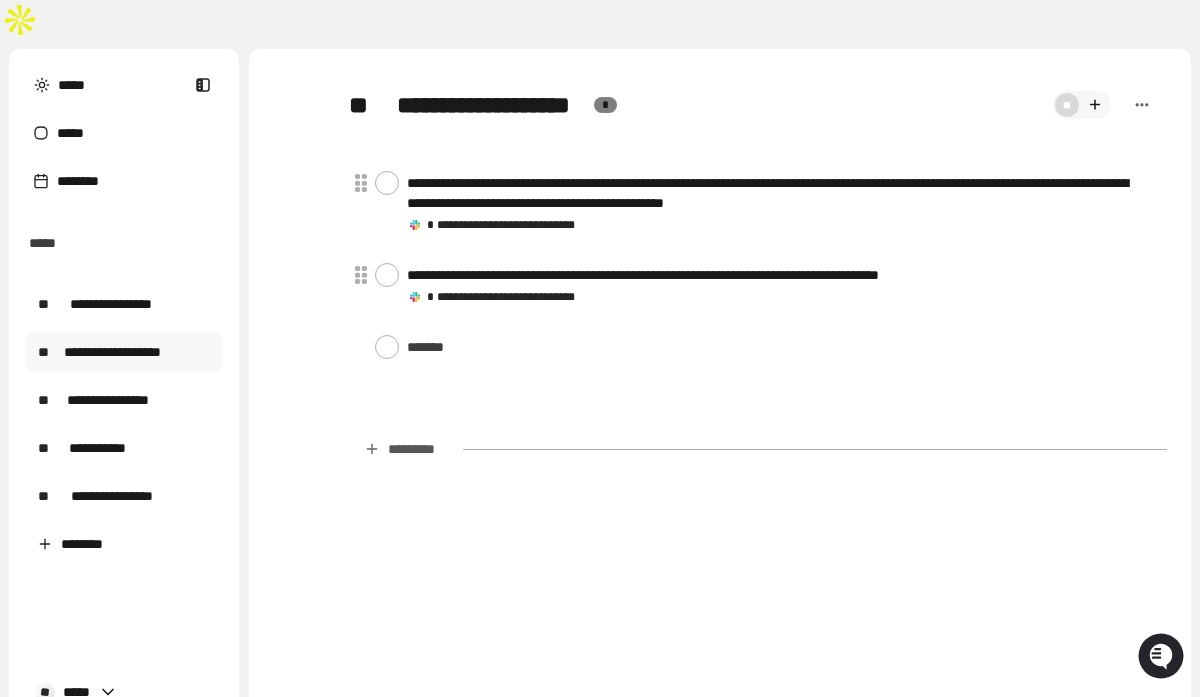 click on "**" at bounding box center [361, 105] 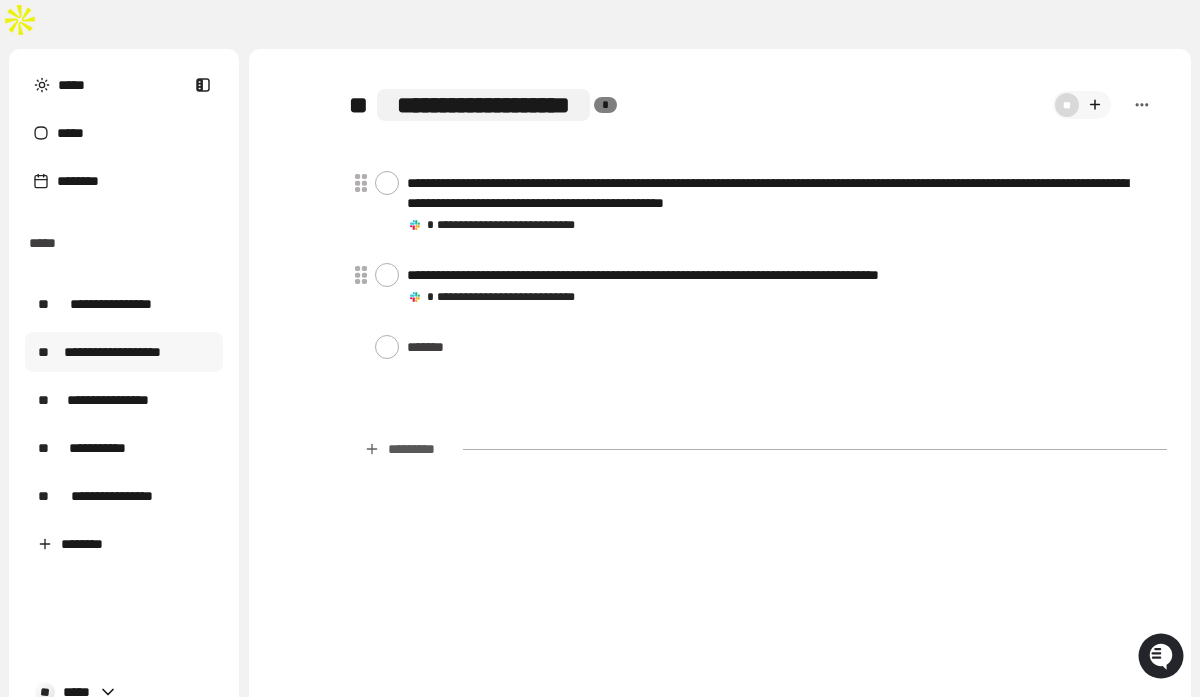 click on "**********" at bounding box center (483, 105) 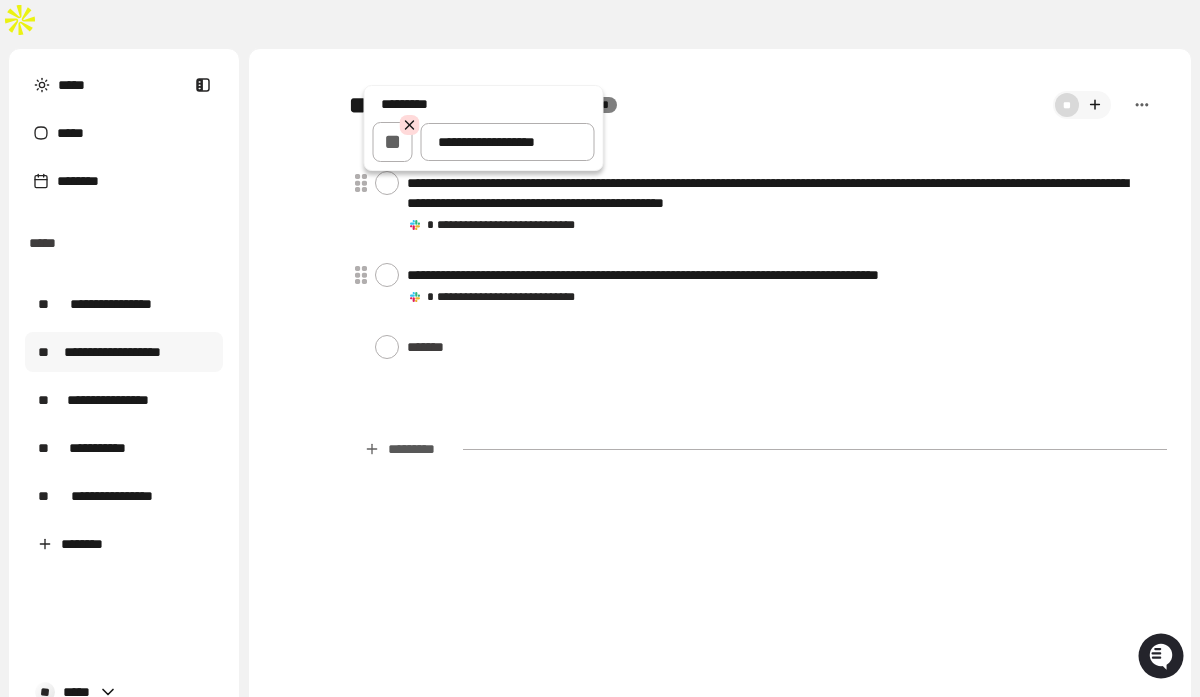 click on "**" at bounding box center [393, 142] 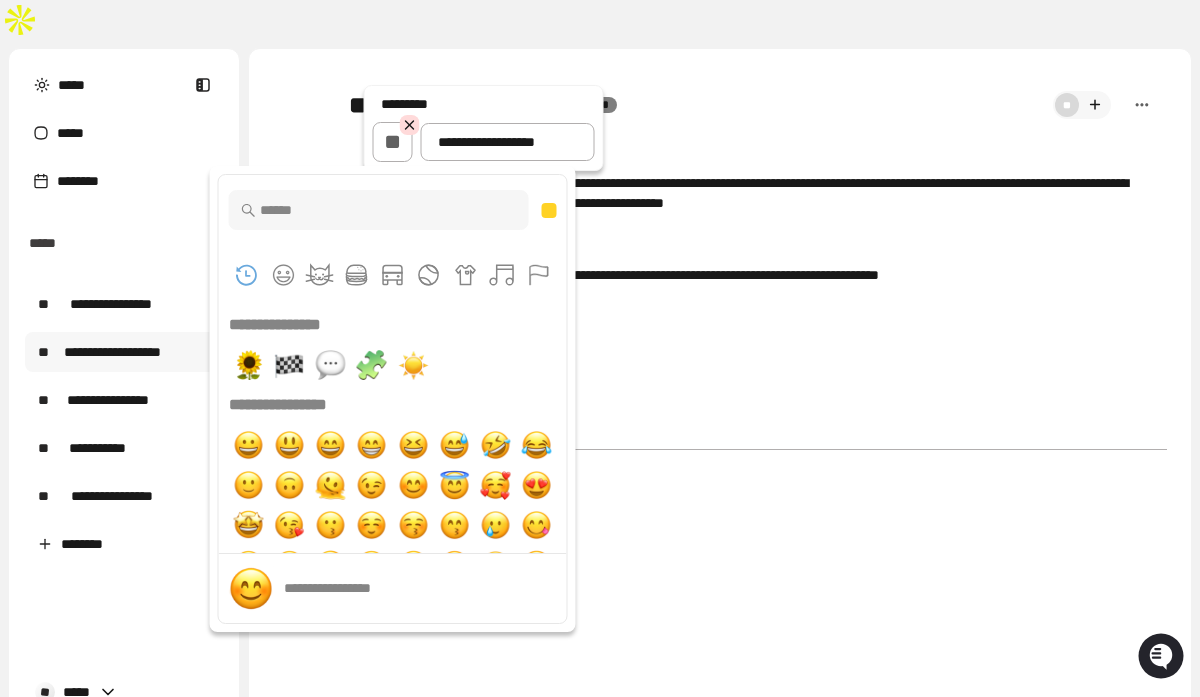 scroll, scrollTop: 1, scrollLeft: 0, axis: vertical 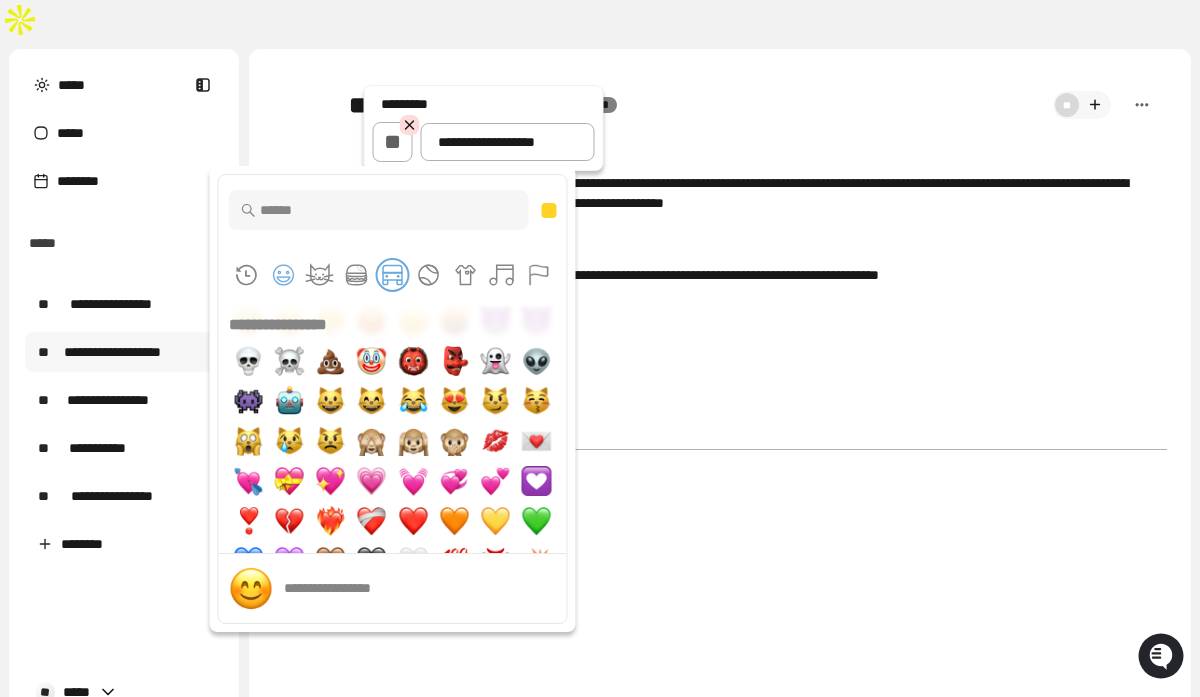 click at bounding box center [392, 275] 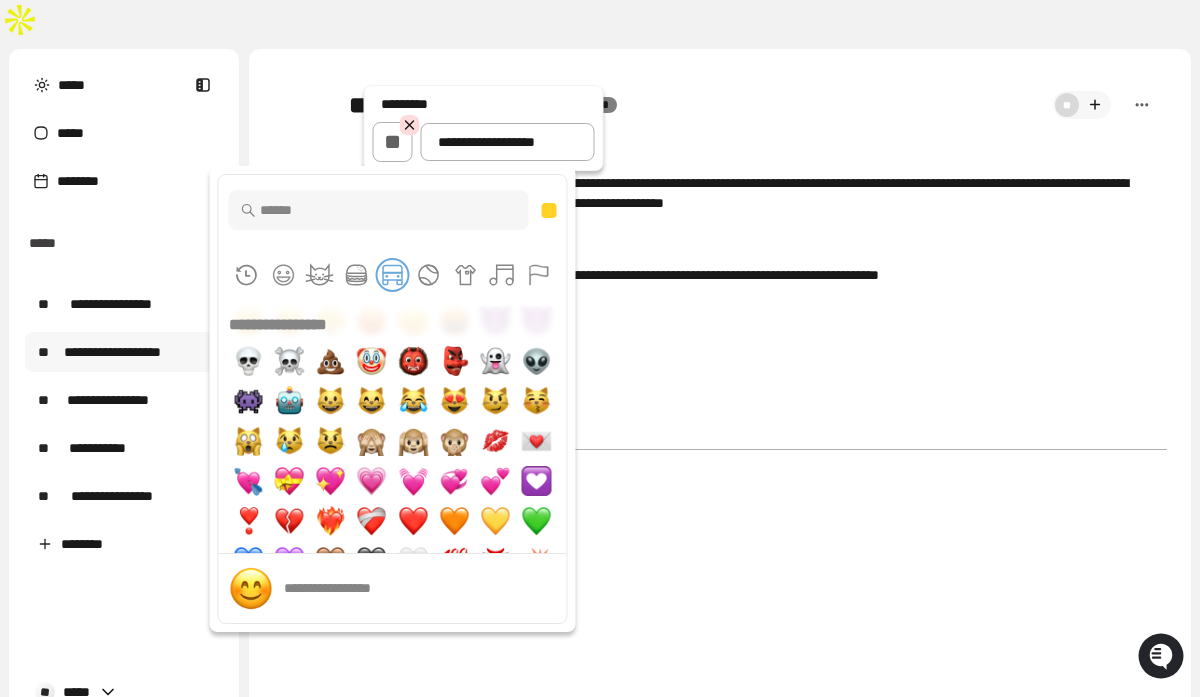 scroll, scrollTop: 4241, scrollLeft: 0, axis: vertical 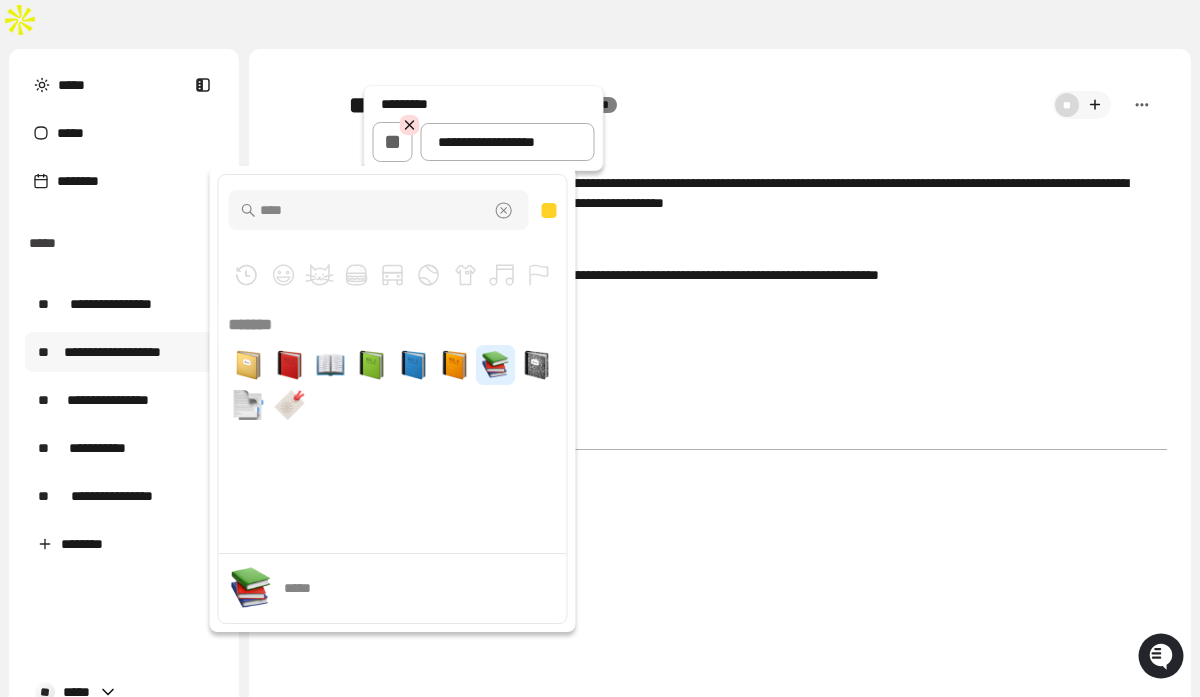 click at bounding box center [495, 365] 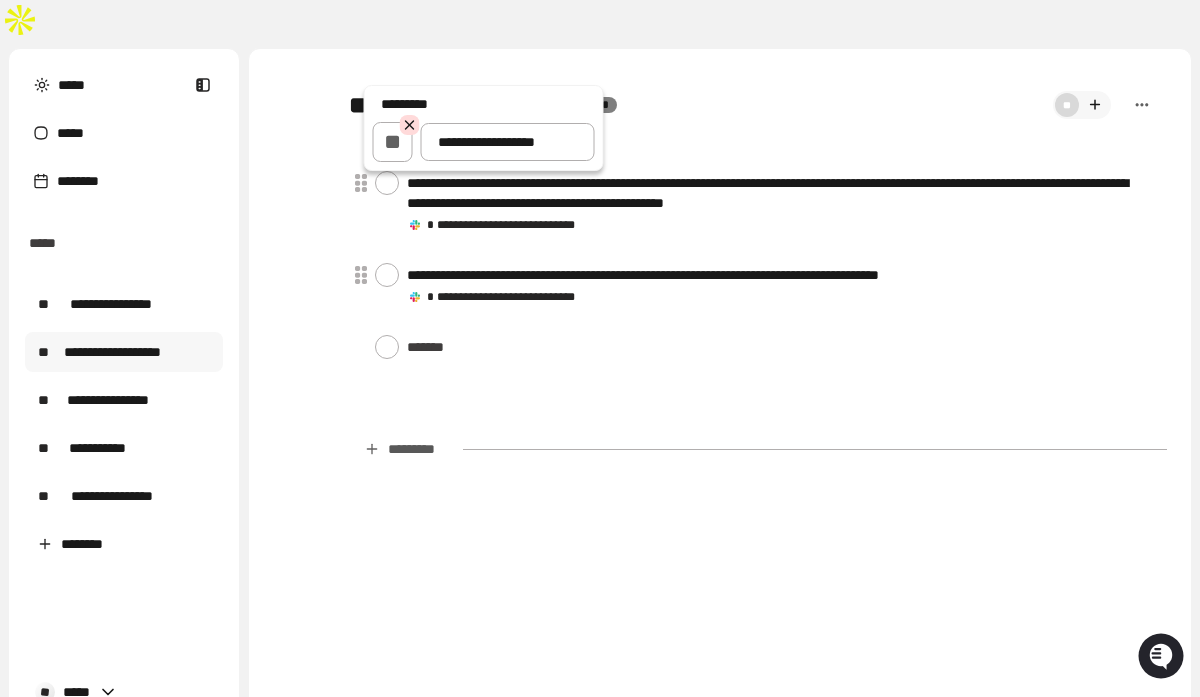 click at bounding box center (600, 348) 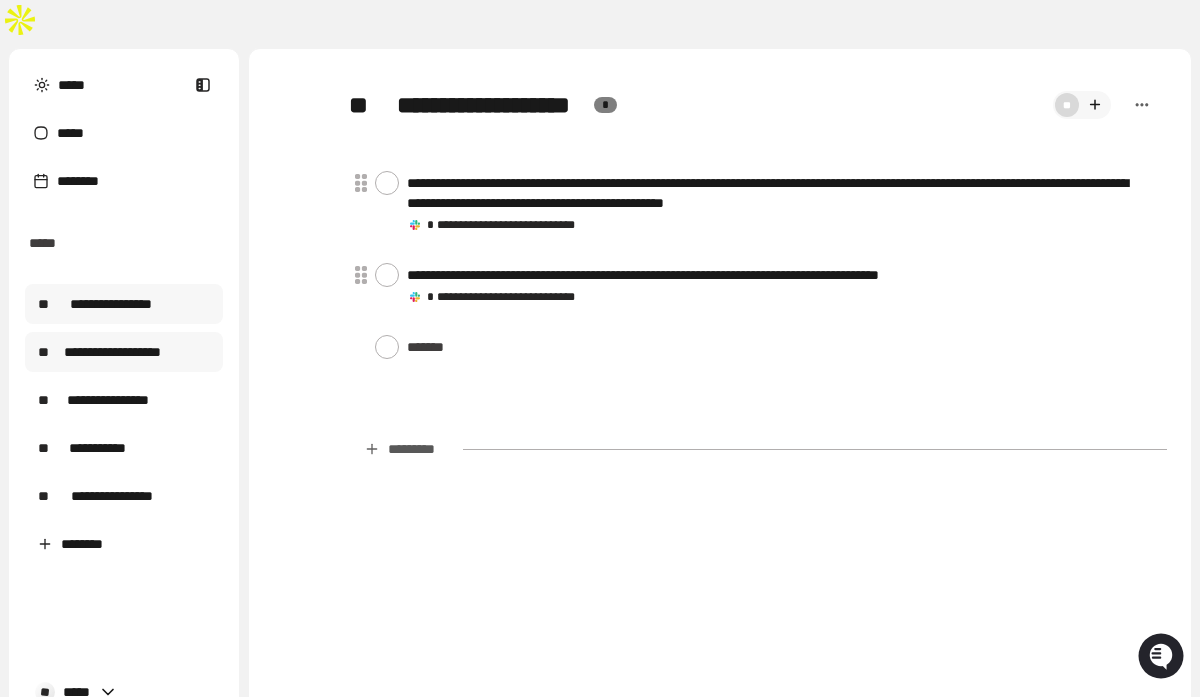 click on "**********" at bounding box center (110, 304) 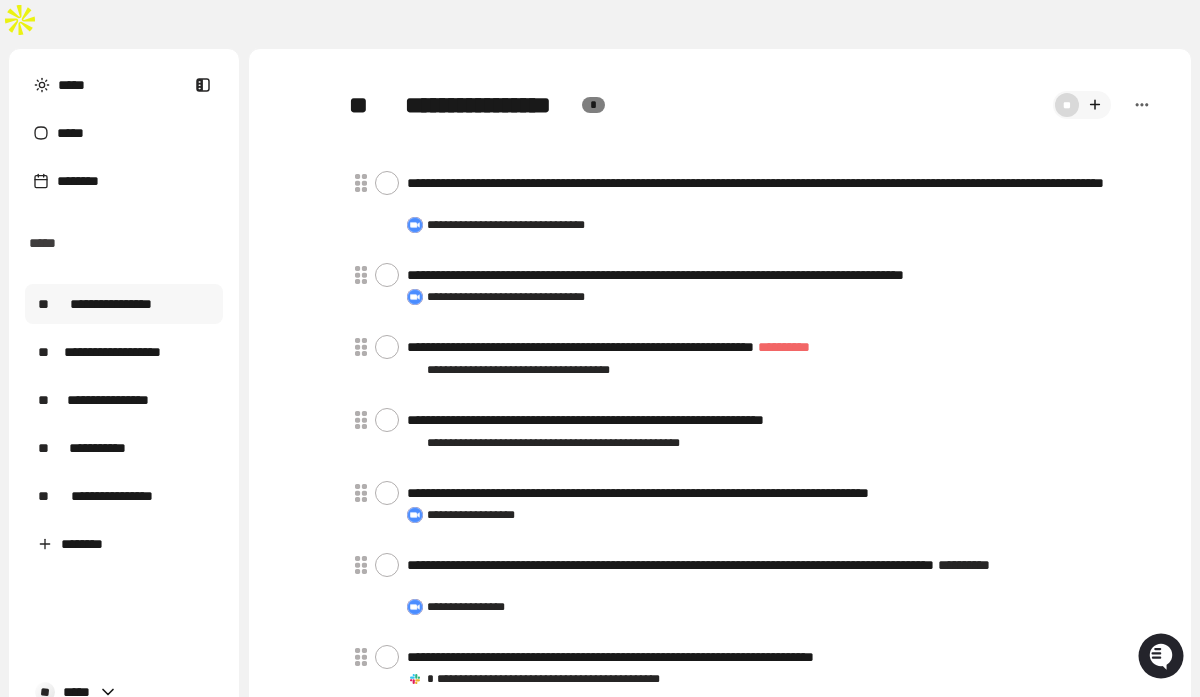 click on "**" at bounding box center (361, 105) 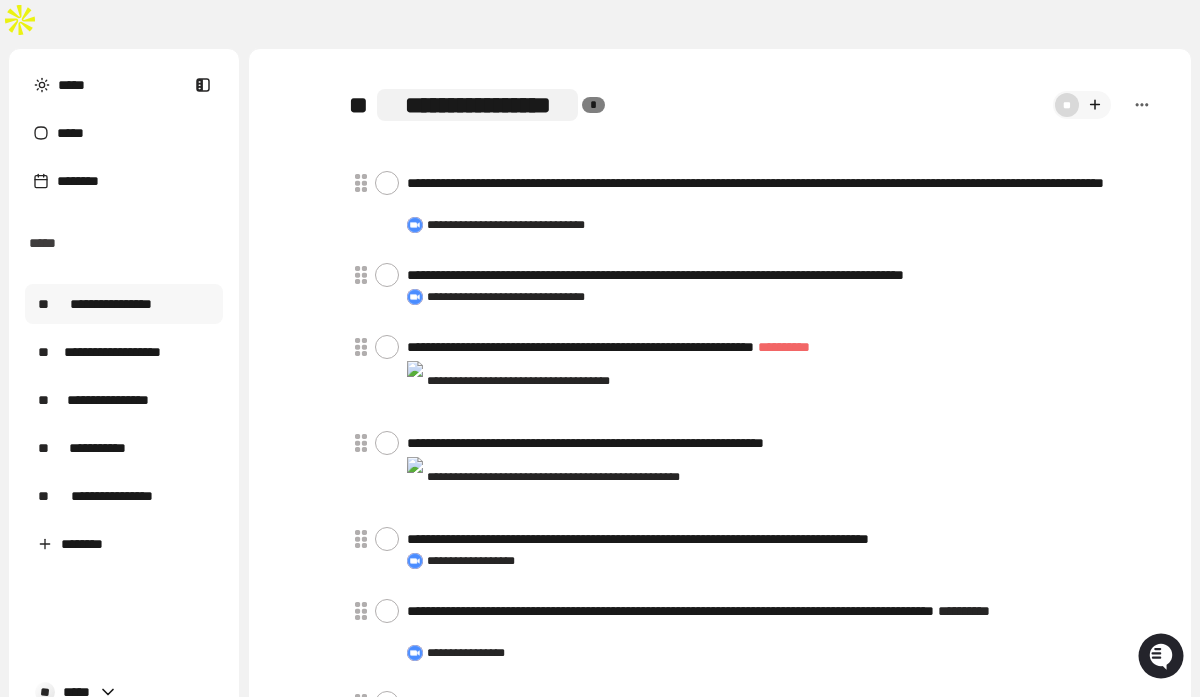 click on "**********" at bounding box center (477, 105) 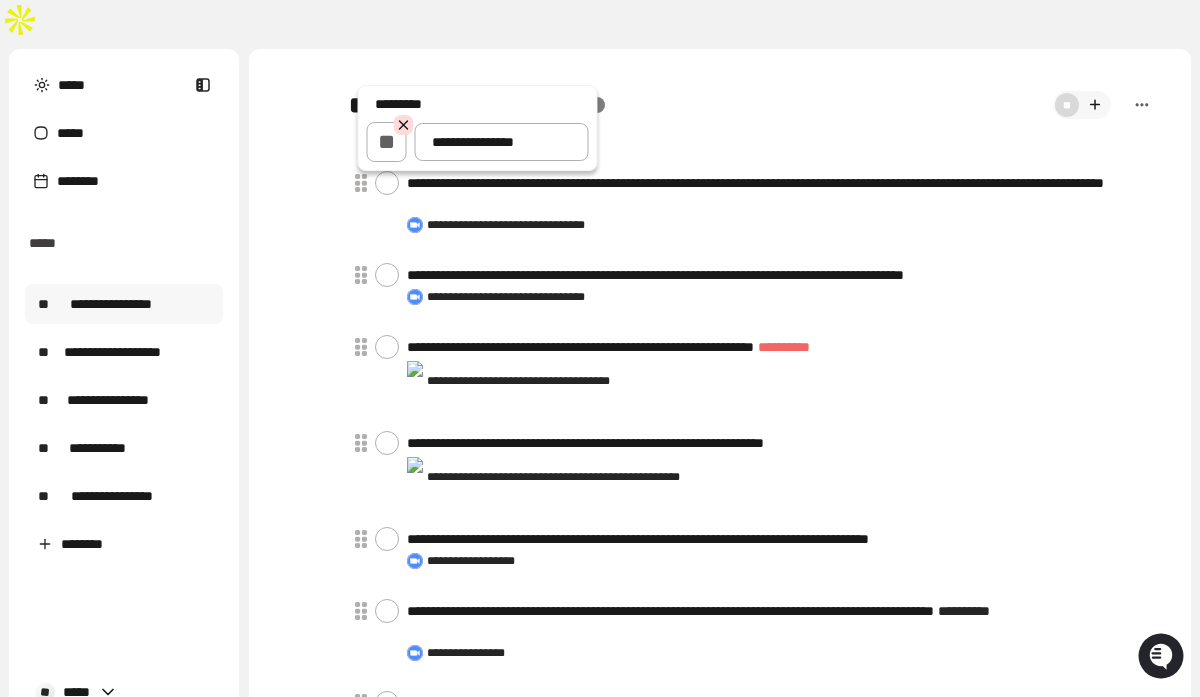 click on "**" at bounding box center (387, 142) 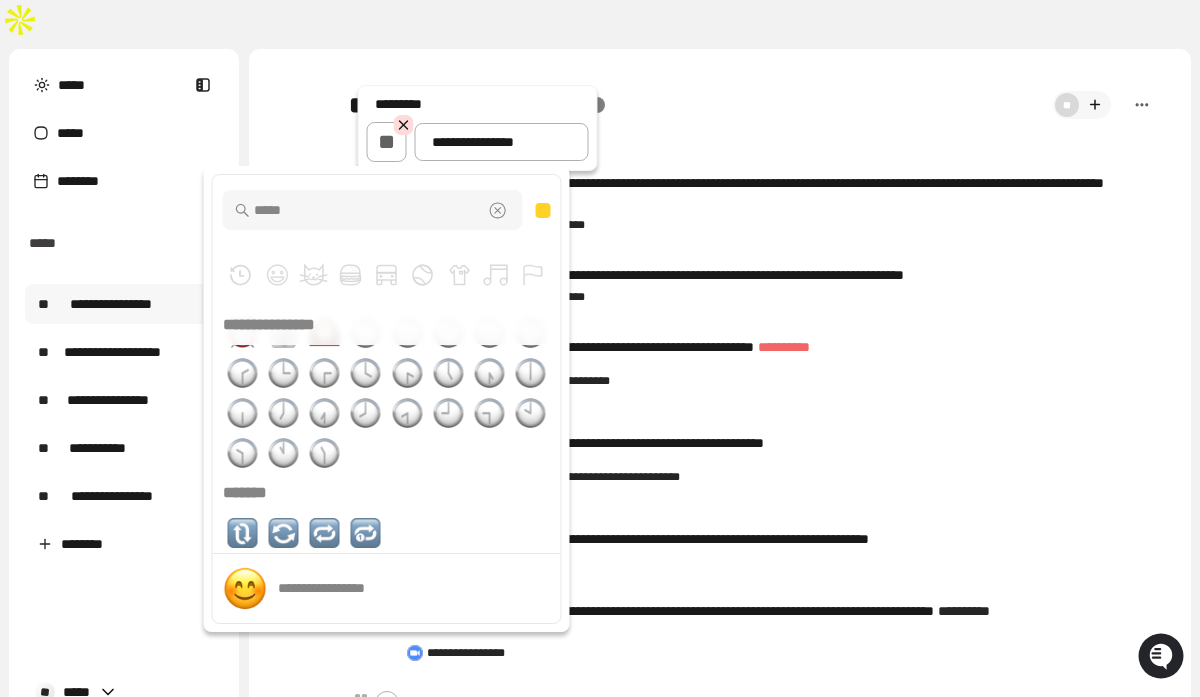 scroll, scrollTop: 0, scrollLeft: 0, axis: both 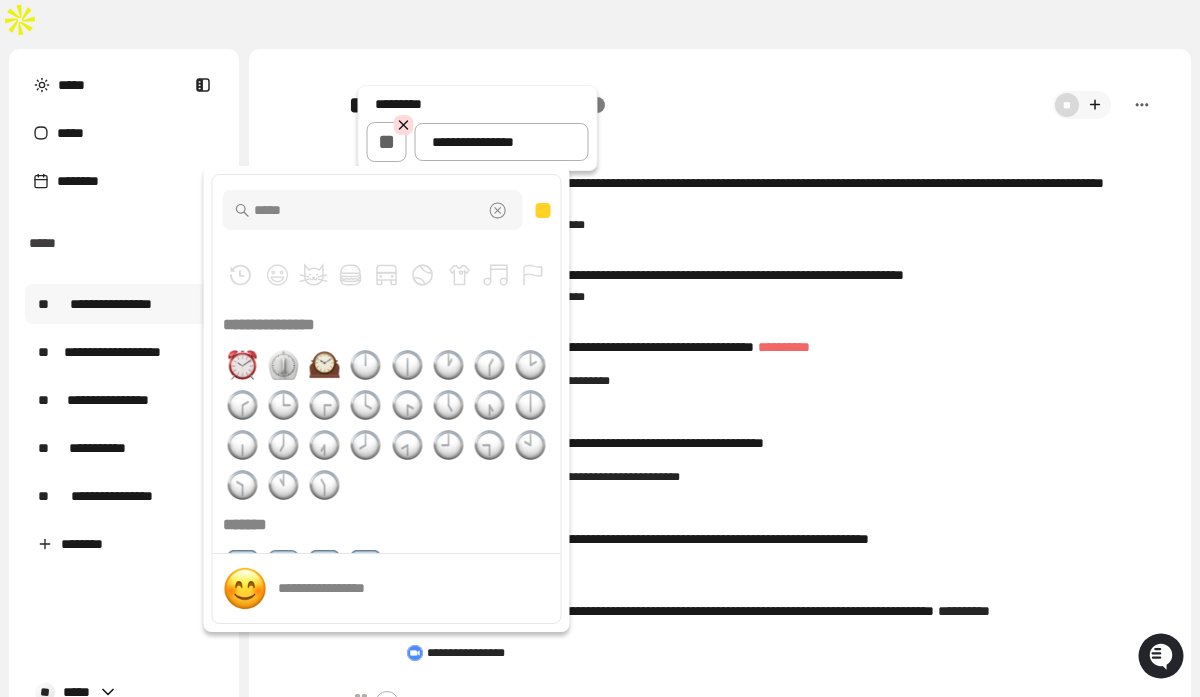 click on "*****" at bounding box center [373, 210] 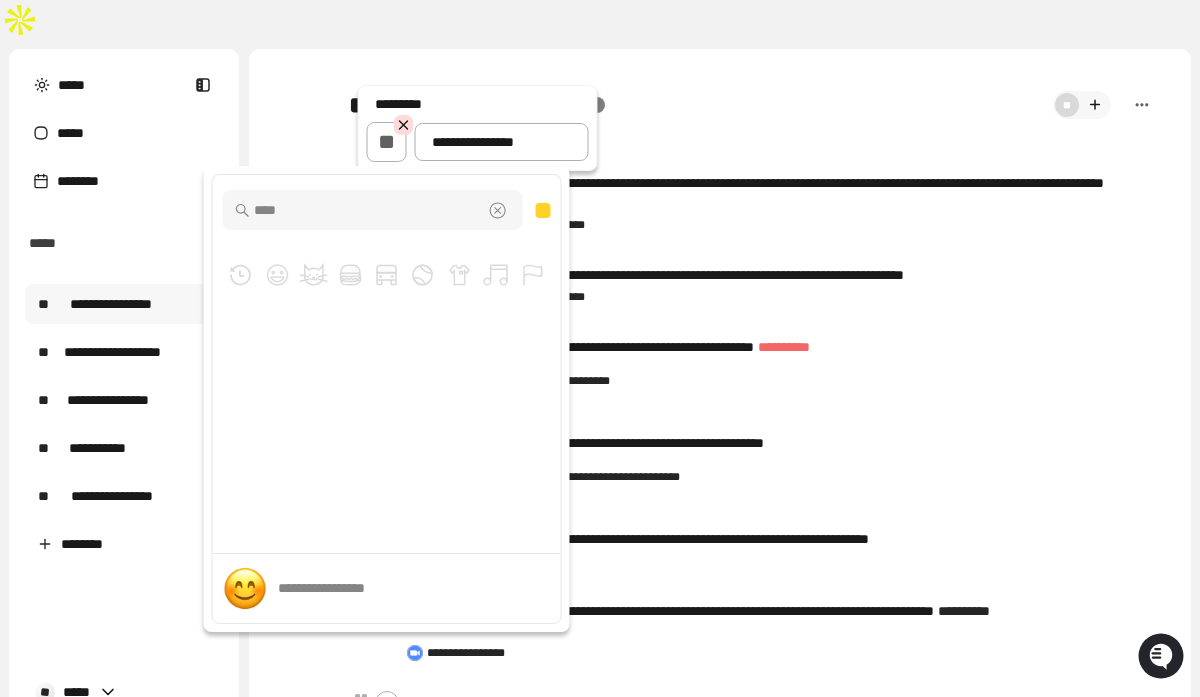 click on "****" at bounding box center (373, 210) 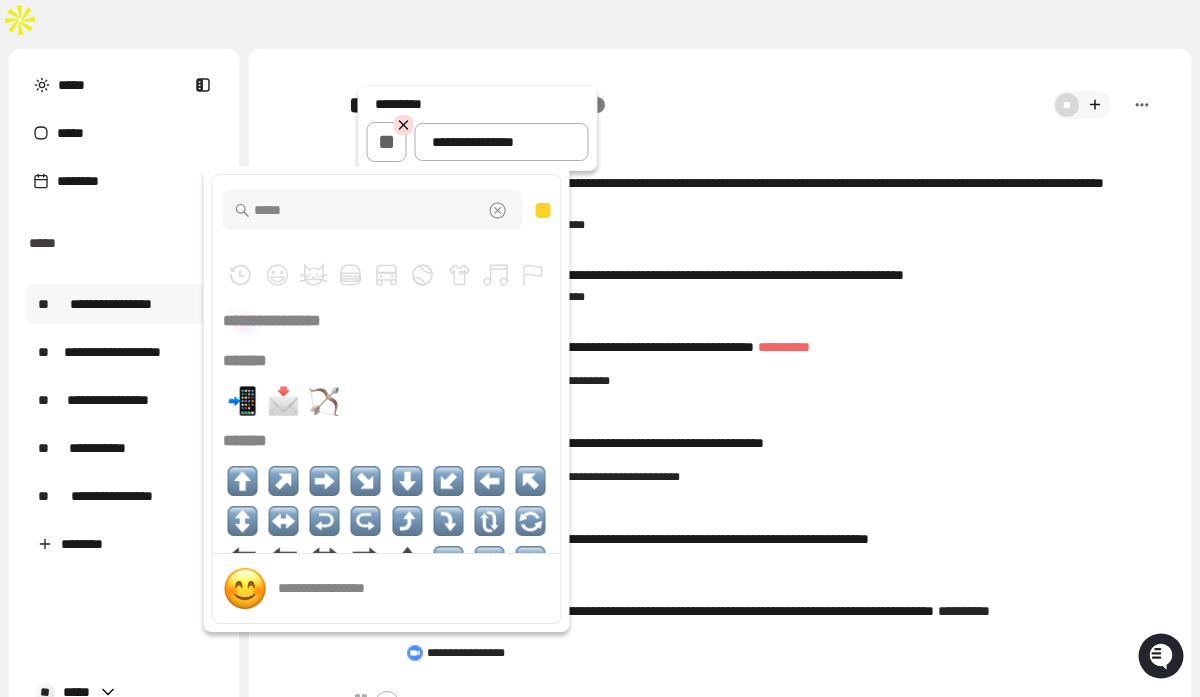 scroll, scrollTop: 46, scrollLeft: 0, axis: vertical 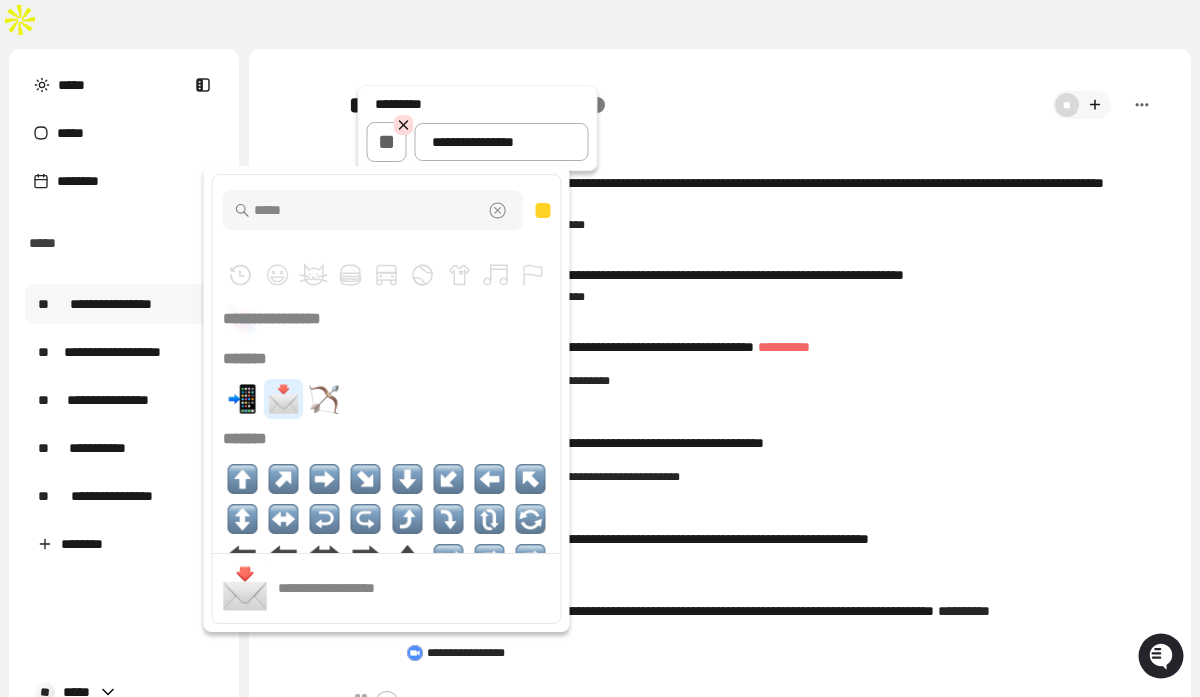 click at bounding box center (284, 399) 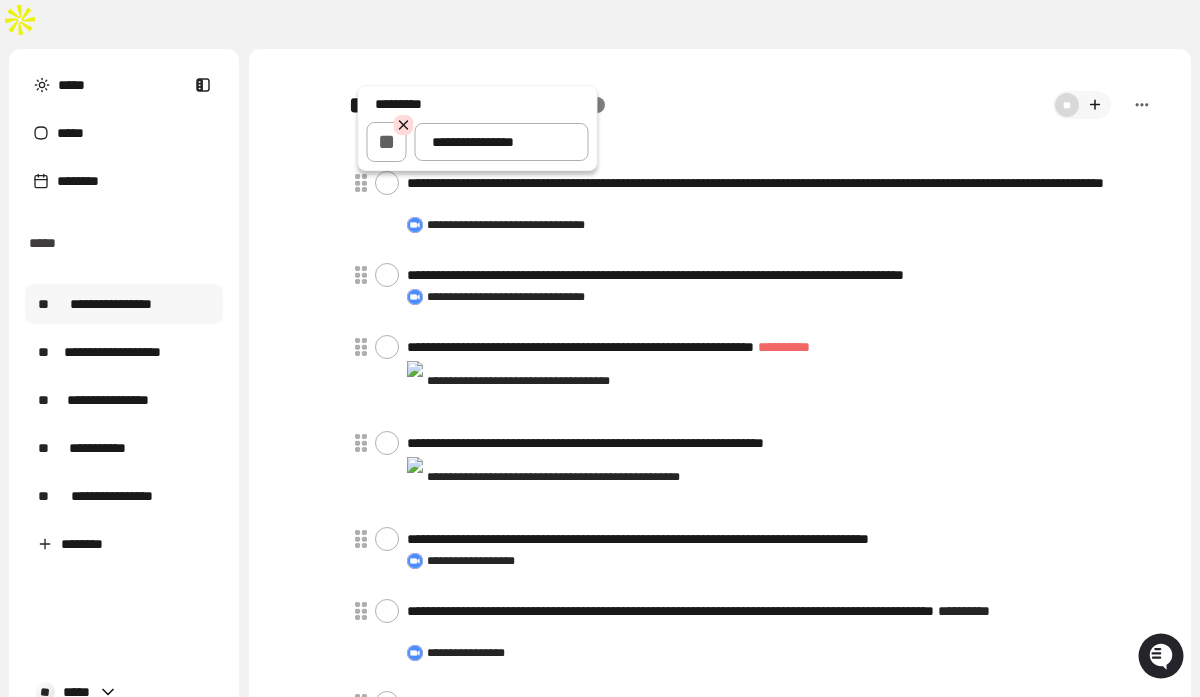 click at bounding box center [600, 348] 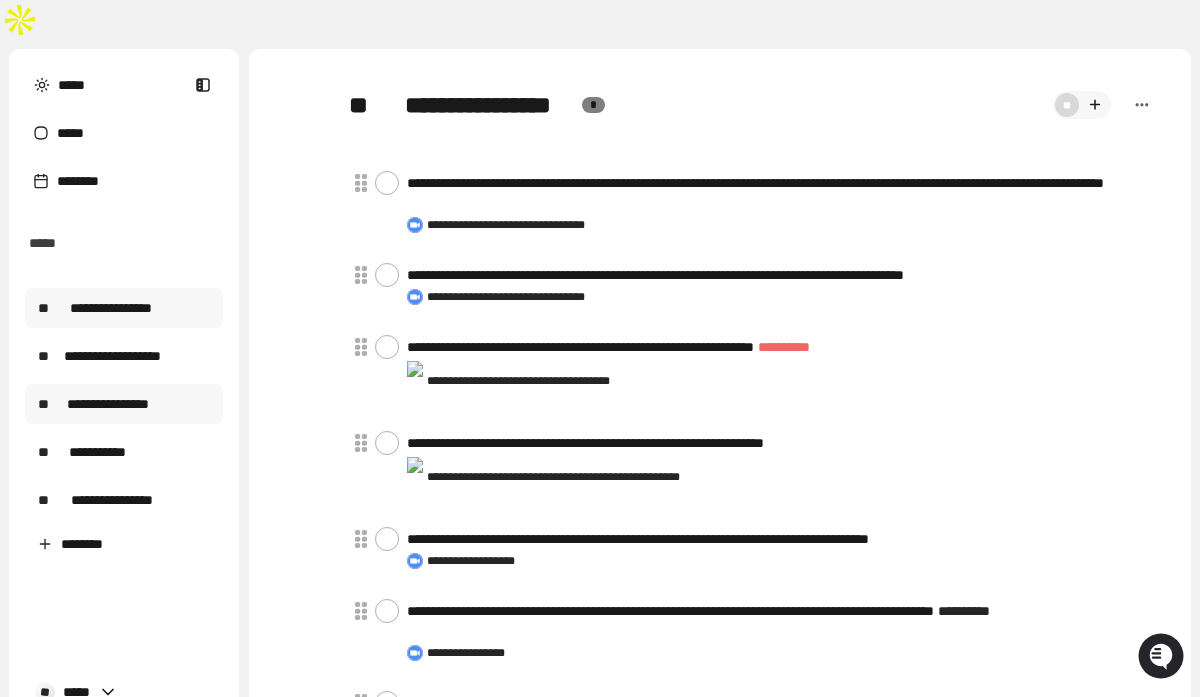 scroll, scrollTop: 33, scrollLeft: 0, axis: vertical 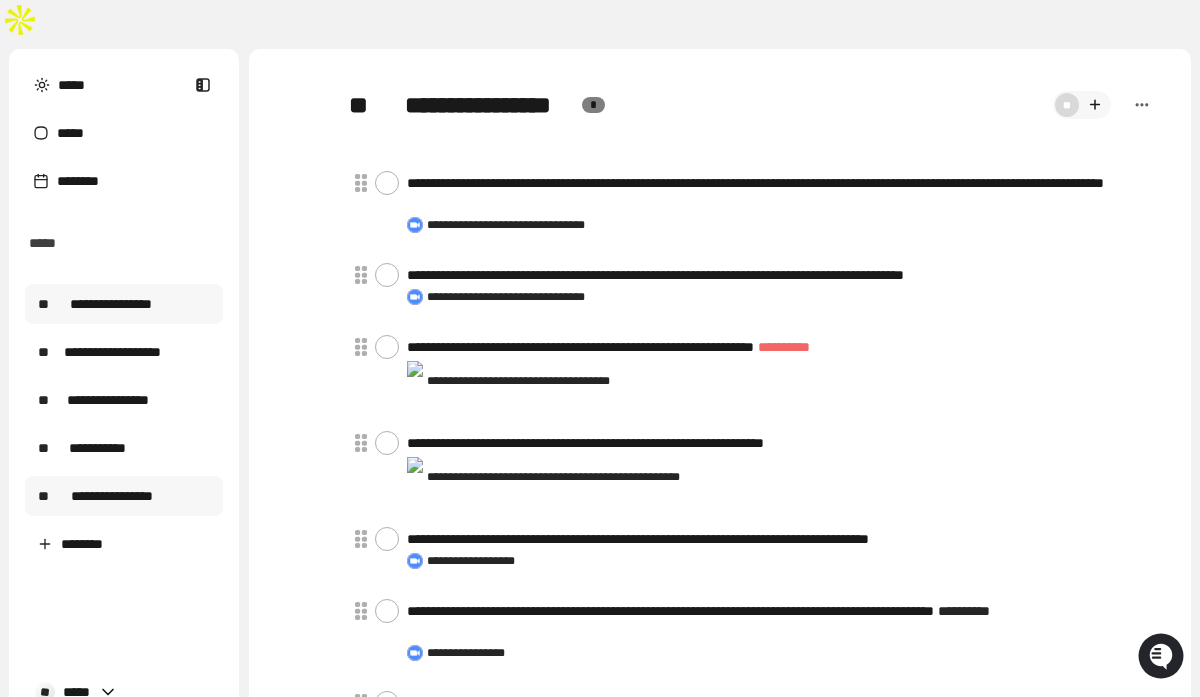 click on "**********" at bounding box center (112, 496) 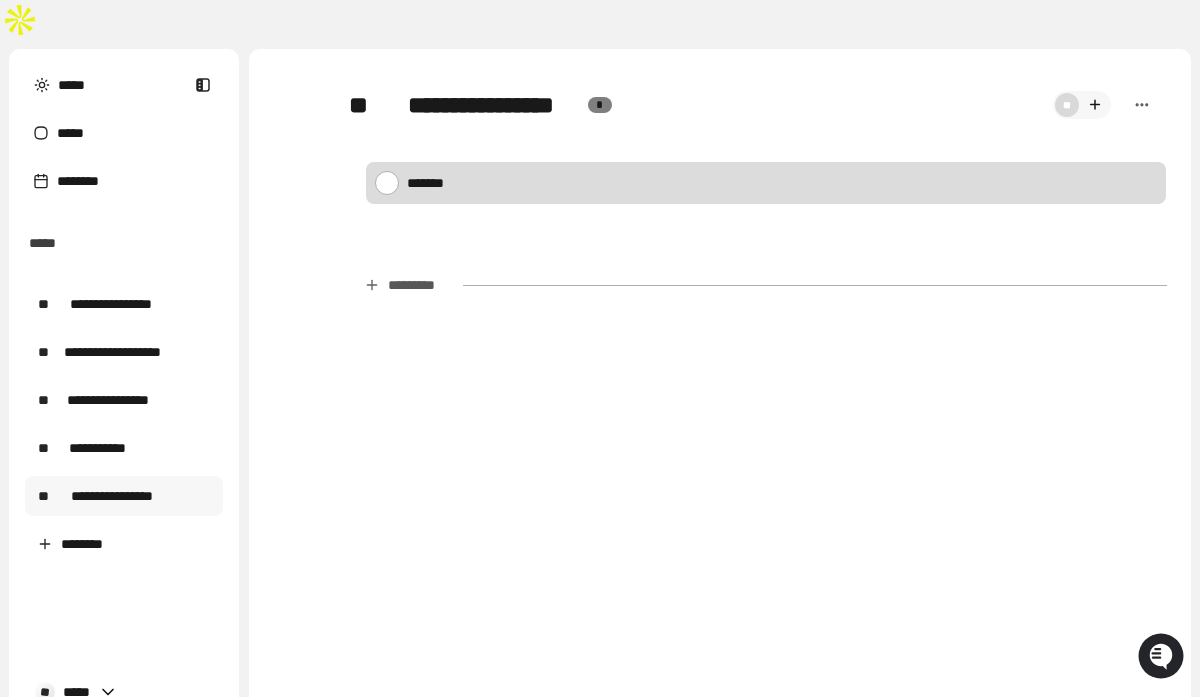 click at bounding box center (782, 182) 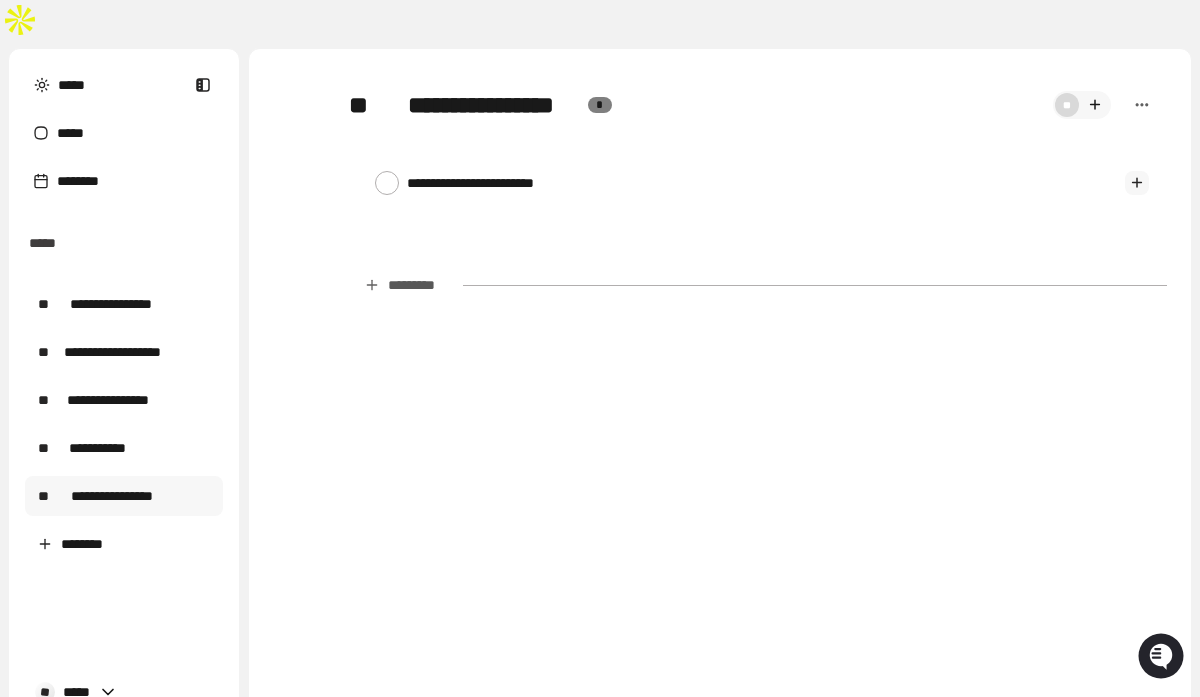 click on "**********" at bounding box center (720, 388) 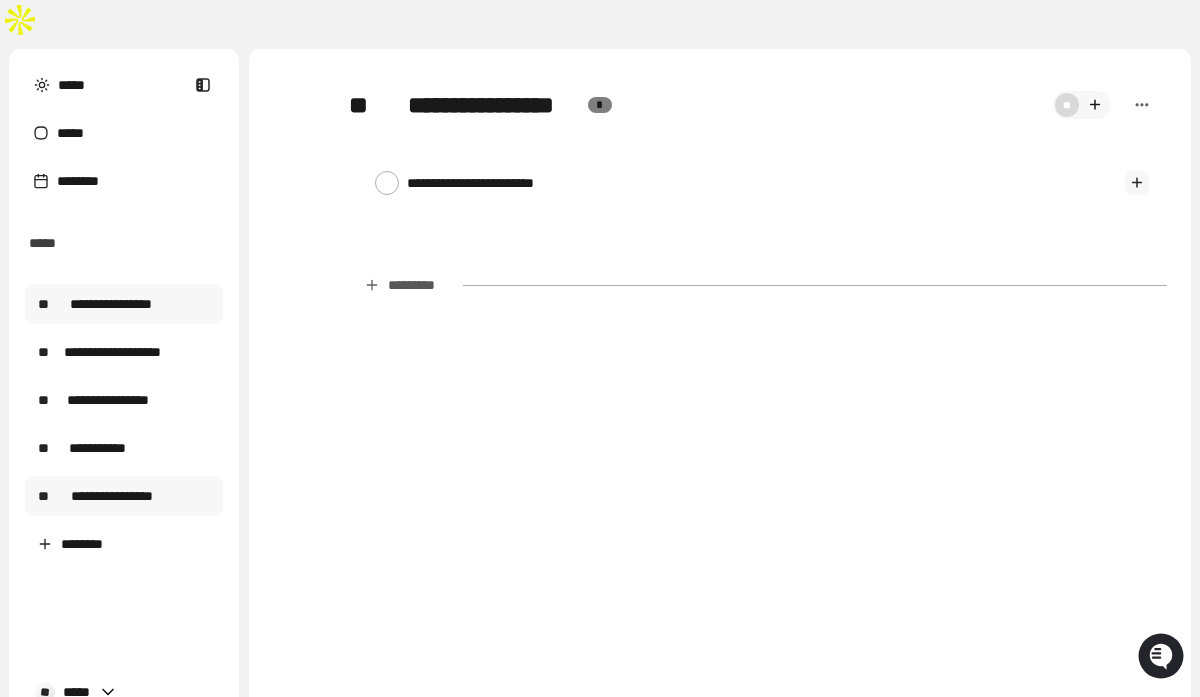 click on "**********" at bounding box center [110, 304] 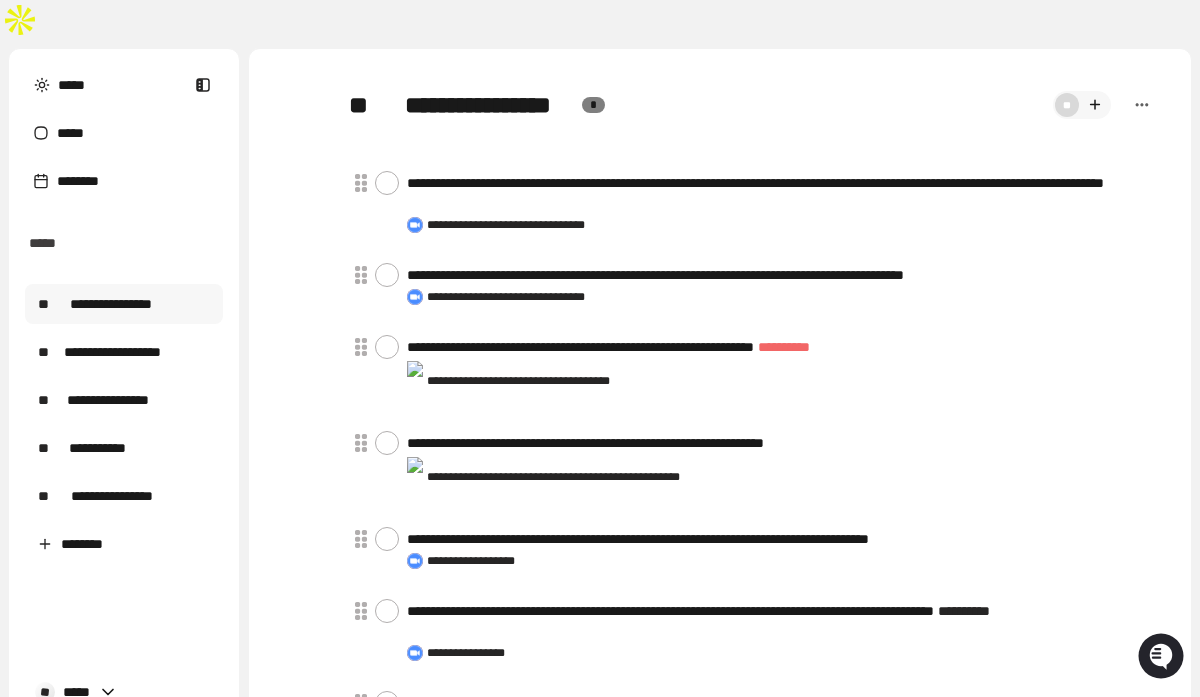 click on "*****" at bounding box center [42, 243] 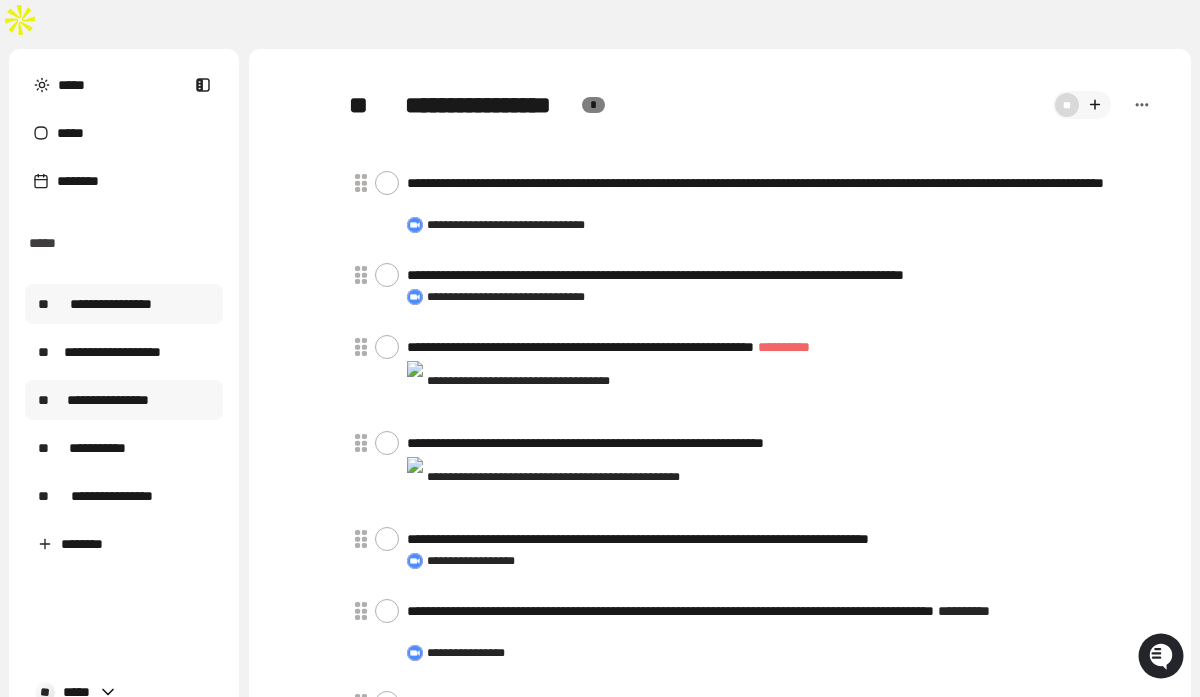 scroll, scrollTop: 33, scrollLeft: 0, axis: vertical 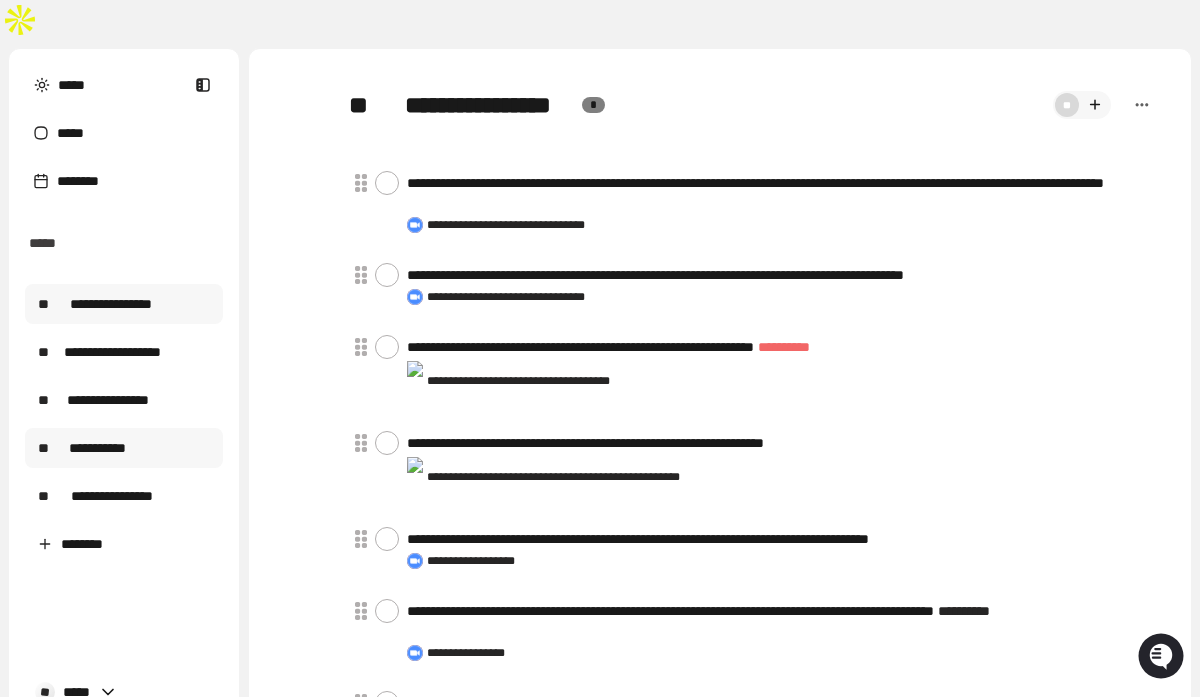 click on "**********" at bounding box center (97, 448) 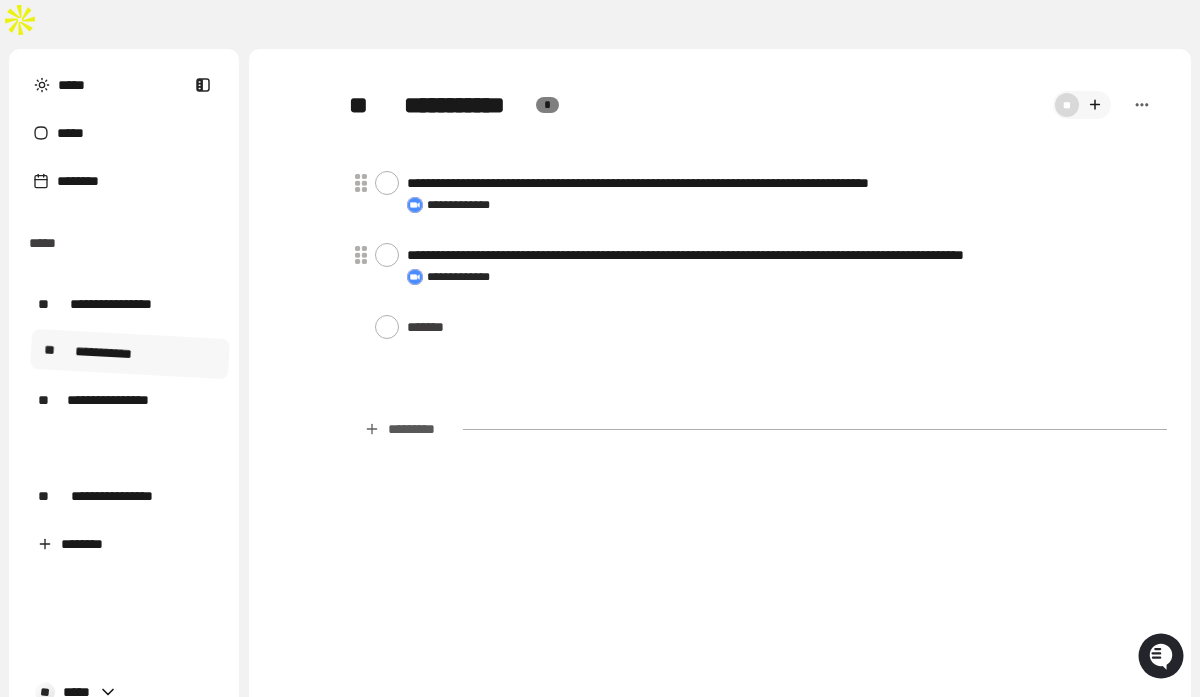 drag, startPoint x: 88, startPoint y: 405, endPoint x: 93, endPoint y: 353, distance: 52.23983 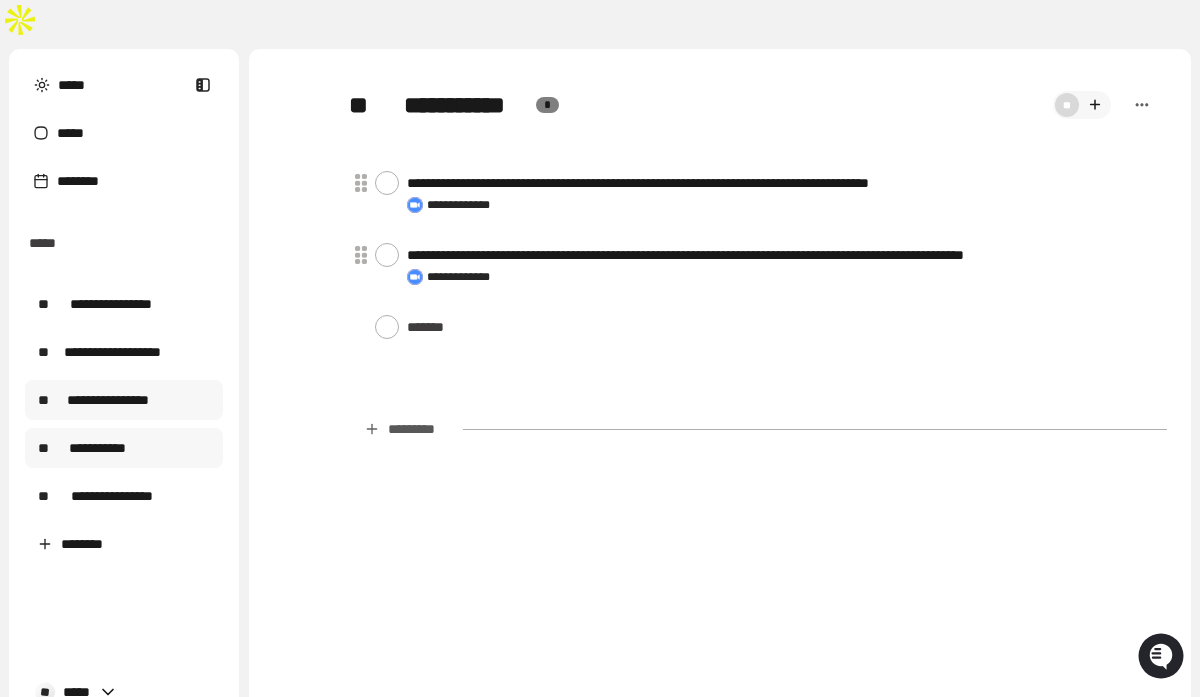click on "**********" at bounding box center [108, 400] 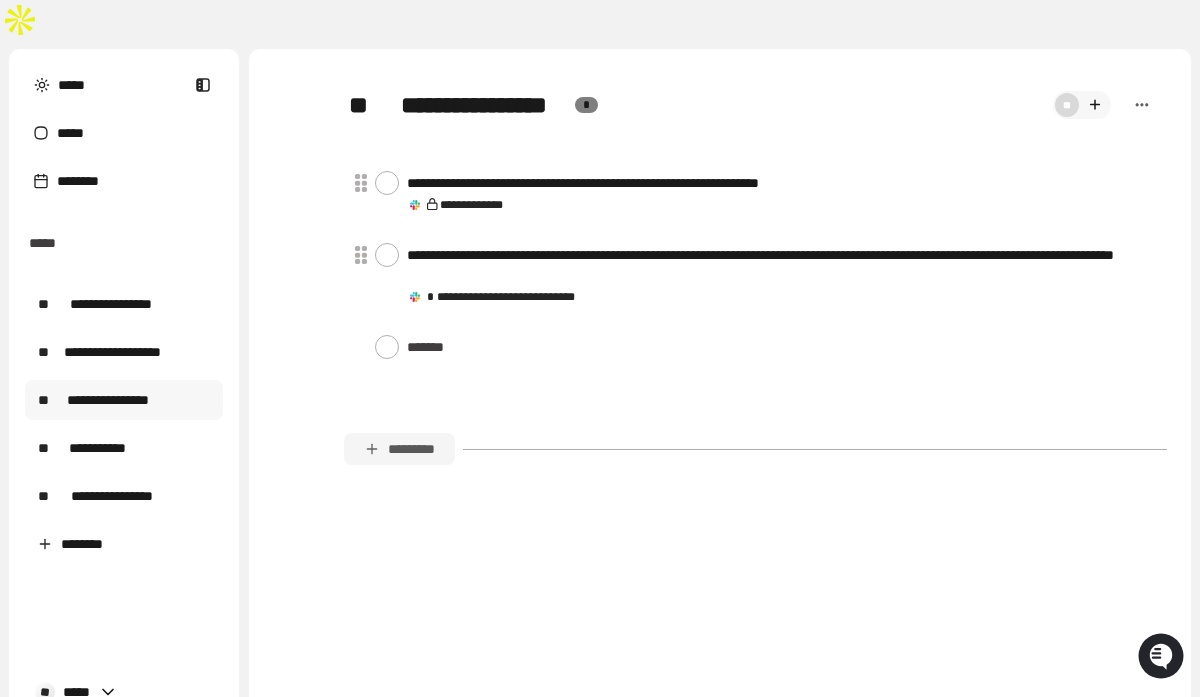 click on "*********" at bounding box center [399, 449] 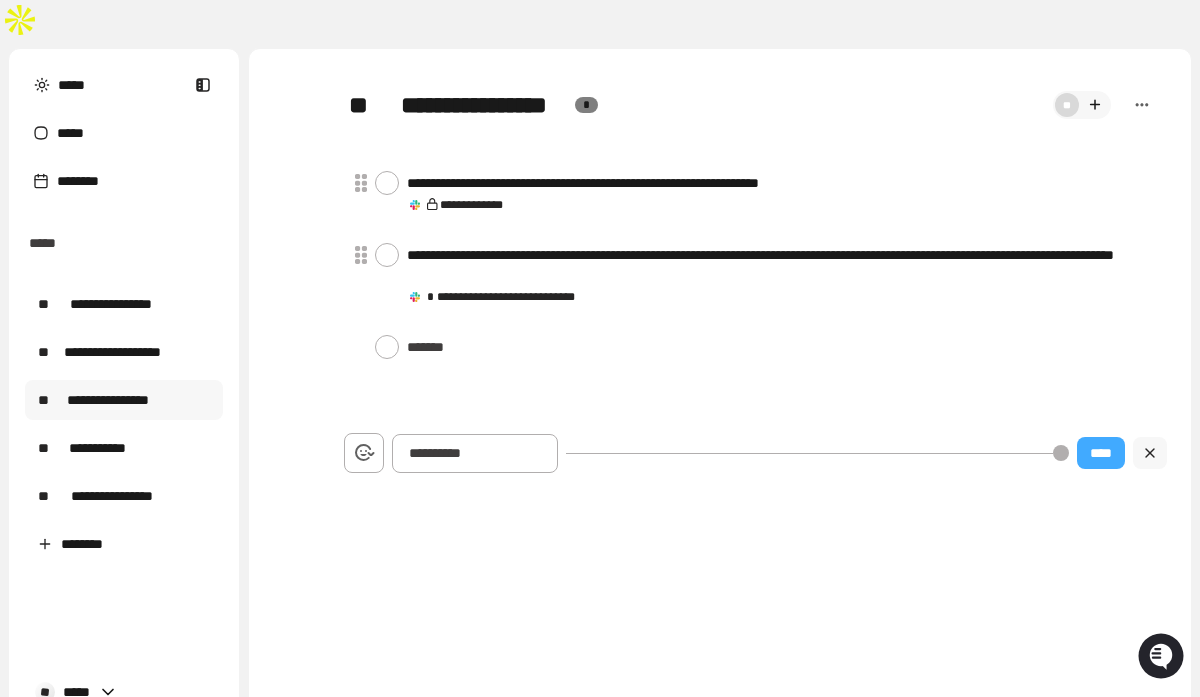 click at bounding box center (475, 453) 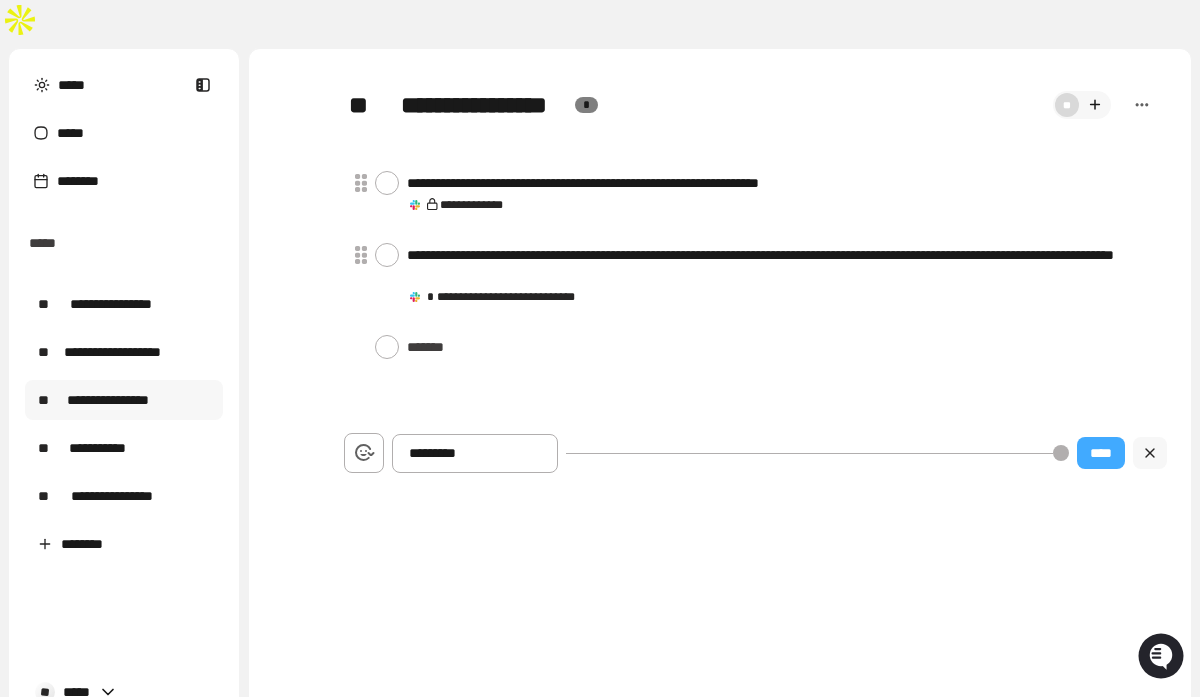 click on "*********" at bounding box center (475, 453) 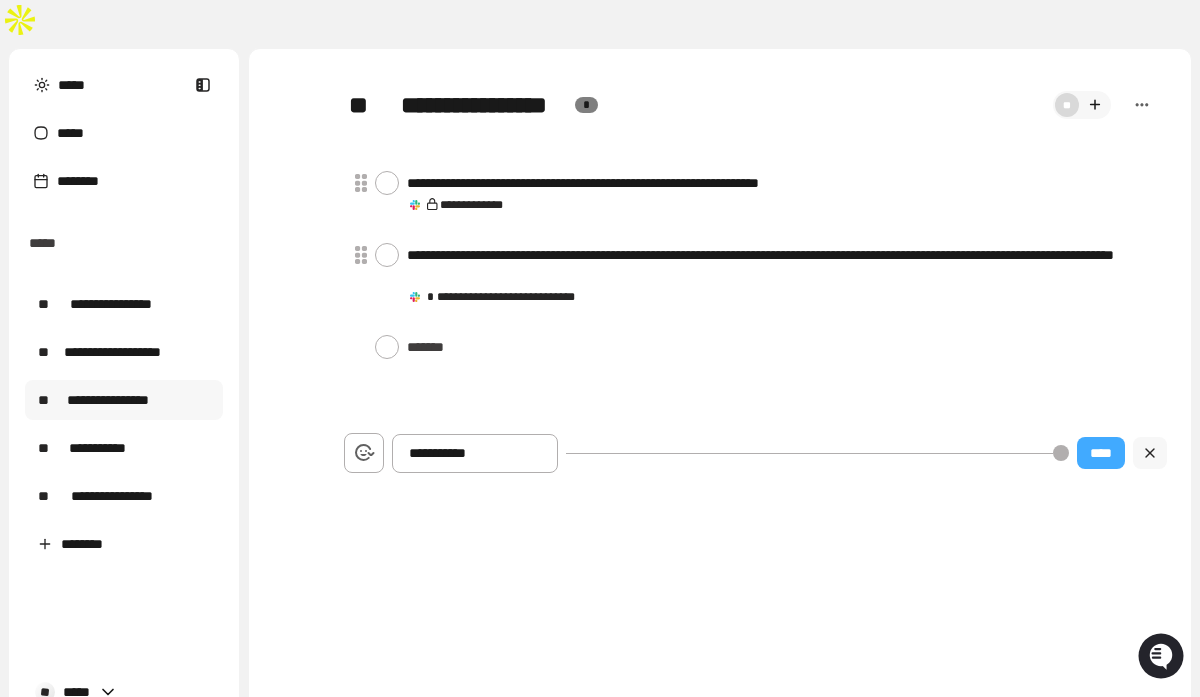 click 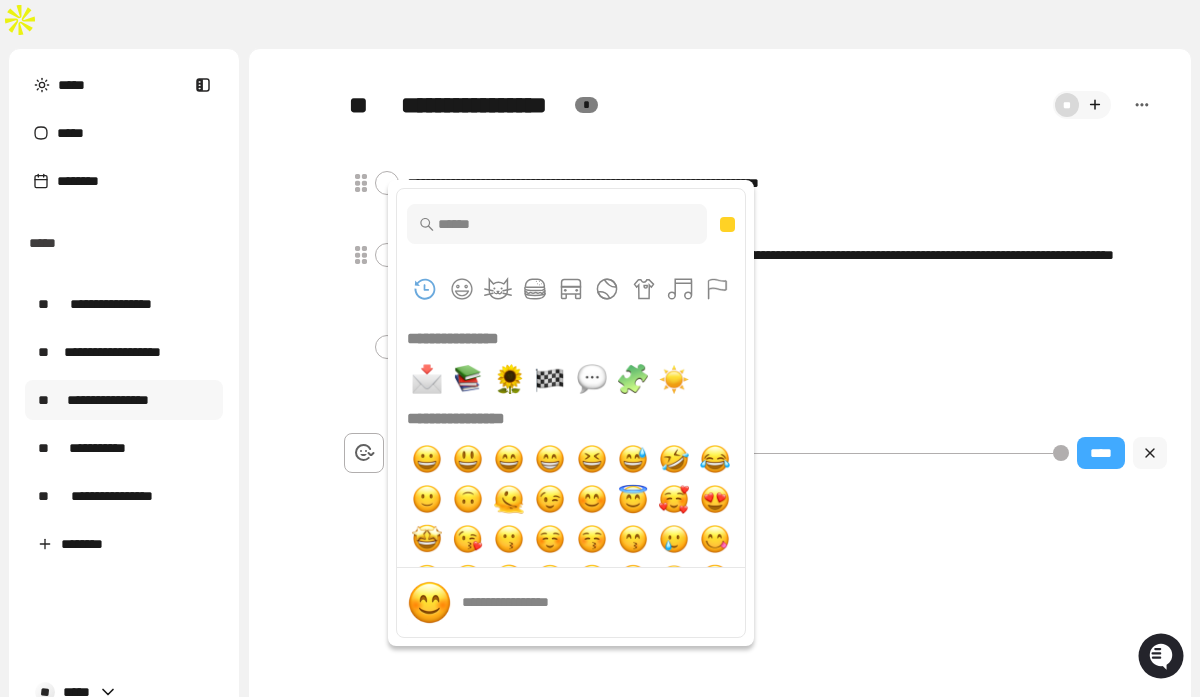 scroll, scrollTop: 1, scrollLeft: 0, axis: vertical 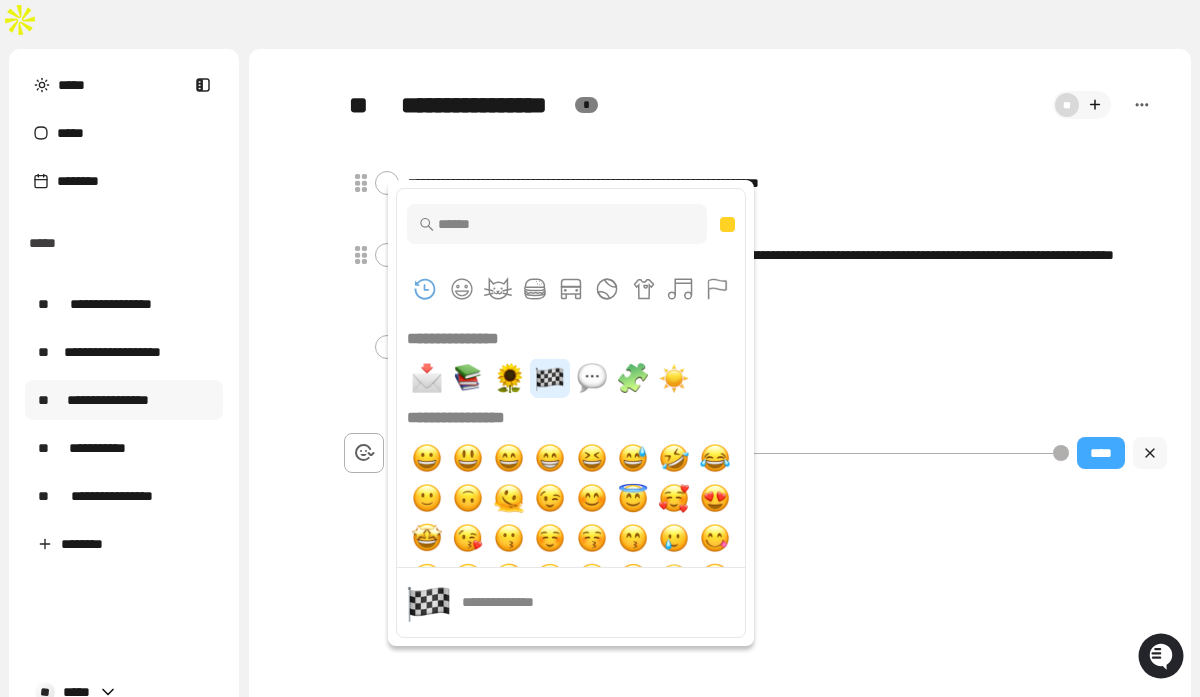 click at bounding box center [550, 378] 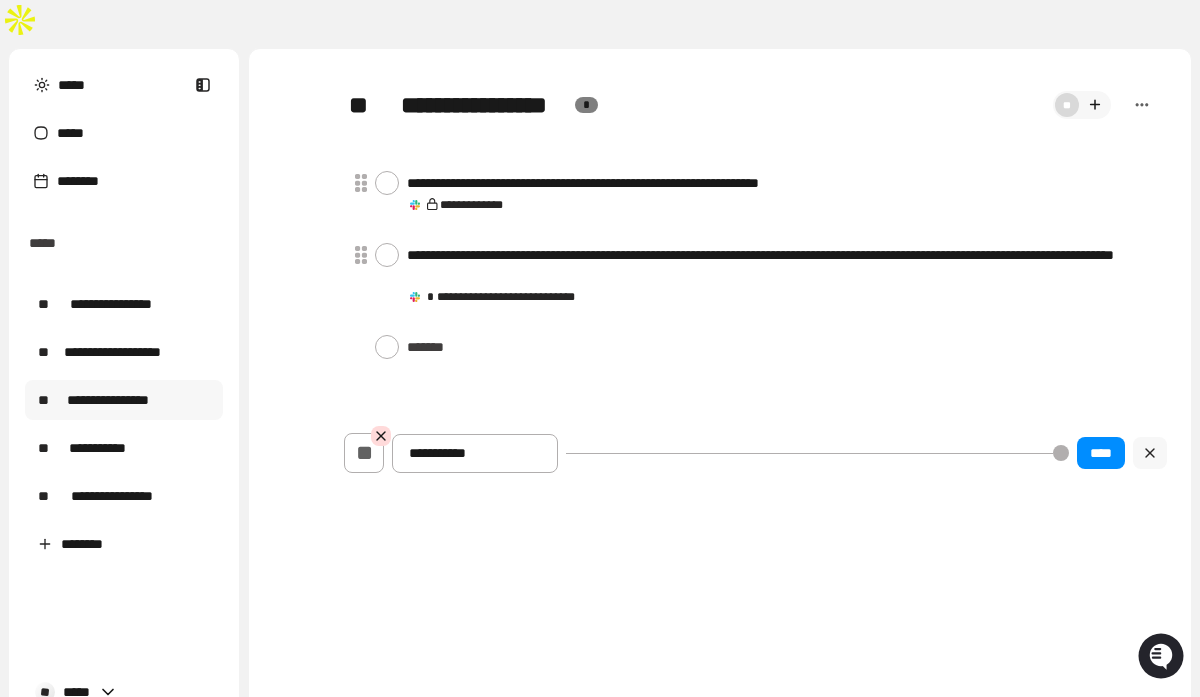 click on "****" at bounding box center (1101, 453) 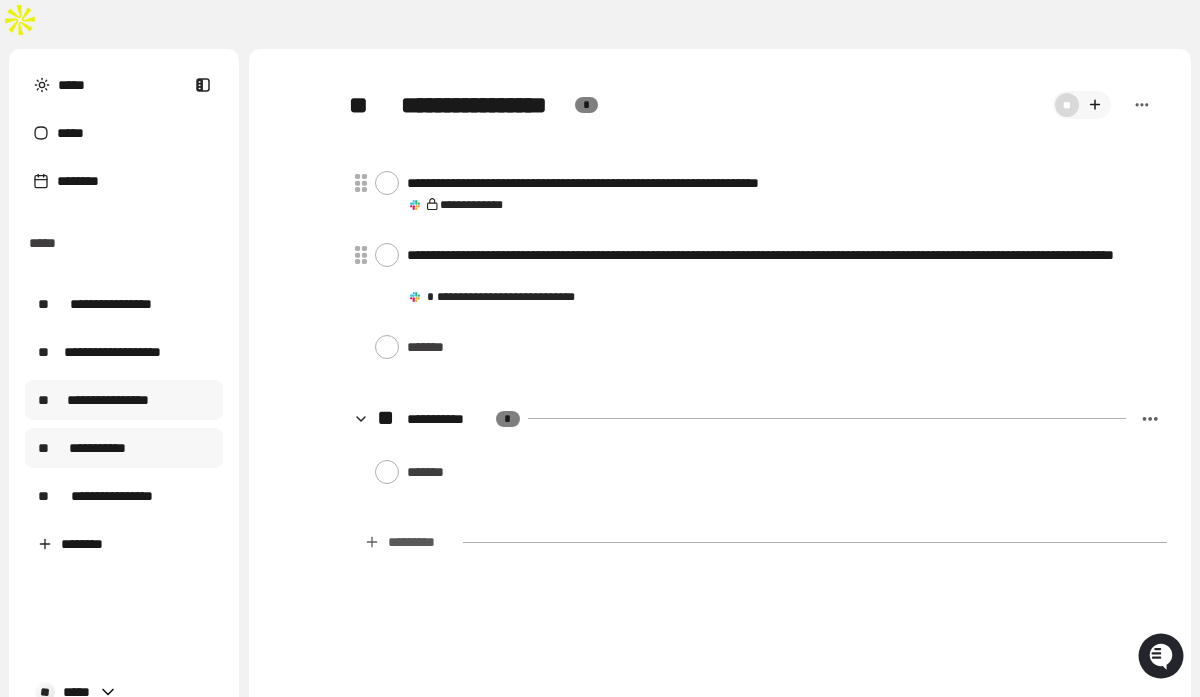 click on "**********" at bounding box center [97, 448] 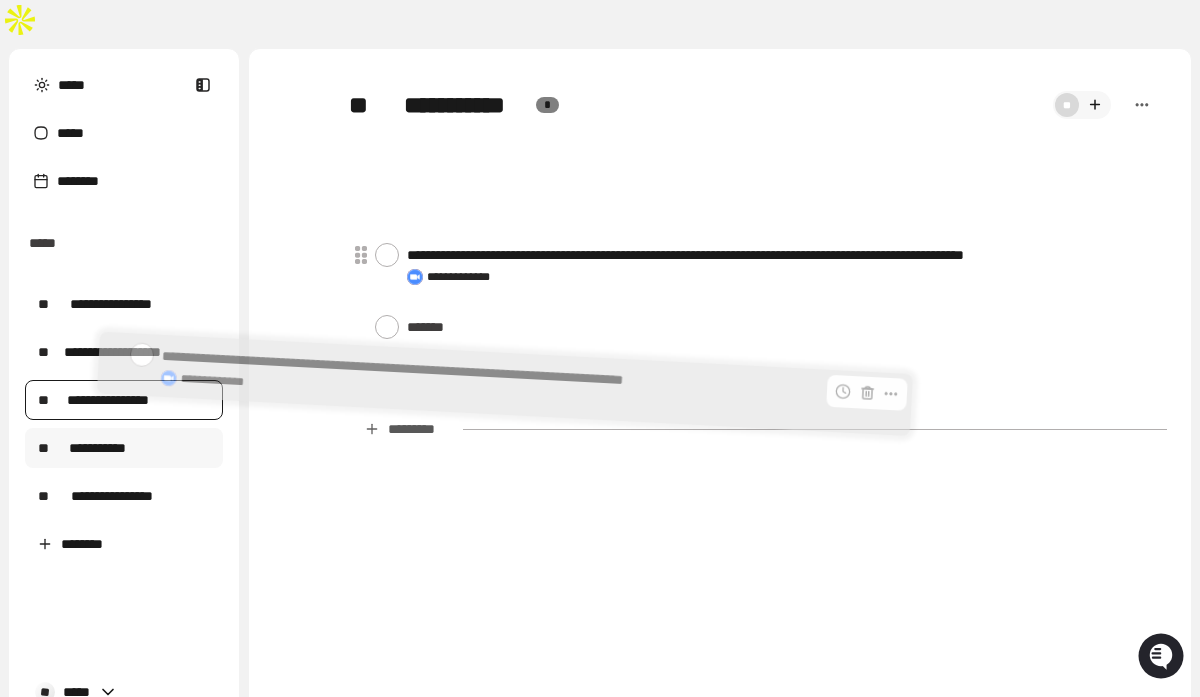 drag, startPoint x: 359, startPoint y: 141, endPoint x: 113, endPoint y: 370, distance: 336.09076 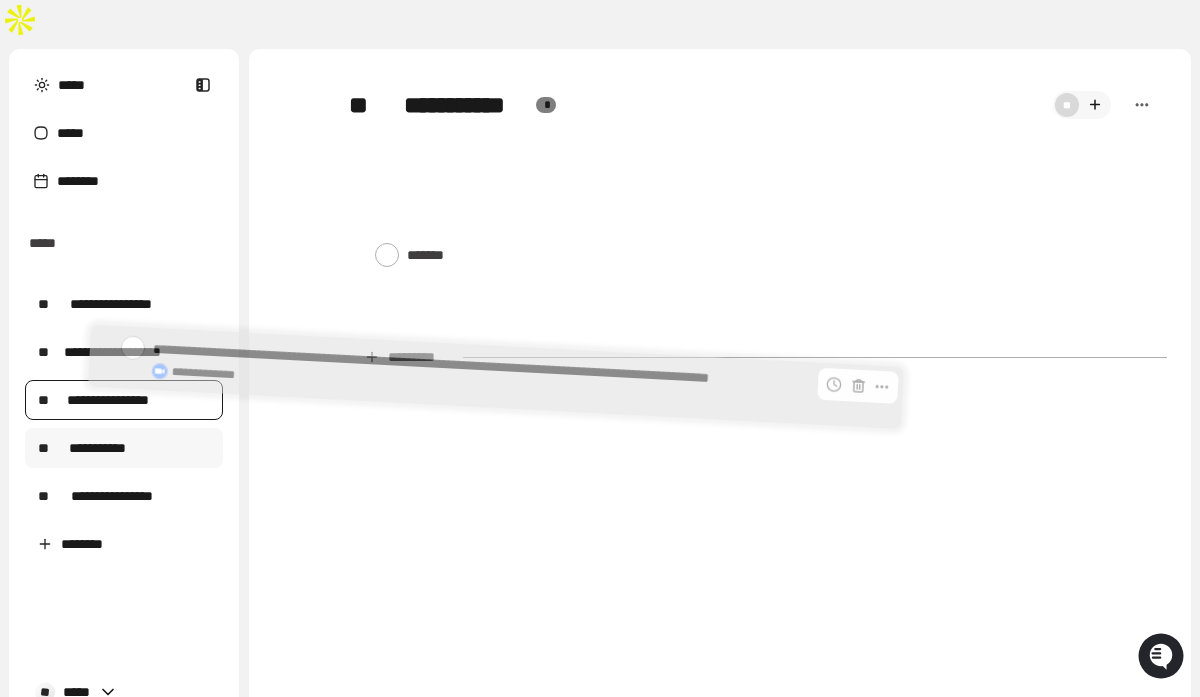 drag, startPoint x: 358, startPoint y: 149, endPoint x: 103, endPoint y: 371, distance: 338.09613 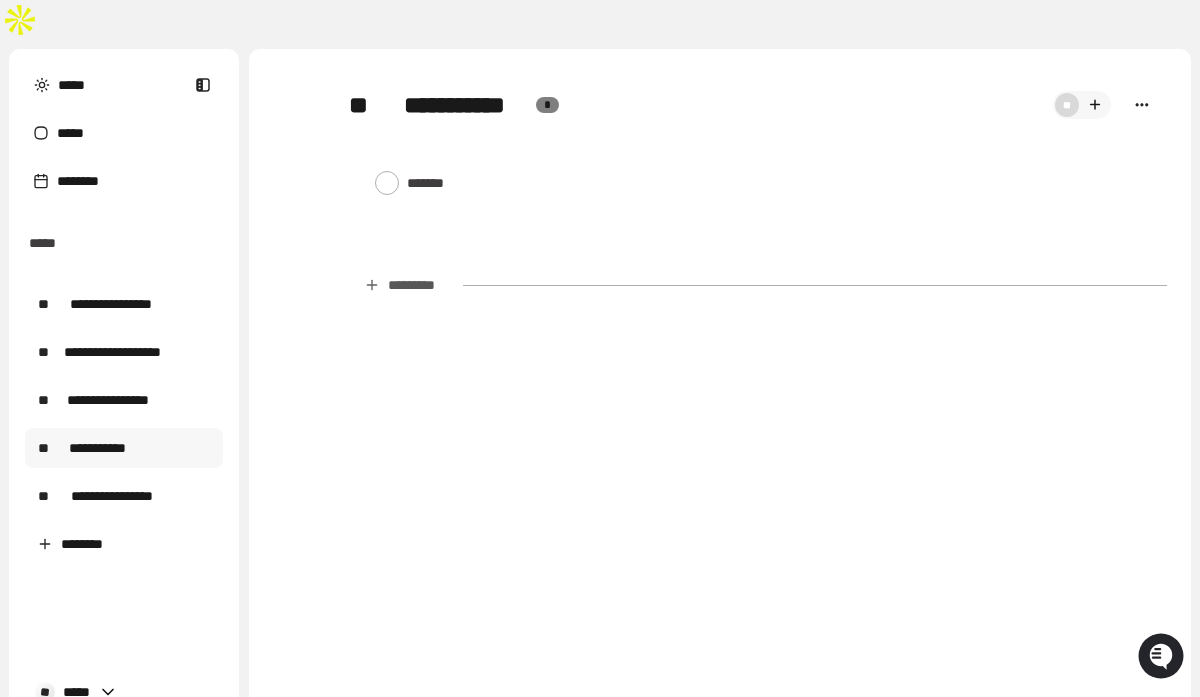 click 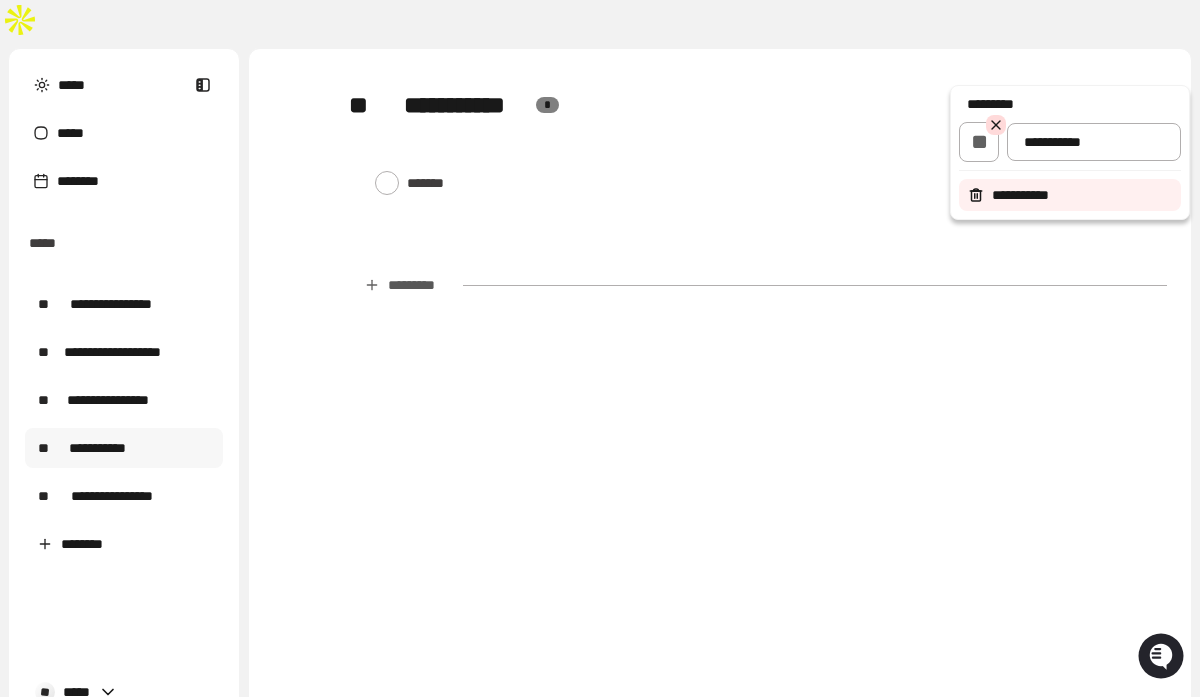 click on "**********" at bounding box center (1070, 195) 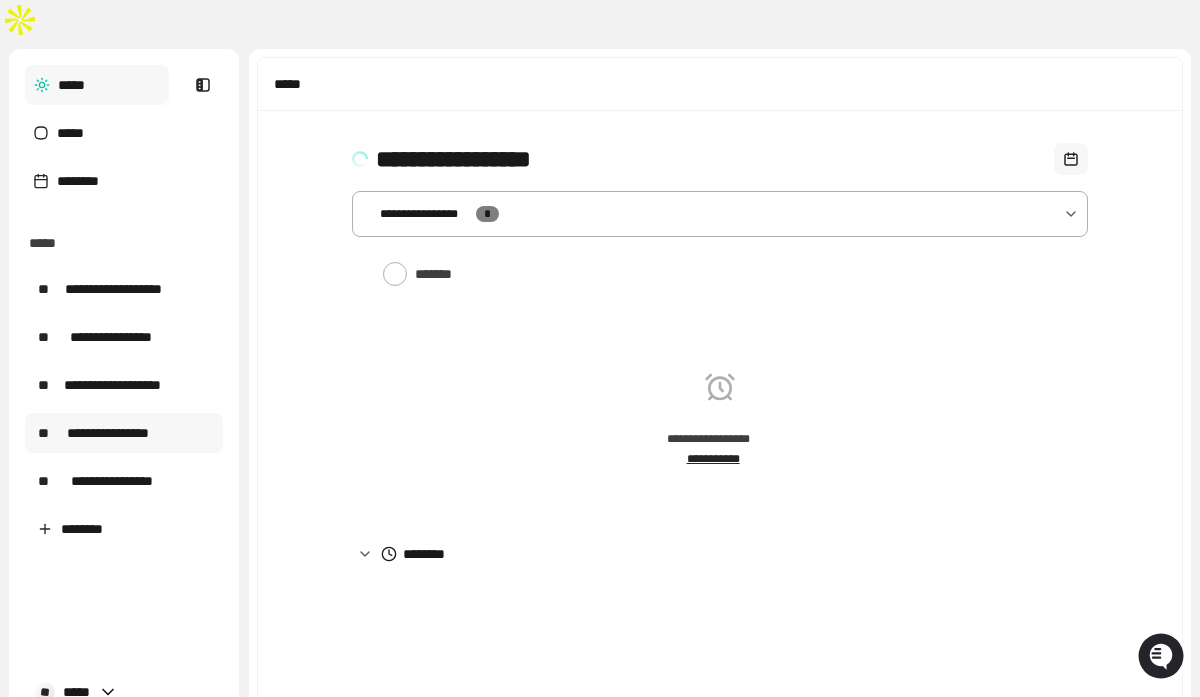 click on "**********" at bounding box center (108, 433) 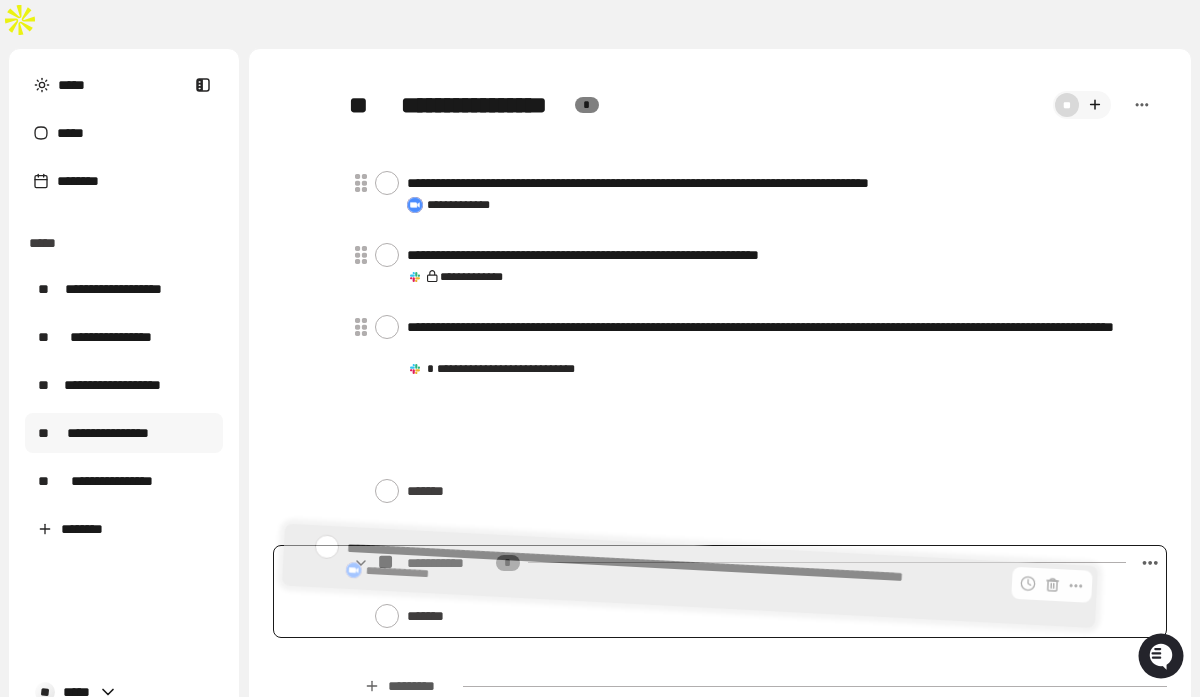 drag, startPoint x: 546, startPoint y: 217, endPoint x: 485, endPoint y: 567, distance: 355.27594 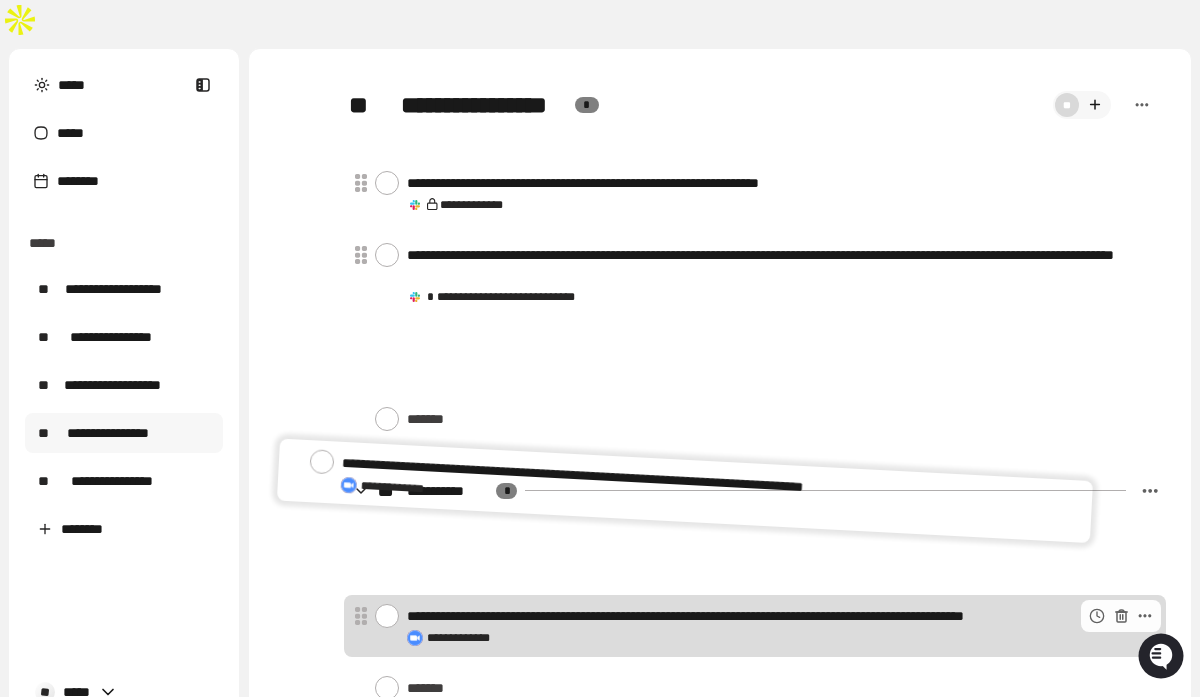 drag, startPoint x: 572, startPoint y: 150, endPoint x: 505, endPoint y: 489, distance: 345.55753 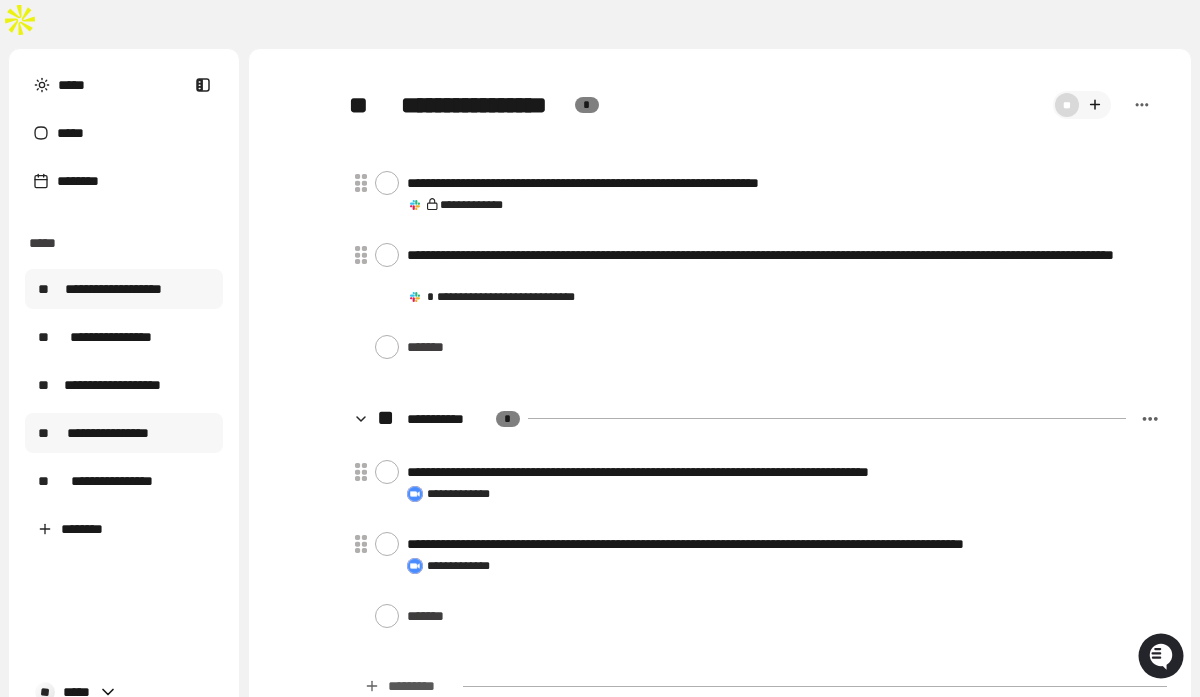 click on "**********" at bounding box center (113, 289) 